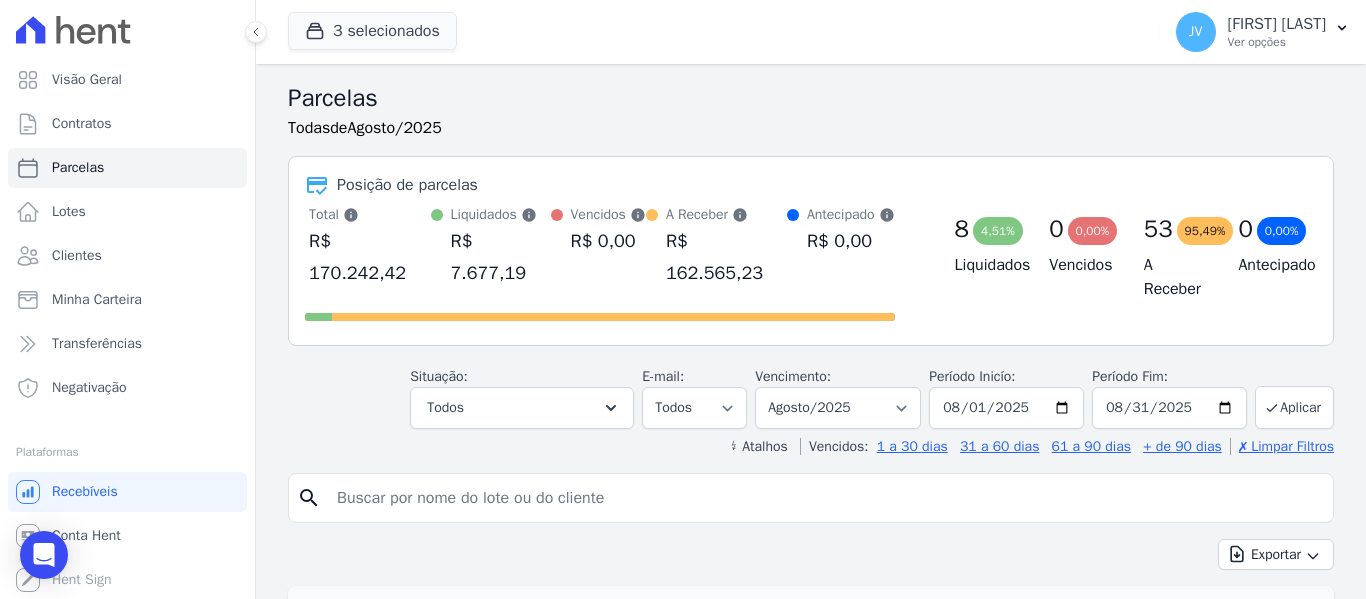 select 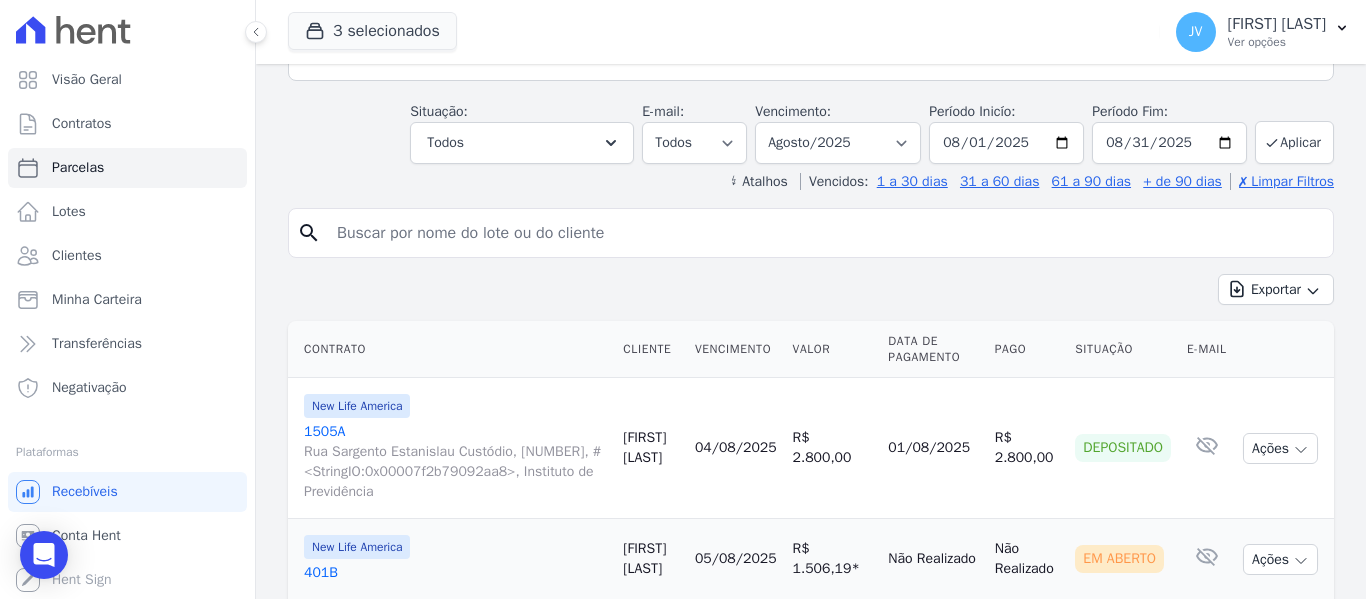 scroll, scrollTop: 300, scrollLeft: 0, axis: vertical 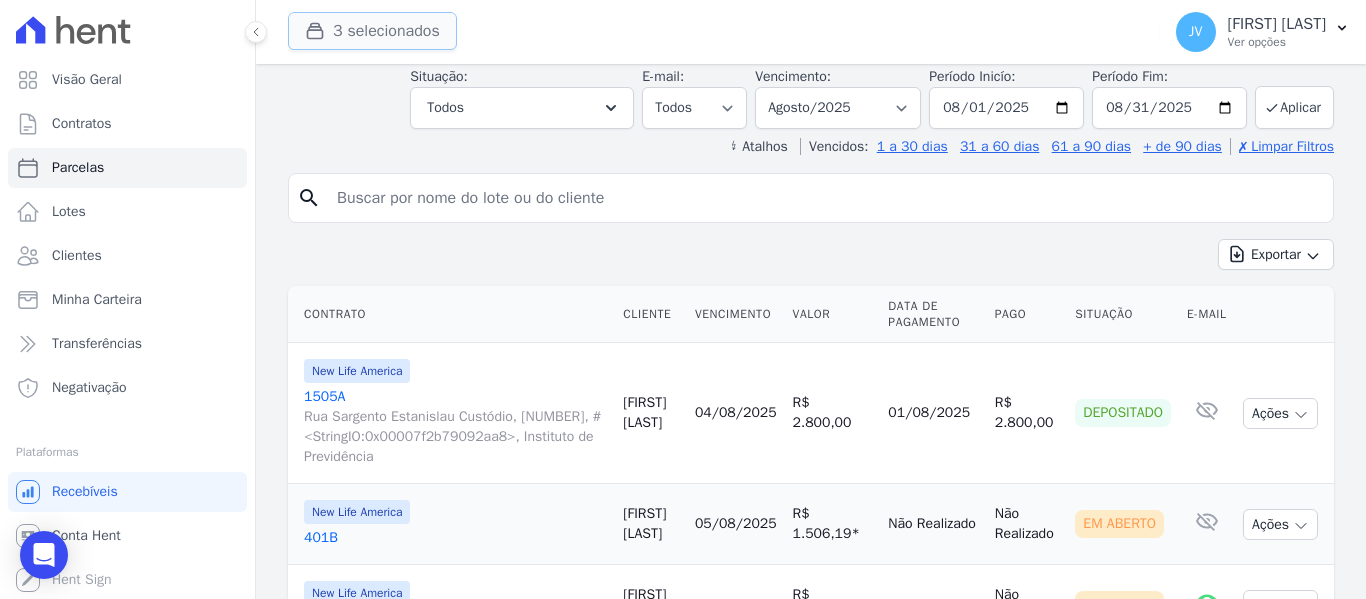click 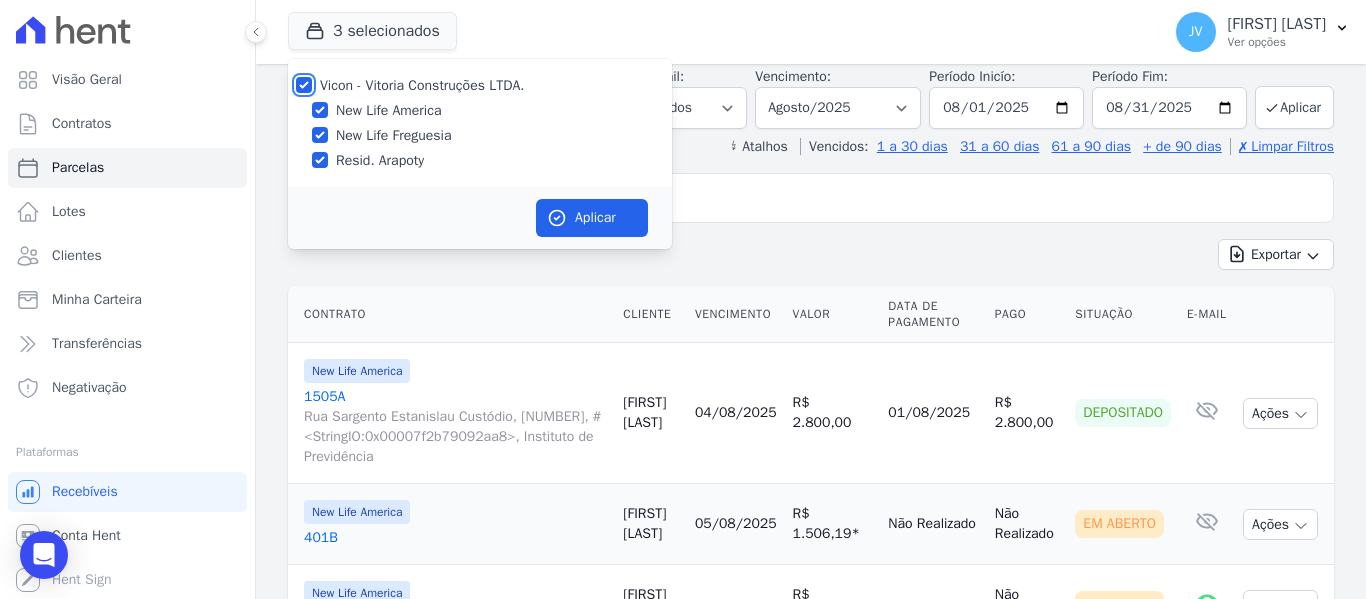 click on "Vicon - Vitoria Construções LTDA." at bounding box center (304, 85) 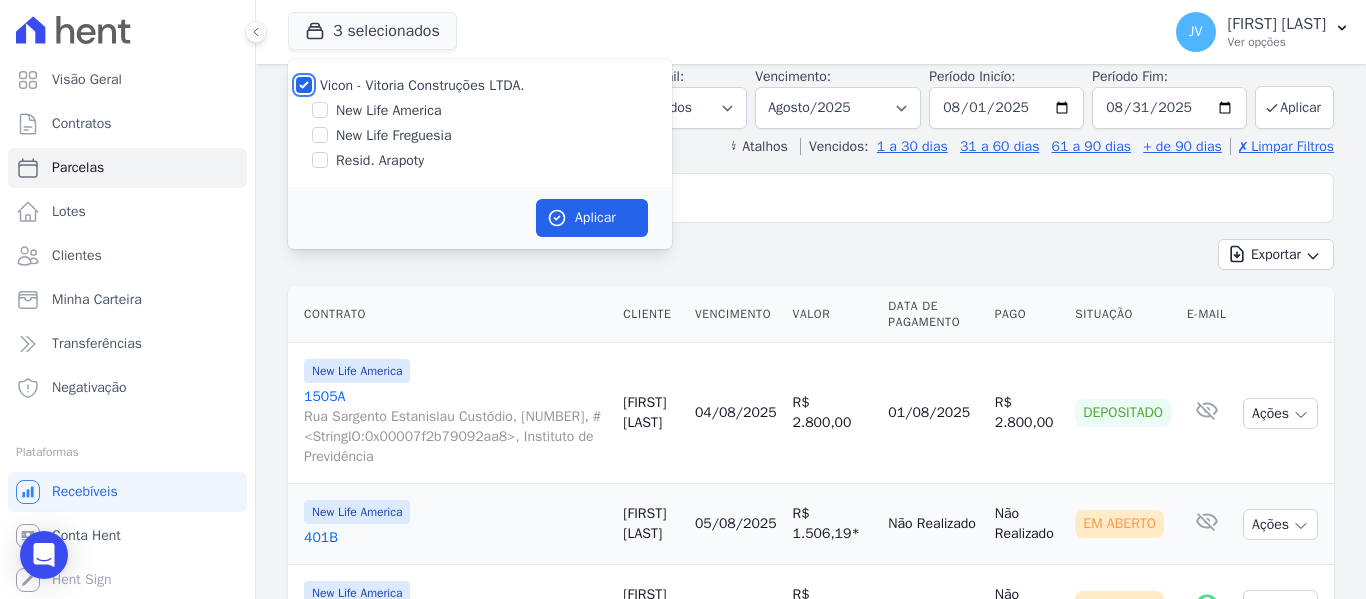 checkbox on "false" 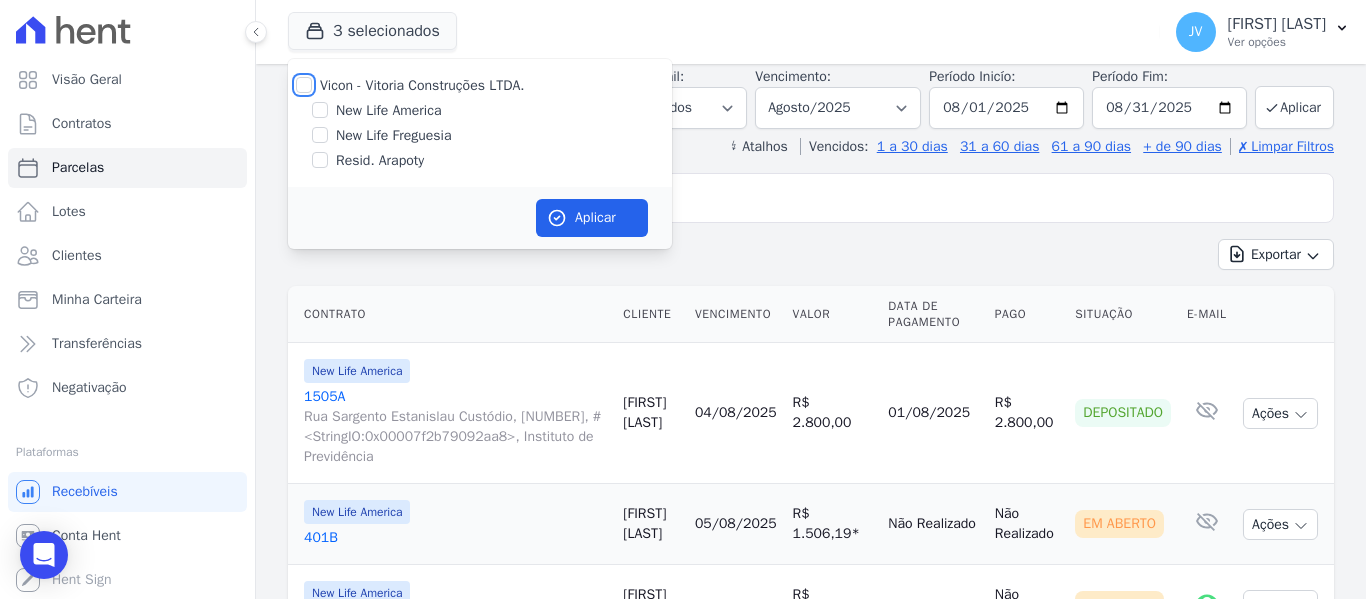checkbox on "false" 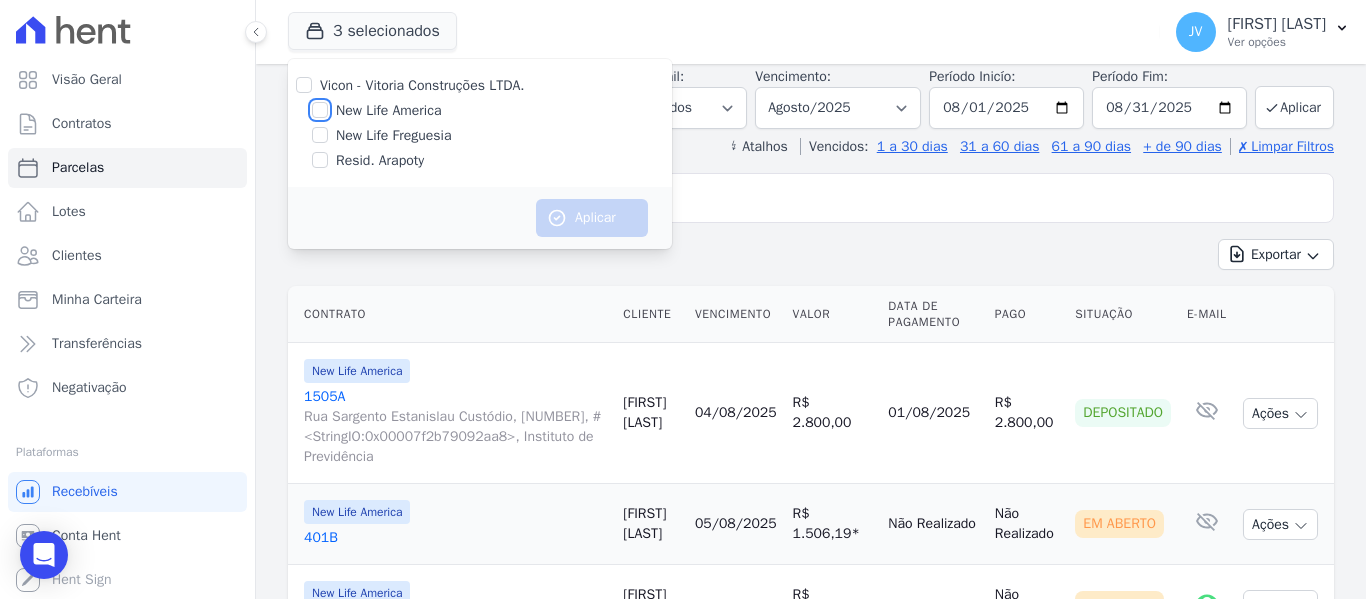 click on "New Life America" at bounding box center [320, 110] 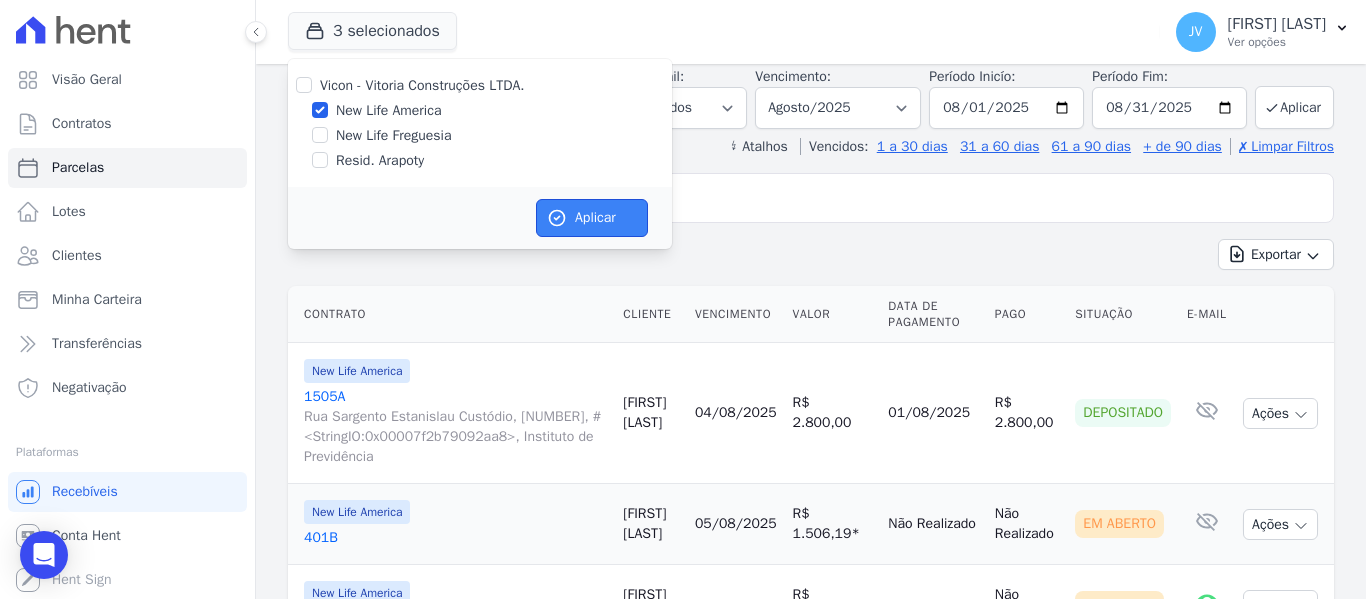 click on "Aplicar" at bounding box center [592, 218] 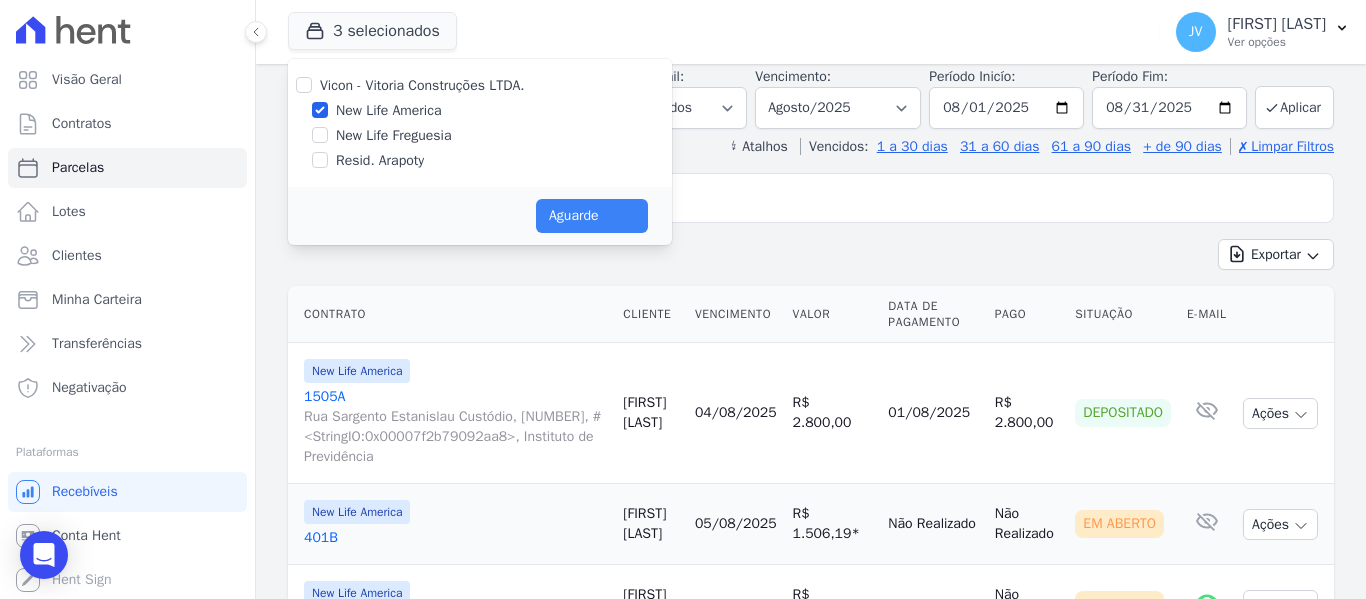 select 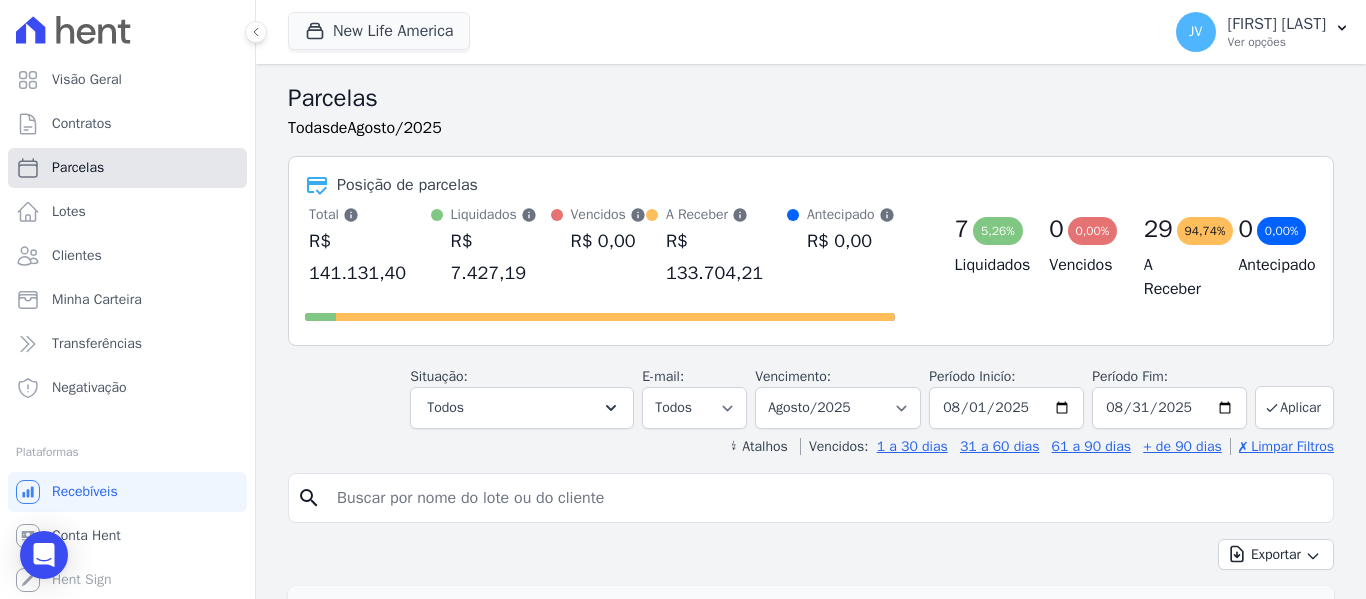 click on "Parcelas" at bounding box center [78, 168] 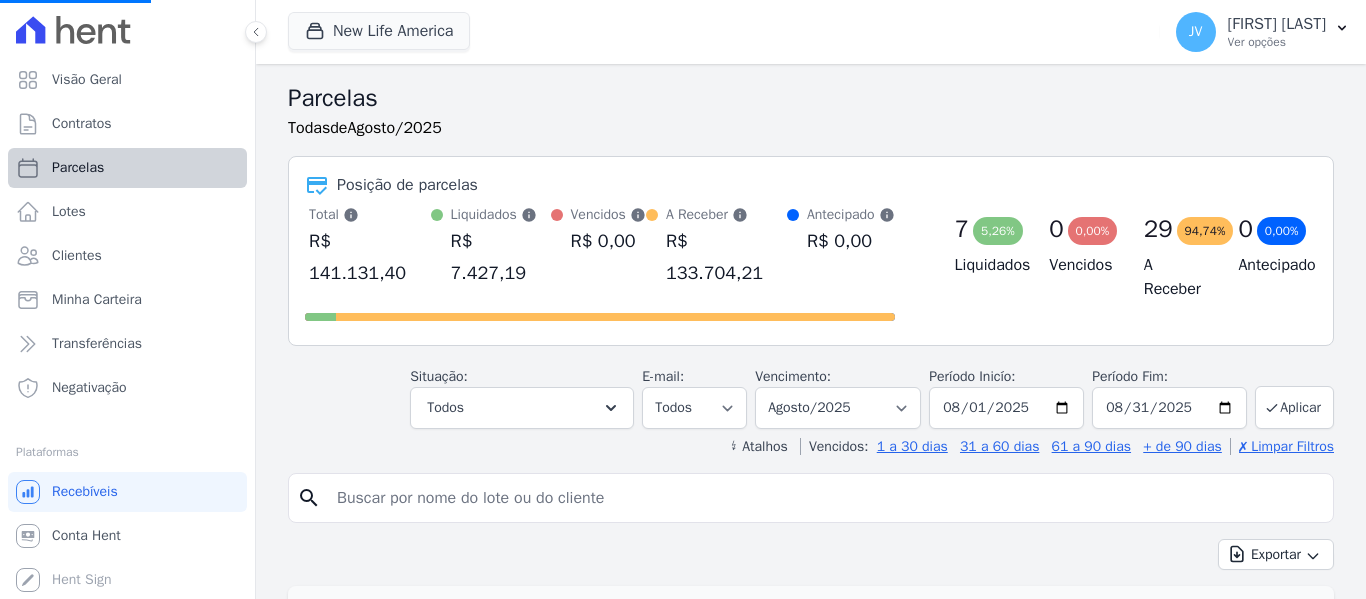 select 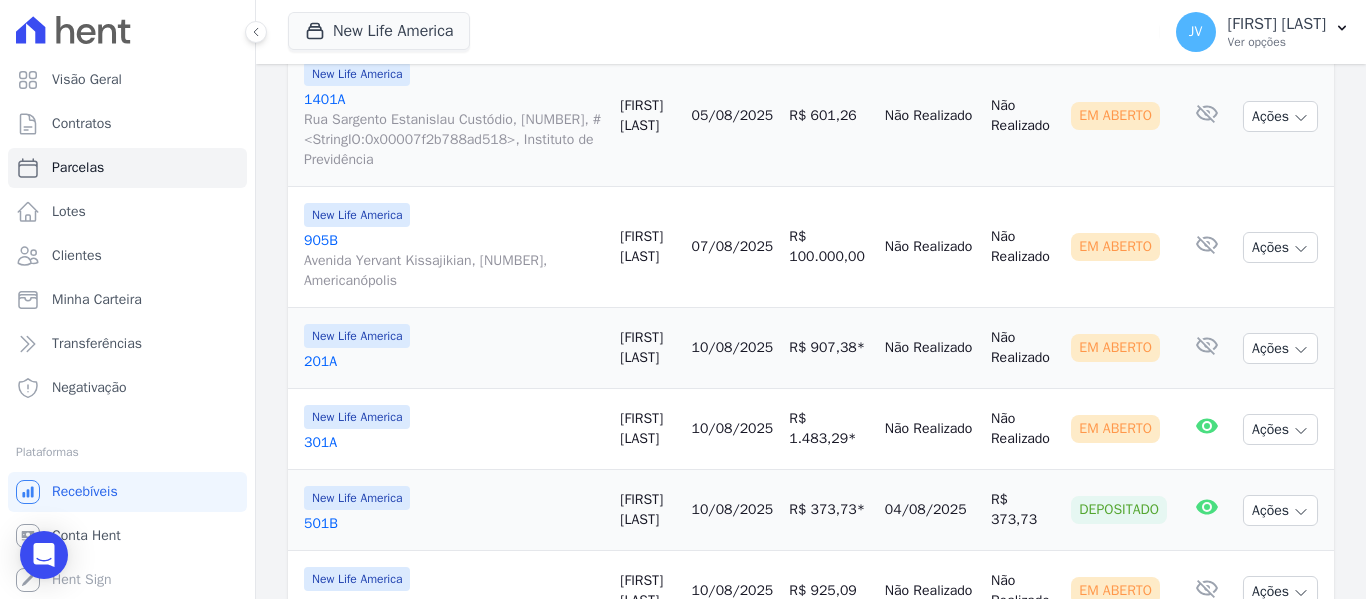 scroll, scrollTop: 1000, scrollLeft: 0, axis: vertical 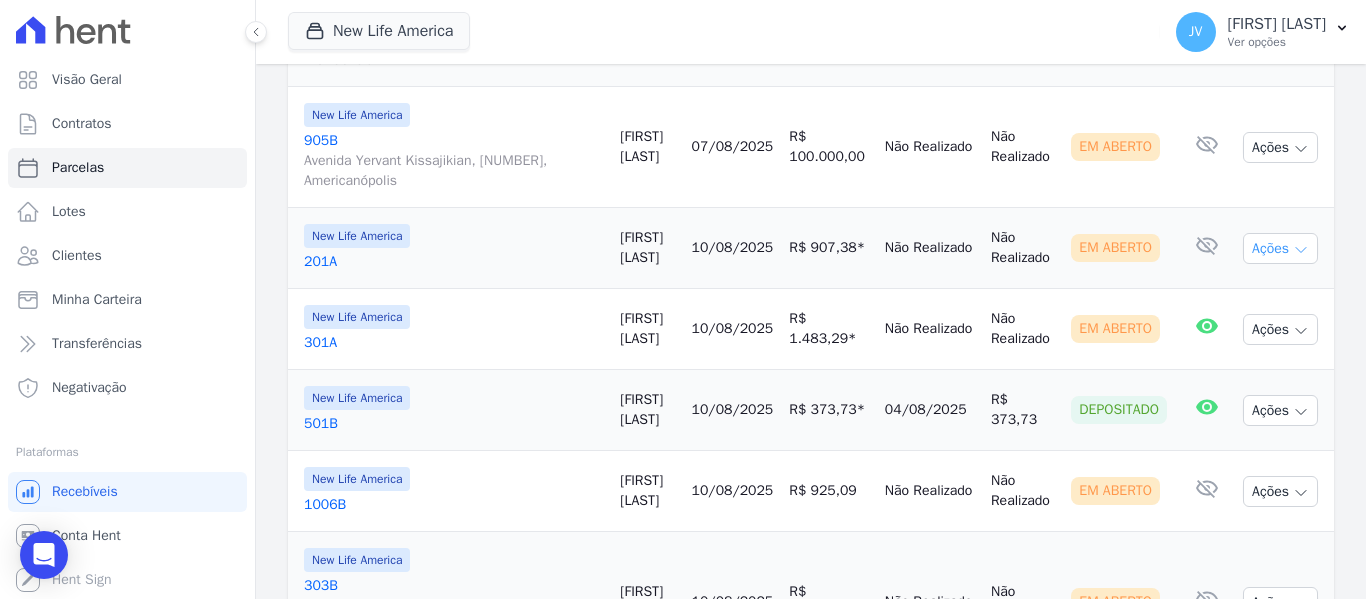 click on "Ações" at bounding box center [1280, 248] 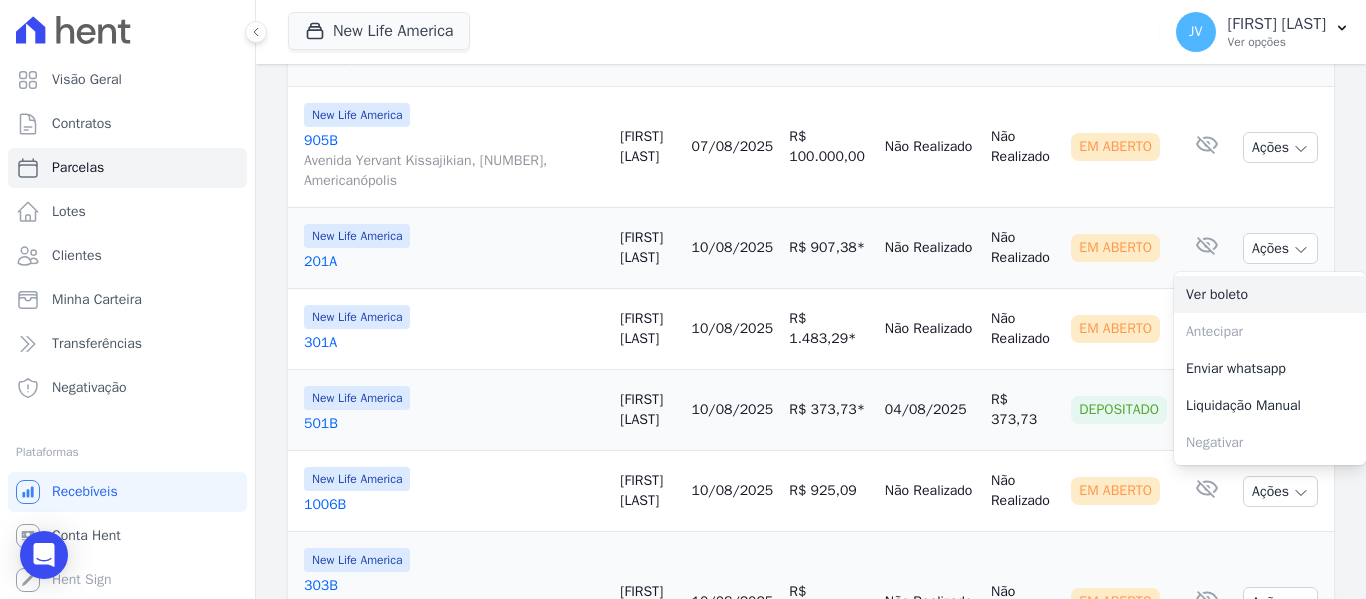 click on "Ver boleto" at bounding box center [1270, 294] 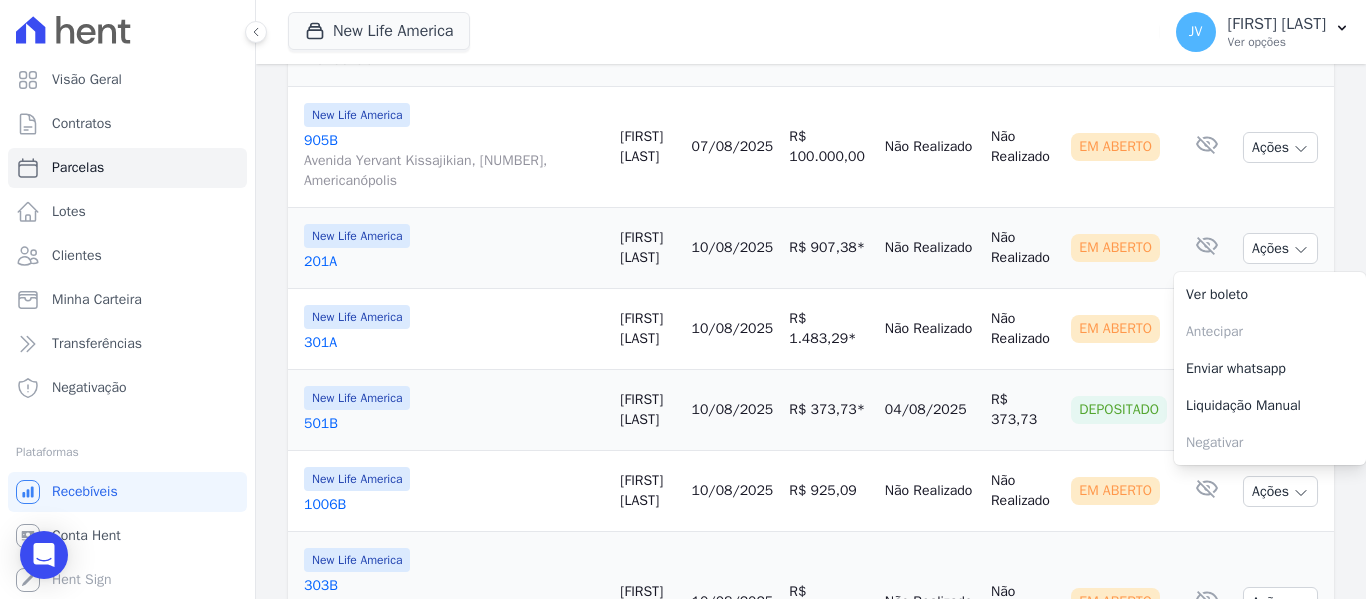click on "Depositado" at bounding box center (1121, 410) 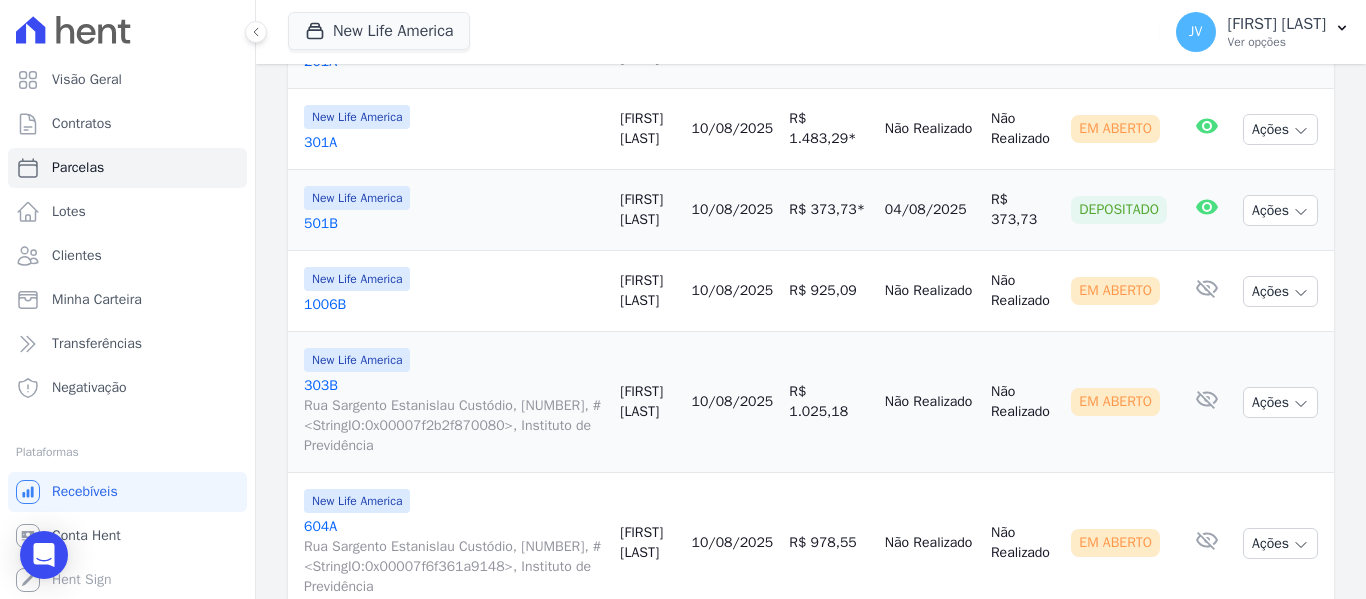 scroll, scrollTop: 1300, scrollLeft: 0, axis: vertical 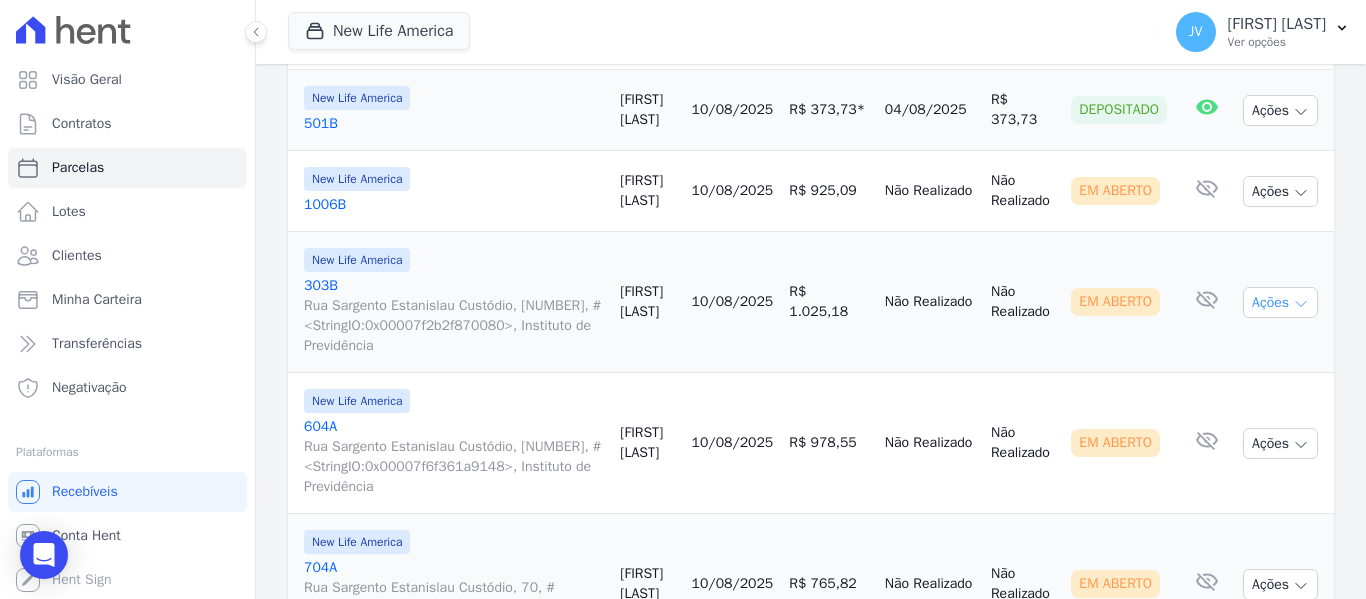 click on "Ações" at bounding box center [1280, 302] 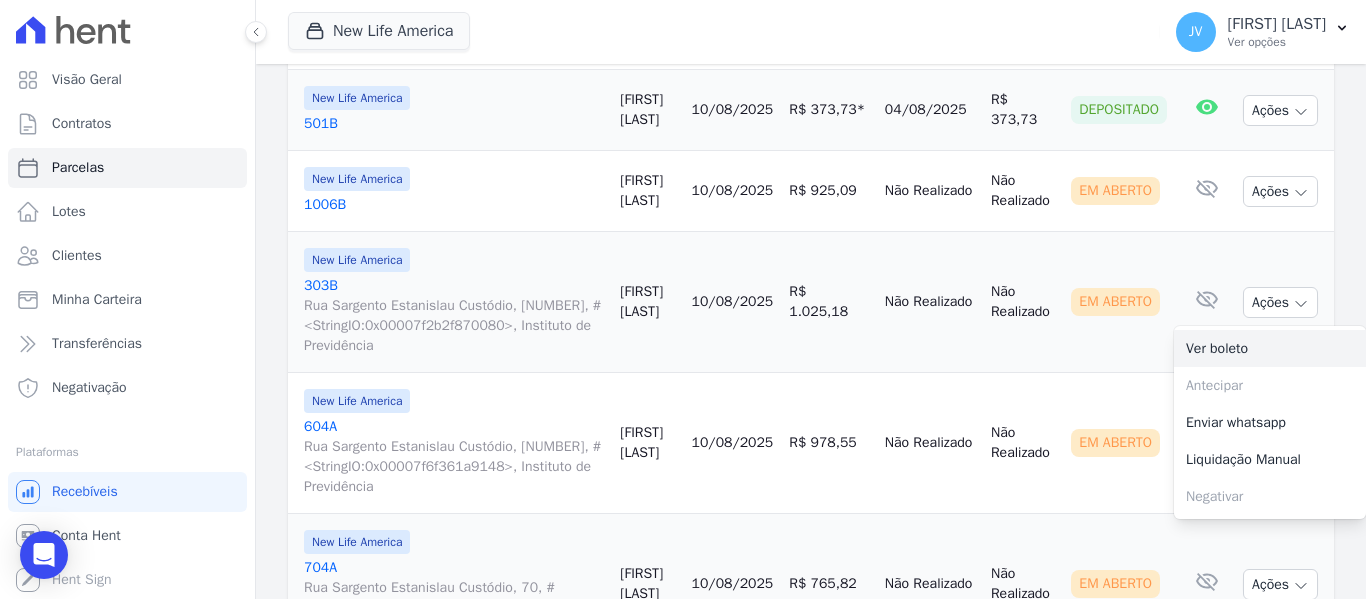 click on "Ver boleto" at bounding box center (1270, 348) 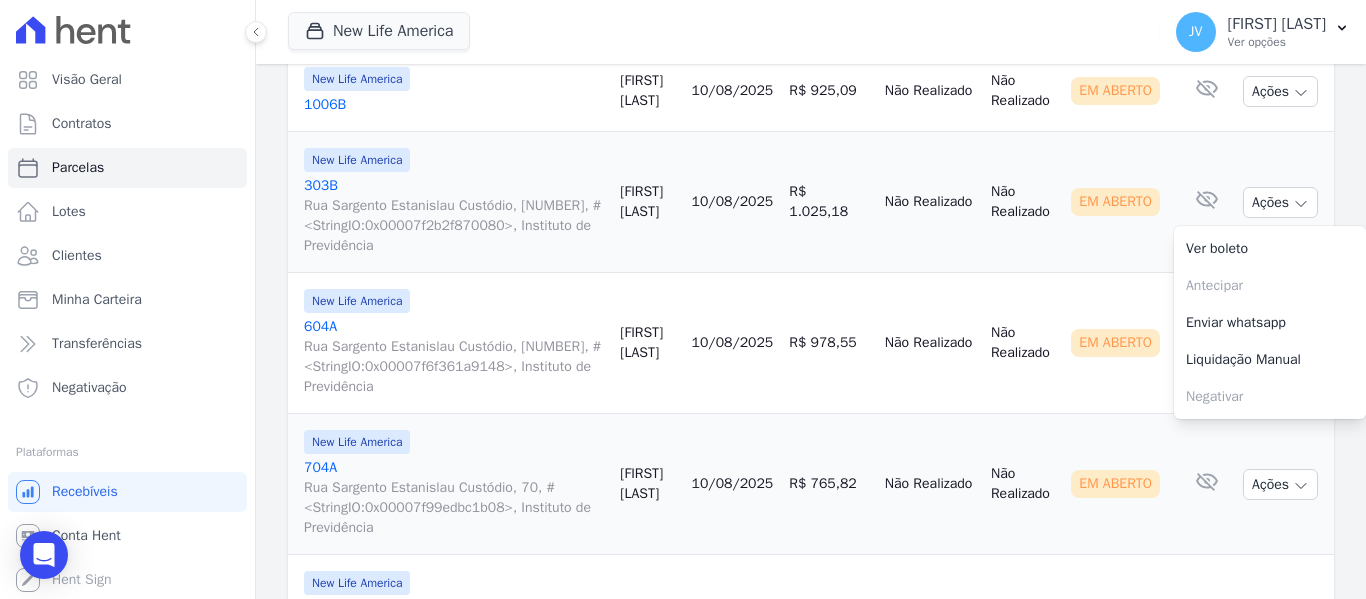 scroll, scrollTop: 1500, scrollLeft: 0, axis: vertical 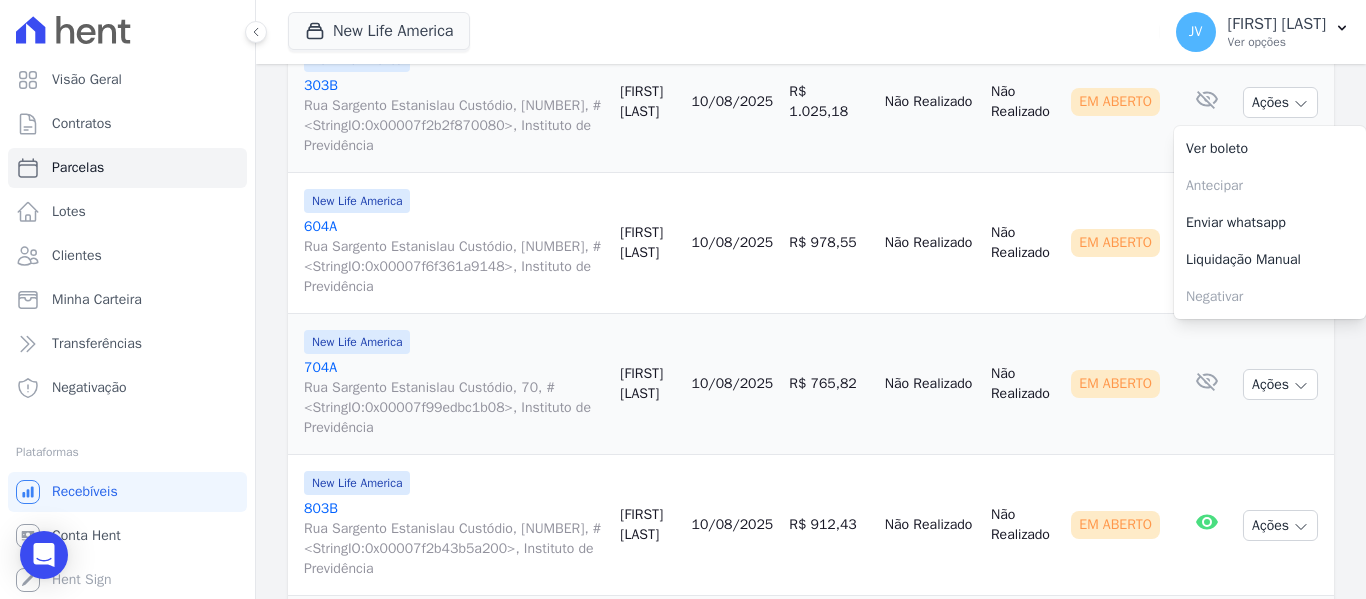 click on "Ações
Ver boleto
Antecipar
Antecipação não disponível
Enviar whatsapp
Registrar envio de WhatsApp
Caso o envio da mensagem via WhatsApp tenha sido bem-sucedido, registre esta atividade.
Escreva uma nota
Enviado lembrete de vencimento com código de barras para pagamento.
Cancelar
Registrar Envio" at bounding box center (1284, 384) 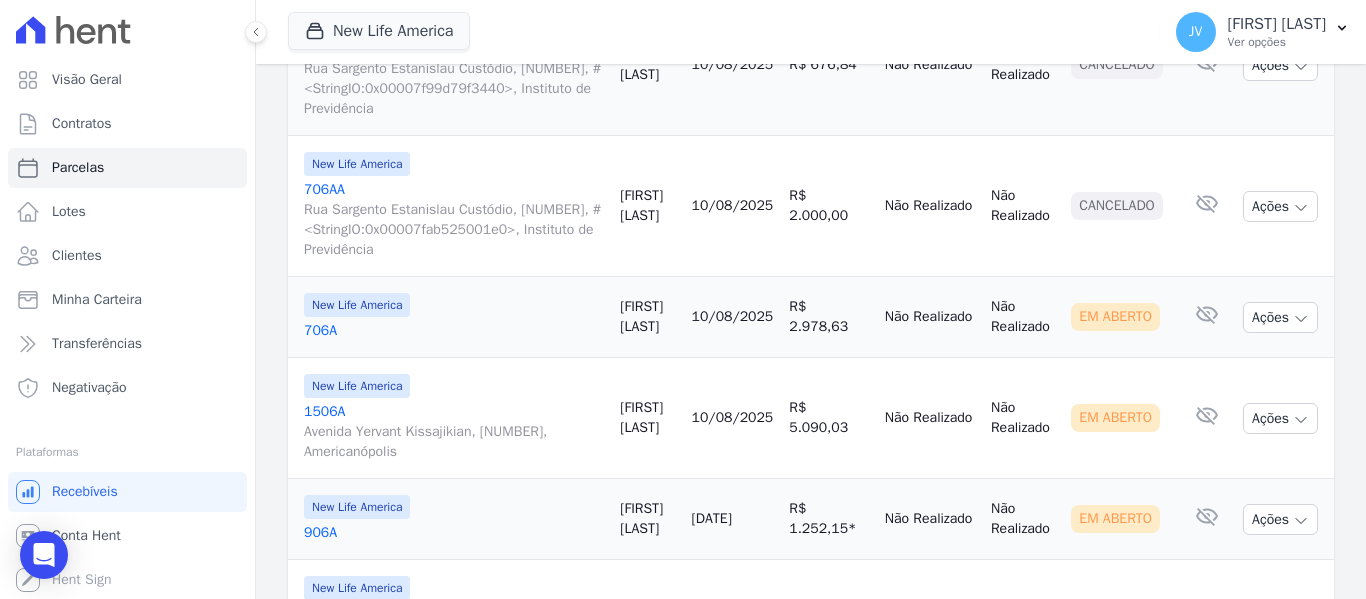 scroll, scrollTop: 2400, scrollLeft: 0, axis: vertical 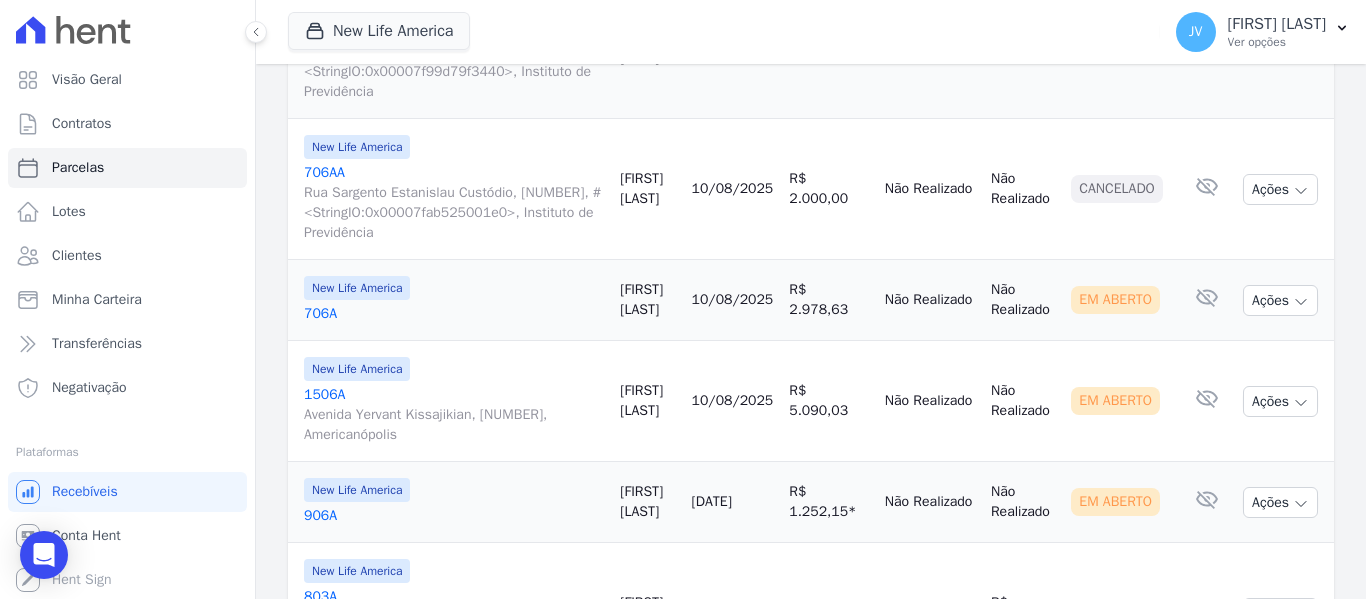 click on "10/08/2025" at bounding box center [733, 299] 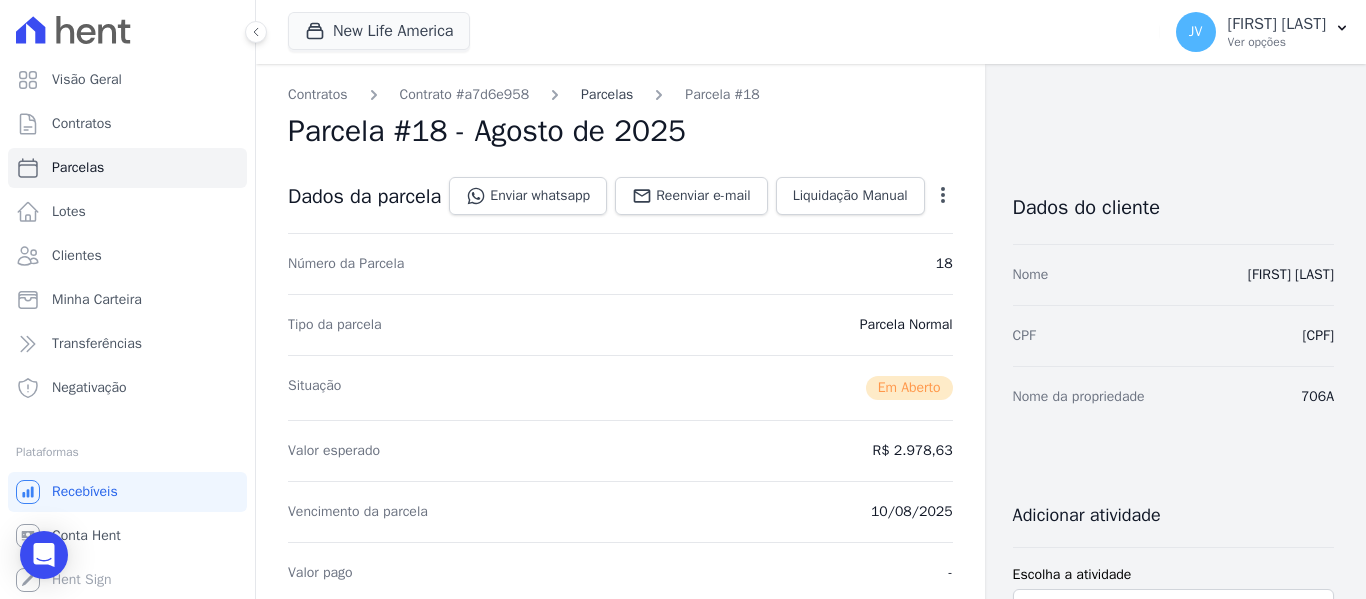 click on "Parcelas" at bounding box center [607, 94] 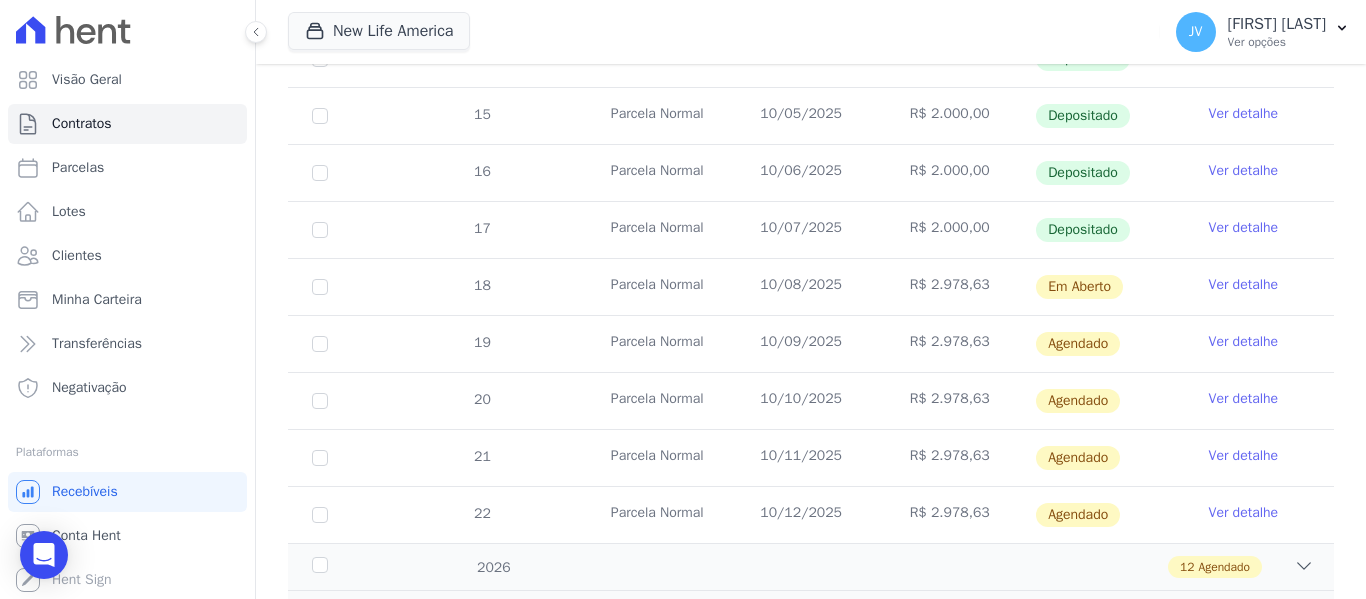scroll, scrollTop: 700, scrollLeft: 0, axis: vertical 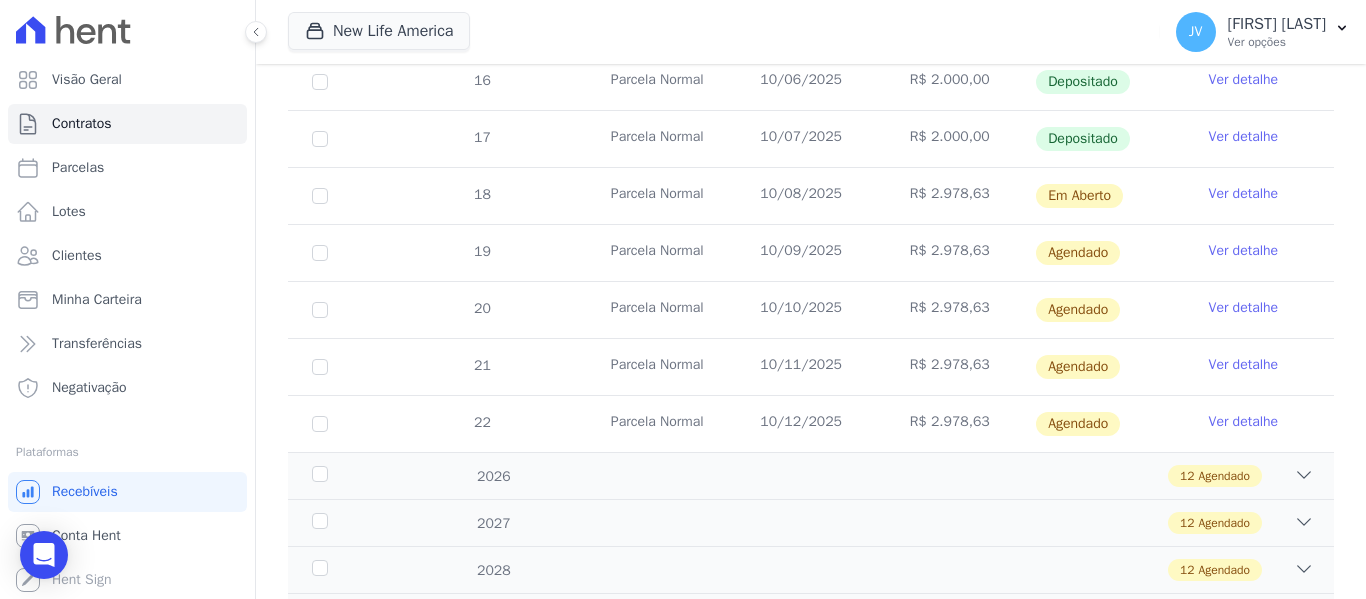 click on "Ver detalhe" at bounding box center (1259, 196) 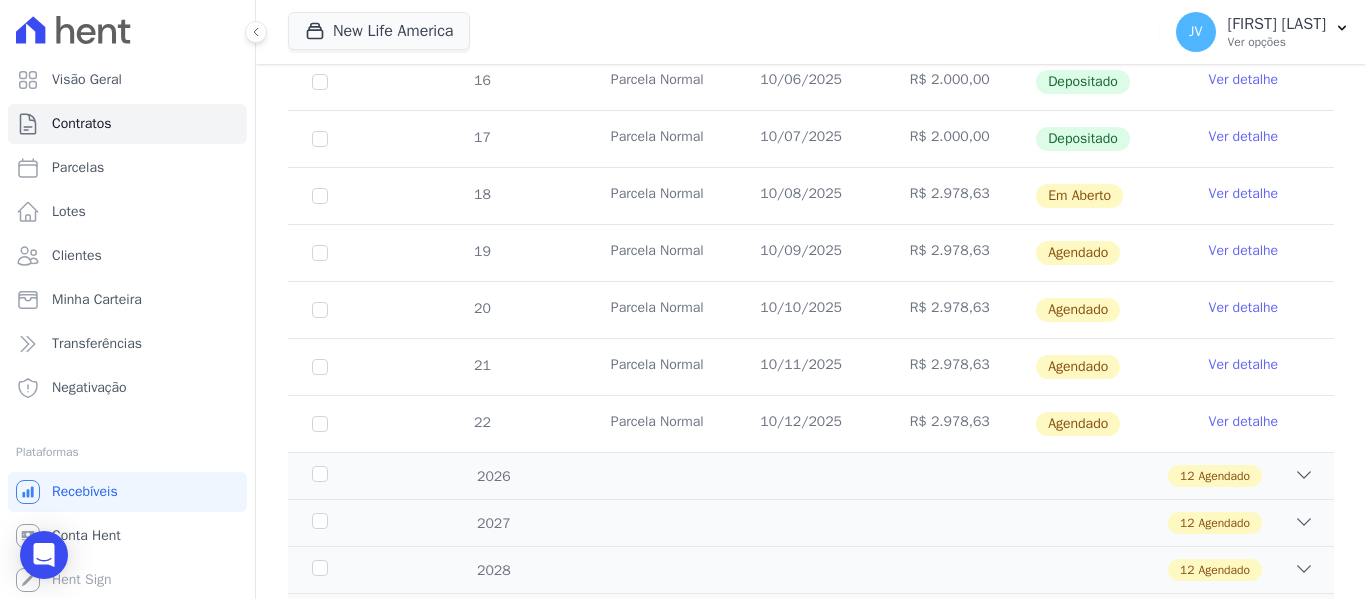 click on "Ver detalhe" at bounding box center (1244, 194) 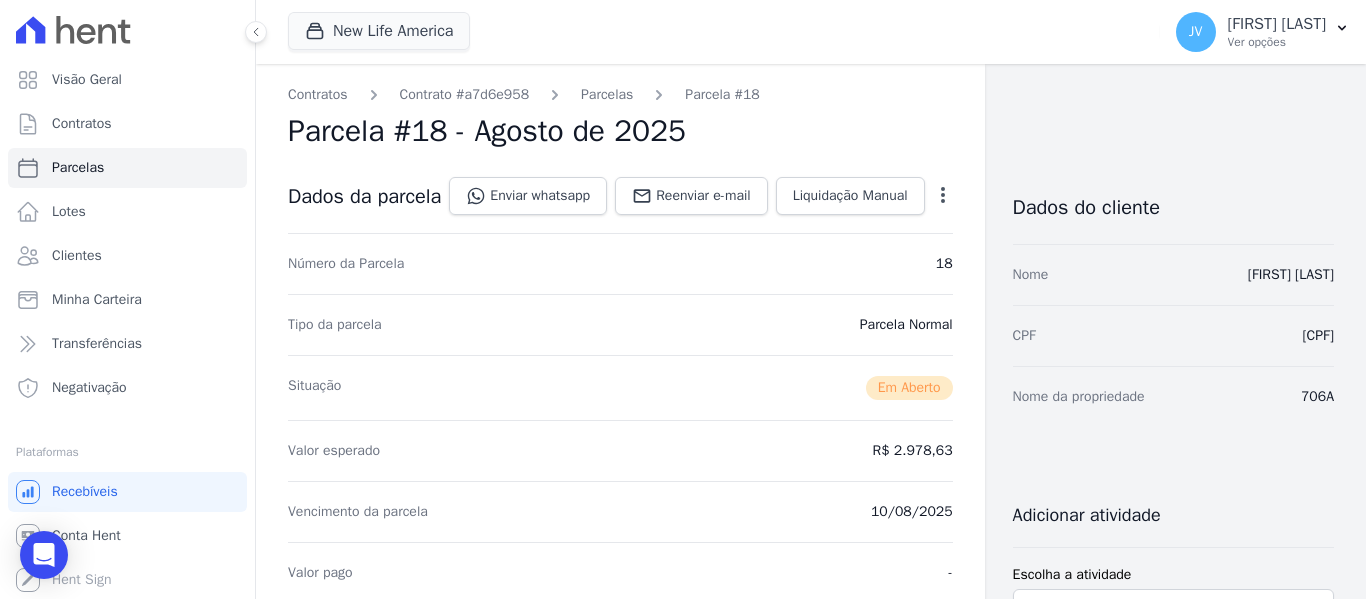 click 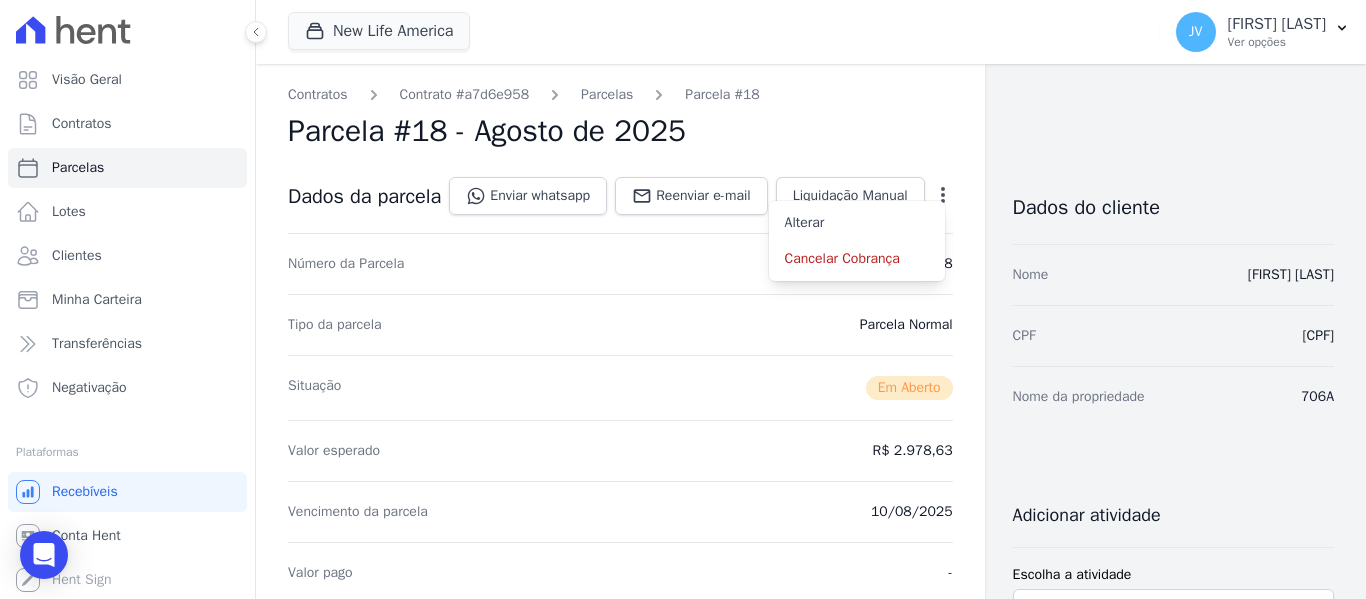 click on "Contratos
Contrato
#a7d6e958
Parcelas
Parcela
#18
Parcela #18 - Agosto de 2025
Dados da parcela
Enviar whatsapp
Registrar envio de WhatsApp
Caso o envio da mensagem via WhatsApp tenha sido bem-sucedido, registre esta atividade.
Escreva uma nota" at bounding box center [620, 1267] 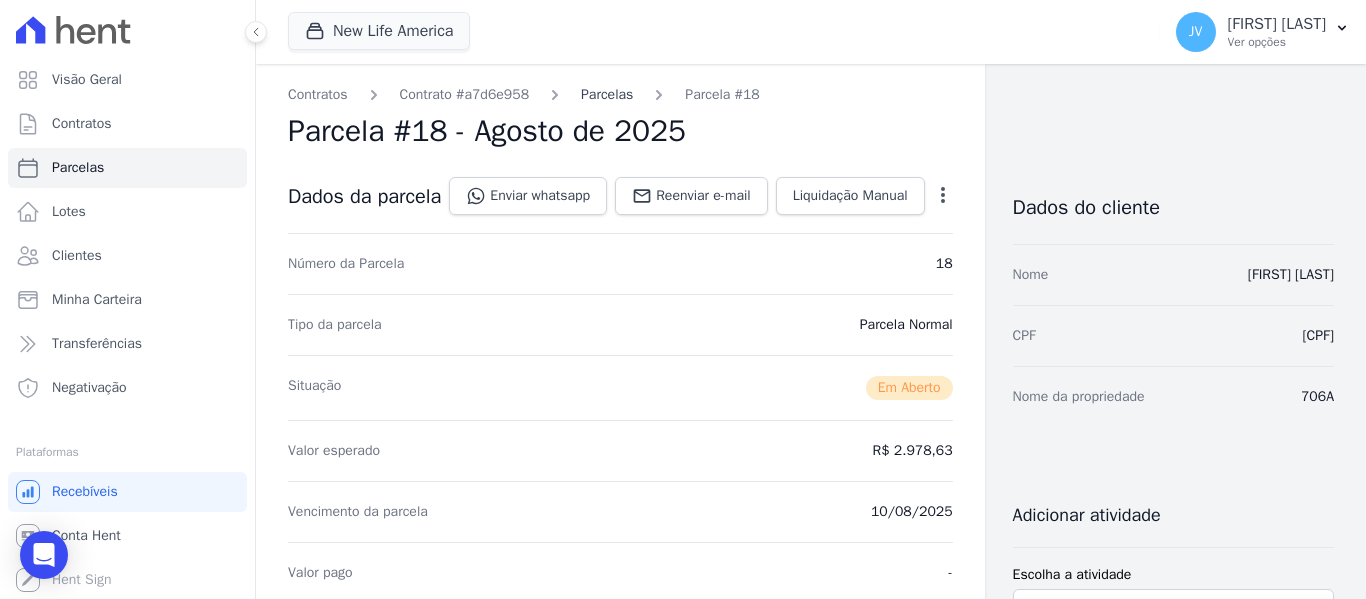 click on "Parcelas" at bounding box center (607, 94) 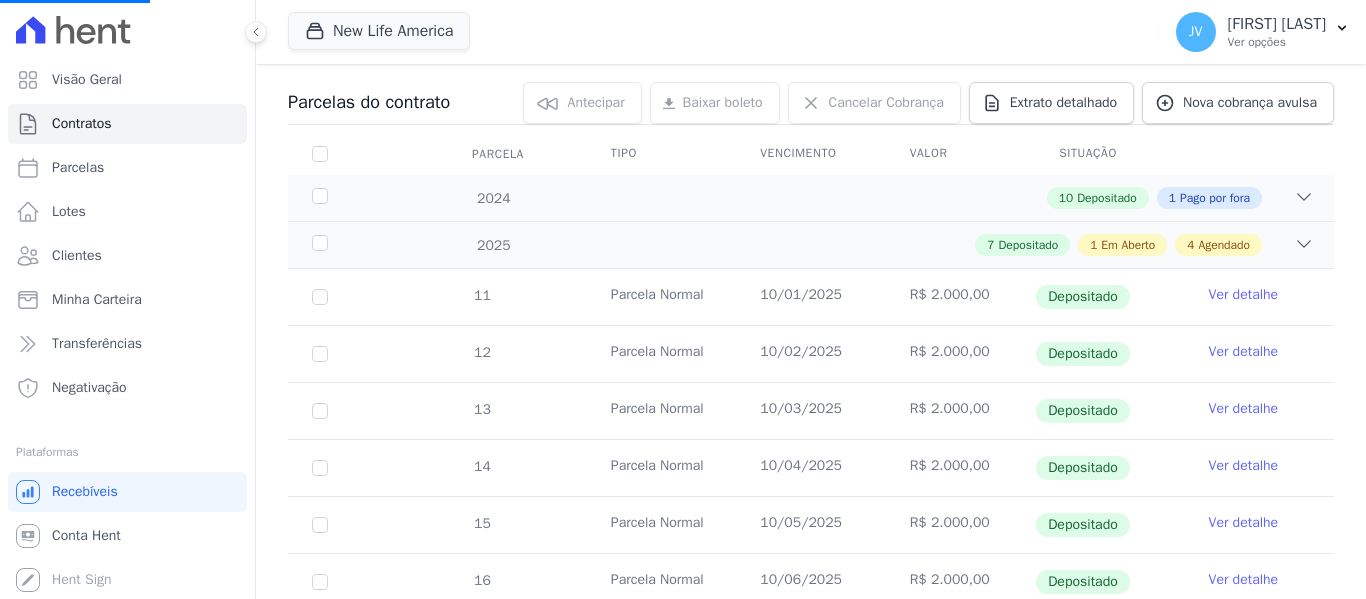 scroll, scrollTop: 303, scrollLeft: 0, axis: vertical 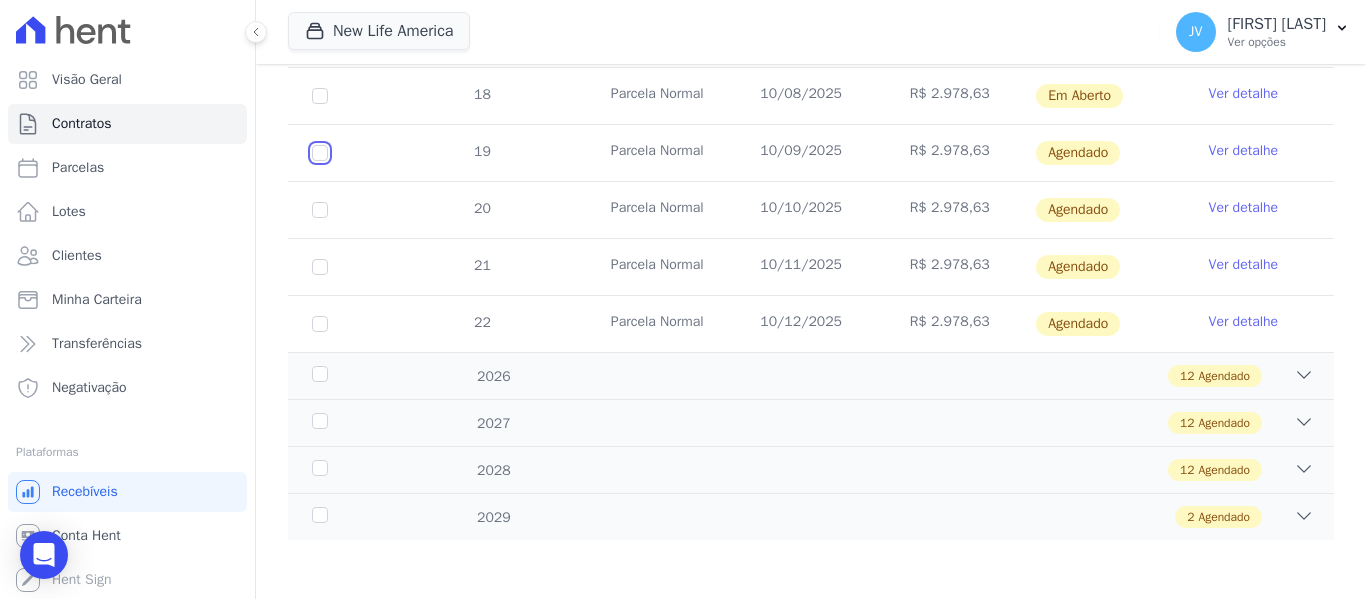 click at bounding box center (320, 153) 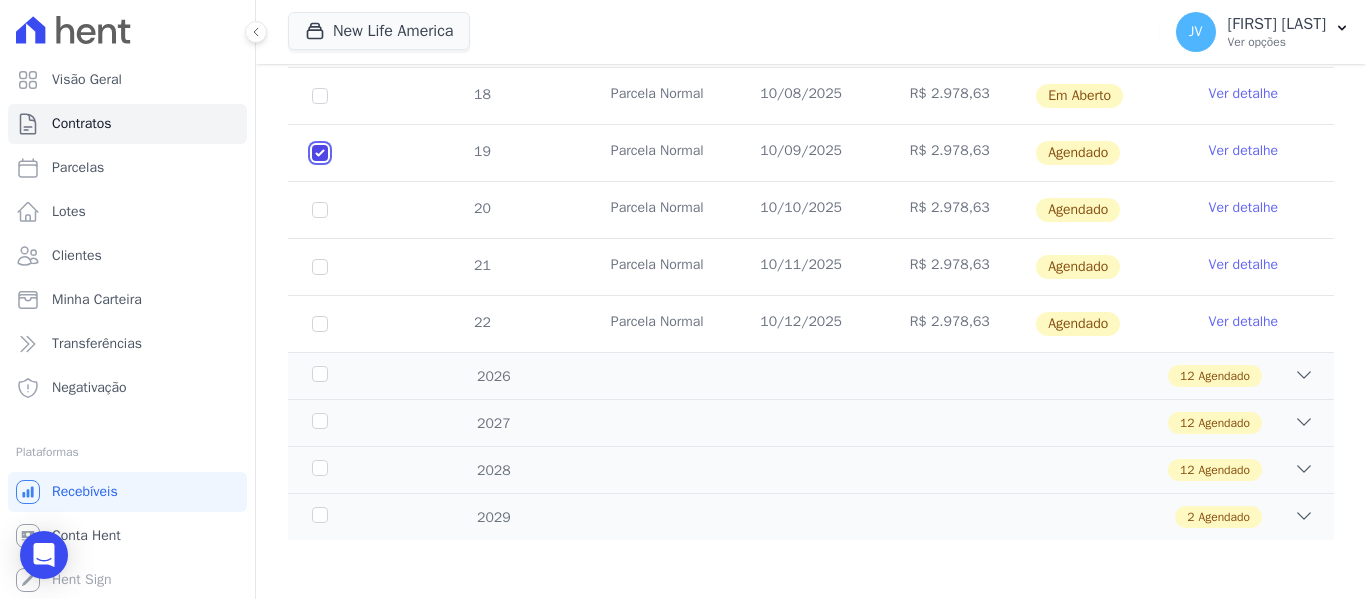 checkbox on "true" 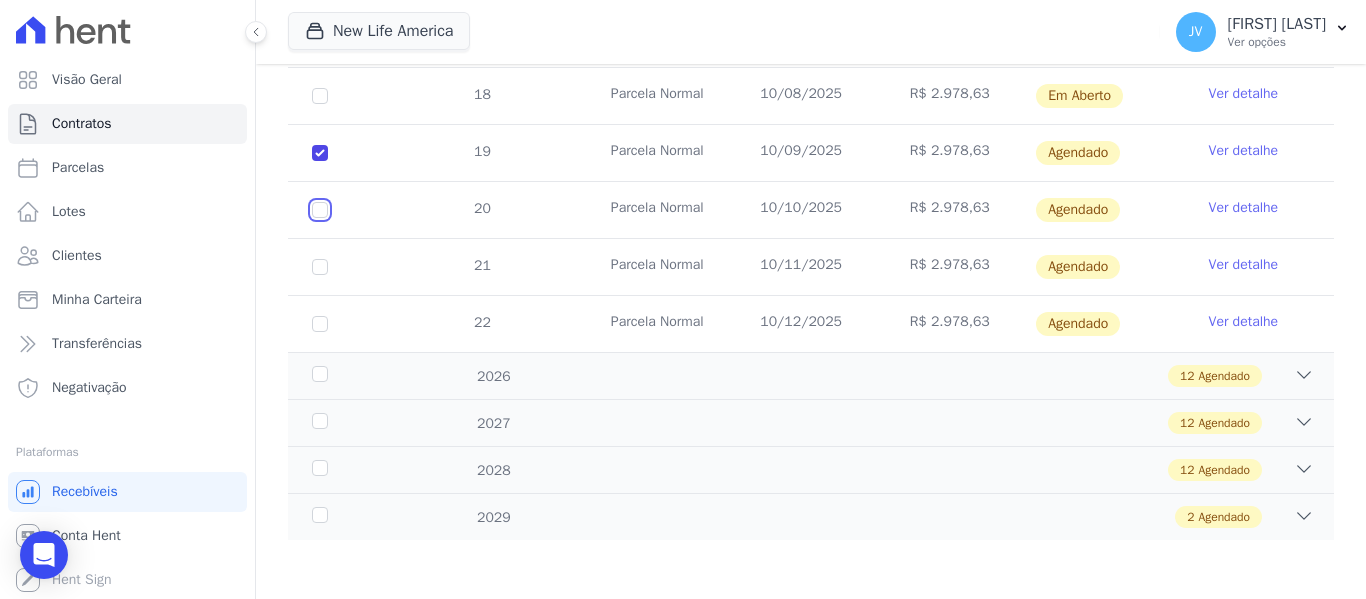 click at bounding box center (320, 153) 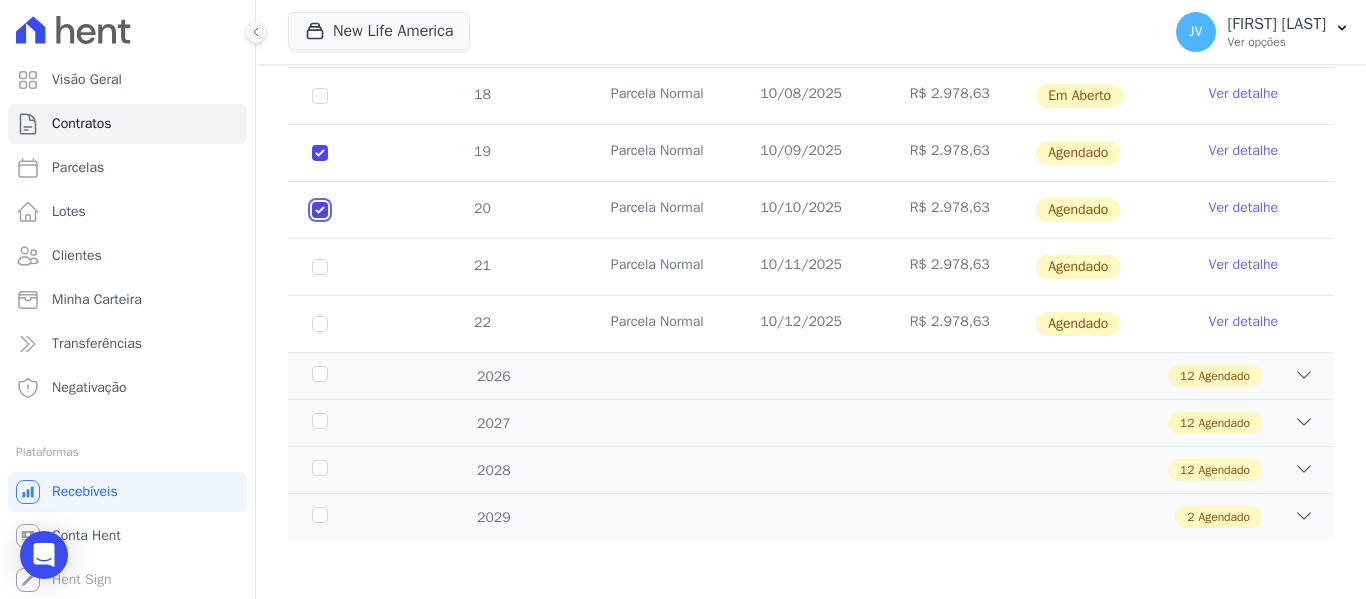 checkbox on "true" 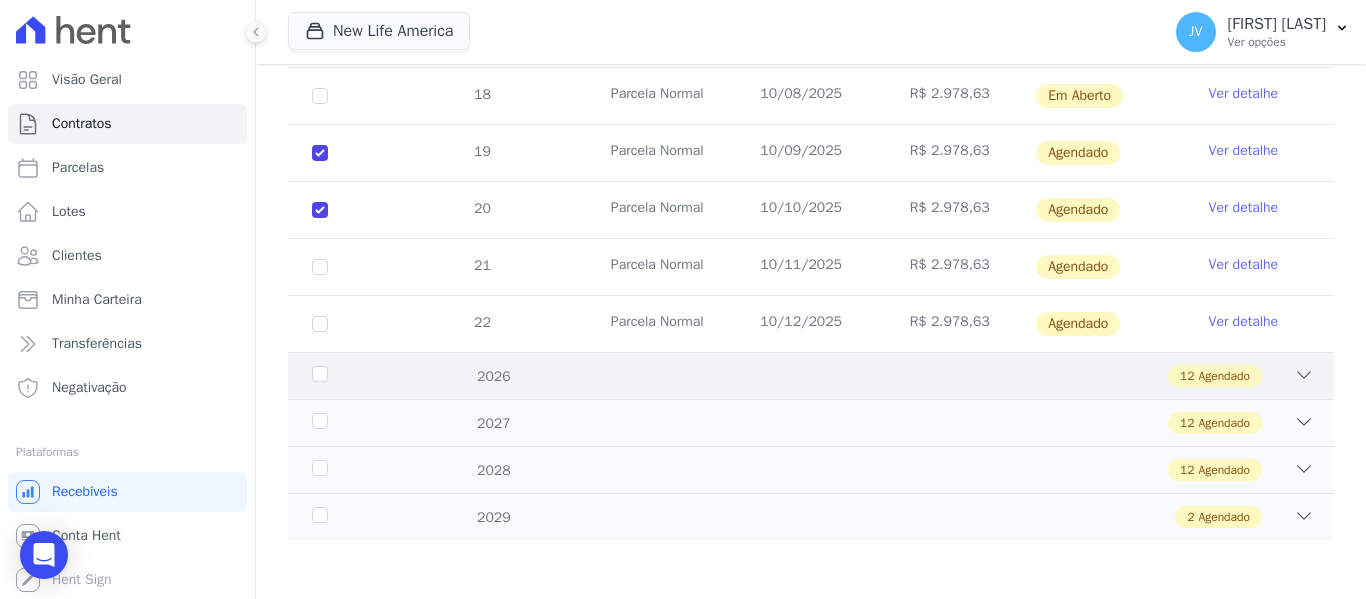 click on "2026" at bounding box center [353, 376] 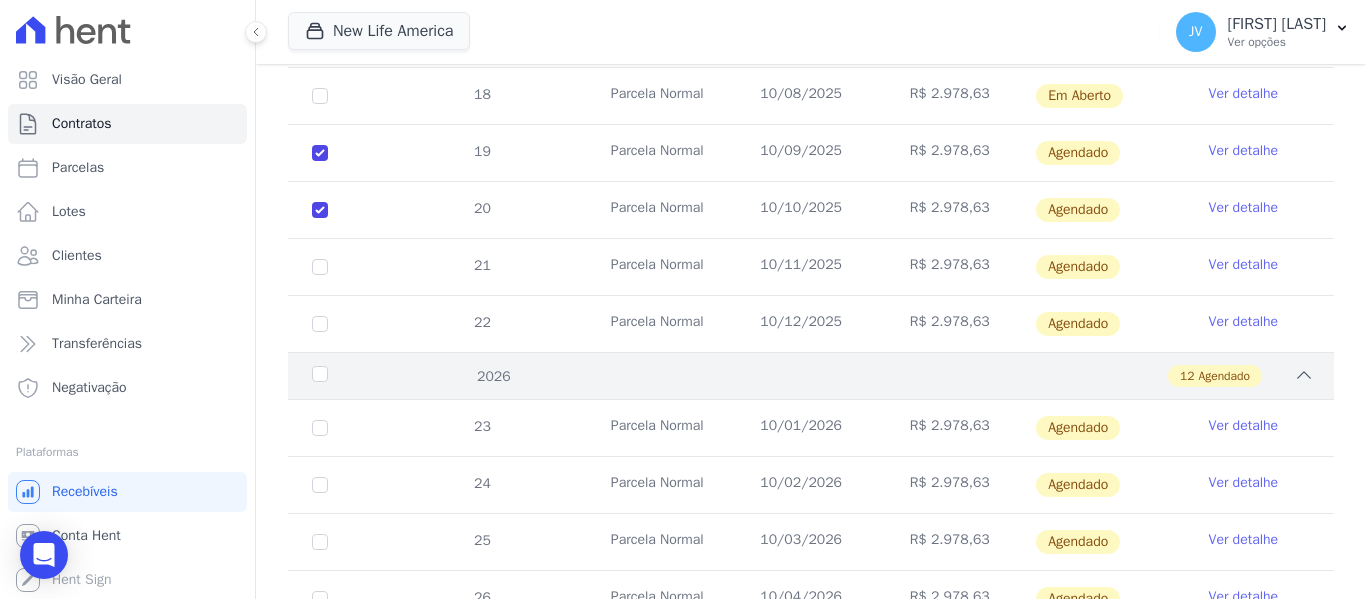 click on "2026" at bounding box center (353, 376) 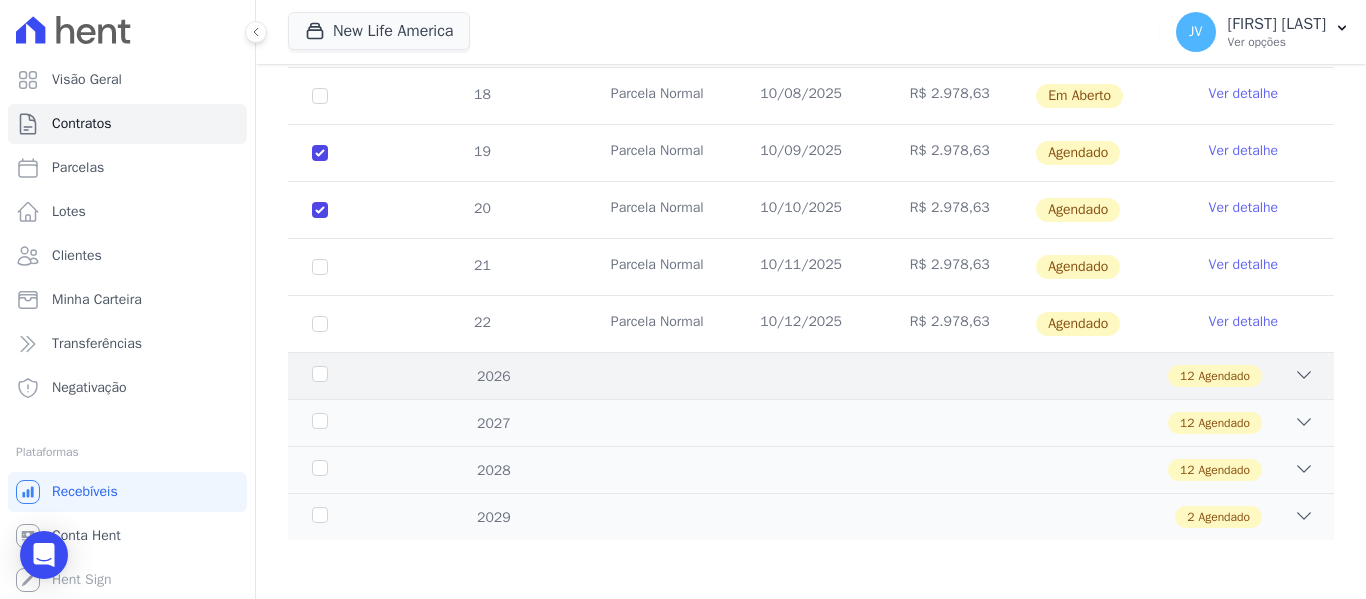 click on "2026" at bounding box center (353, 376) 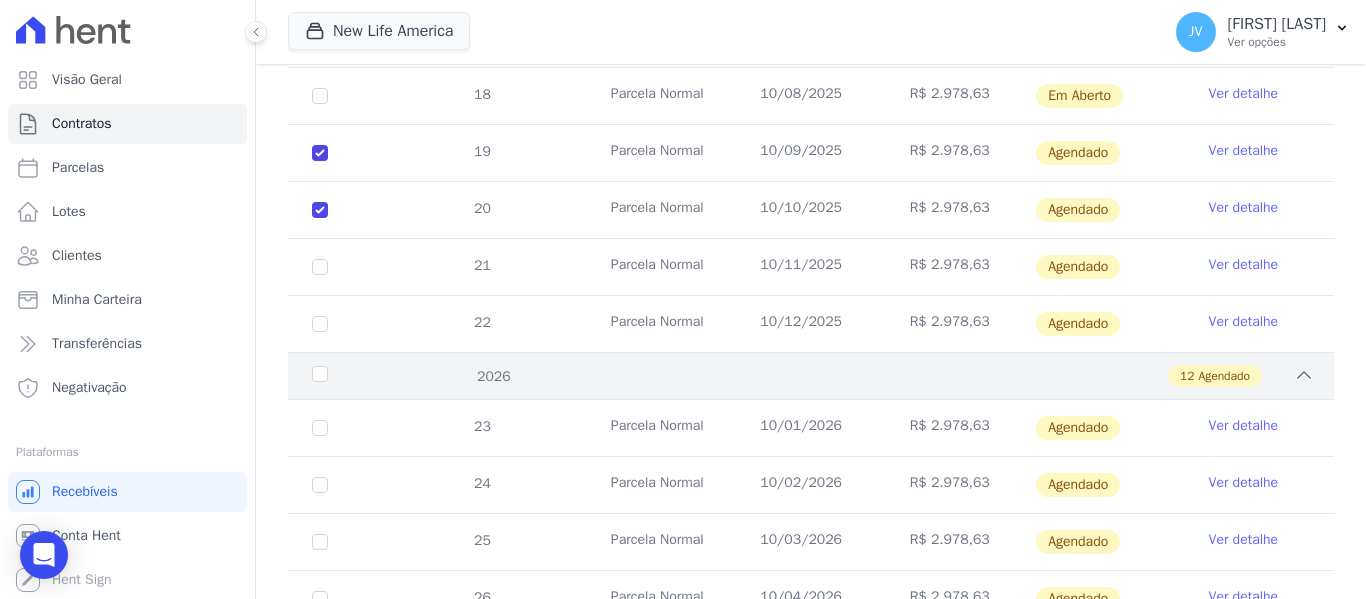click on "2026" at bounding box center (353, 376) 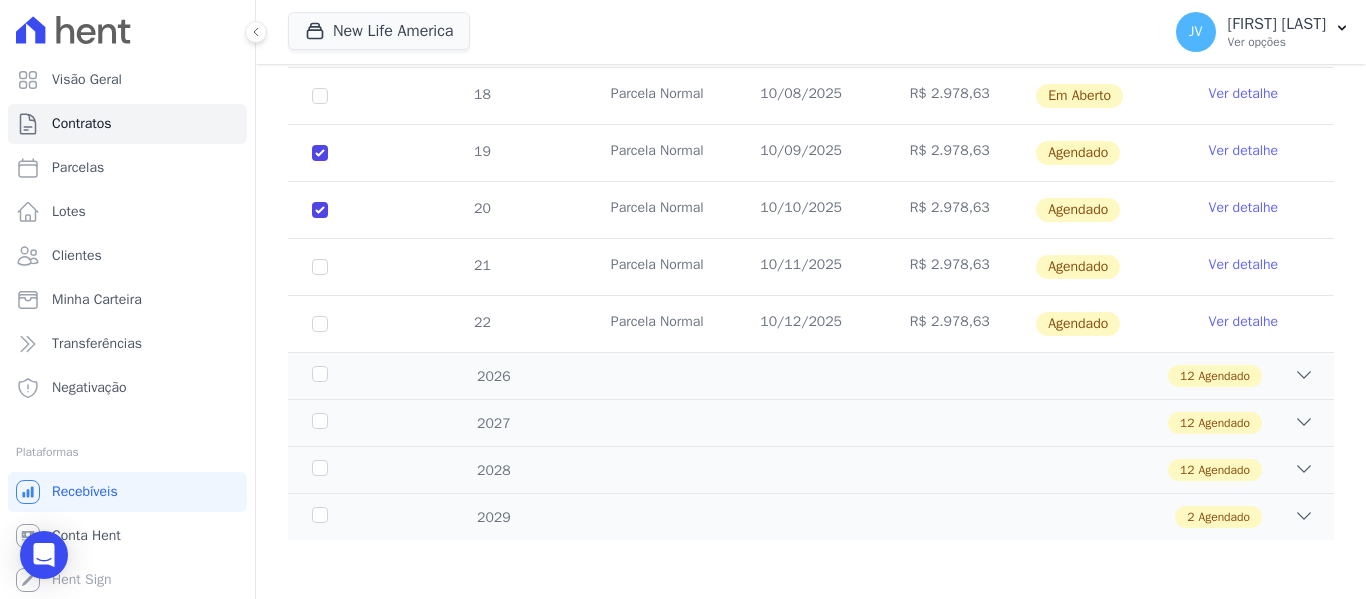 scroll, scrollTop: 817, scrollLeft: 0, axis: vertical 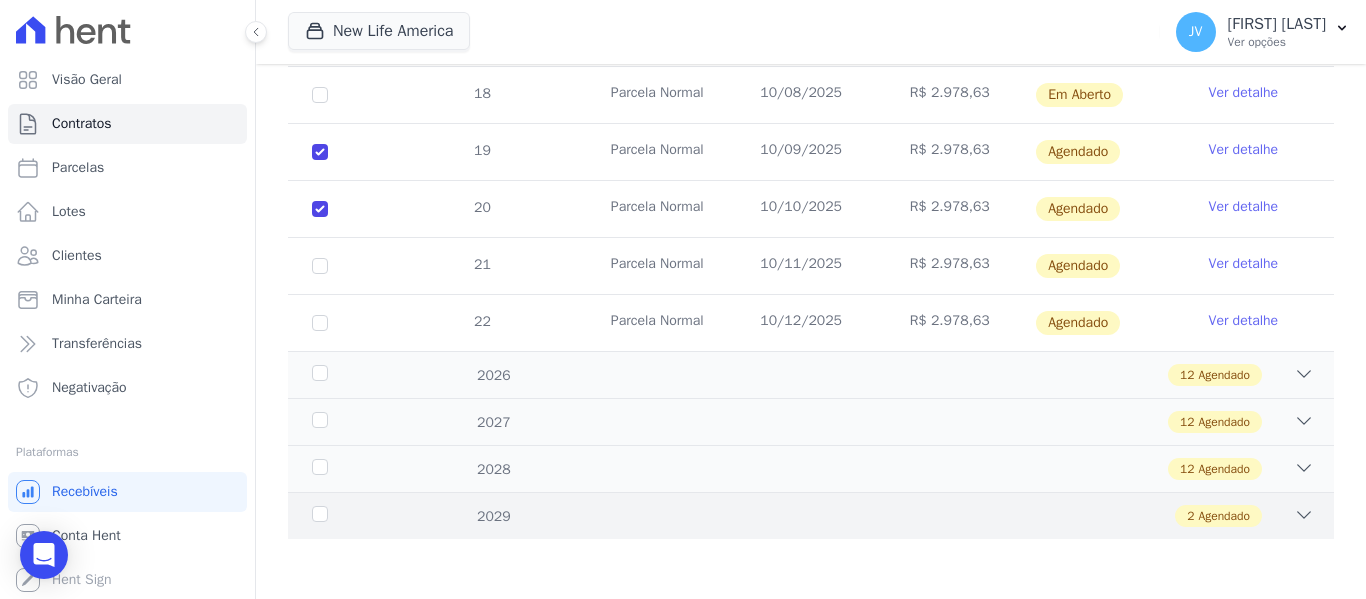 click on "2029" at bounding box center [353, 516] 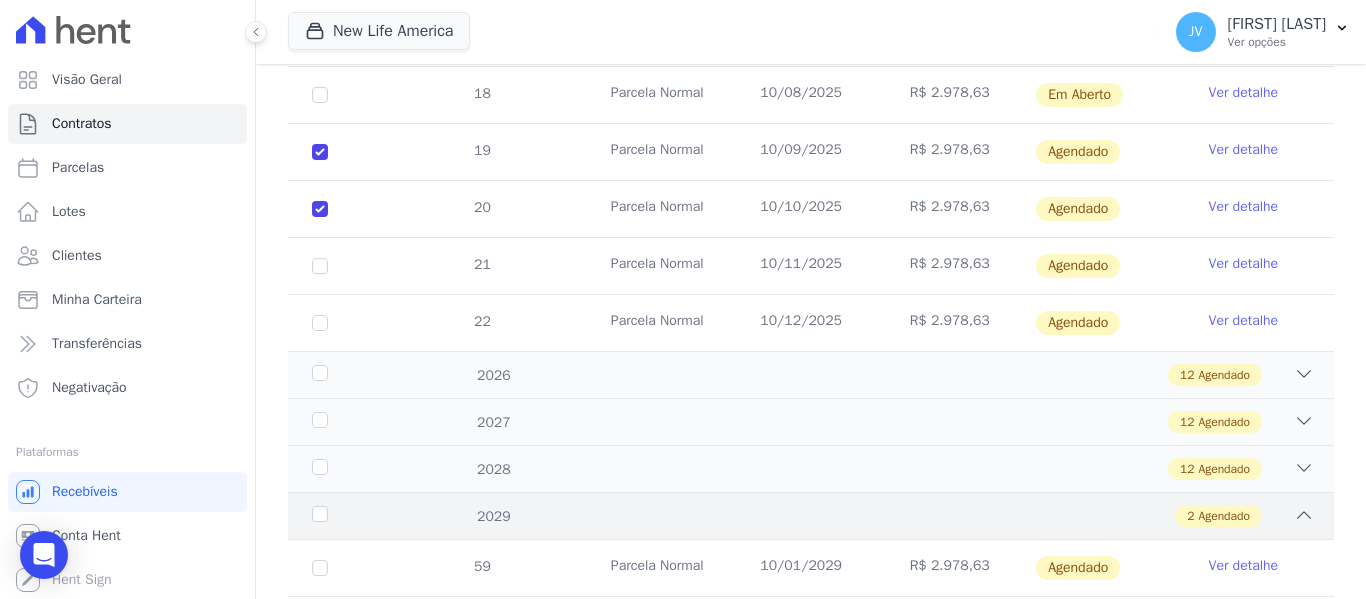 click on "2029" at bounding box center [353, 516] 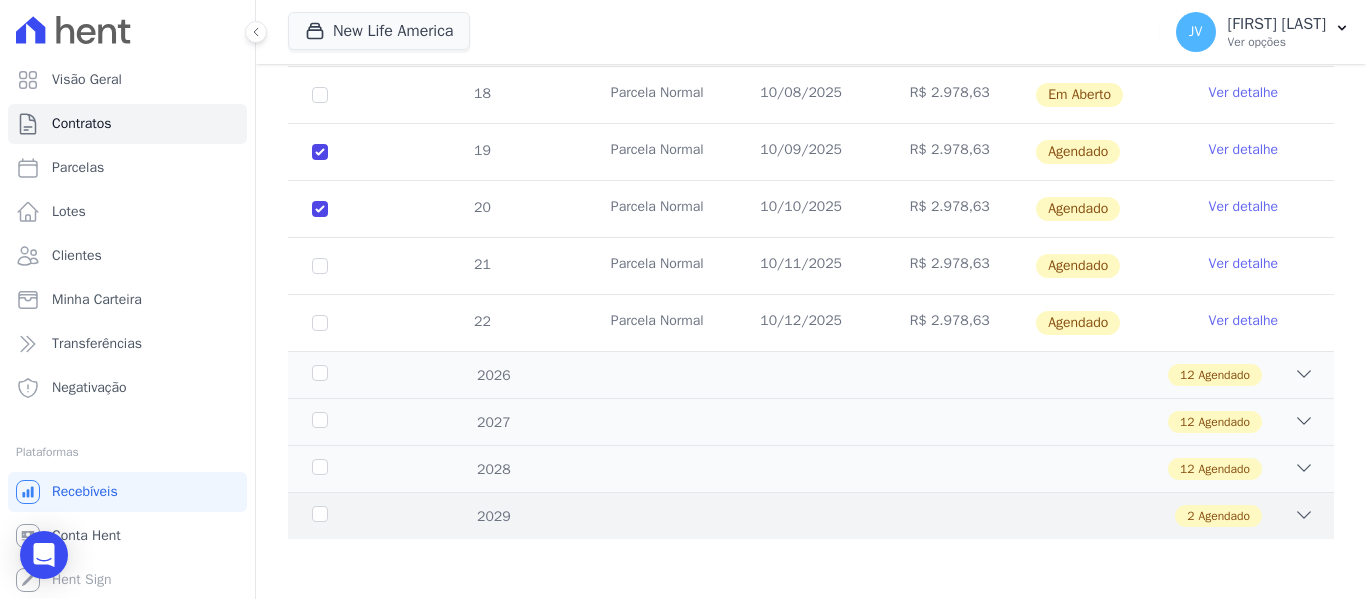 click on "2029" at bounding box center [353, 516] 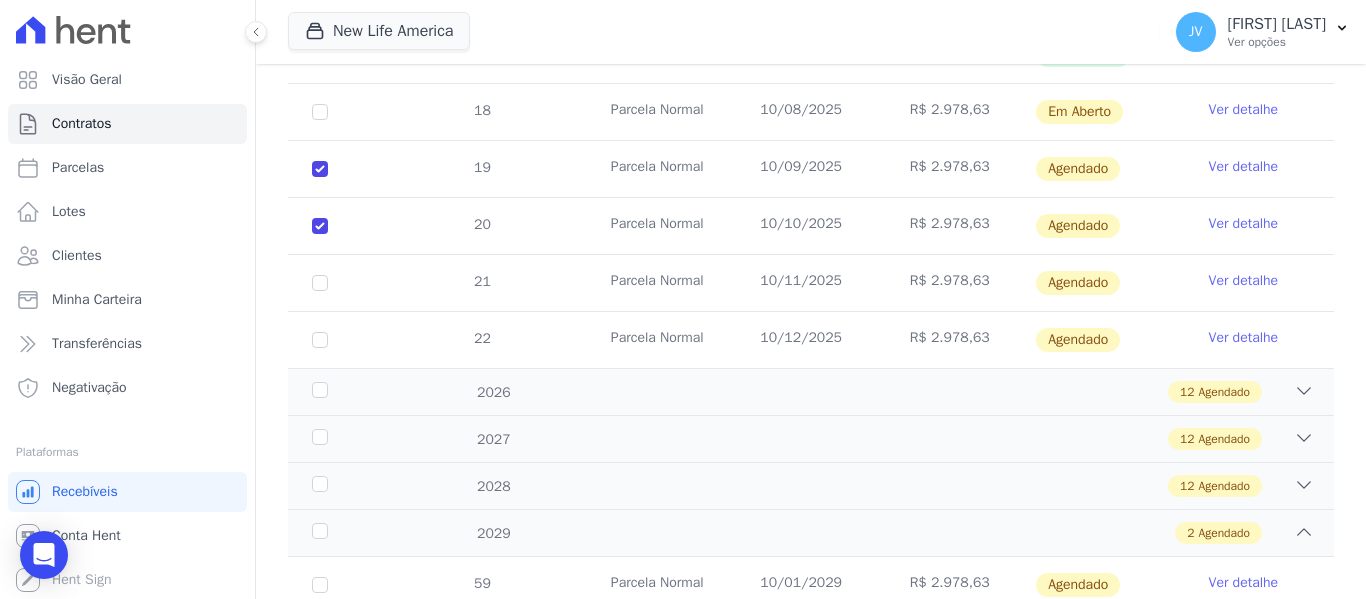 scroll, scrollTop: 900, scrollLeft: 0, axis: vertical 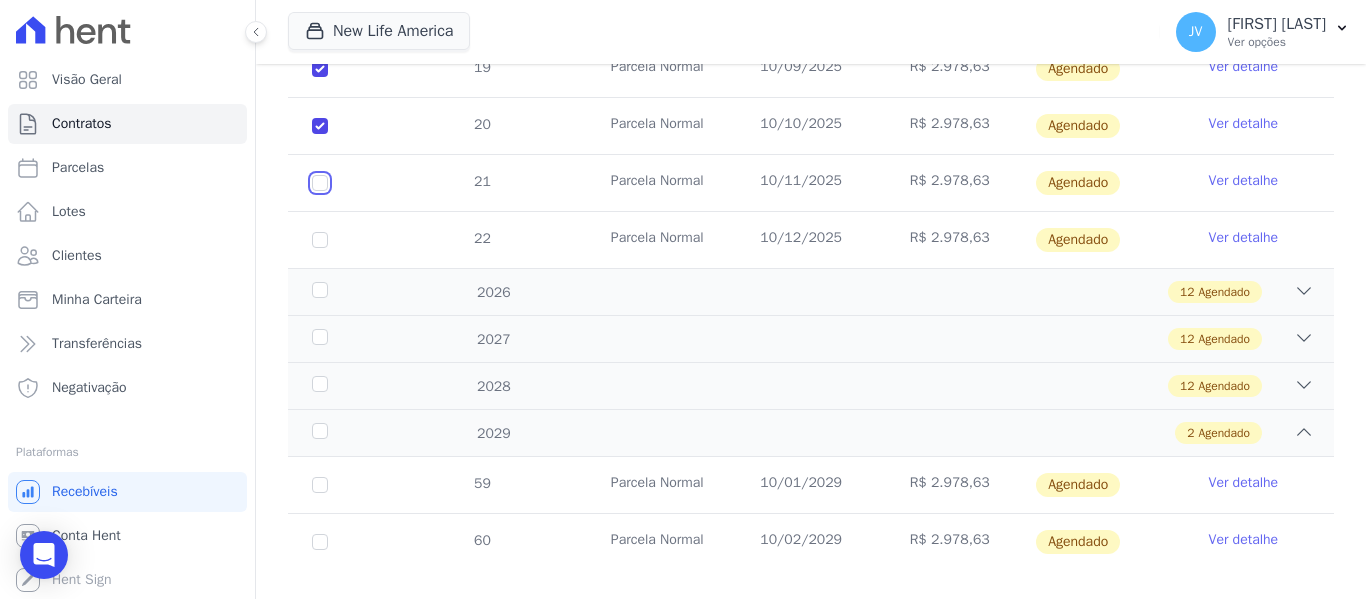 click at bounding box center [320, 69] 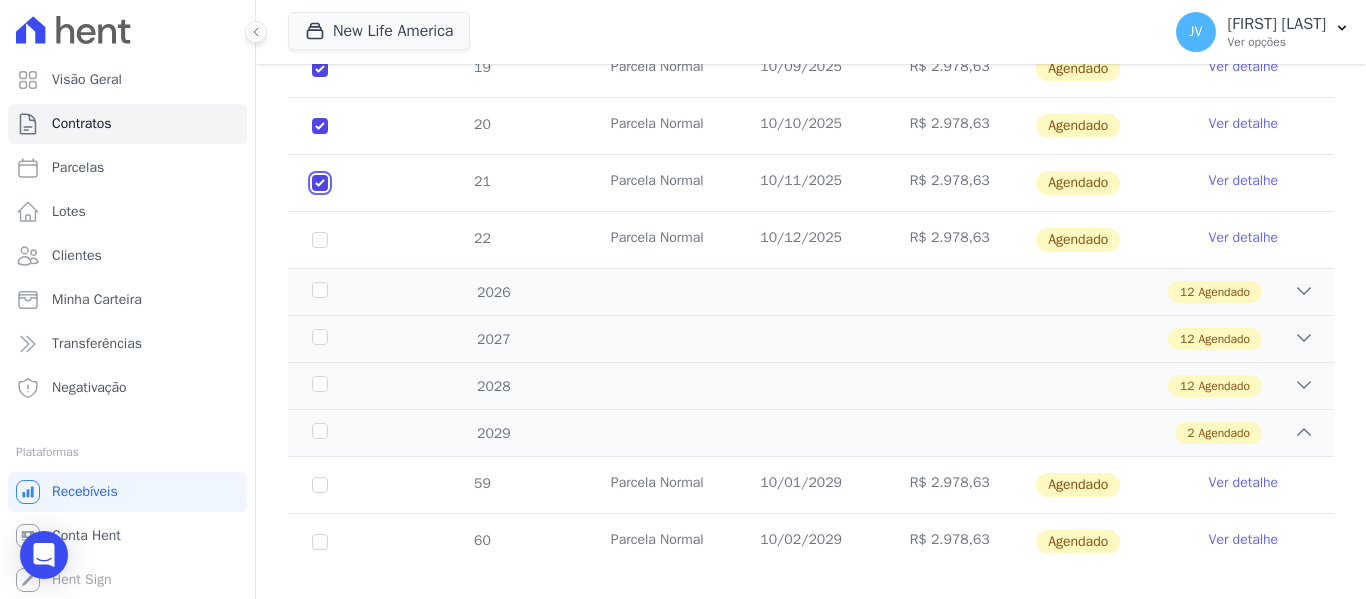checkbox on "true" 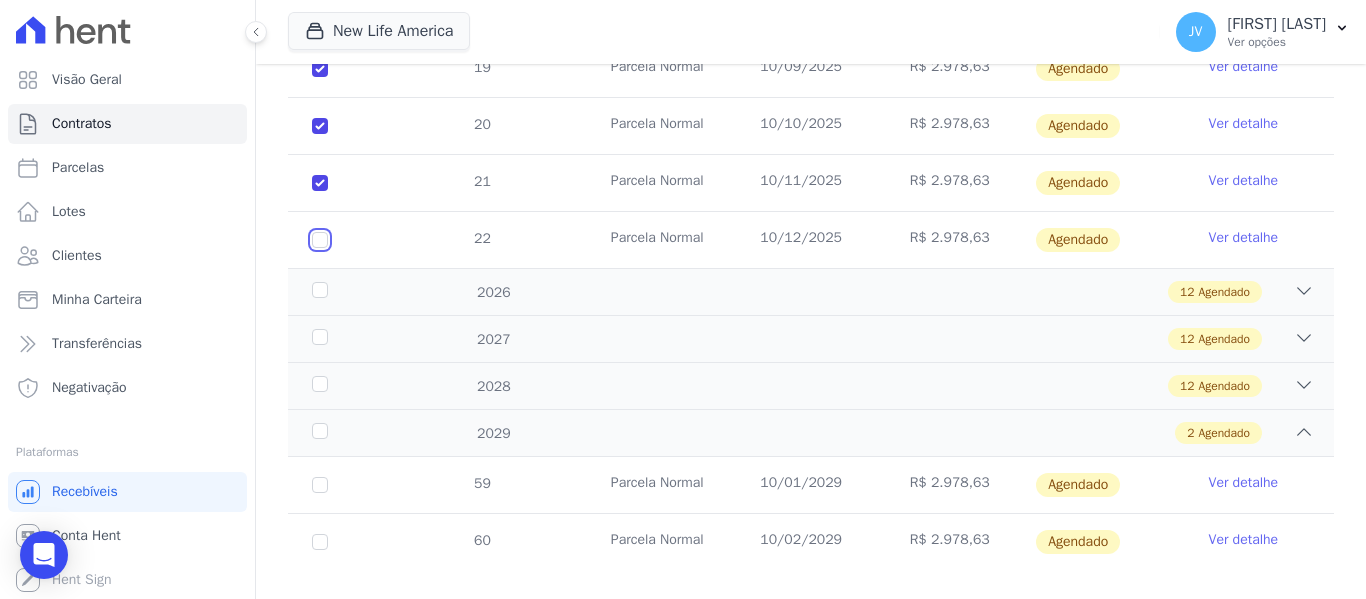 click at bounding box center (320, 69) 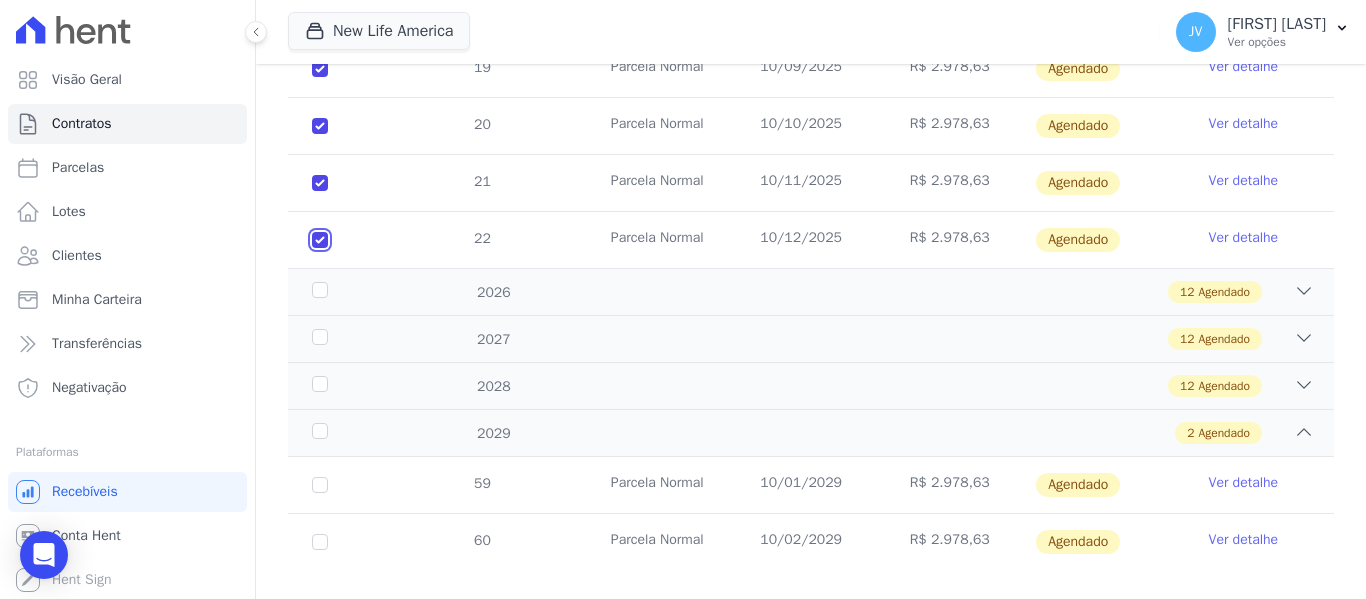 checkbox on "true" 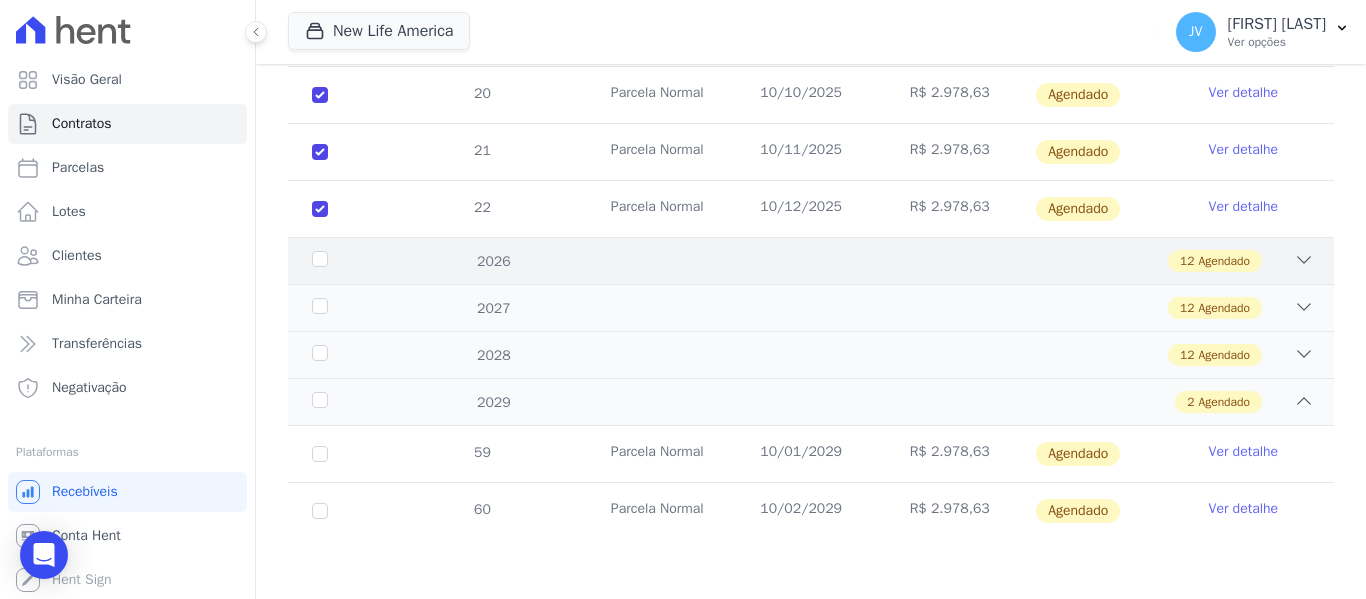 click on "2026" at bounding box center [353, 261] 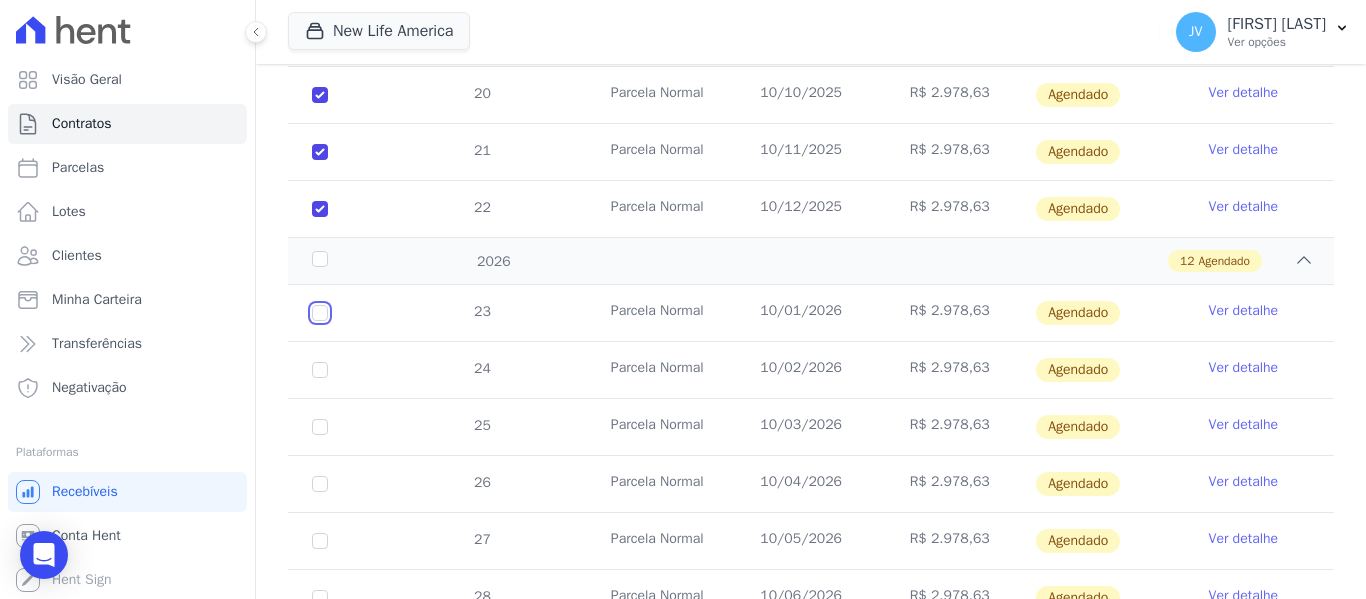 click at bounding box center (320, 313) 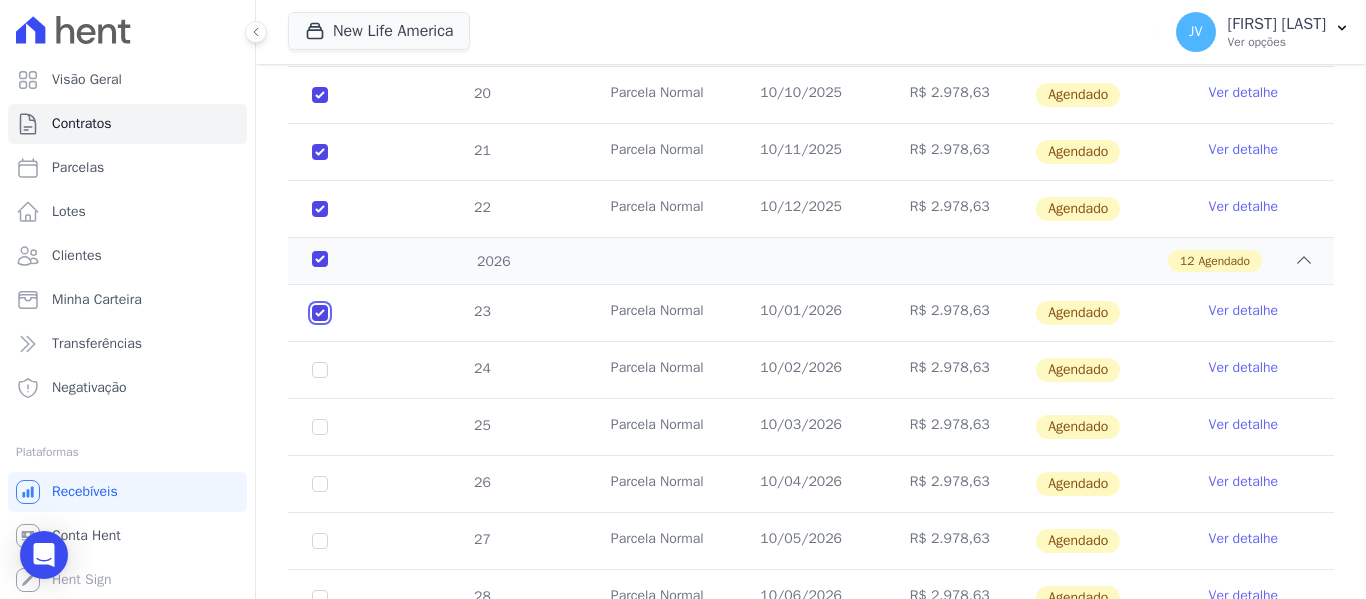 checkbox on "true" 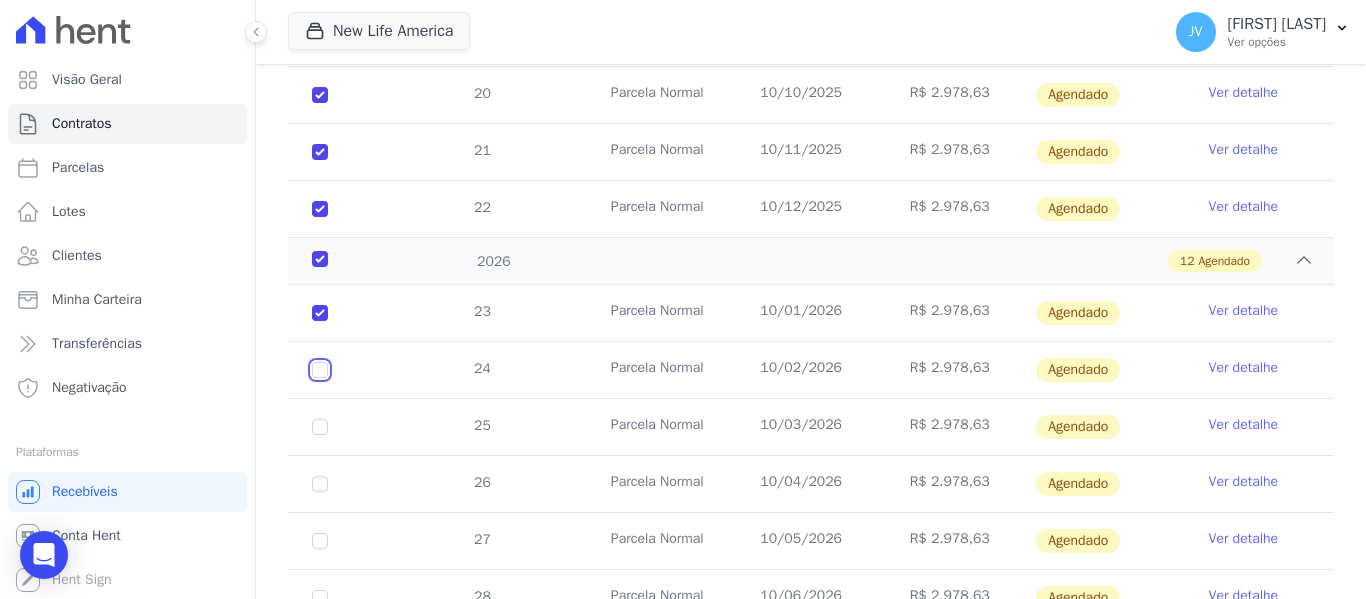 click at bounding box center [320, 313] 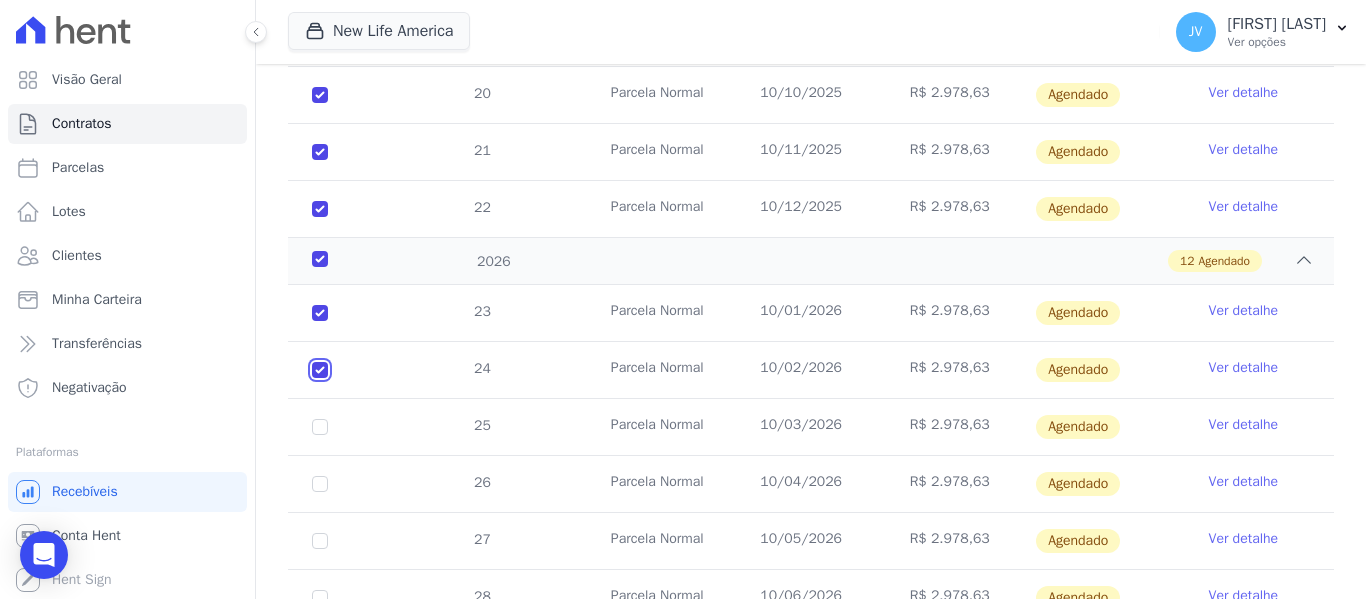 checkbox on "true" 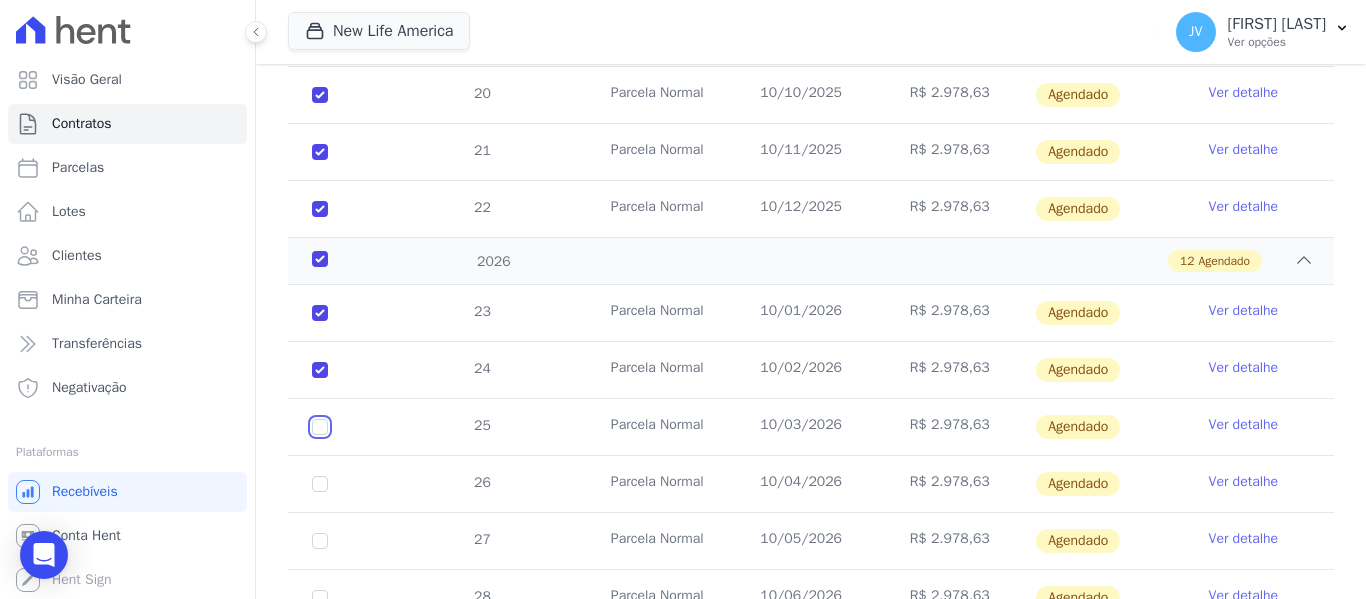 click at bounding box center [320, 313] 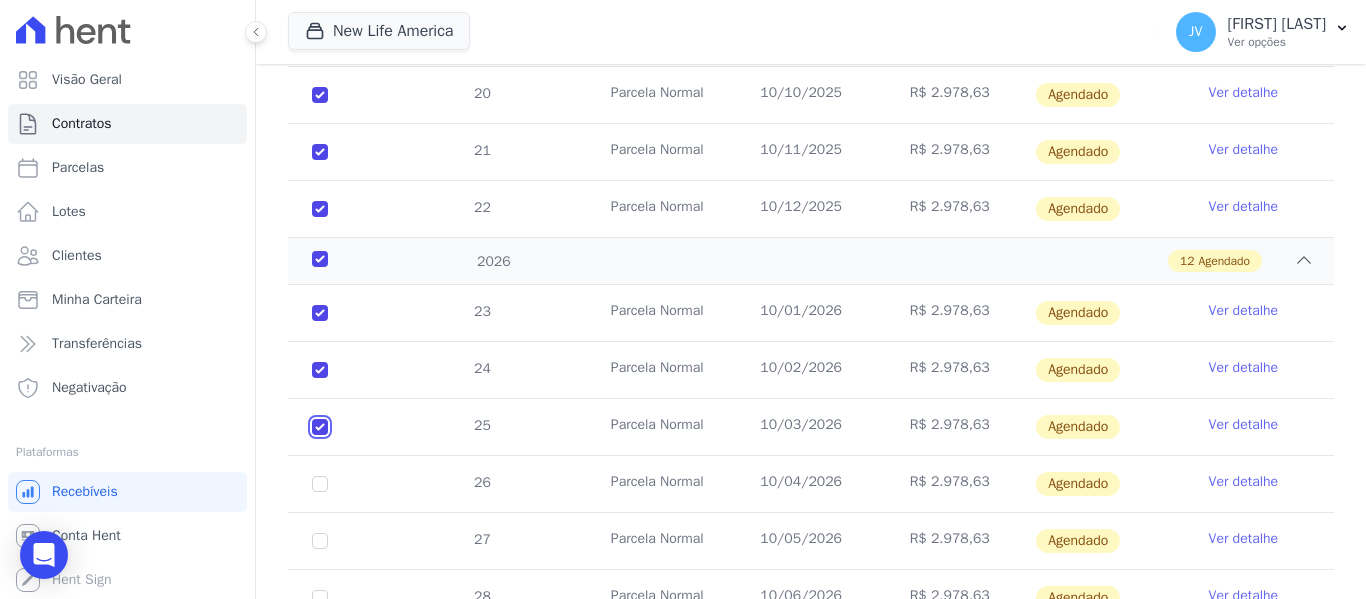 checkbox on "true" 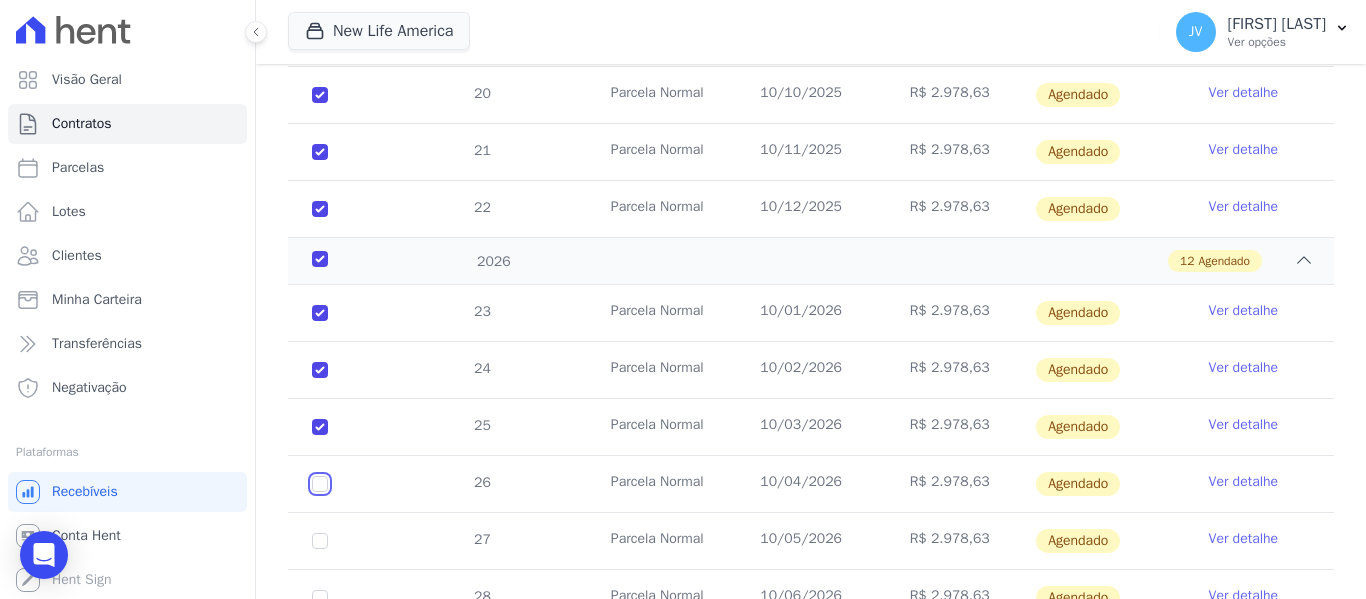 click at bounding box center [320, 313] 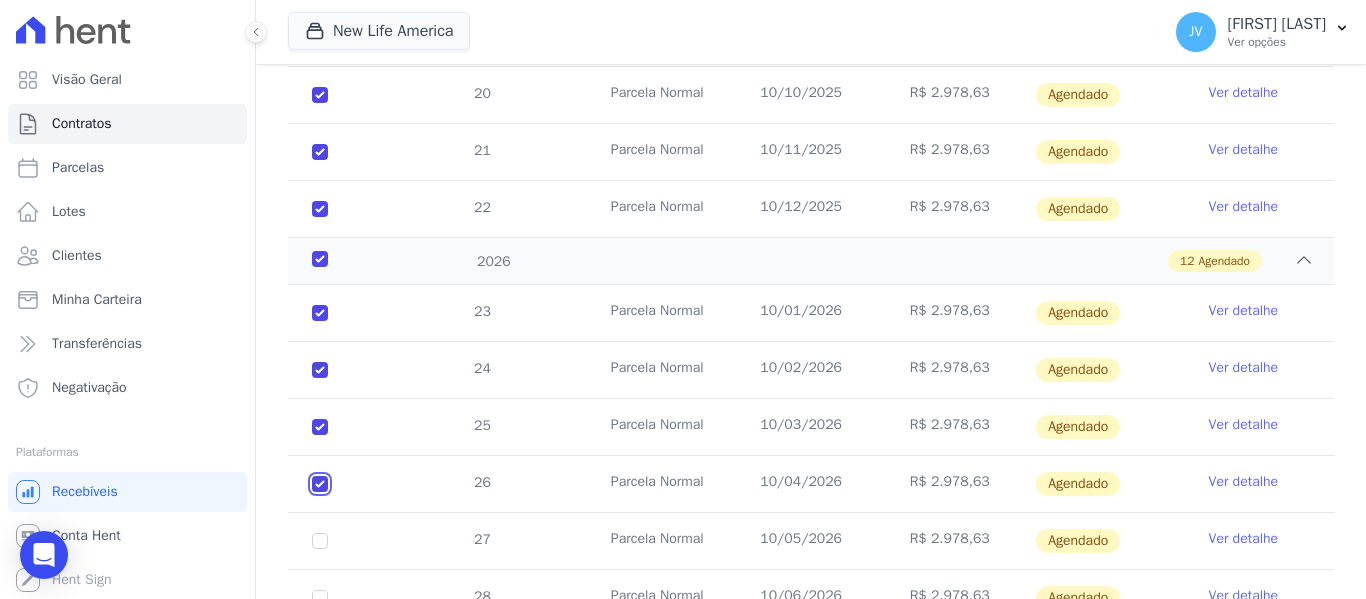 checkbox on "true" 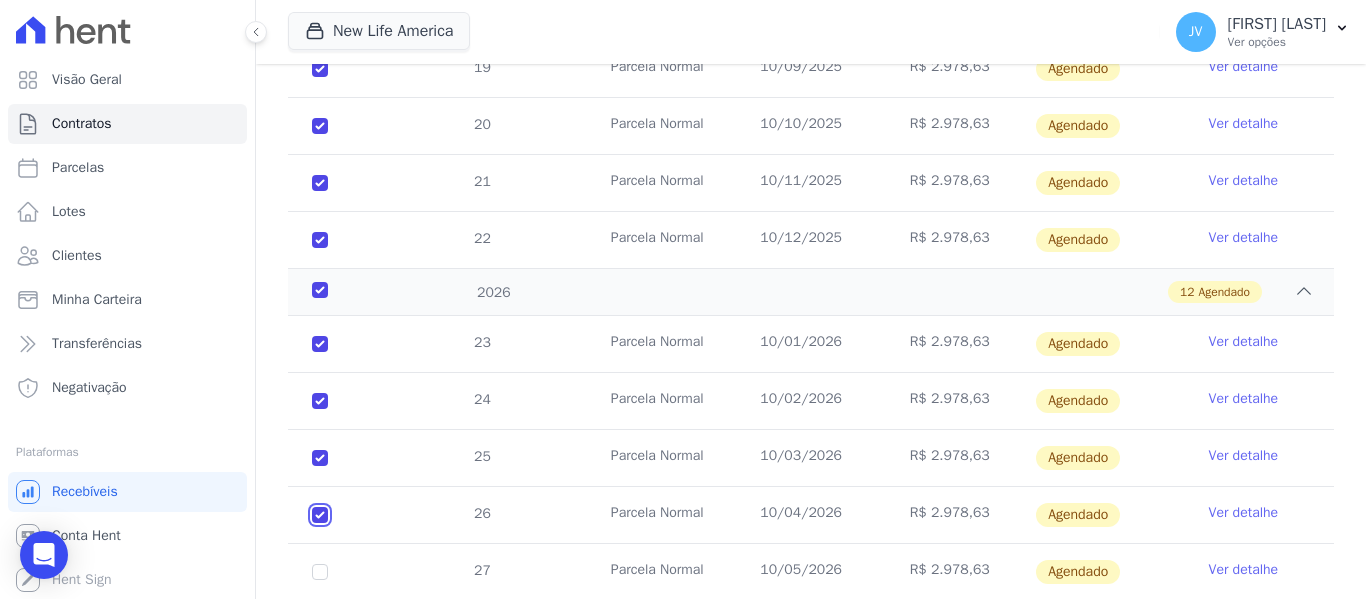 scroll, scrollTop: 1300, scrollLeft: 0, axis: vertical 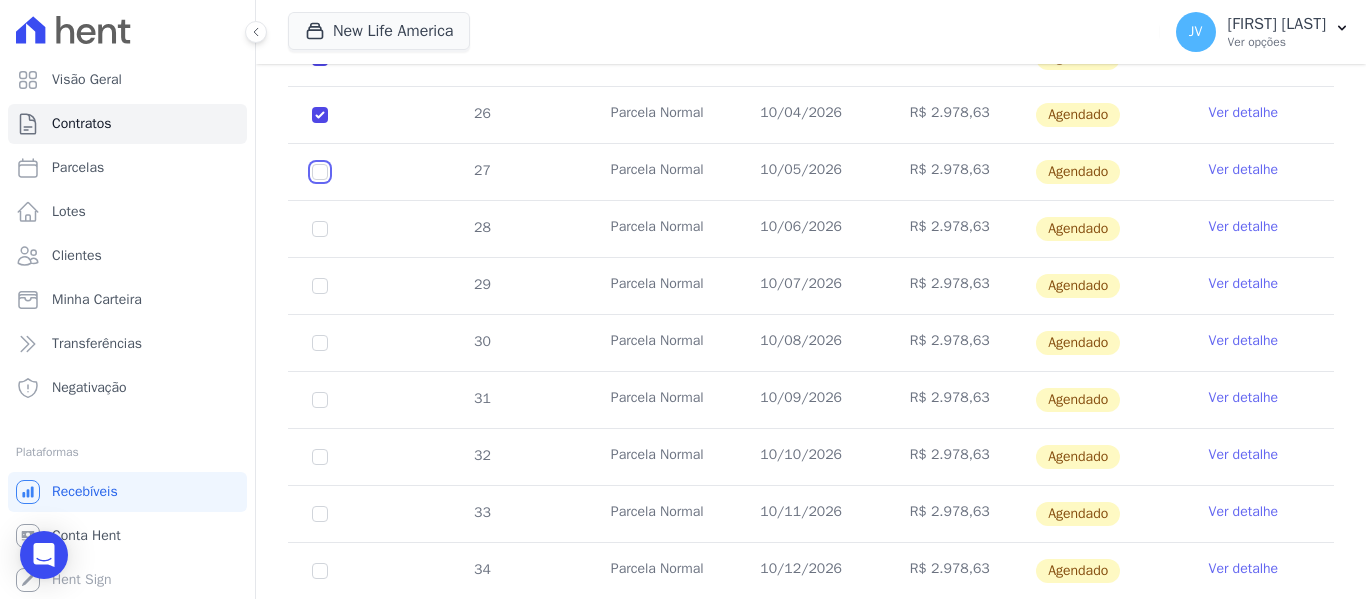 click at bounding box center (320, -56) 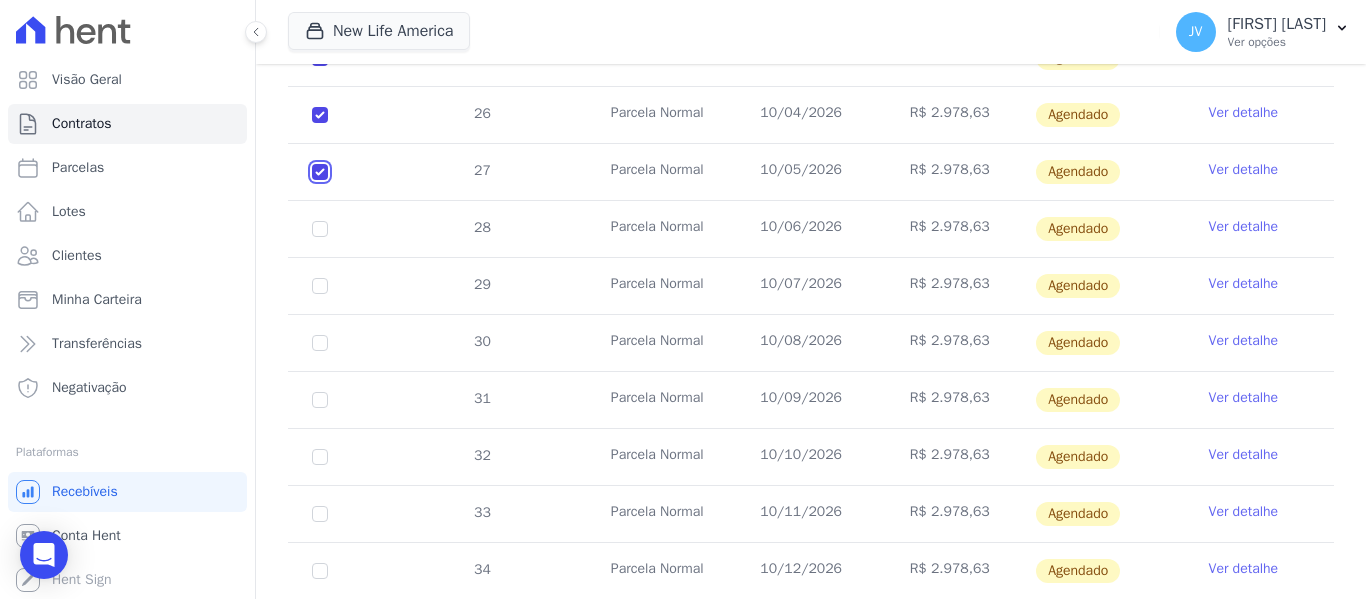 checkbox on "true" 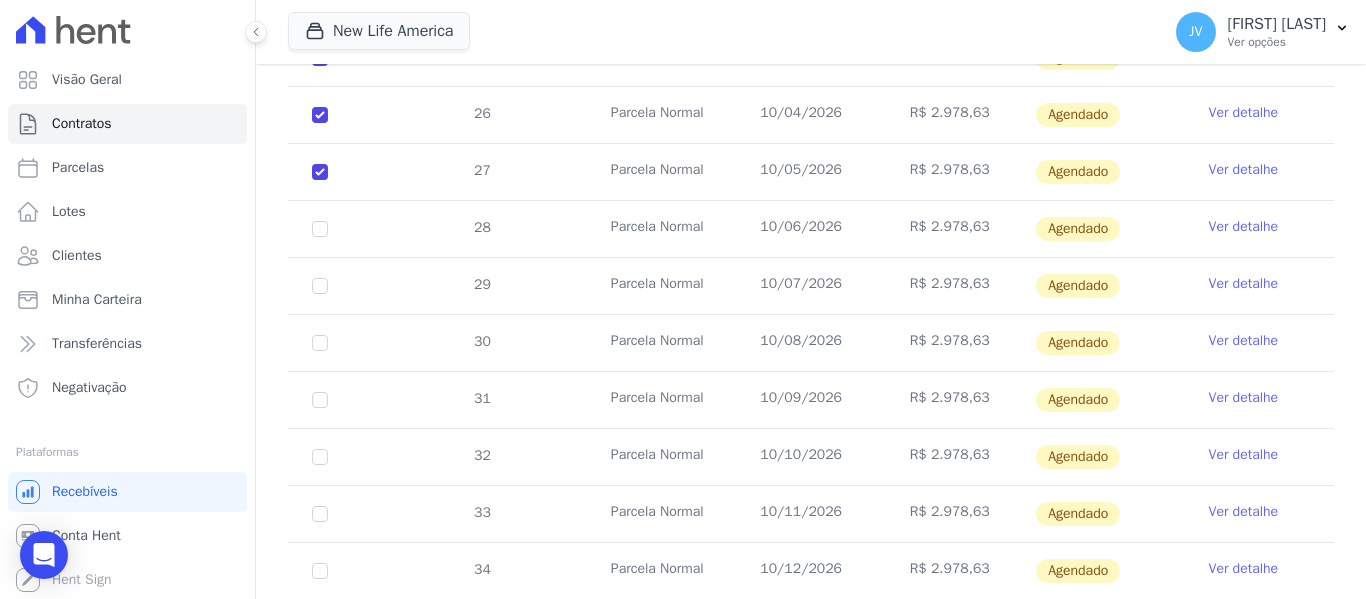click on "28" at bounding box center [320, 229] 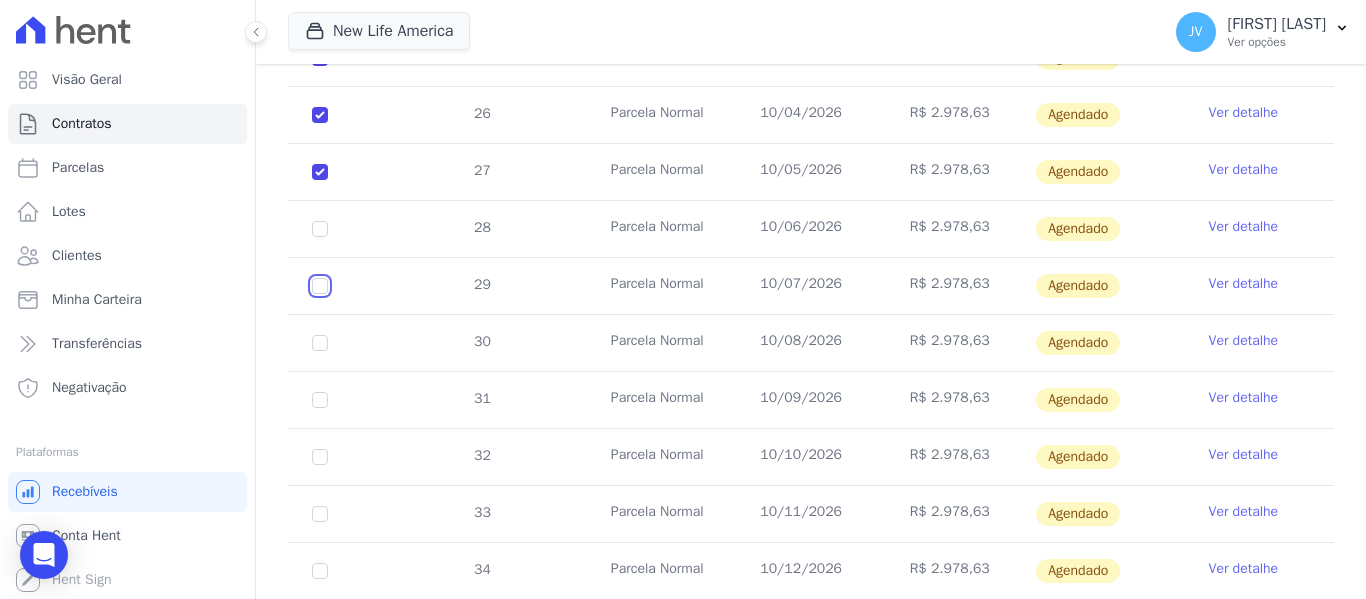 click at bounding box center [320, -56] 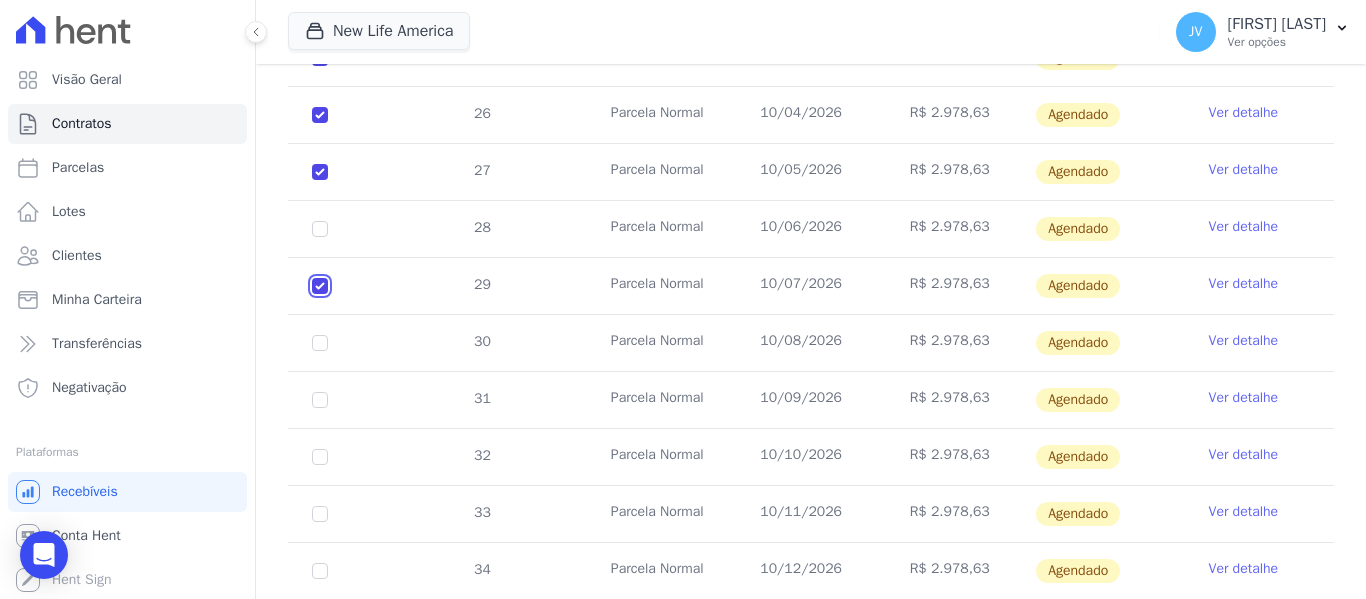 checkbox on "true" 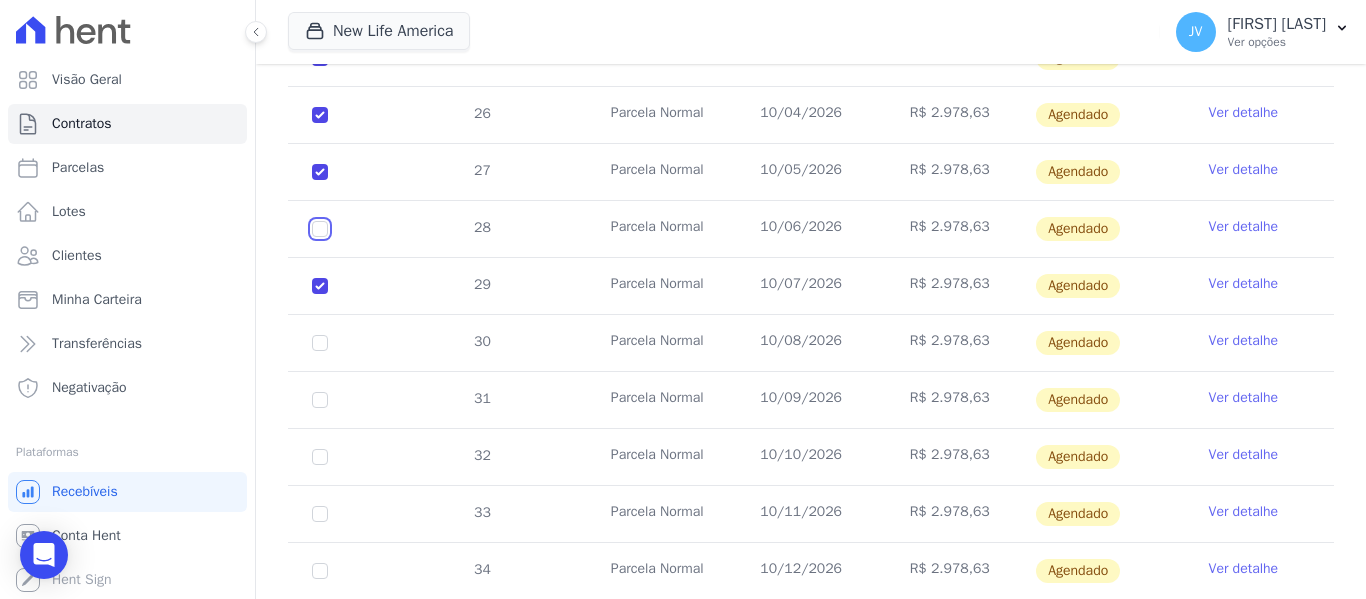 click at bounding box center (320, -56) 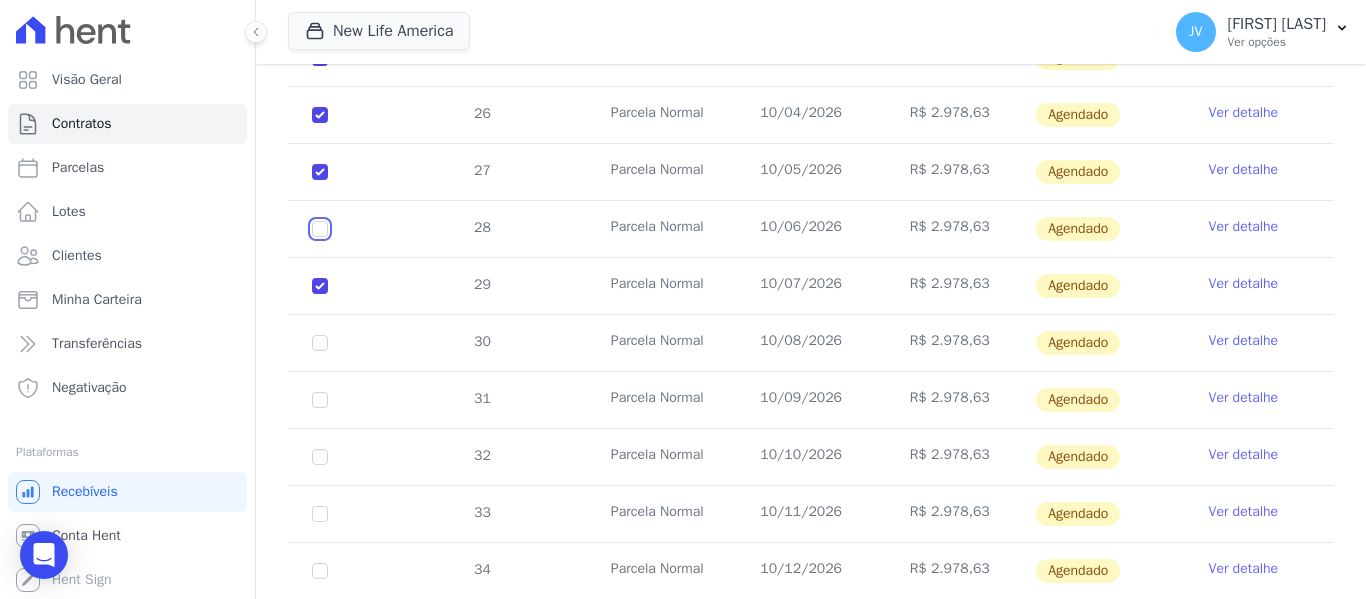 checkbox on "true" 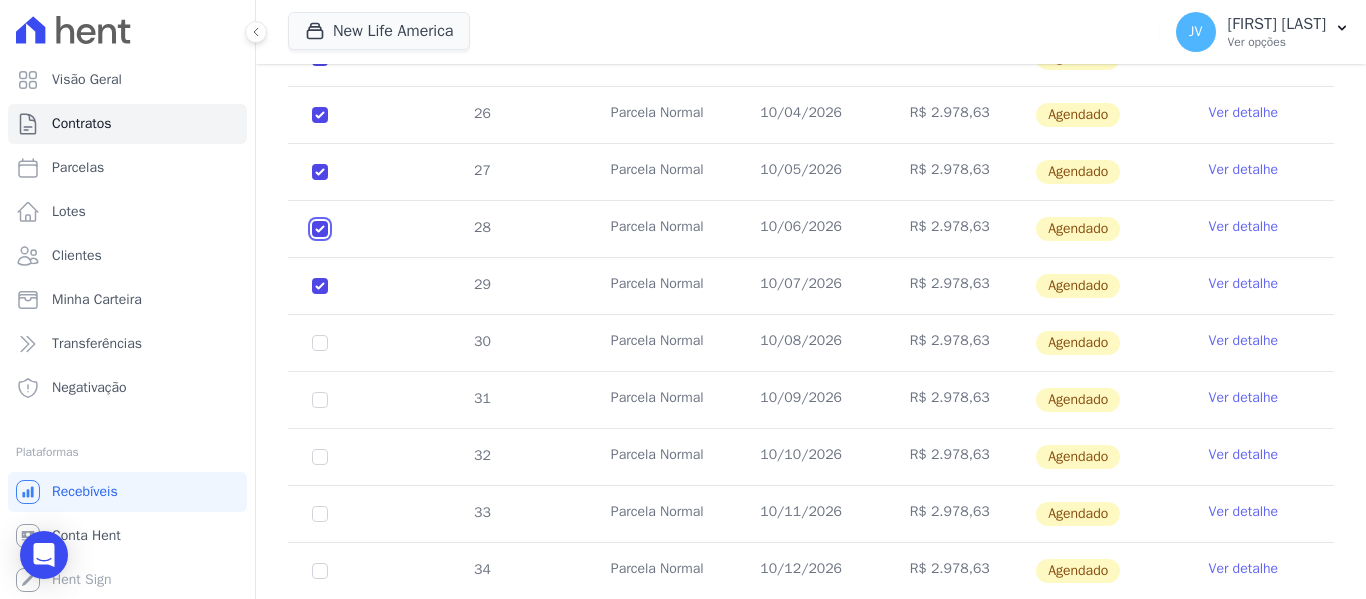 checkbox on "true" 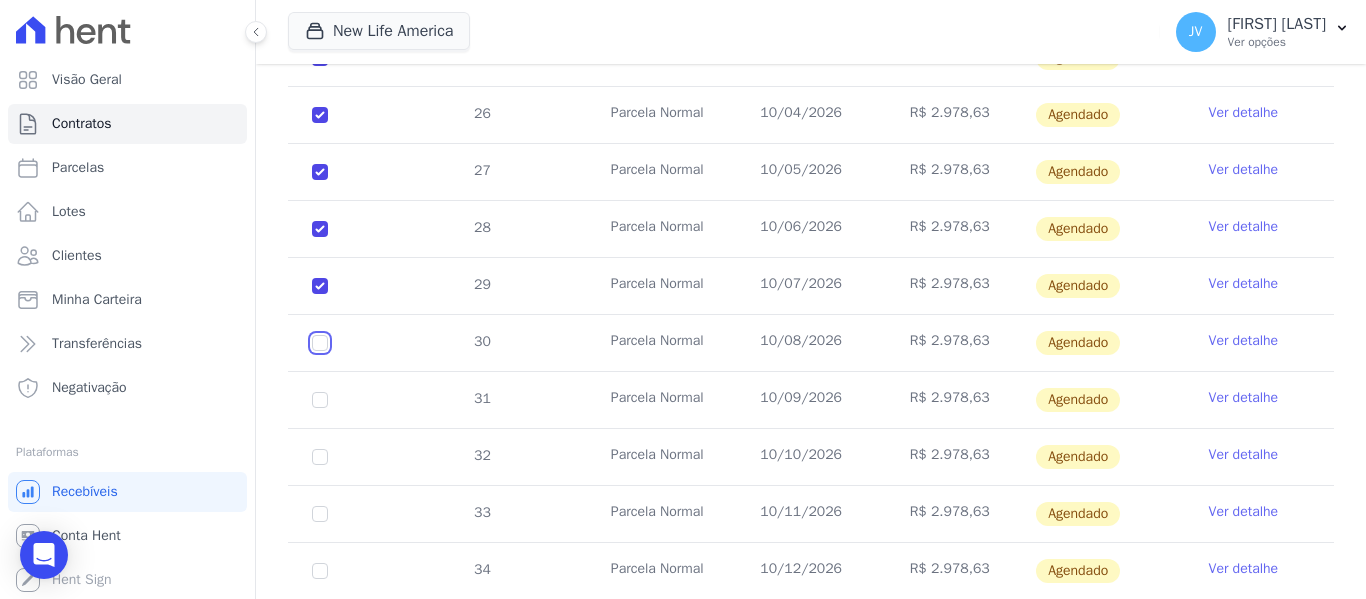 click at bounding box center [320, -56] 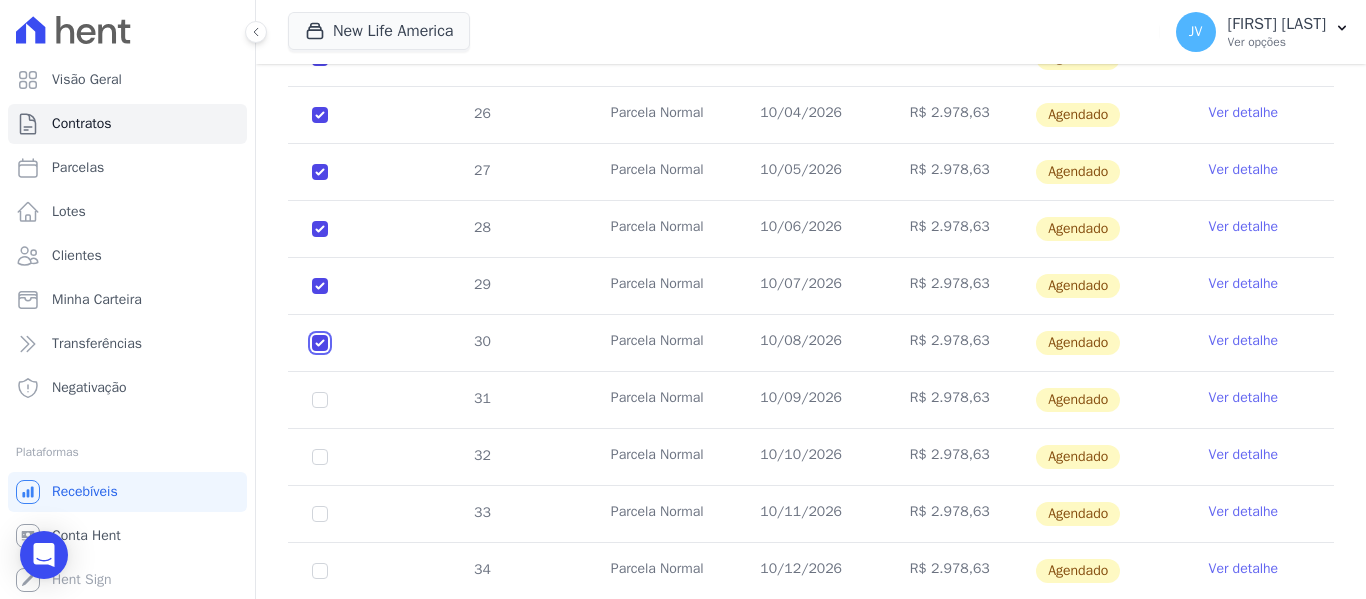 checkbox on "true" 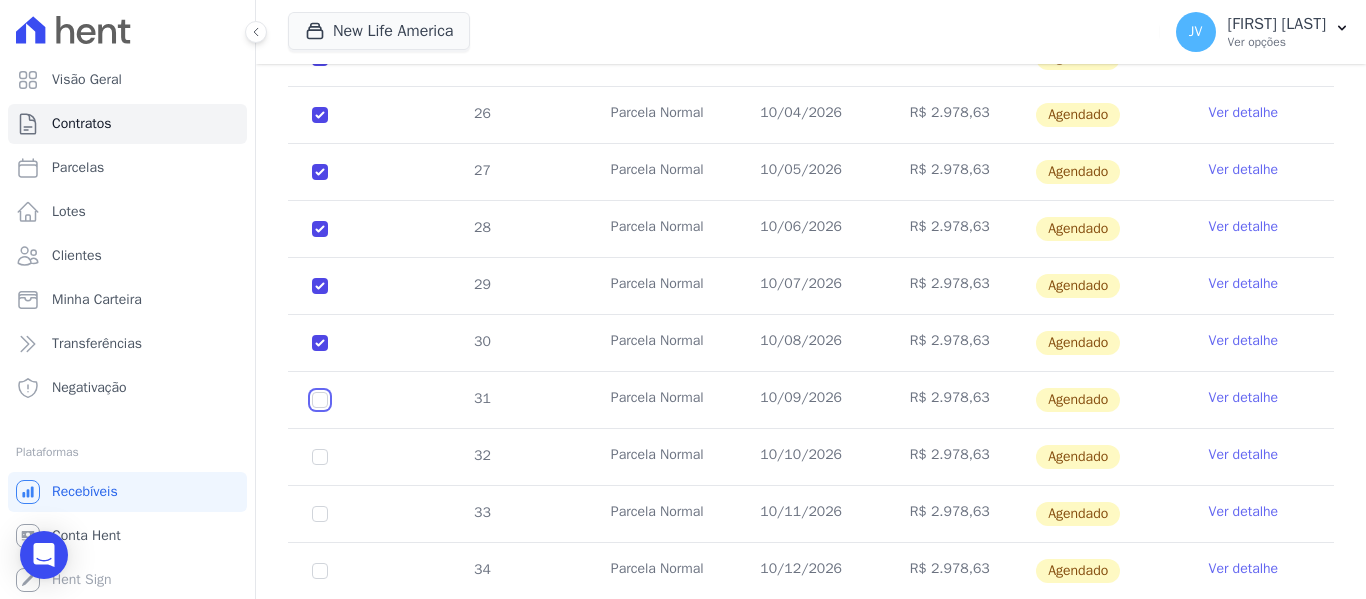 click at bounding box center [320, -56] 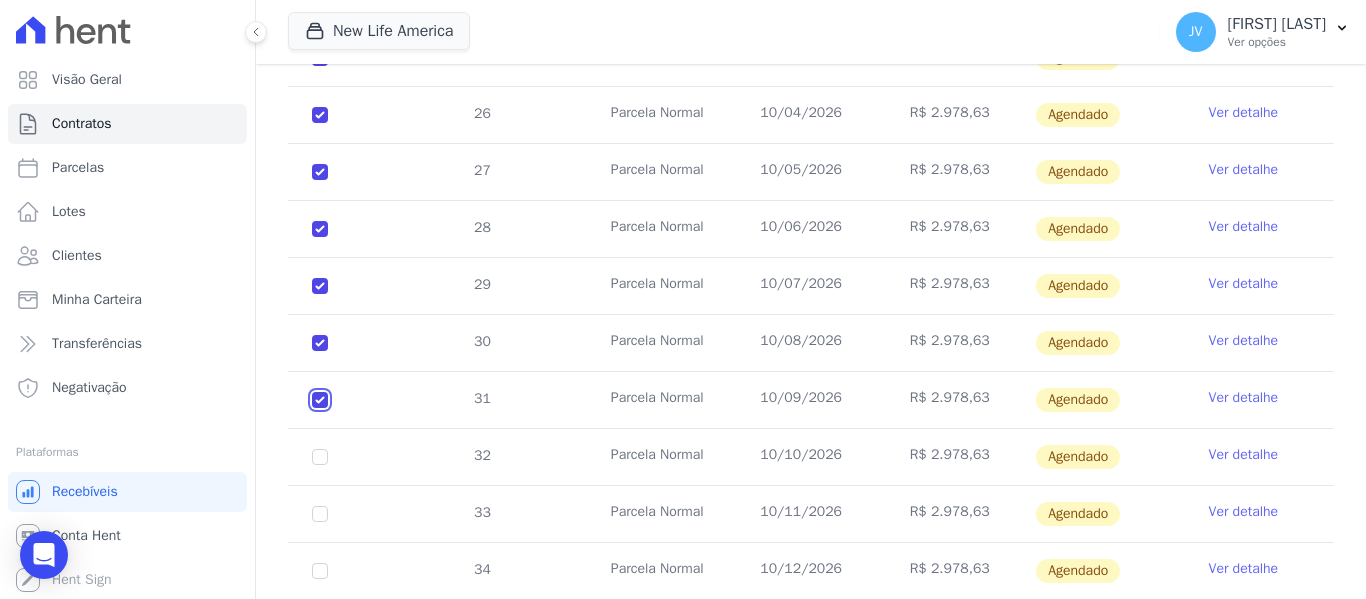 checkbox on "true" 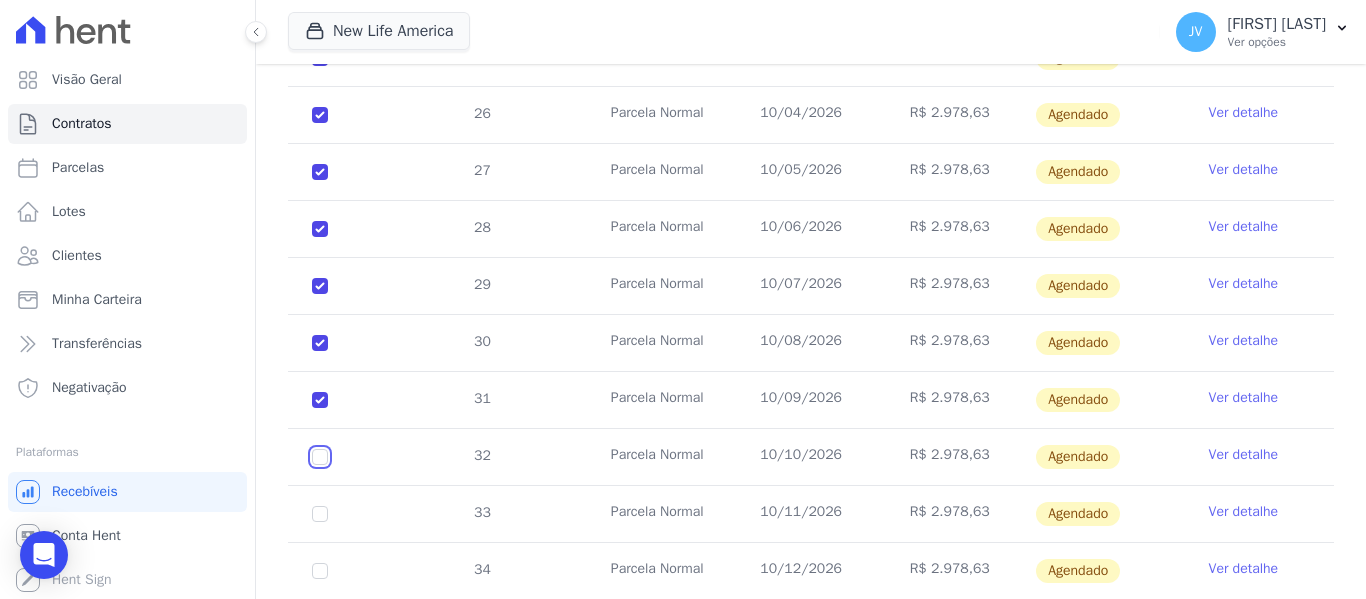click at bounding box center [320, -56] 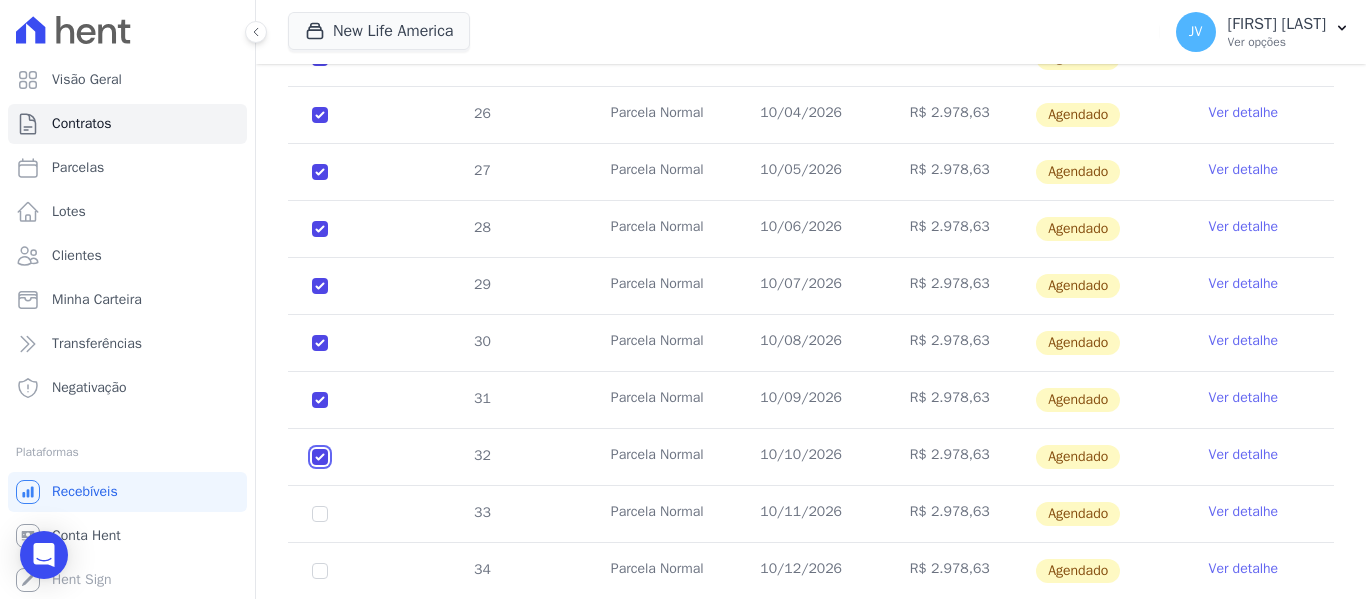 checkbox on "true" 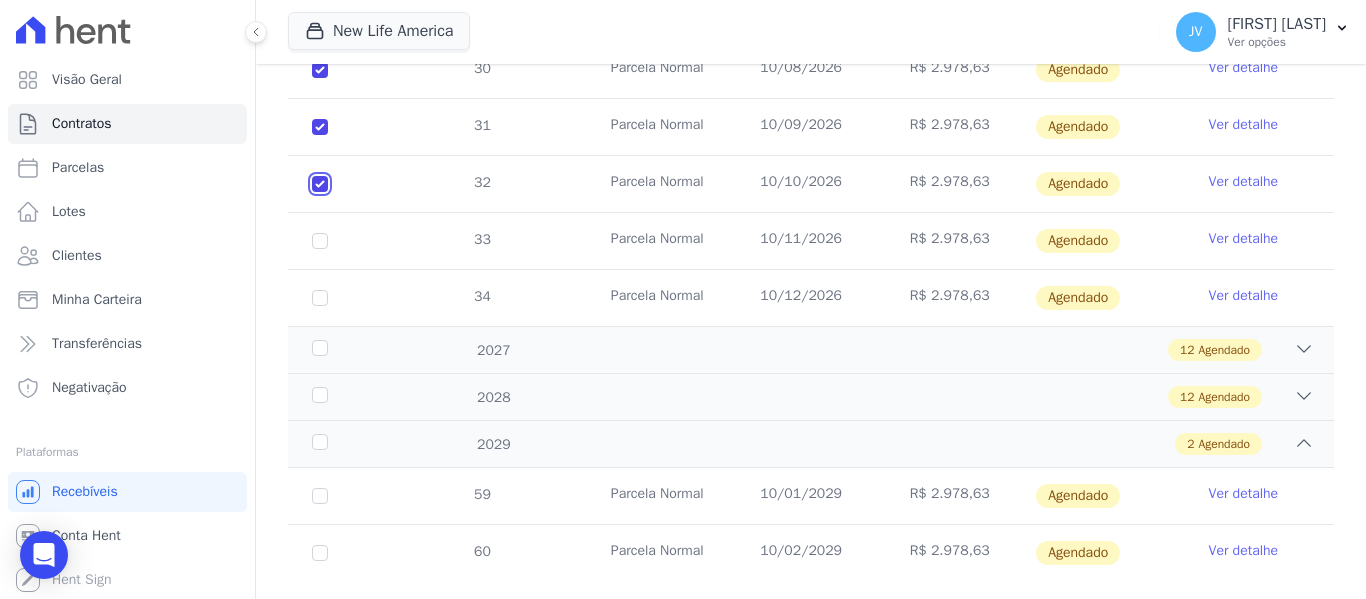 scroll, scrollTop: 1600, scrollLeft: 0, axis: vertical 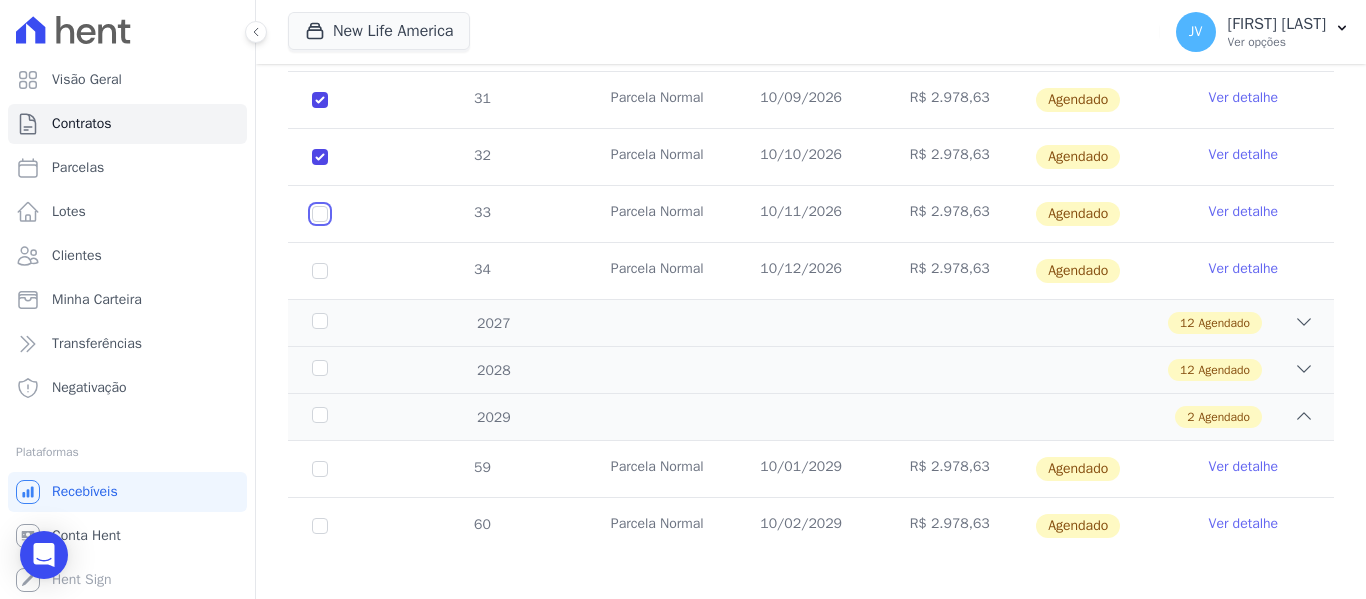 drag, startPoint x: 323, startPoint y: 212, endPoint x: 321, endPoint y: 225, distance: 13.152946 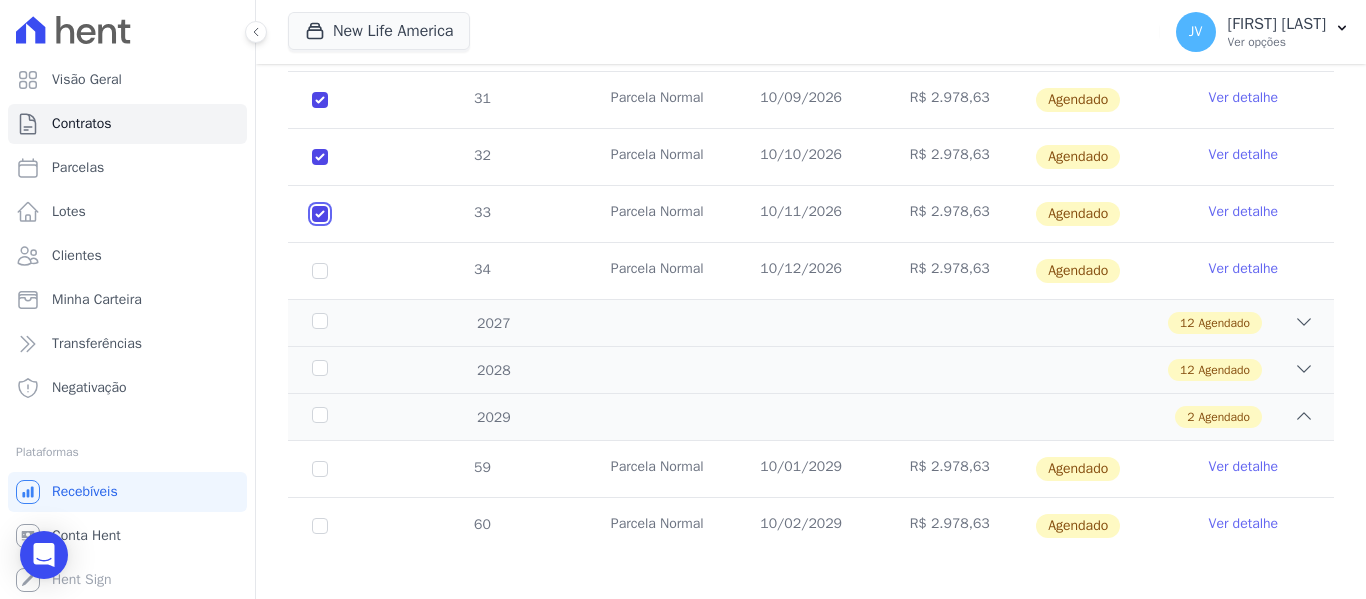 checkbox on "true" 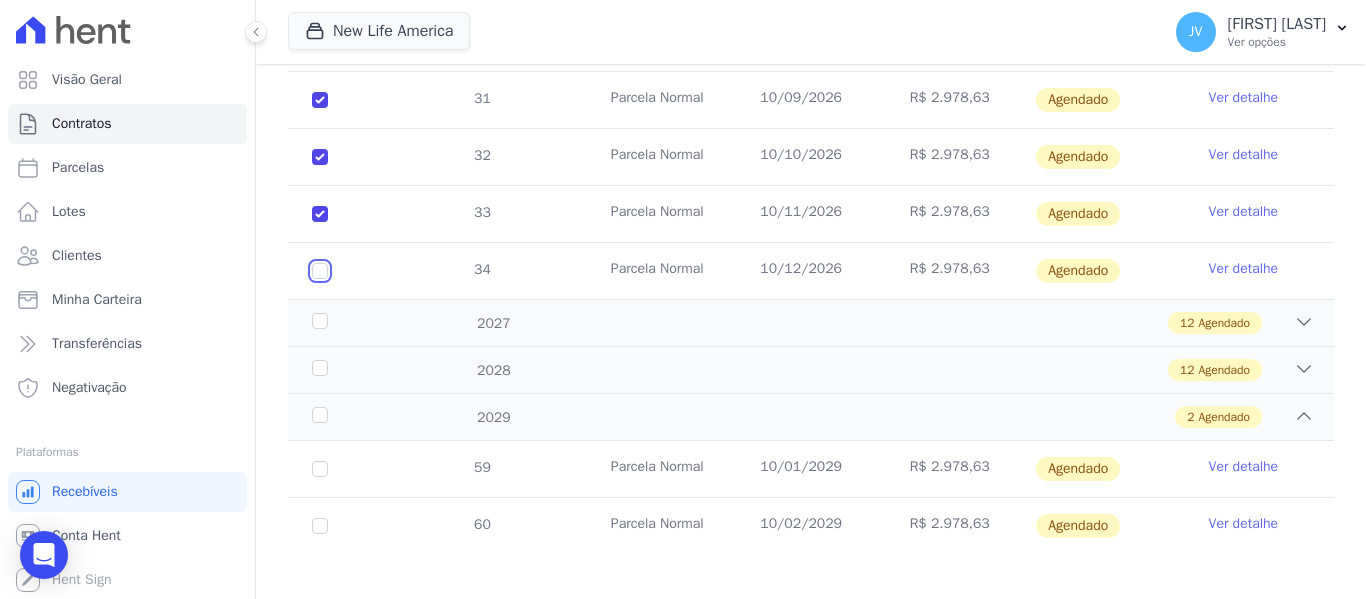 click at bounding box center (320, -356) 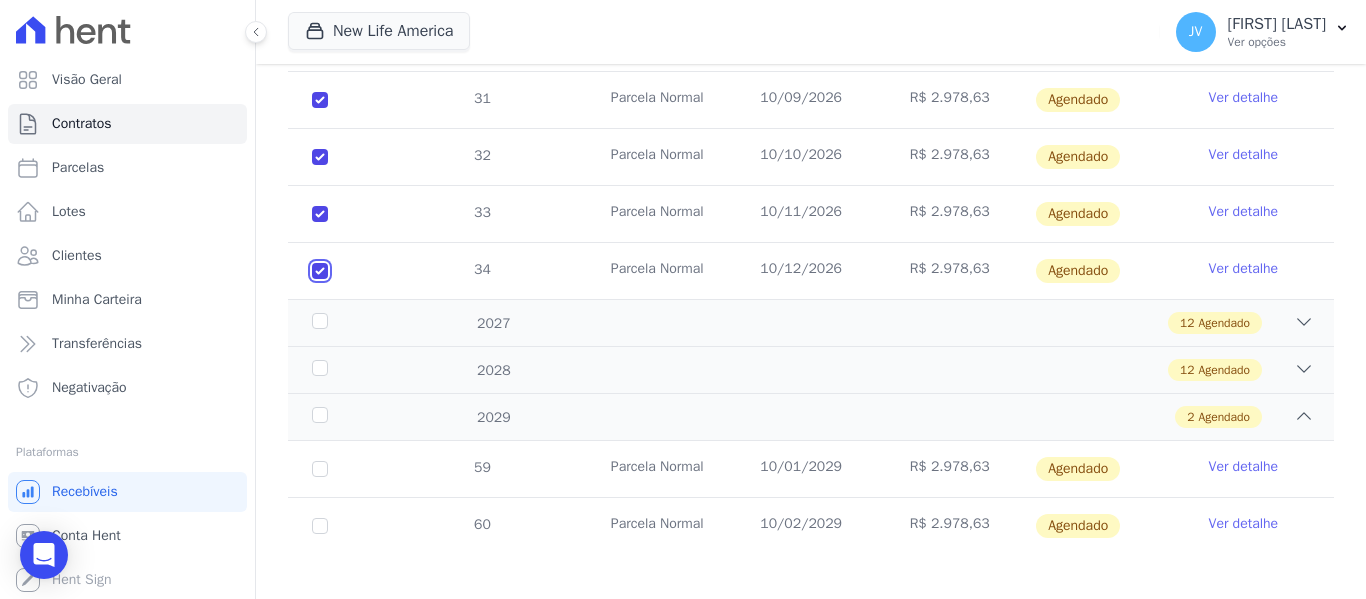checkbox on "true" 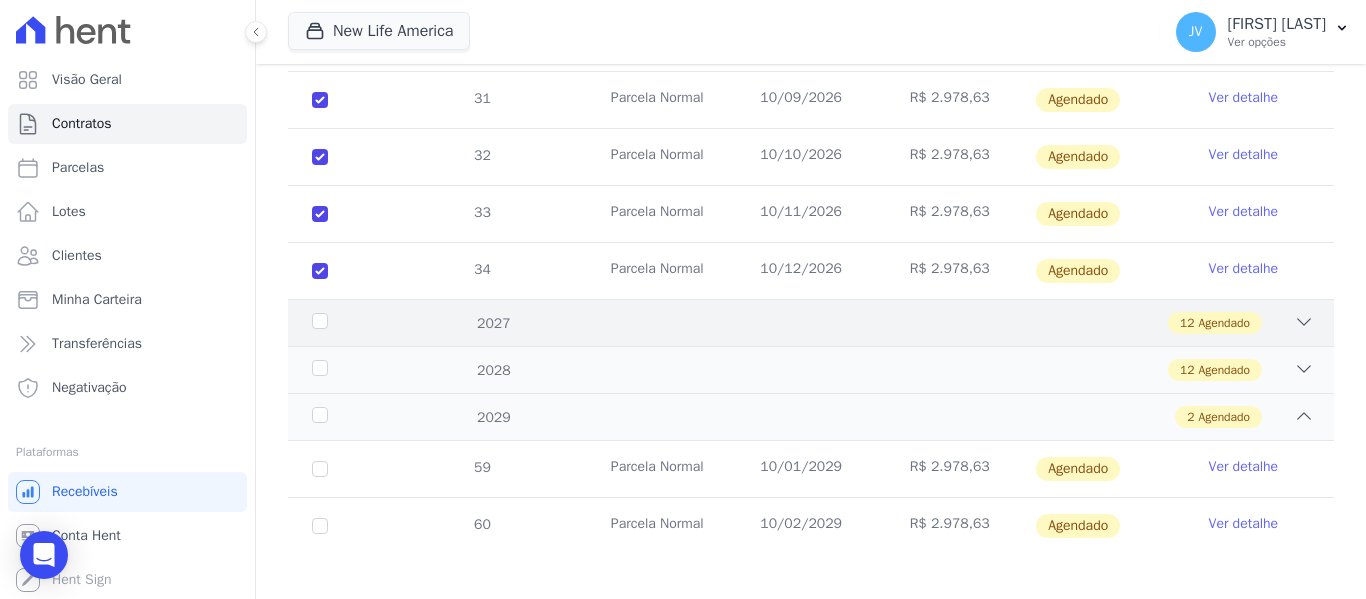 click on "2027" at bounding box center [353, 323] 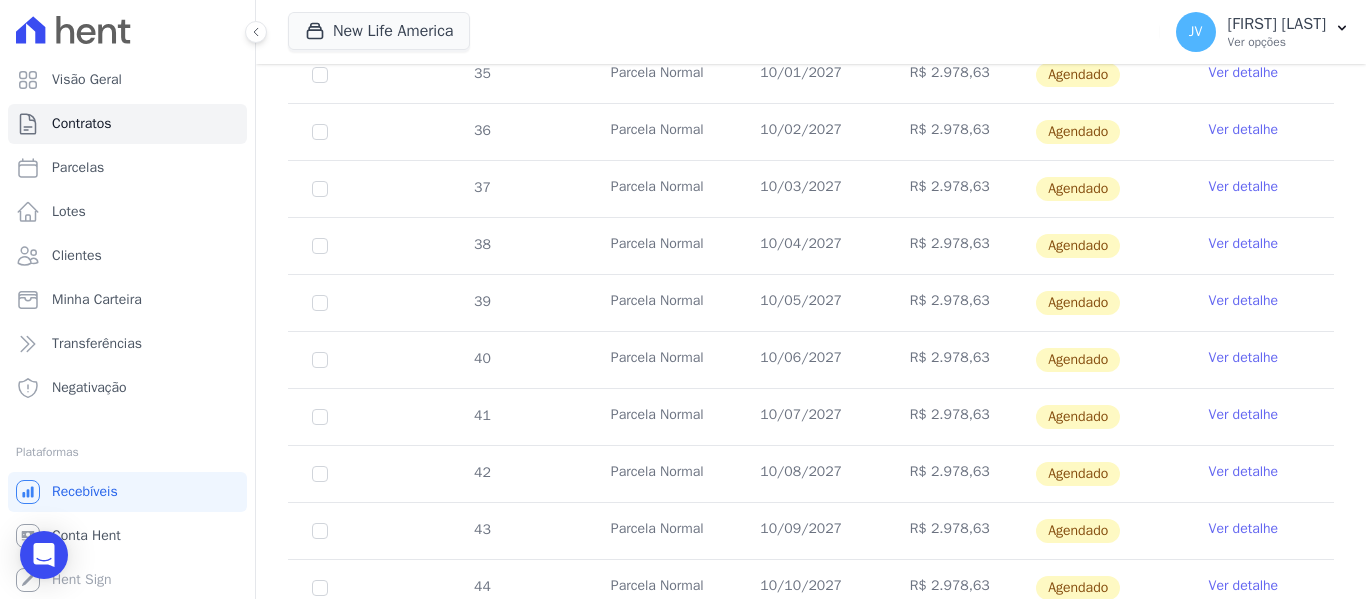 scroll, scrollTop: 1800, scrollLeft: 0, axis: vertical 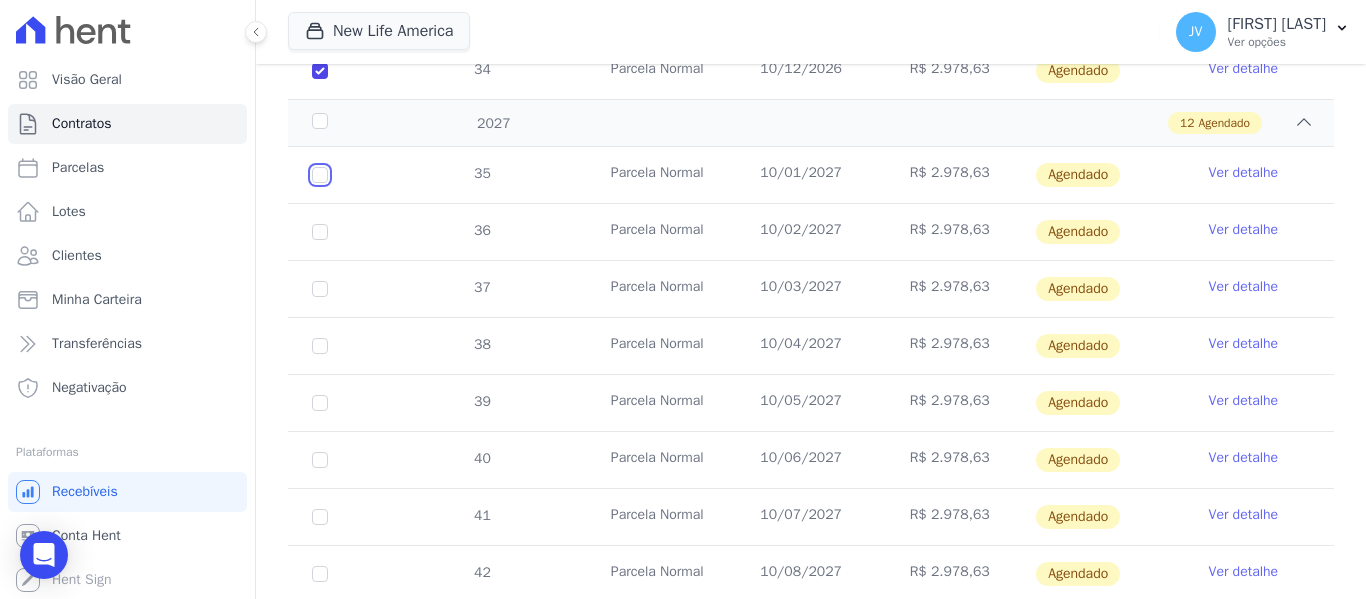 click at bounding box center (320, 175) 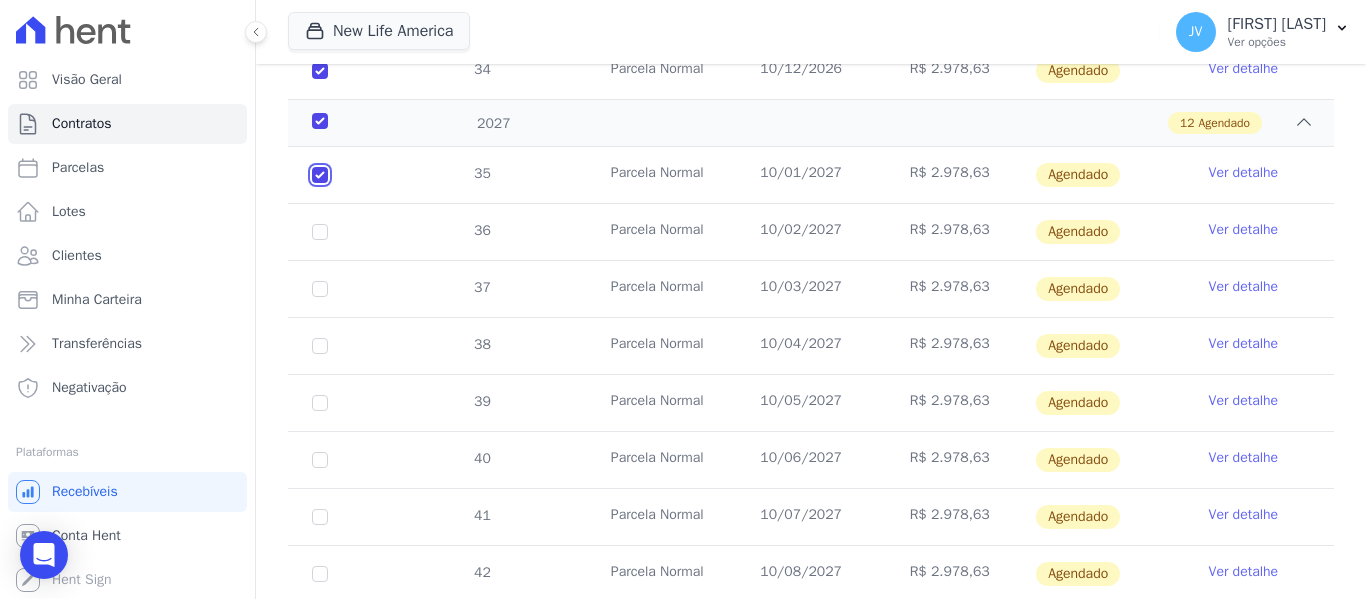 checkbox on "true" 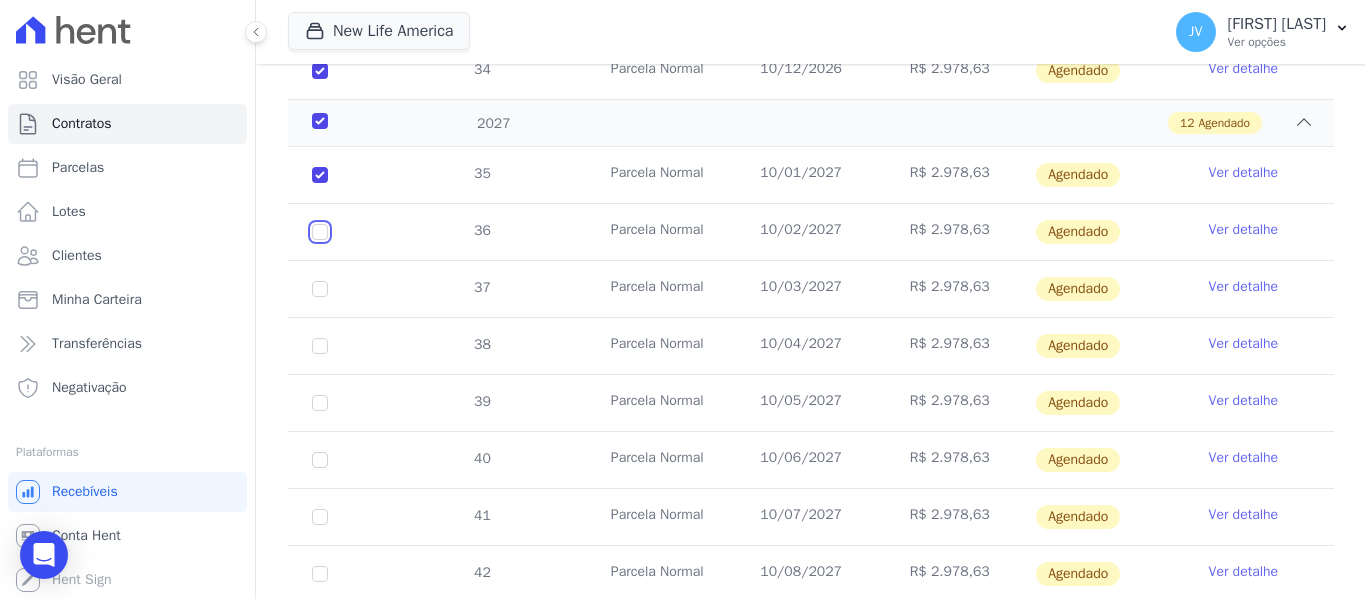 drag, startPoint x: 324, startPoint y: 230, endPoint x: 322, endPoint y: 252, distance: 22.090721 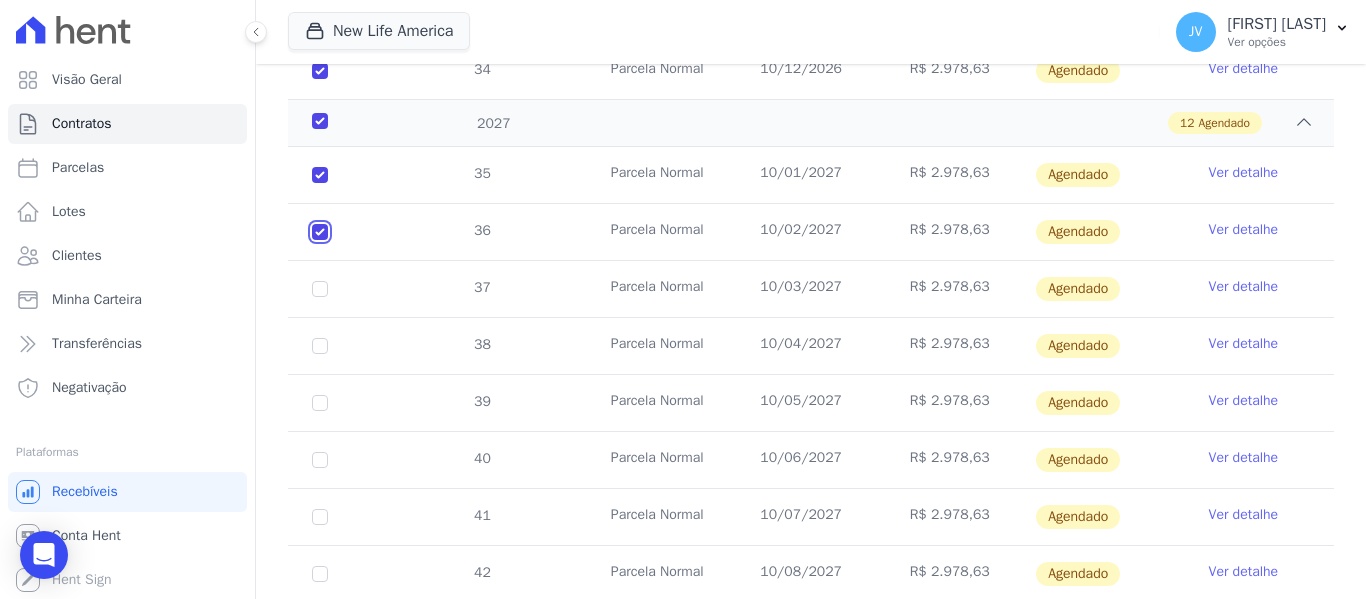 checkbox on "true" 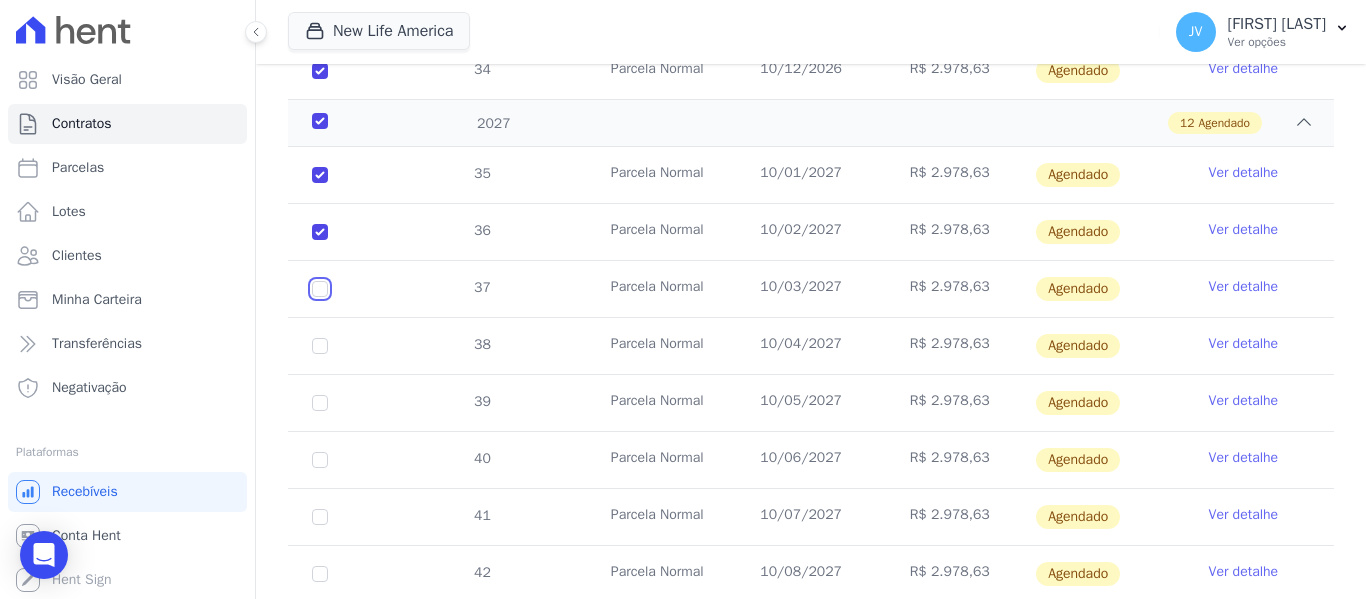 click at bounding box center (320, 175) 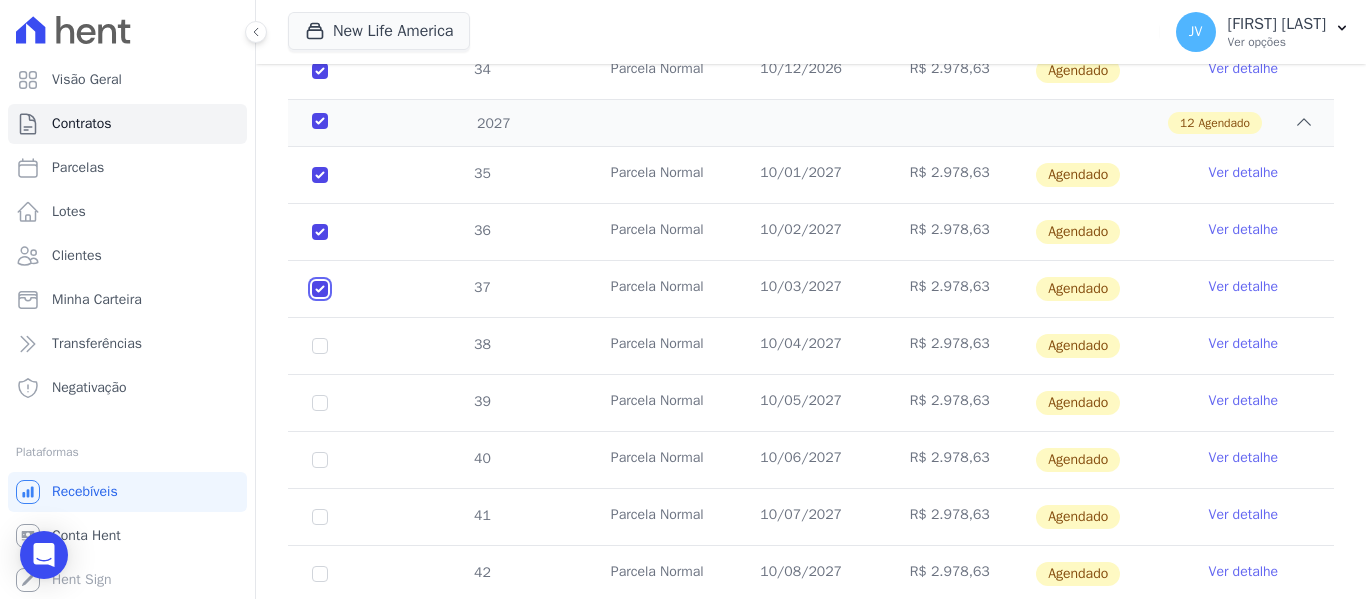 checkbox on "true" 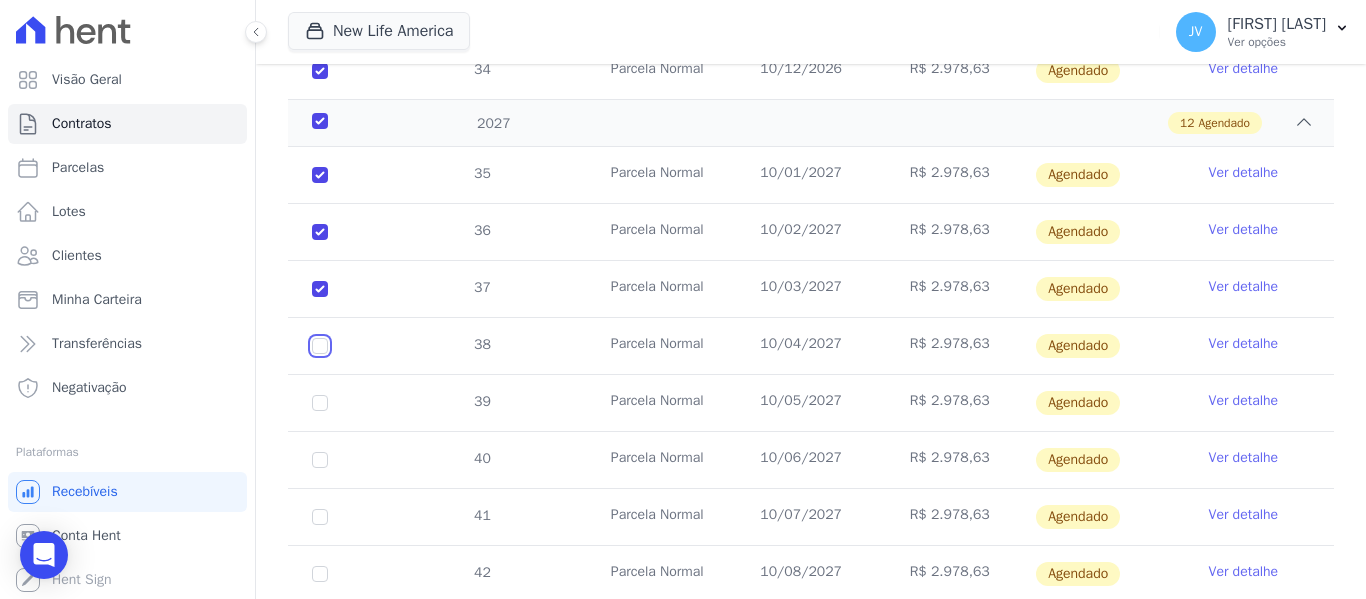 click at bounding box center [320, 175] 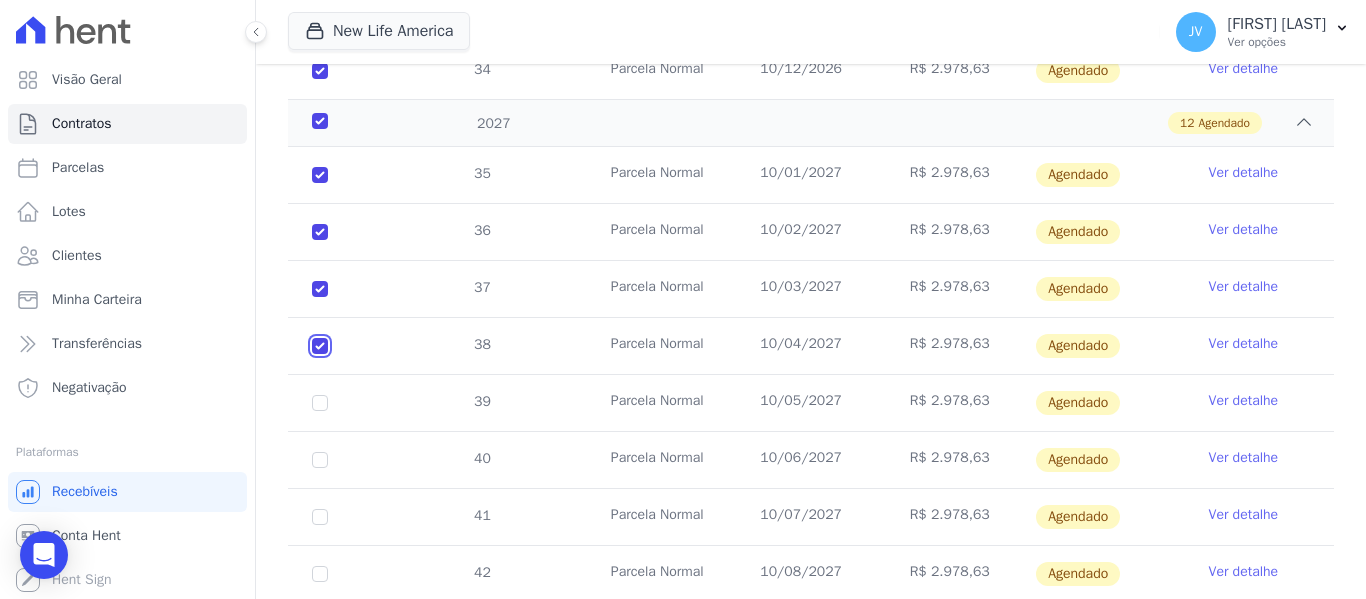 checkbox on "true" 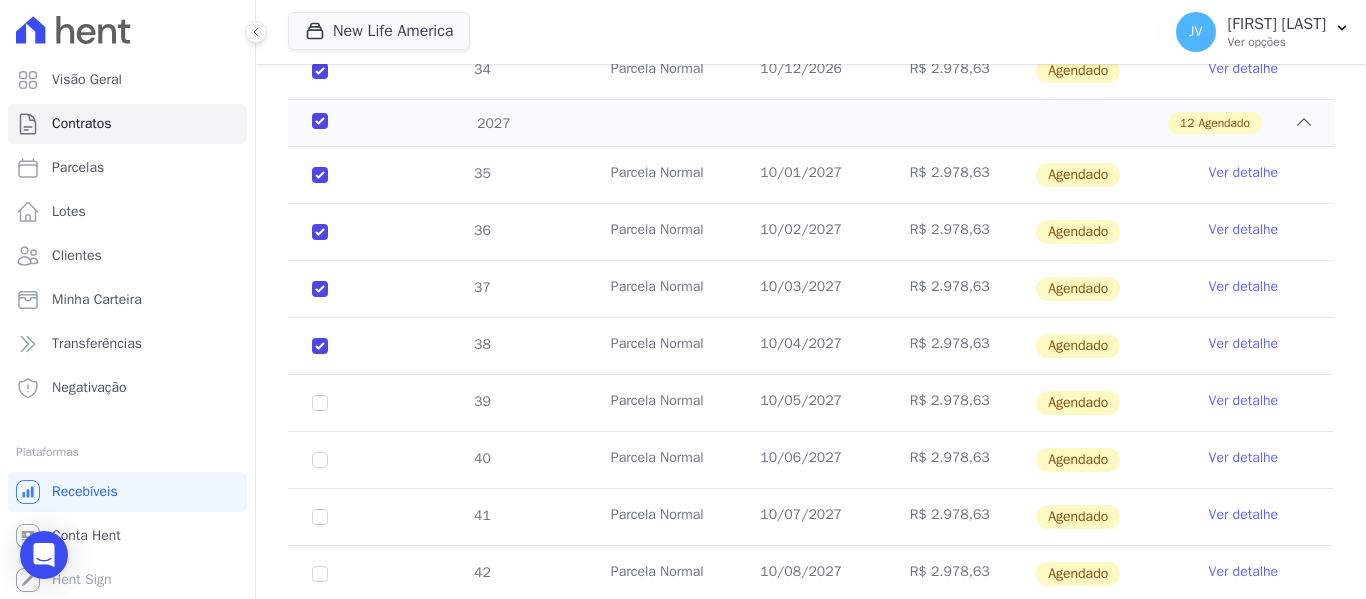 click on "39" at bounding box center [320, 403] 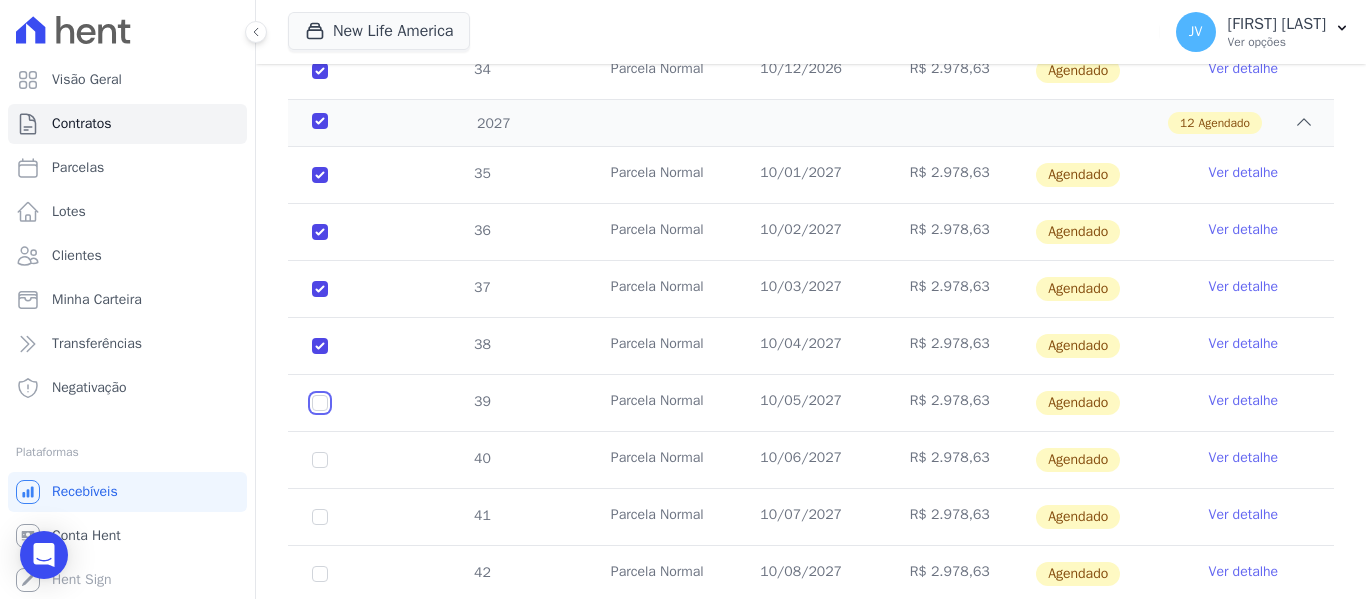 click at bounding box center (320, 175) 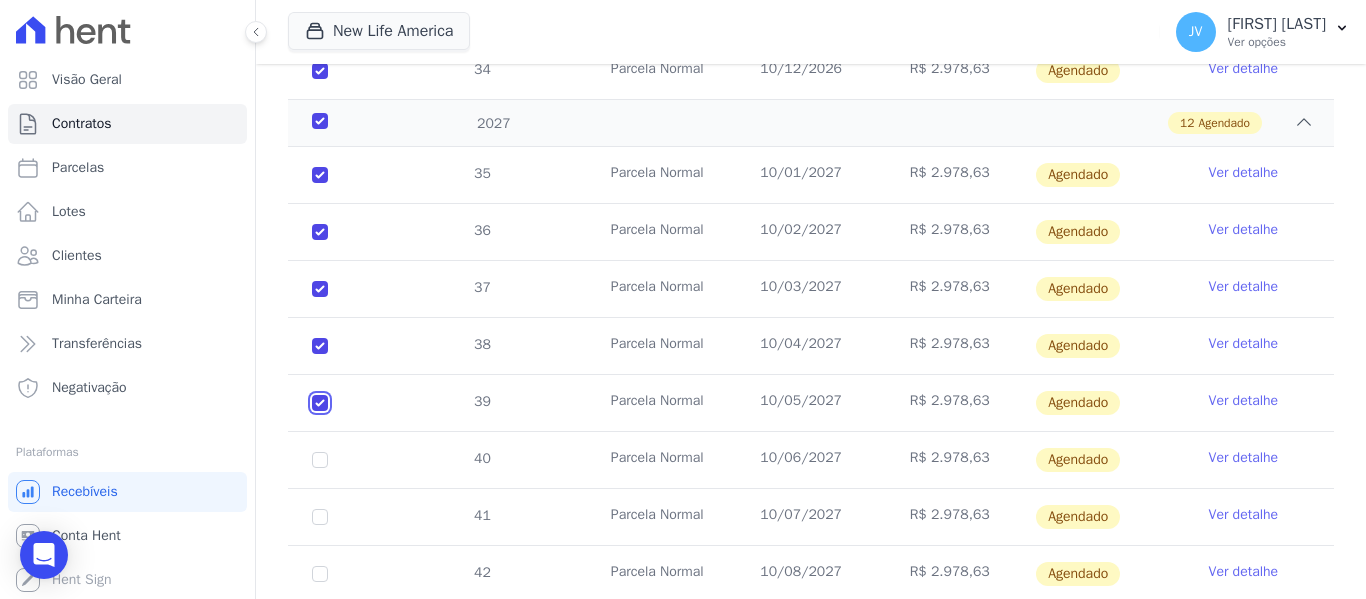 checkbox on "true" 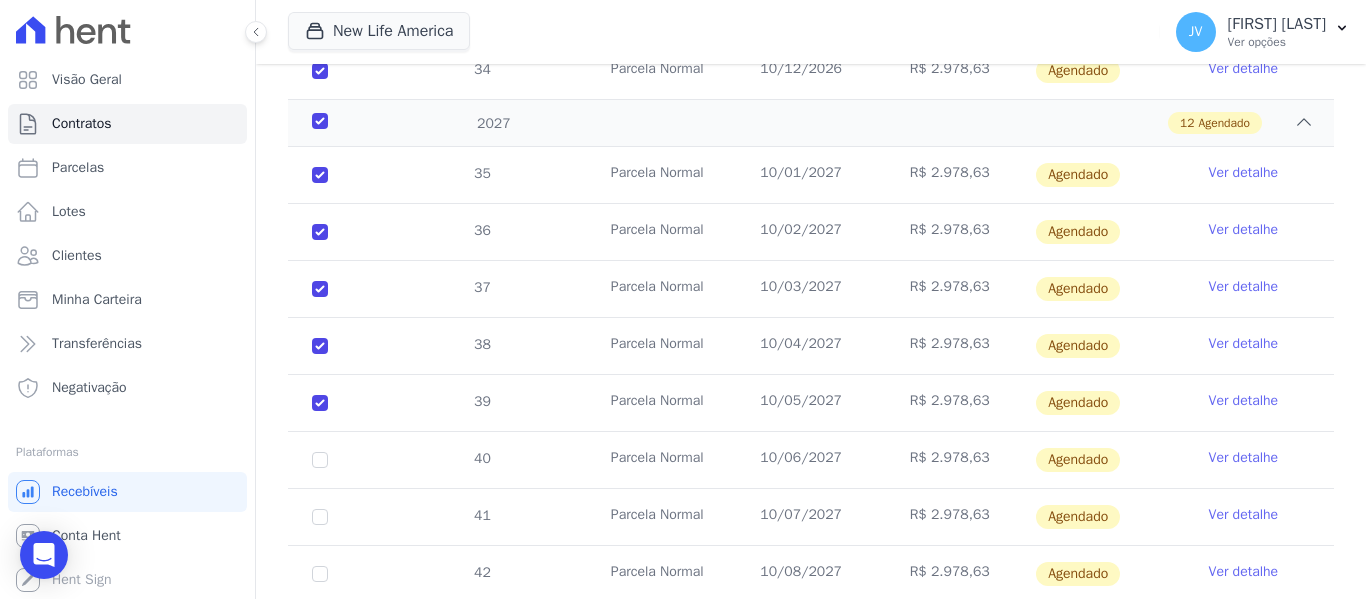 drag, startPoint x: 317, startPoint y: 473, endPoint x: 321, endPoint y: 460, distance: 13.601471 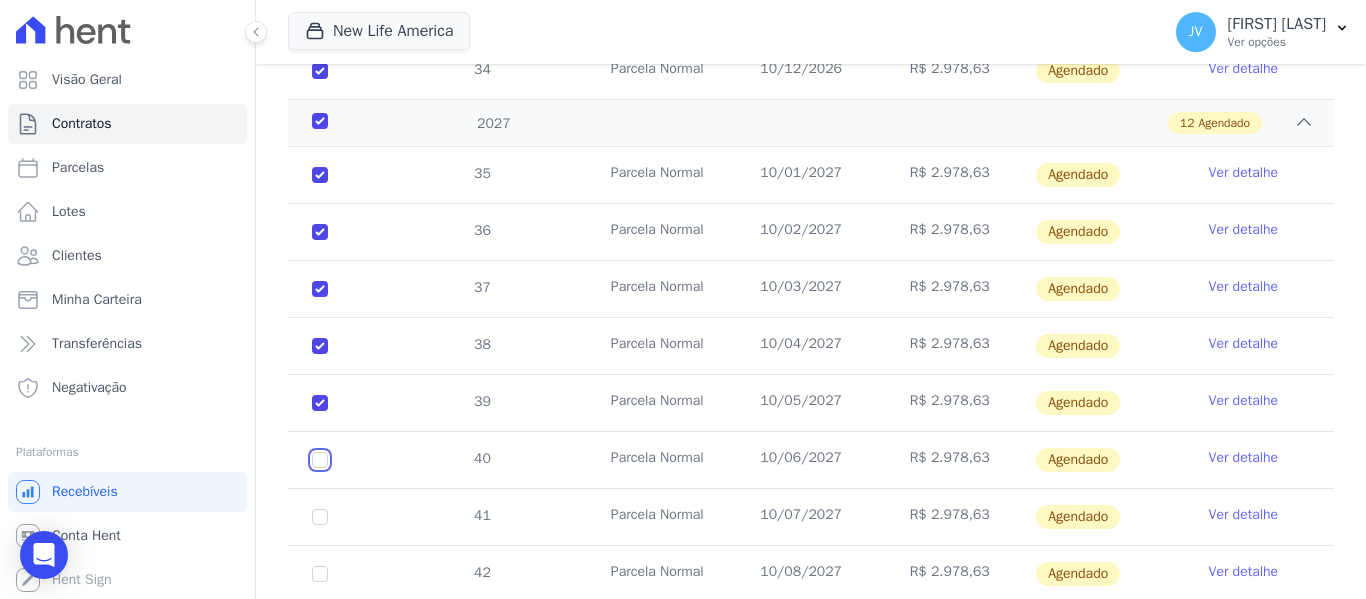 click at bounding box center (320, 175) 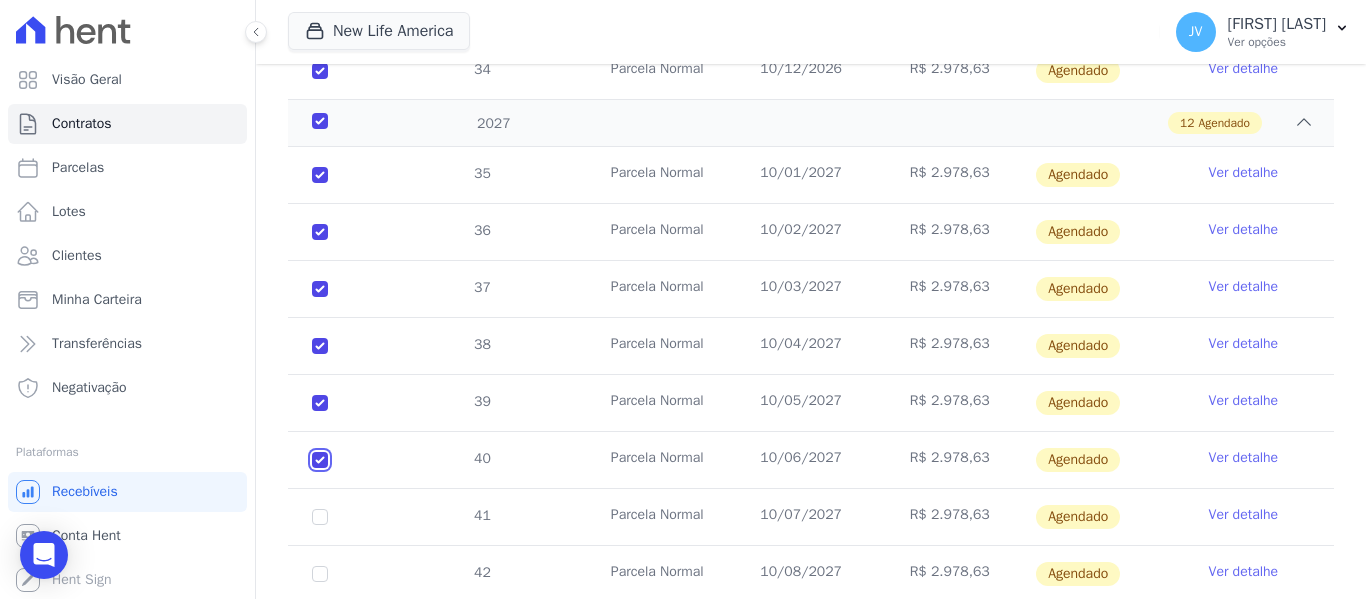 checkbox on "true" 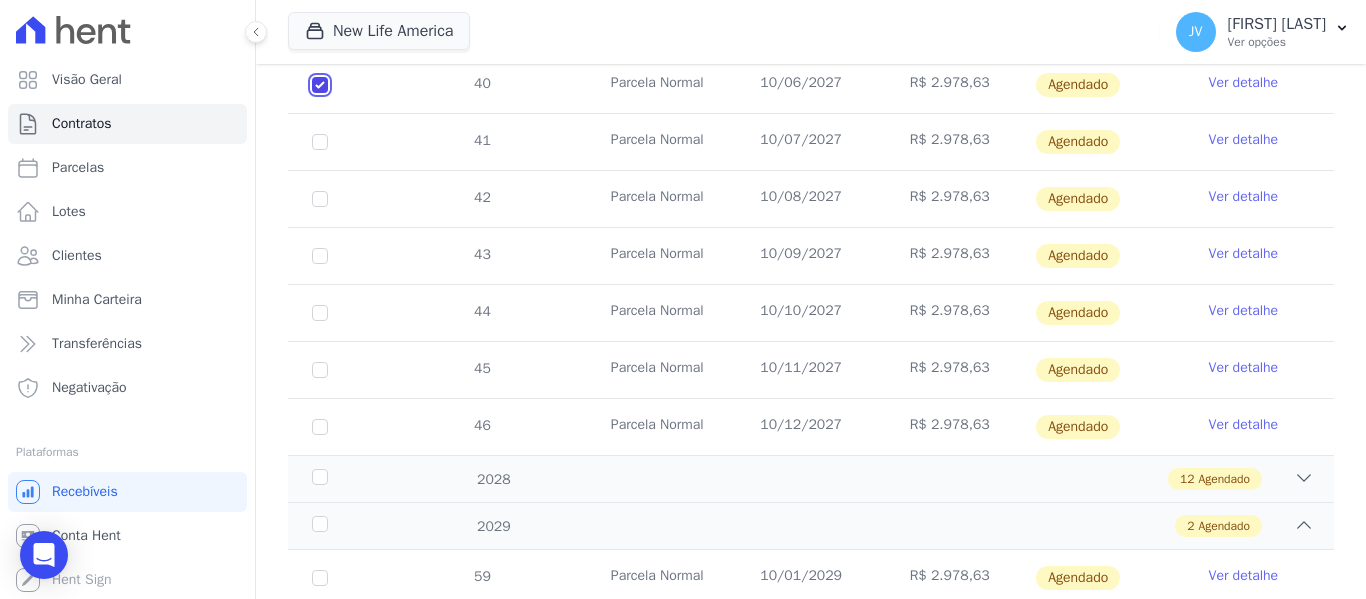 scroll, scrollTop: 2200, scrollLeft: 0, axis: vertical 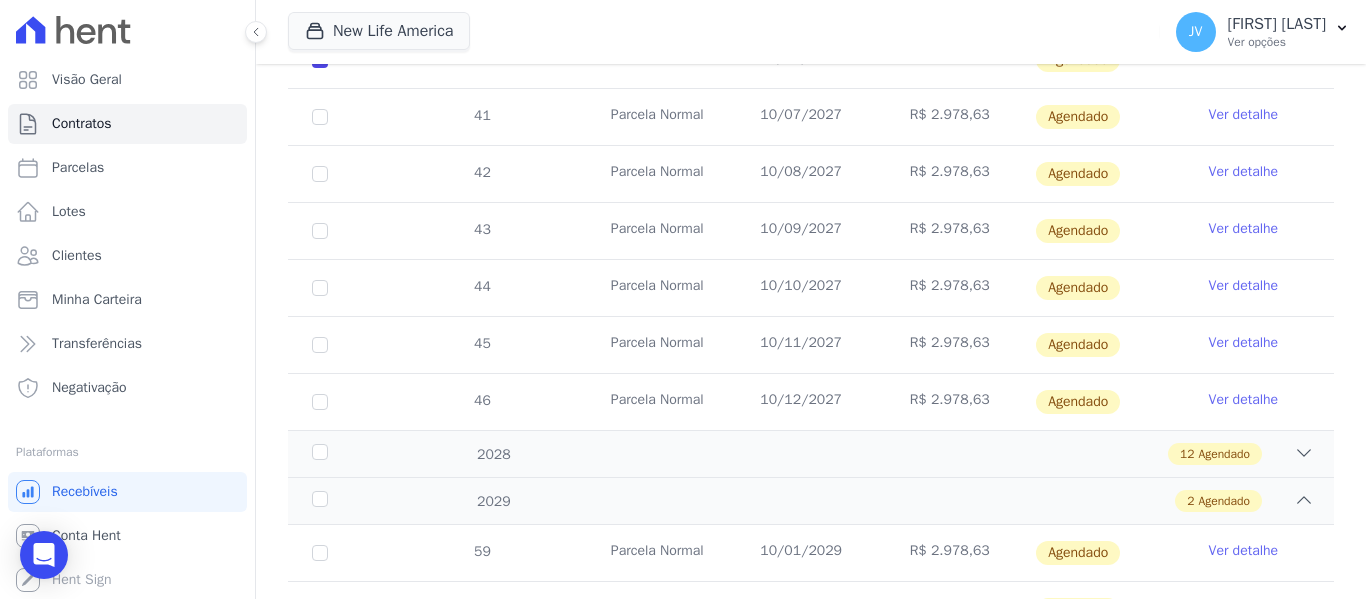 click on "41" at bounding box center (320, 117) 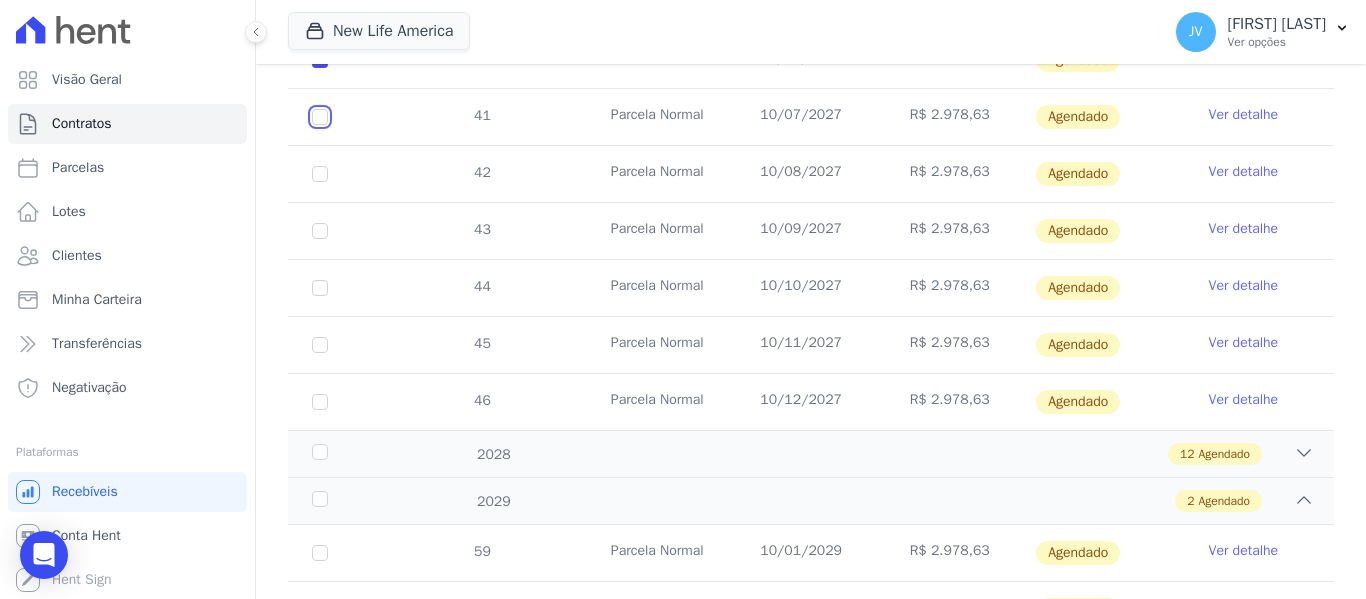 click at bounding box center [320, -225] 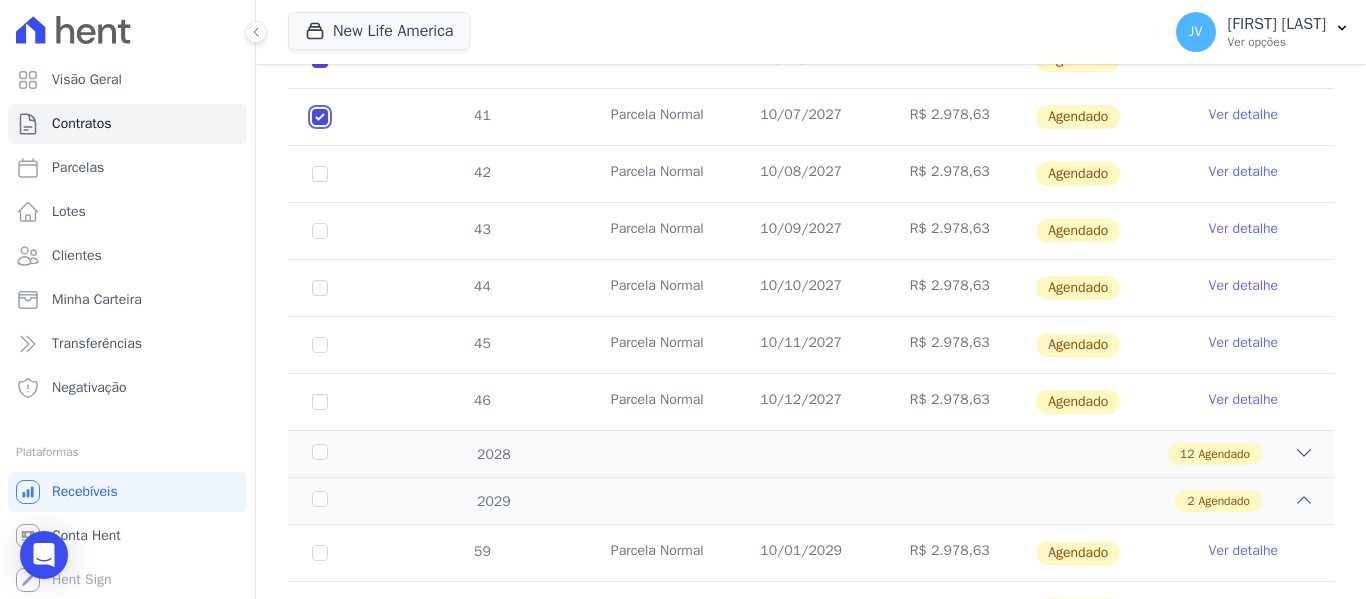 checkbox on "true" 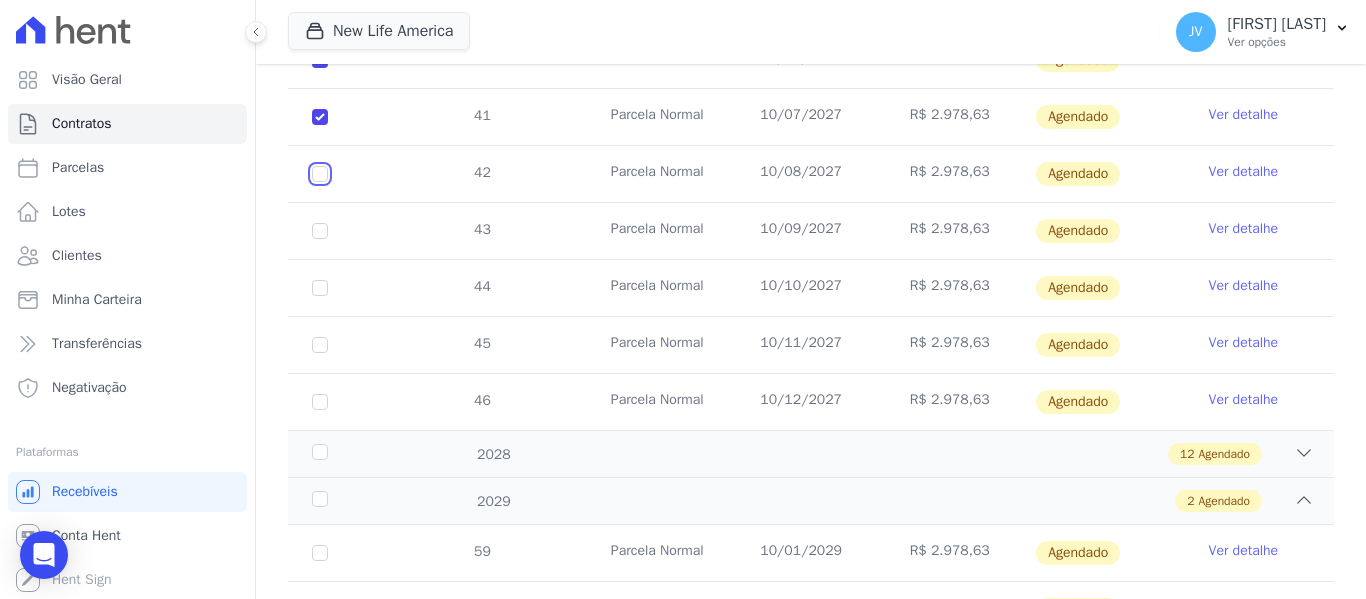 click at bounding box center (320, -225) 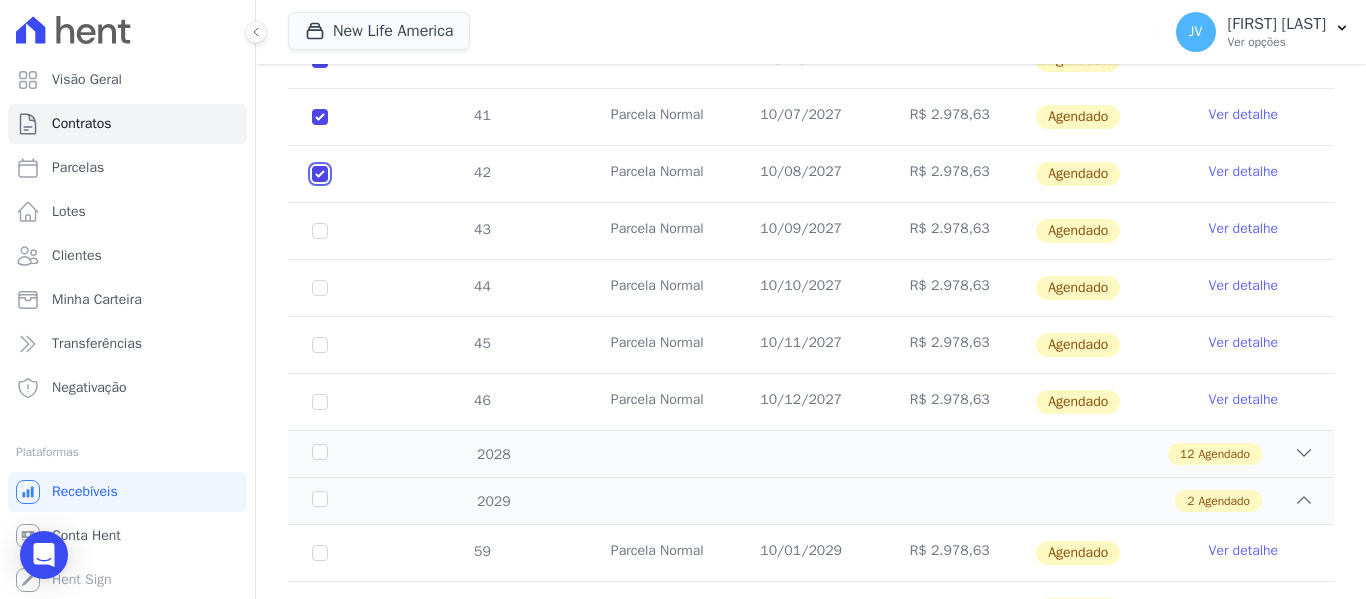 checkbox on "true" 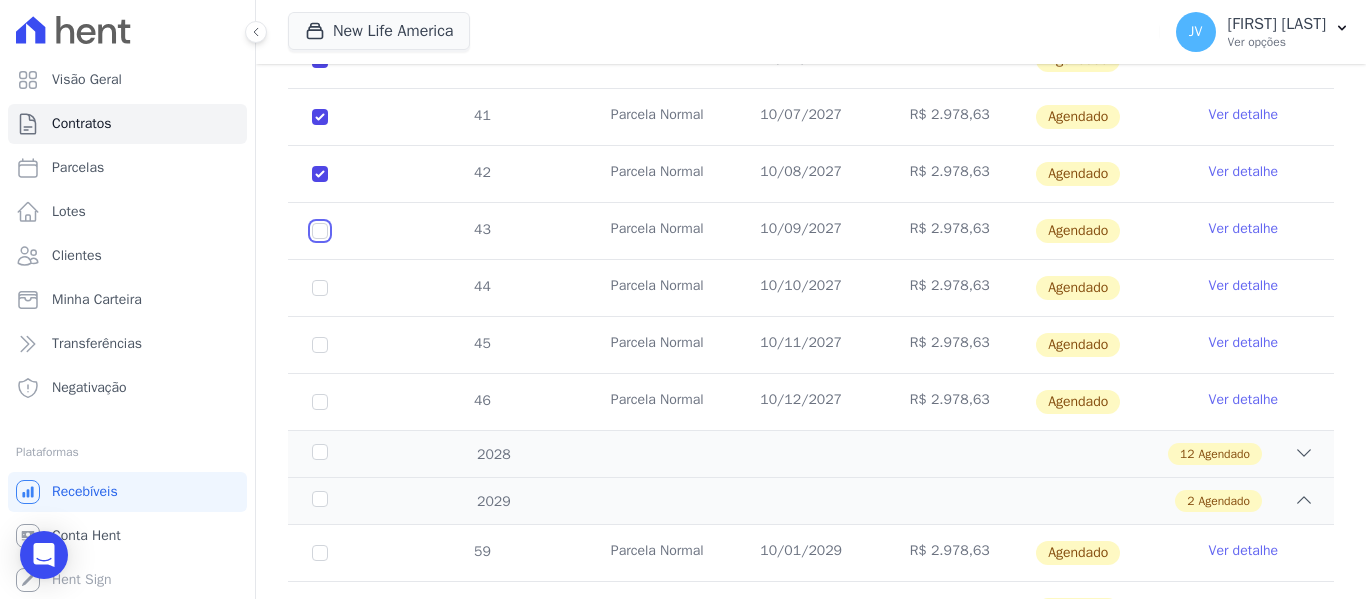click at bounding box center [320, -225] 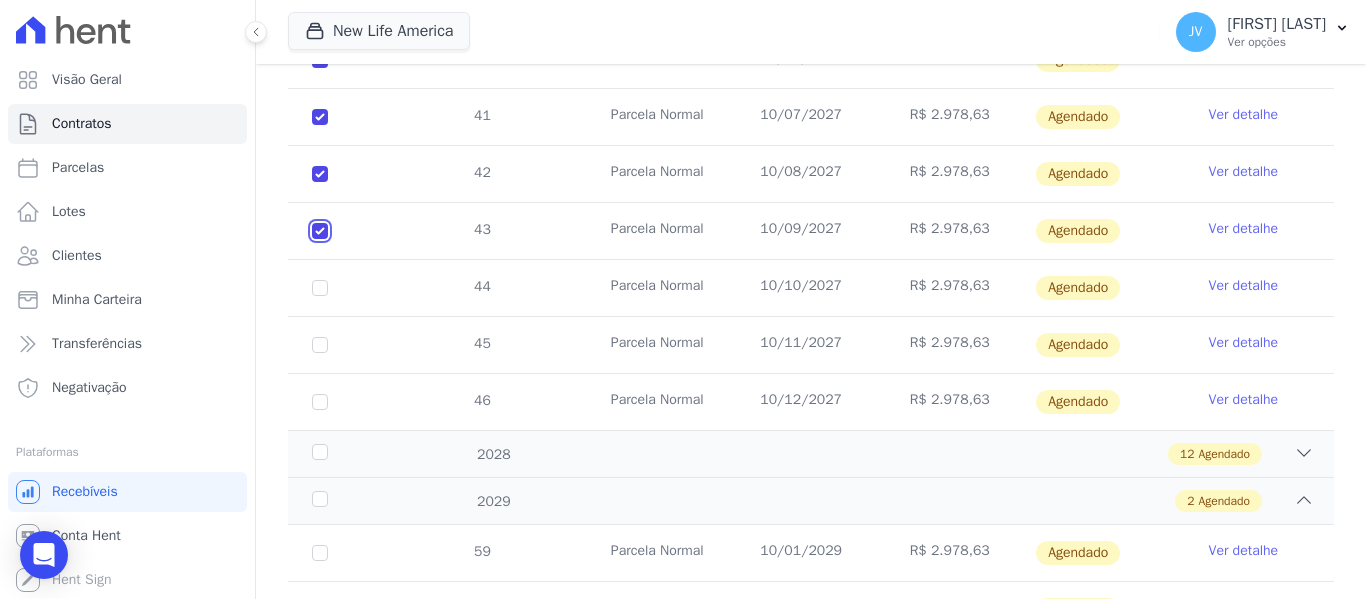 checkbox on "true" 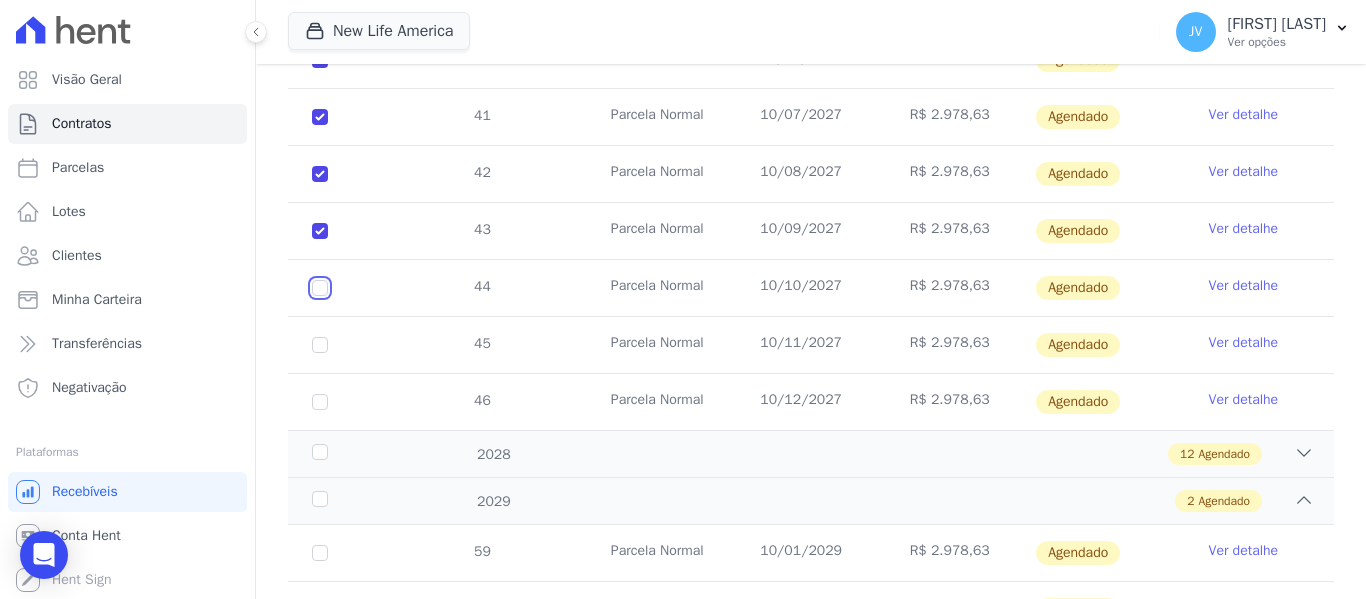 click at bounding box center (320, -225) 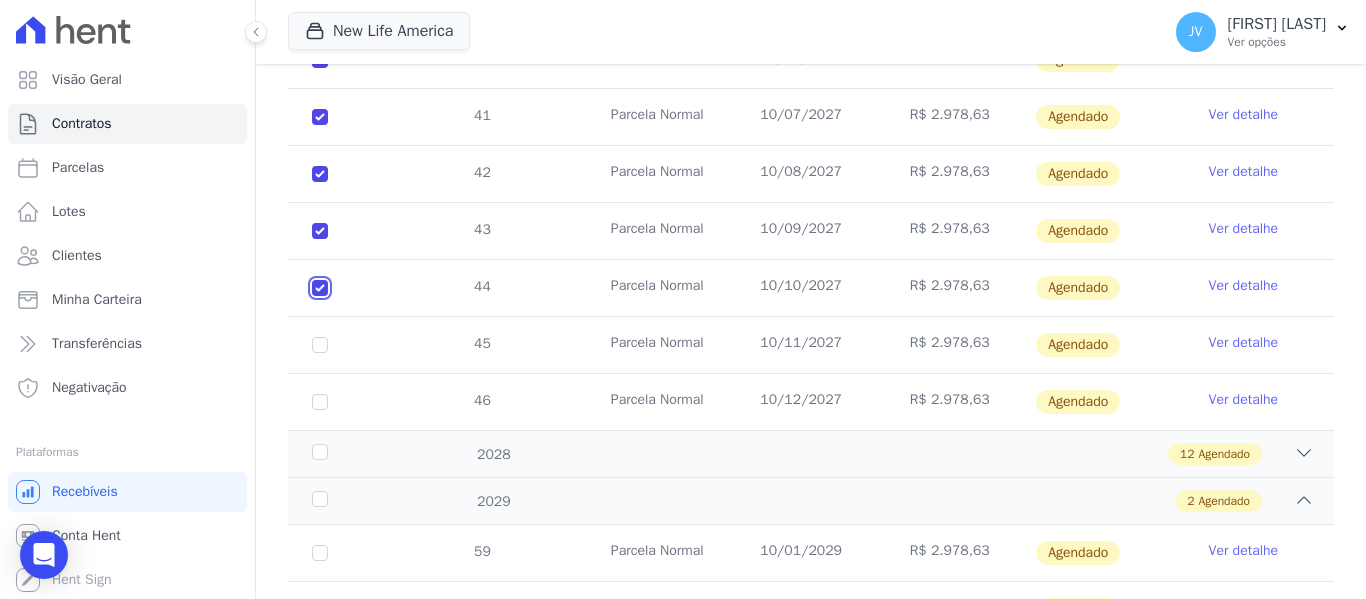 checkbox on "true" 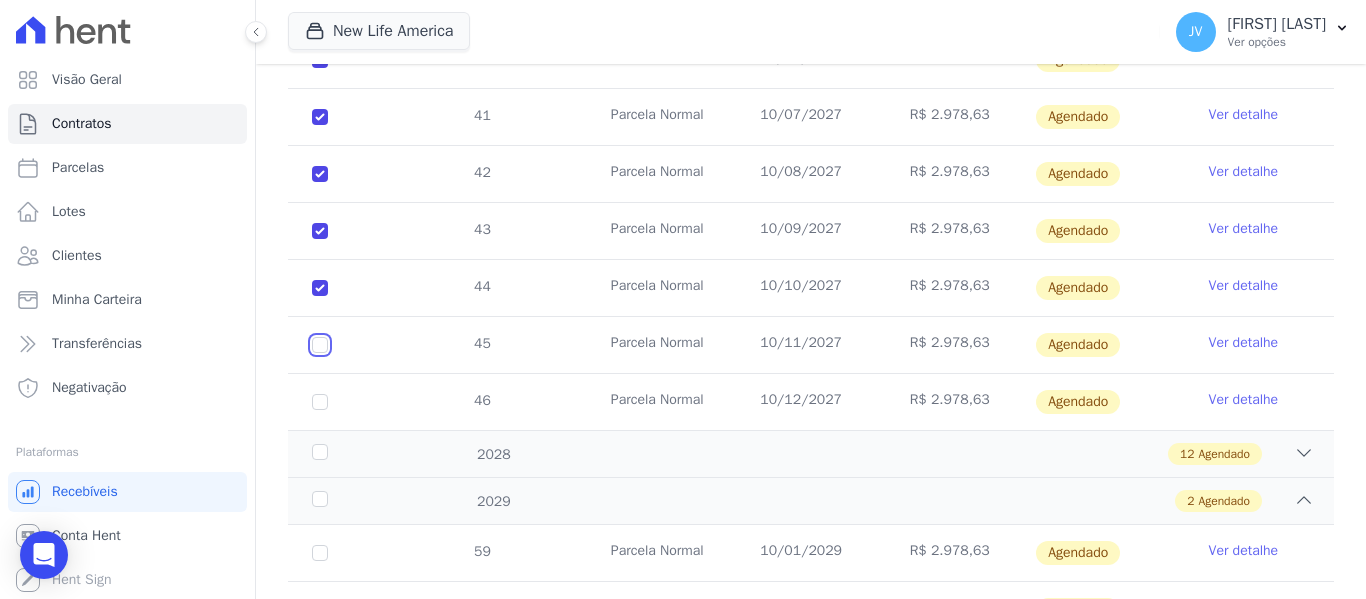 click at bounding box center [320, -225] 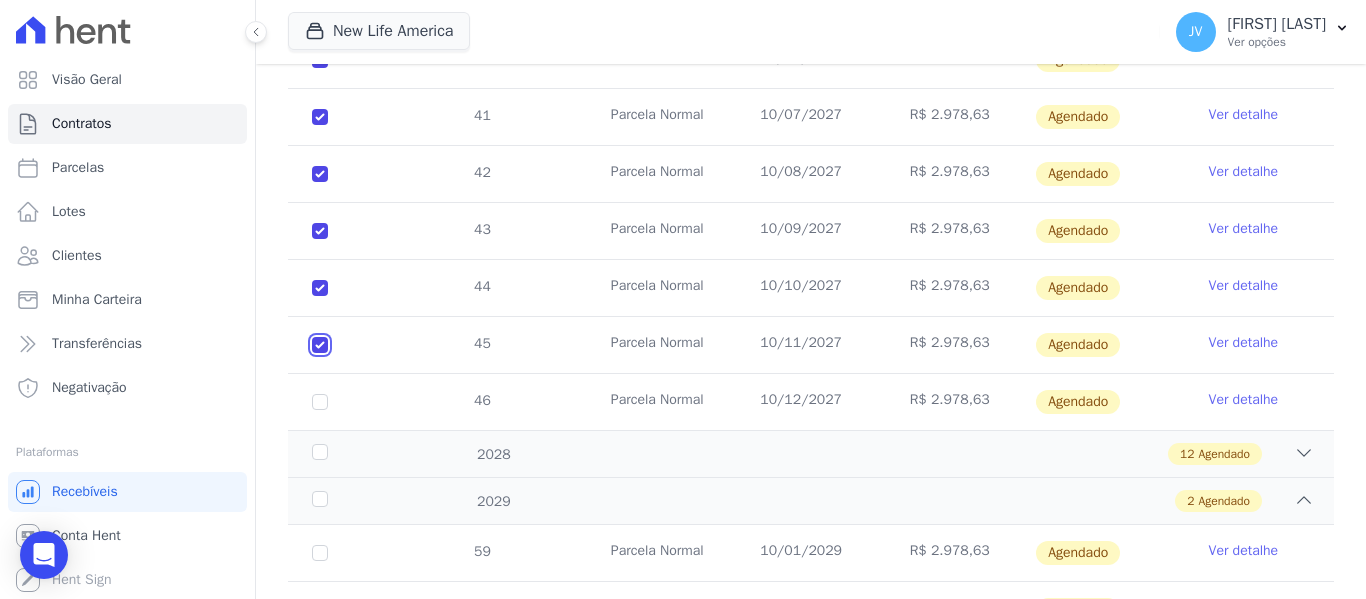 checkbox on "true" 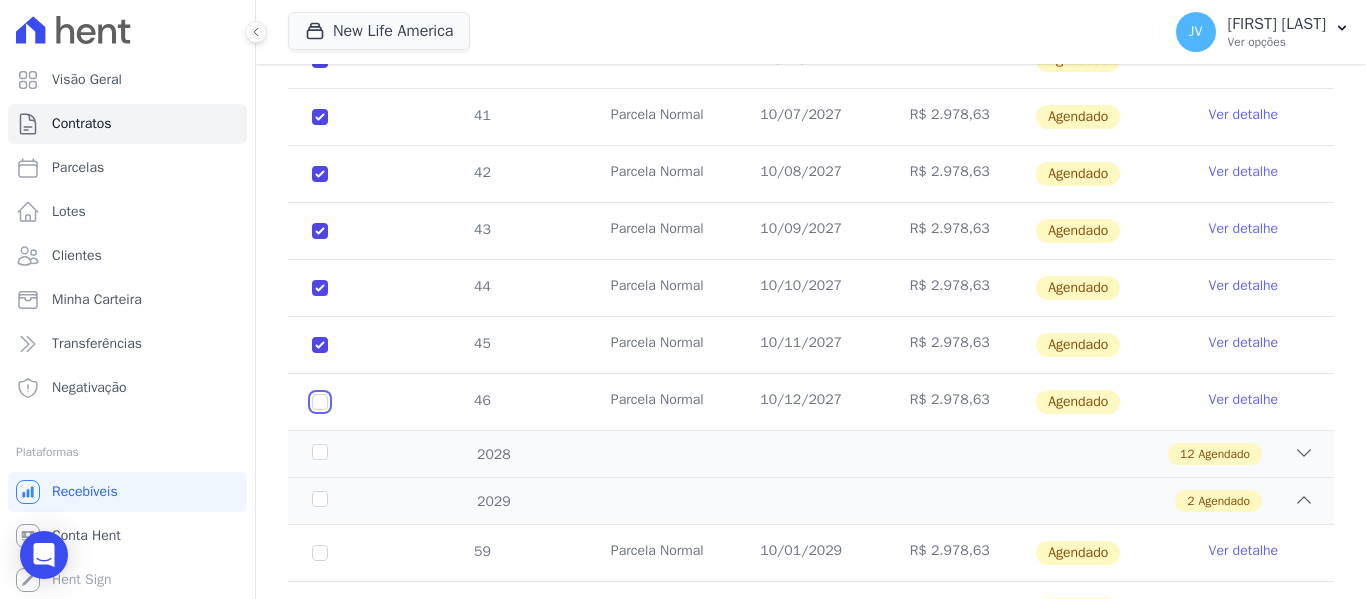 click at bounding box center [320, -225] 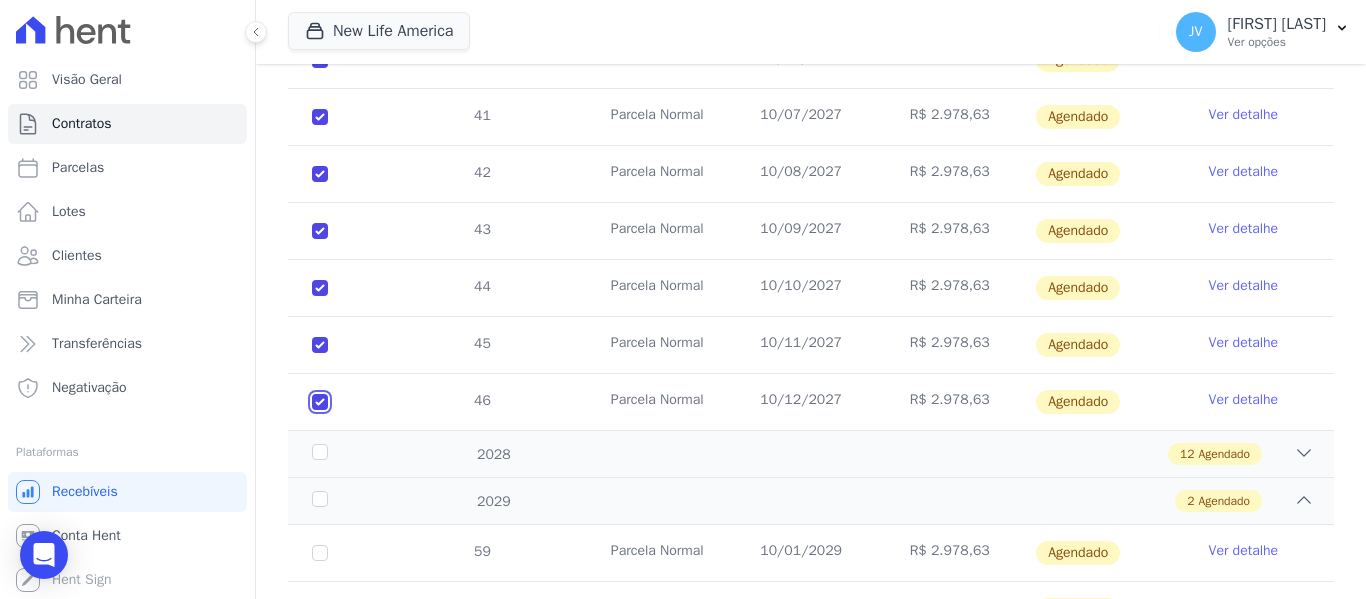 checkbox on "true" 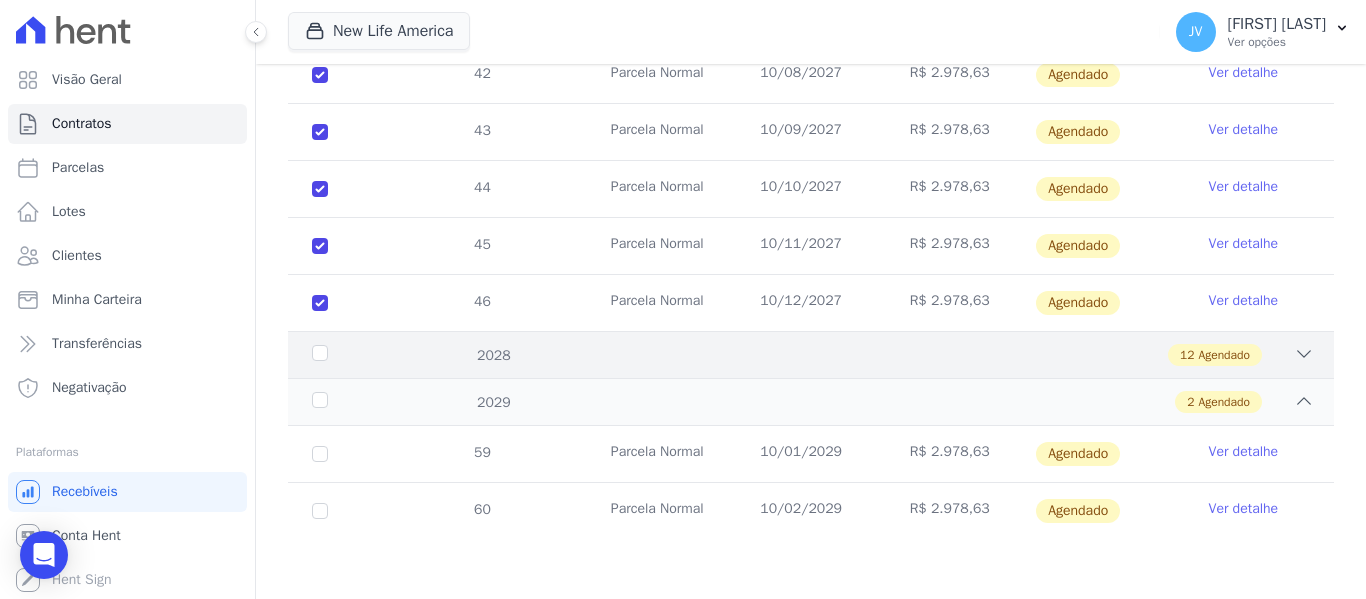 click on "2028" at bounding box center (353, 355) 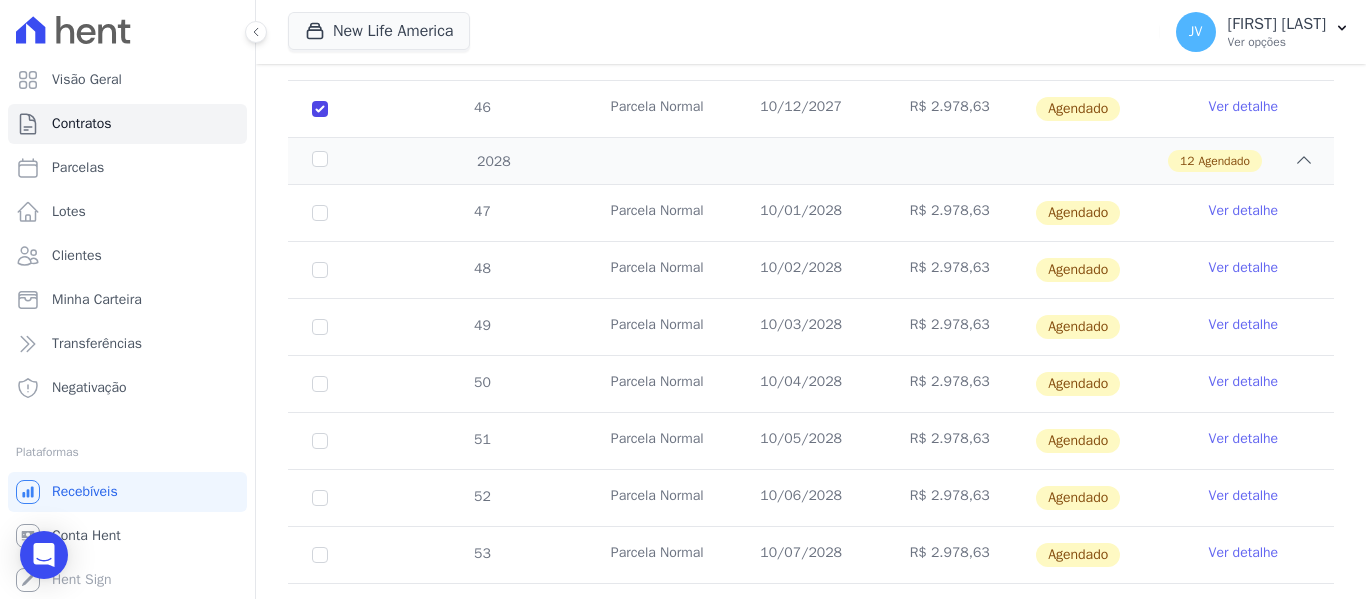 scroll, scrollTop: 2499, scrollLeft: 0, axis: vertical 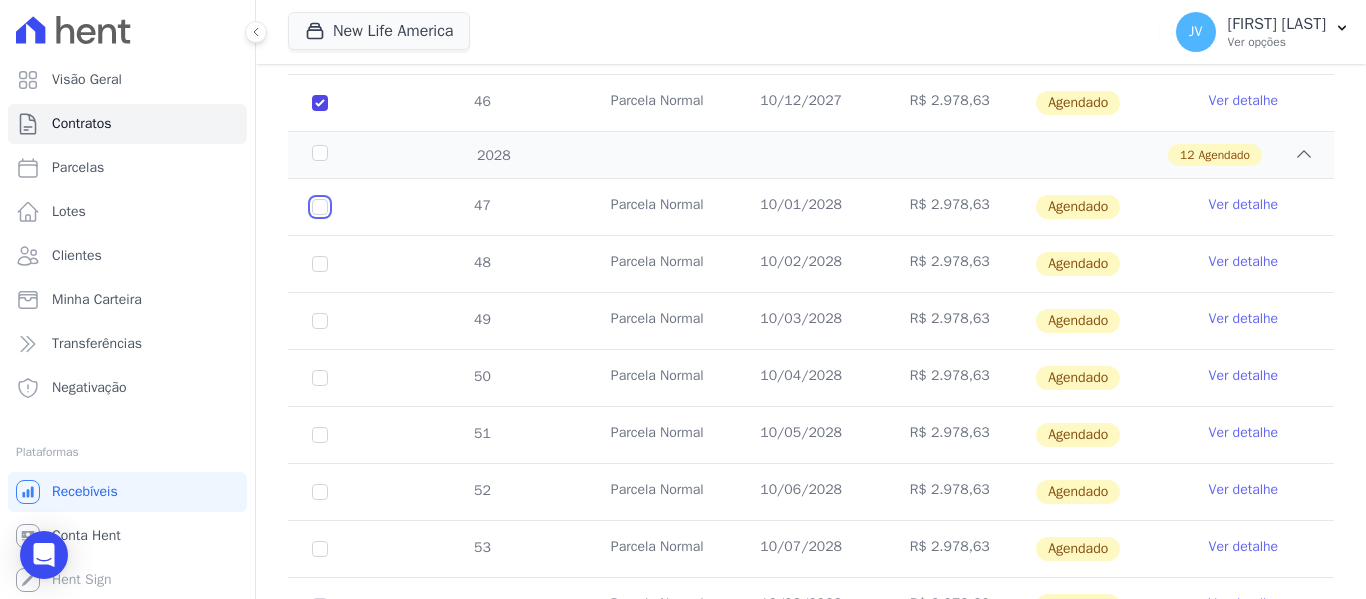 click at bounding box center (320, 207) 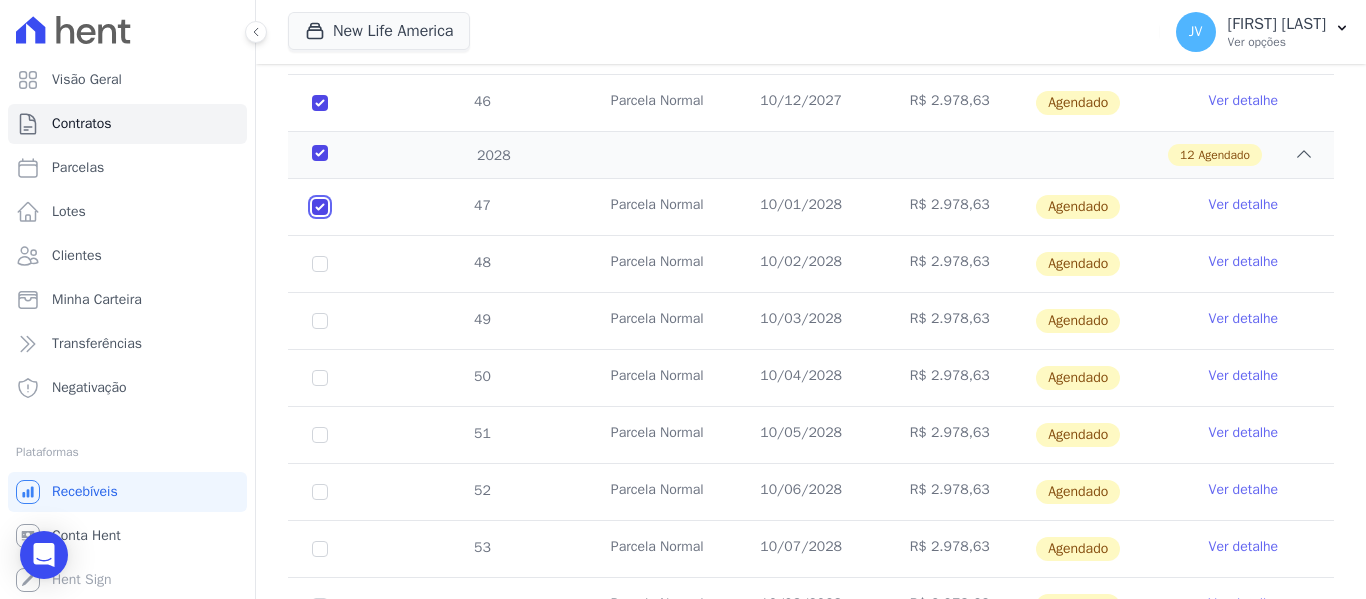 checkbox on "true" 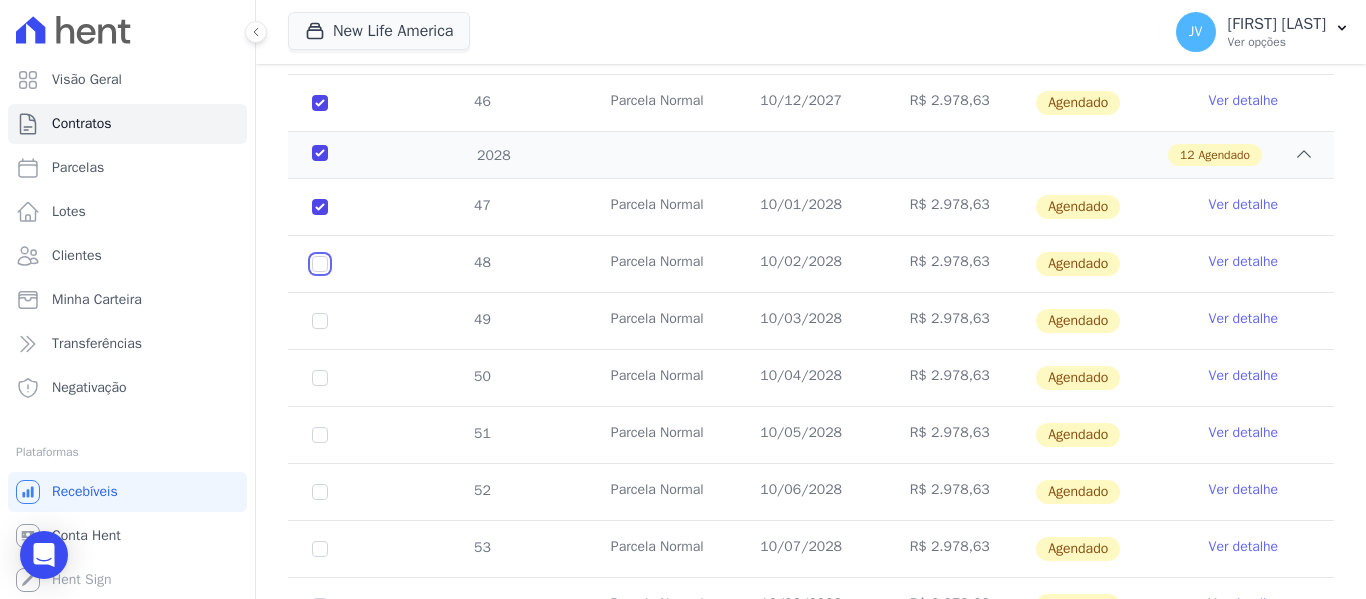 click at bounding box center [320, 207] 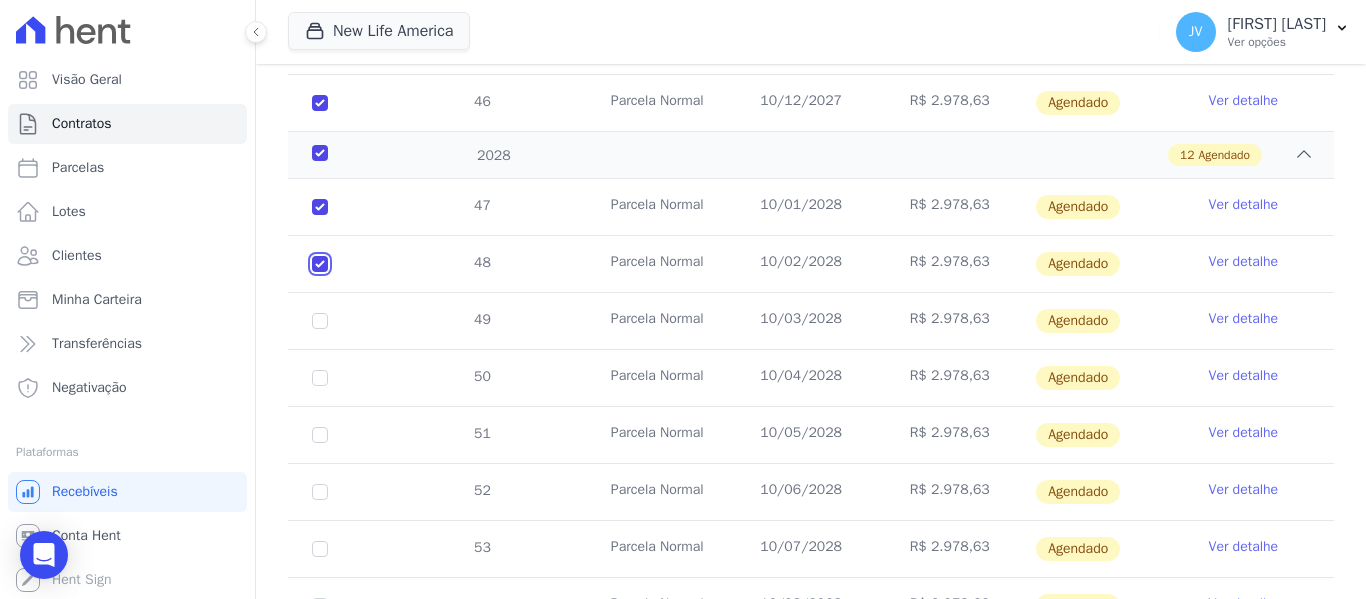 checkbox on "true" 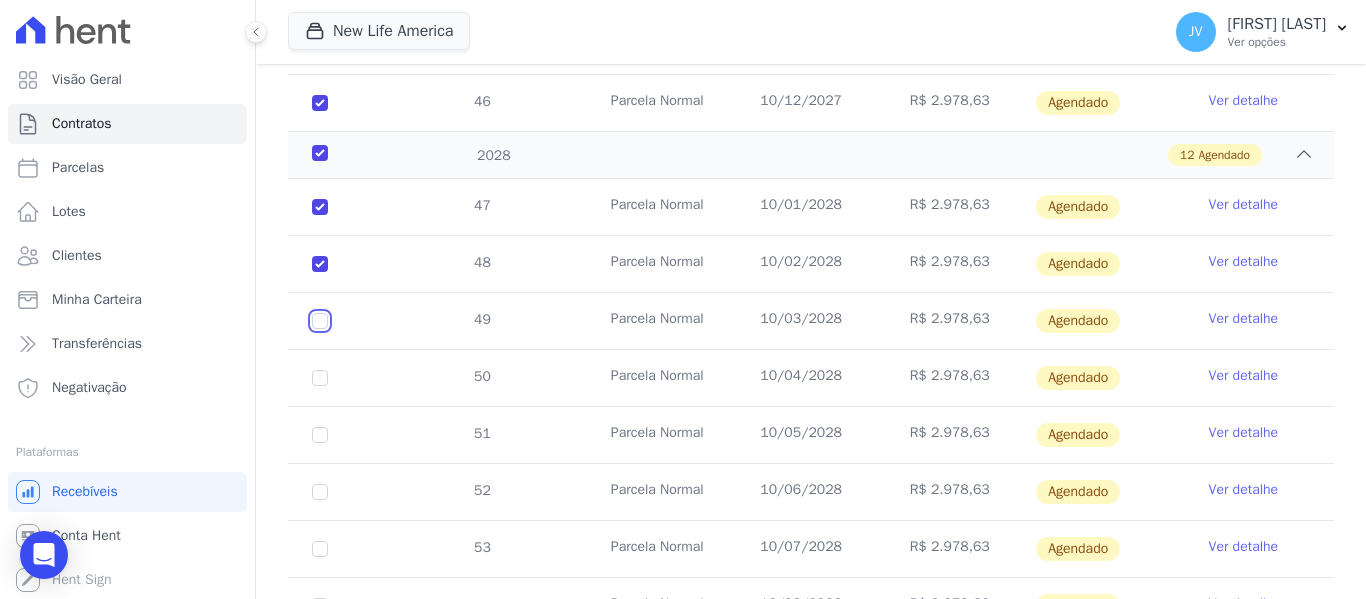 click at bounding box center (320, 207) 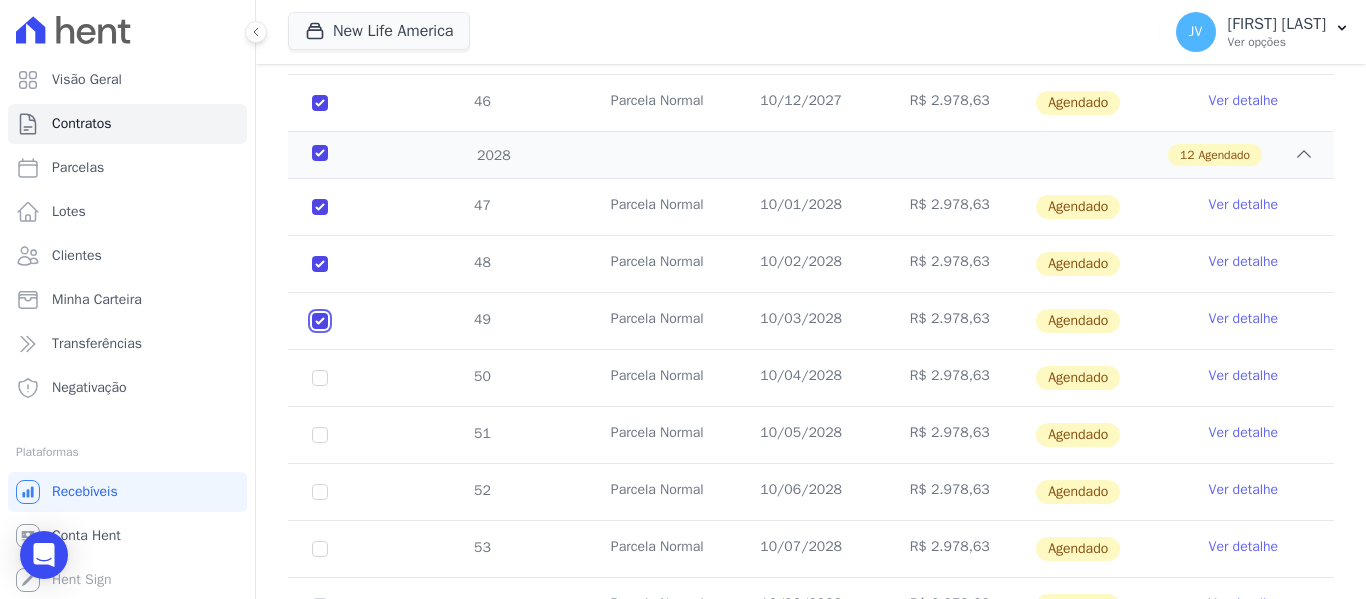 checkbox on "true" 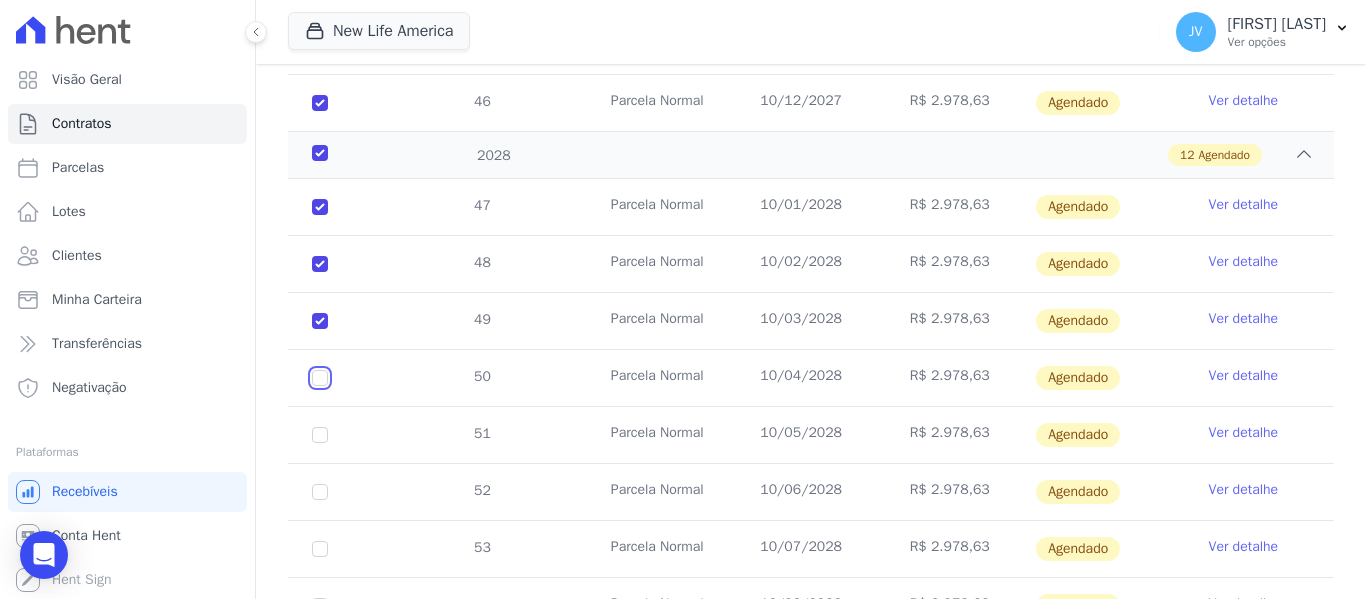 click at bounding box center (320, 207) 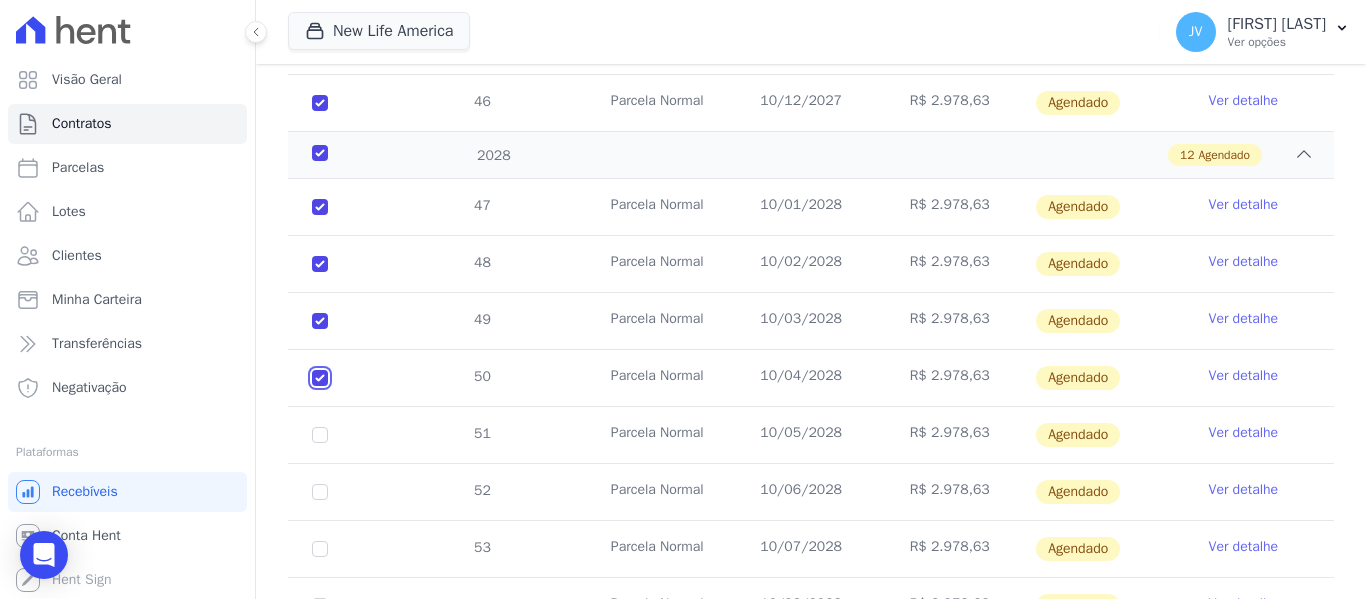 checkbox on "true" 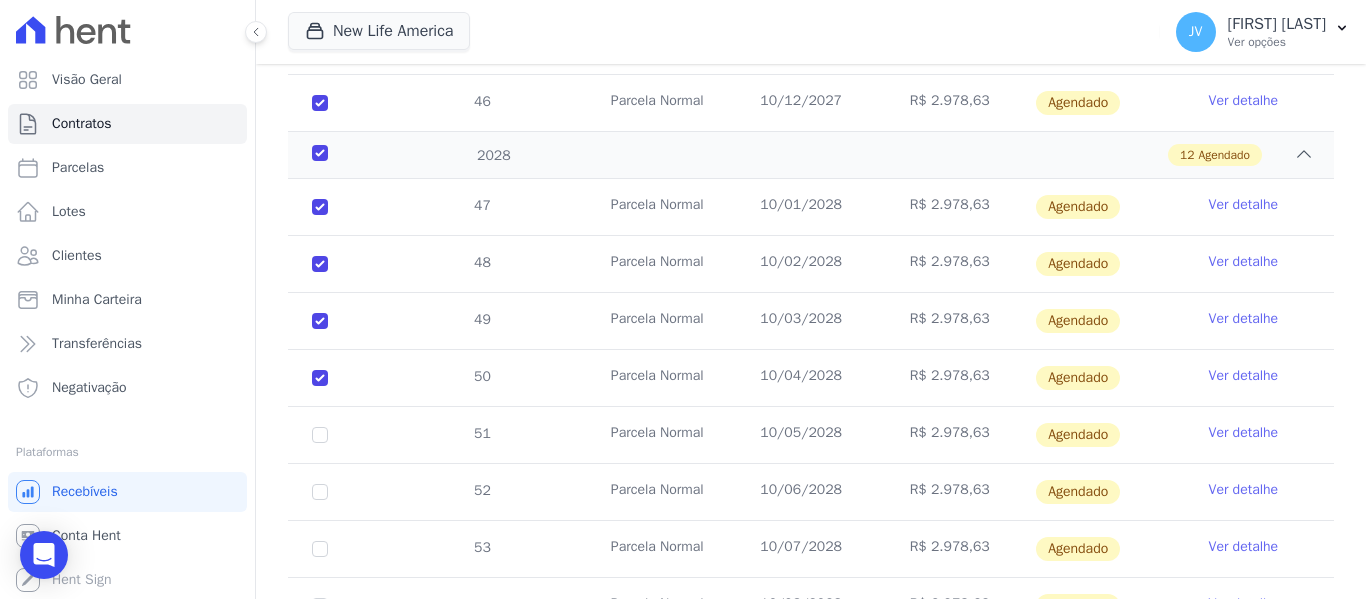 click on "51" at bounding box center (320, 435) 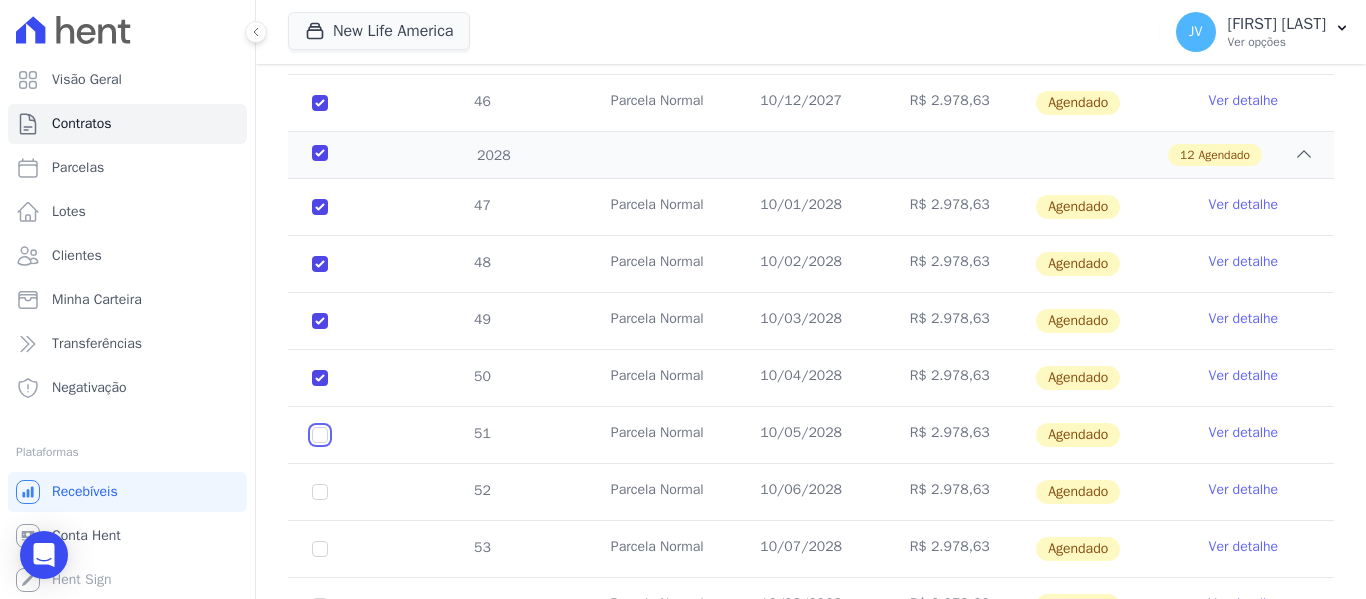 click at bounding box center (320, 207) 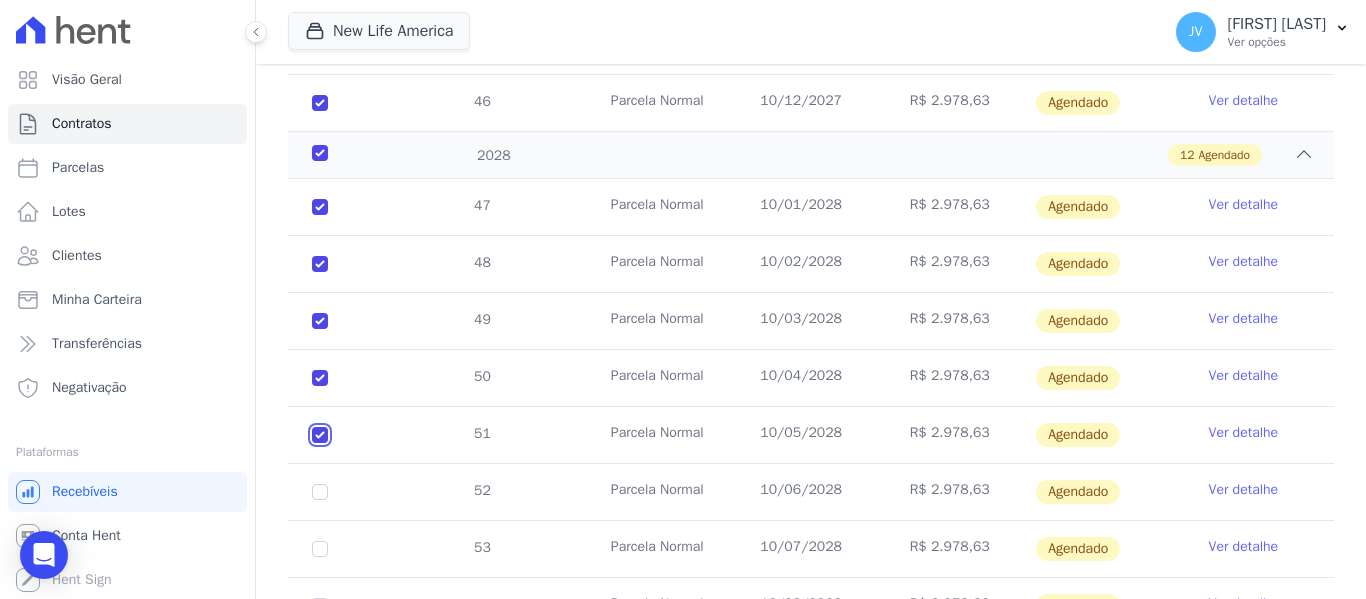 checkbox on "true" 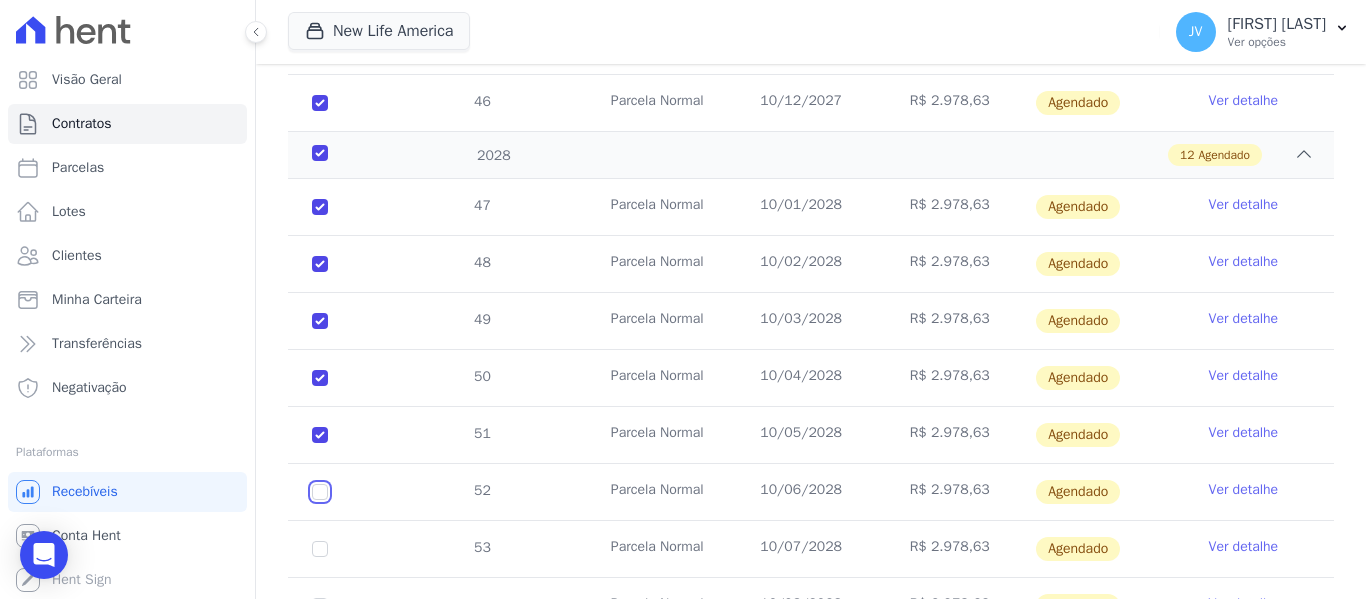 click at bounding box center (320, 207) 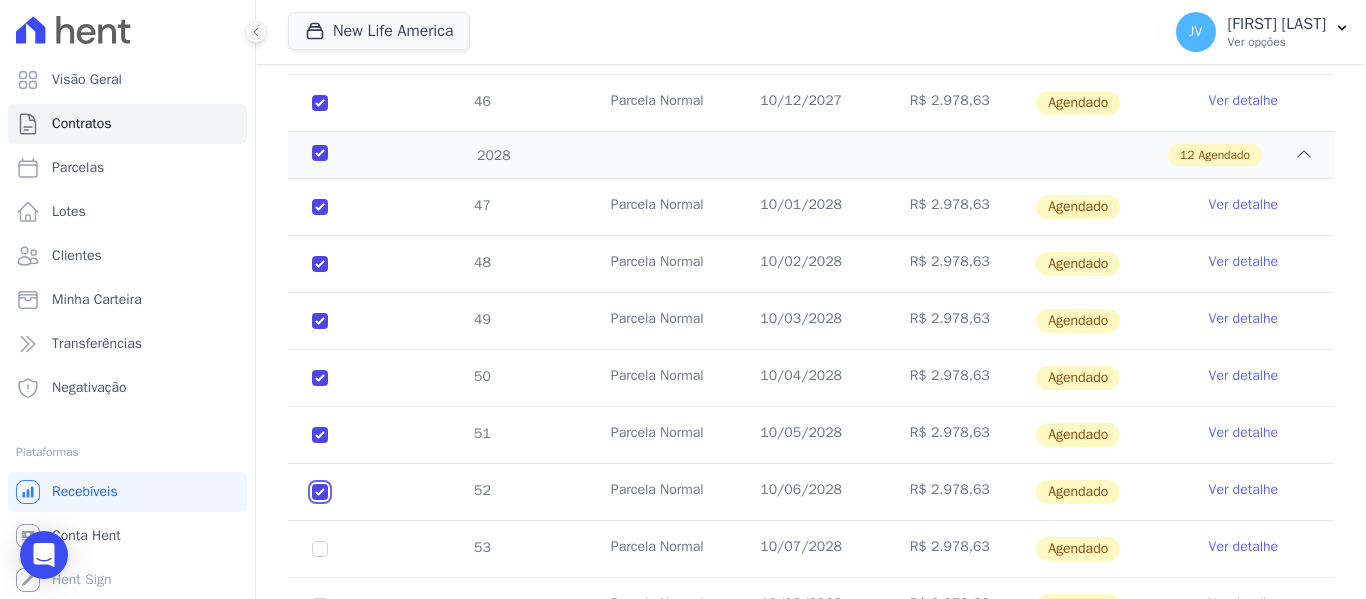 checkbox on "true" 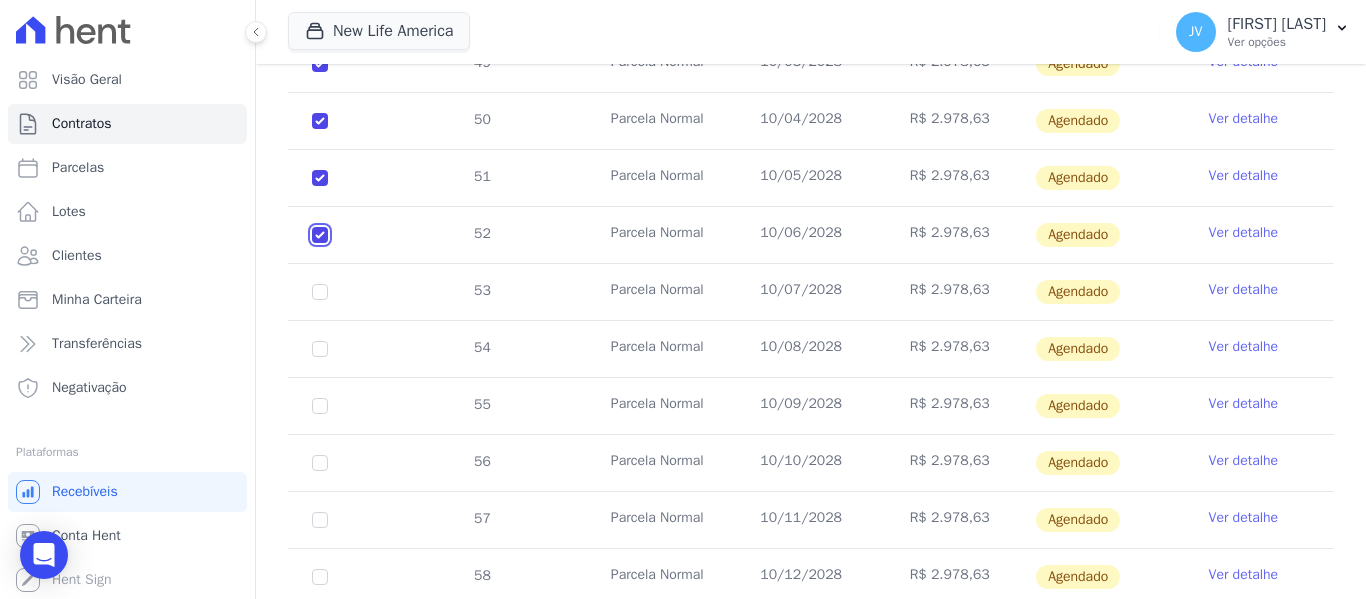 scroll, scrollTop: 2799, scrollLeft: 0, axis: vertical 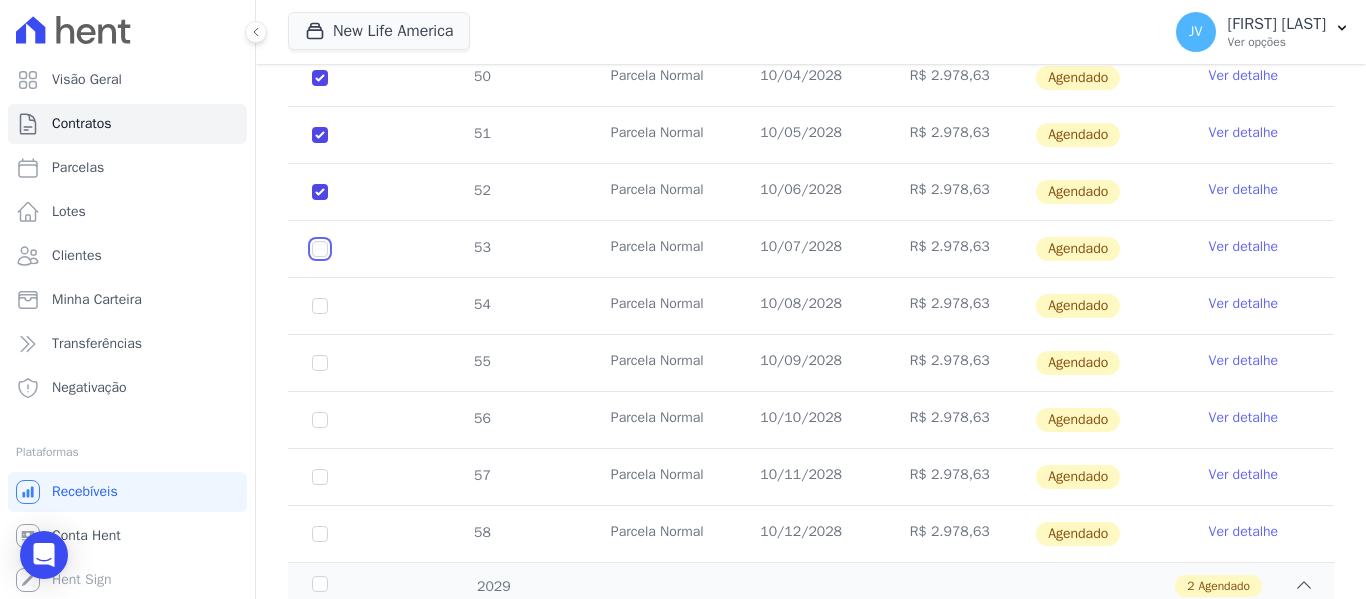 click at bounding box center [320, -93] 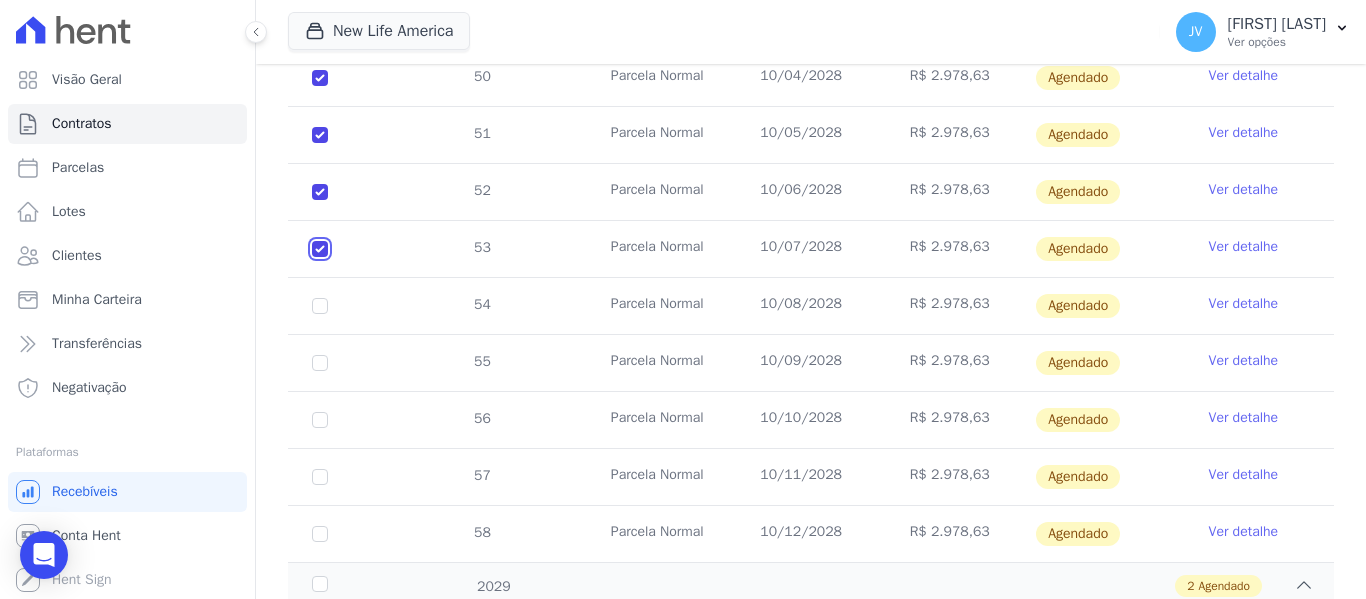 checkbox on "true" 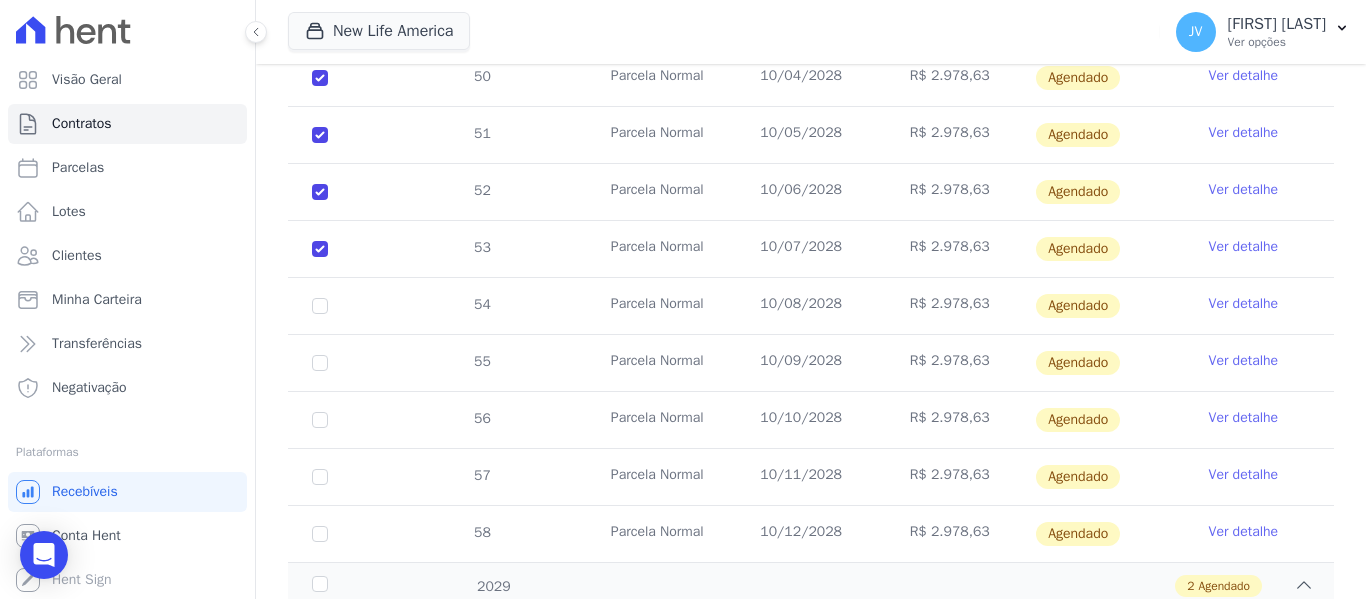 click on "54" at bounding box center (320, 306) 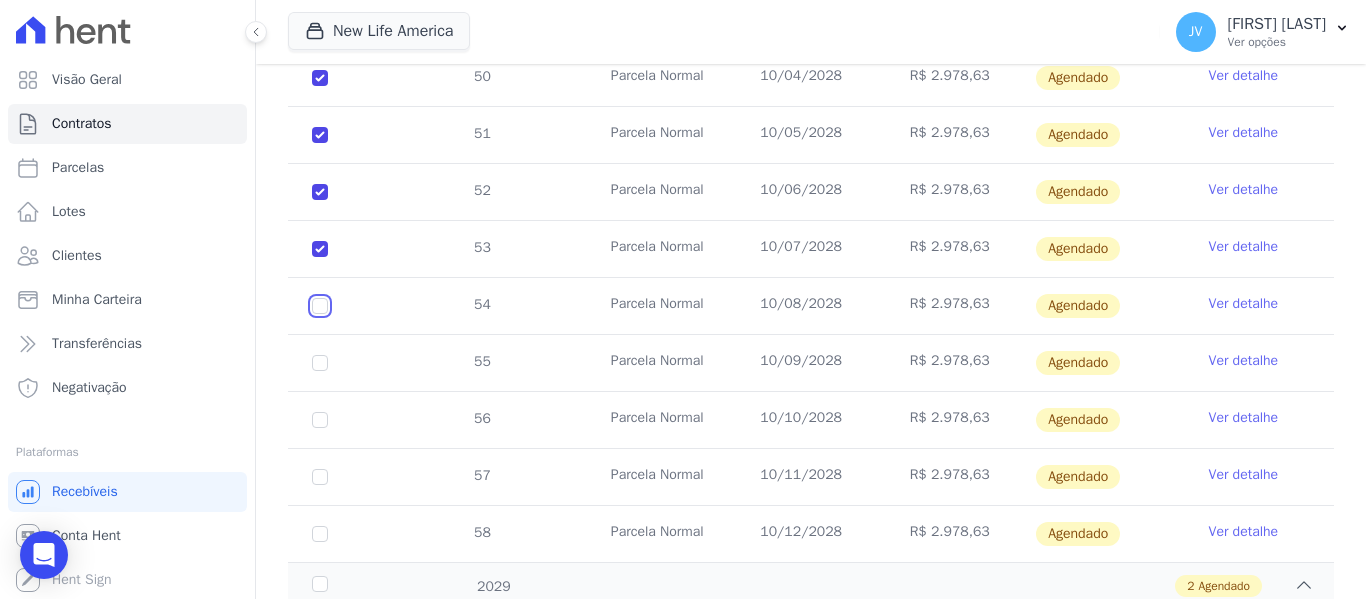 click at bounding box center (320, -93) 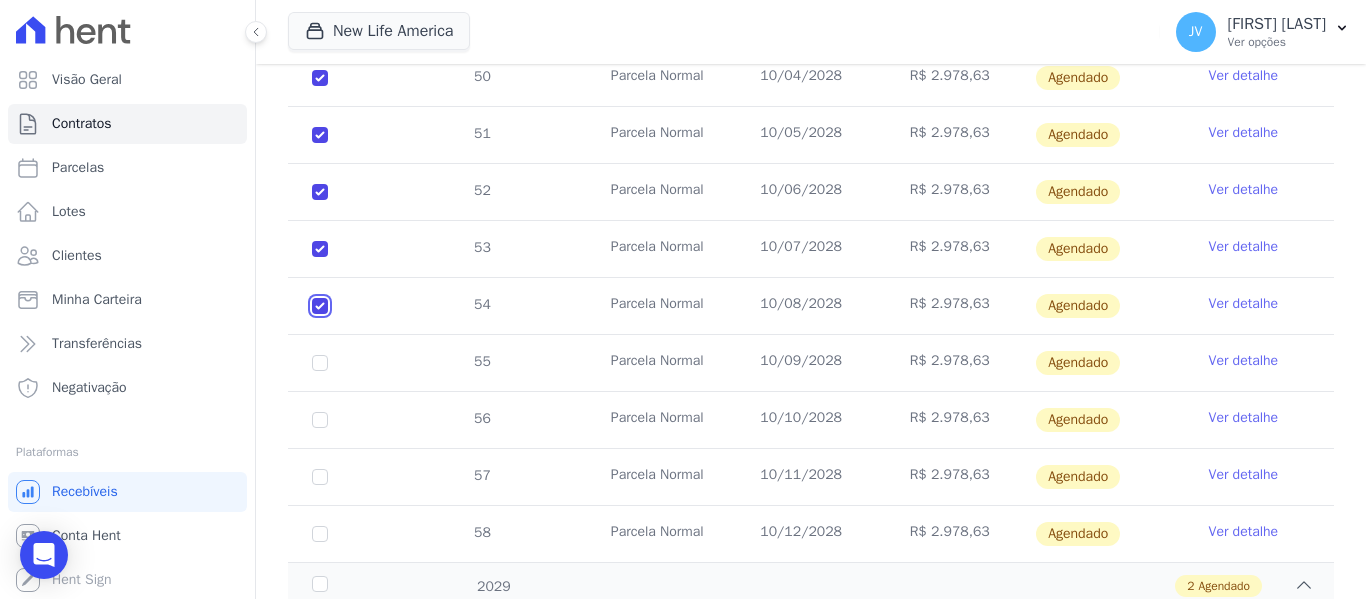 checkbox on "true" 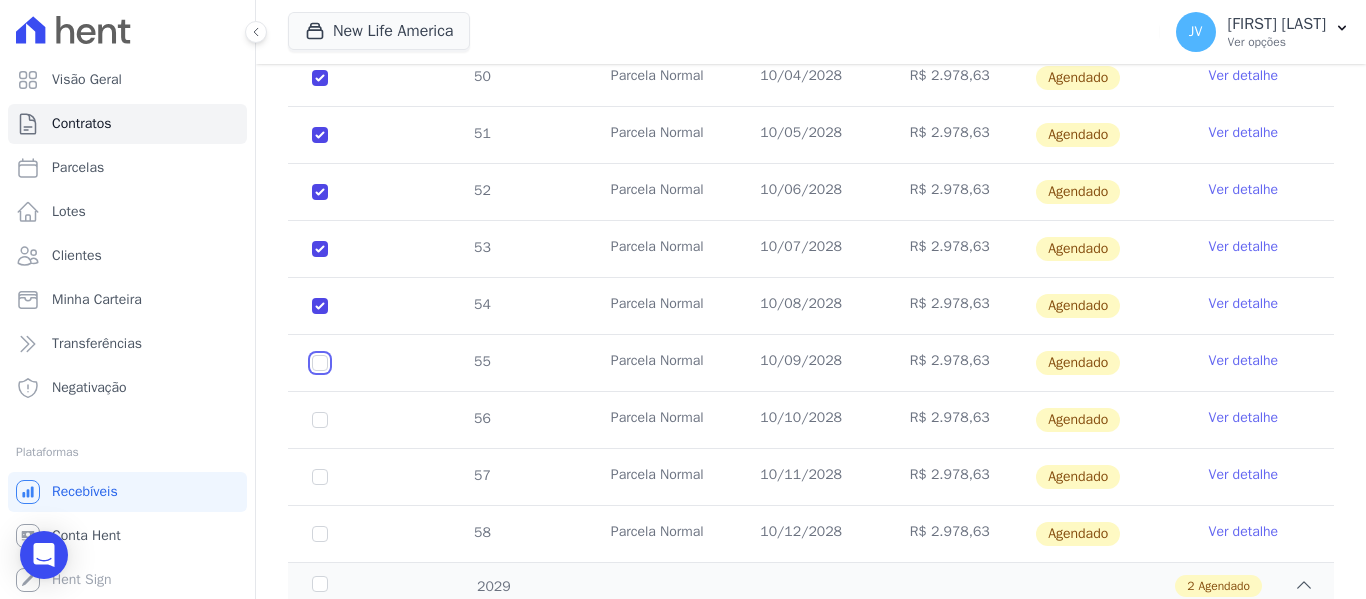 drag, startPoint x: 321, startPoint y: 355, endPoint x: 322, endPoint y: 377, distance: 22.022715 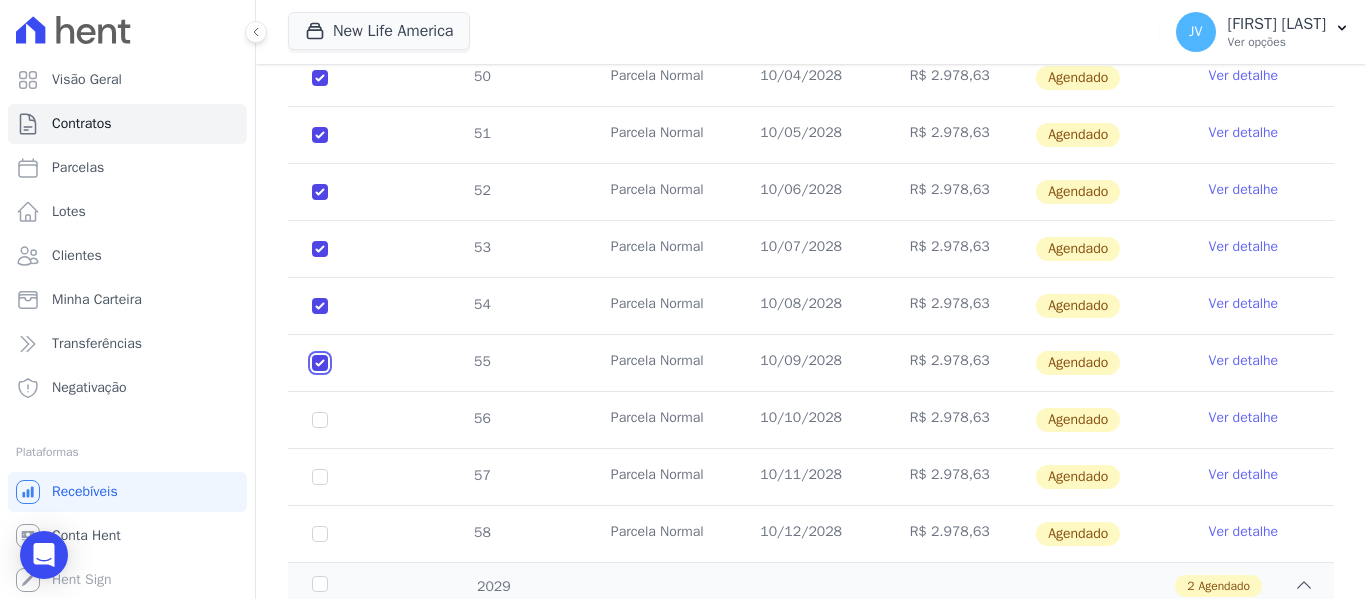 checkbox on "true" 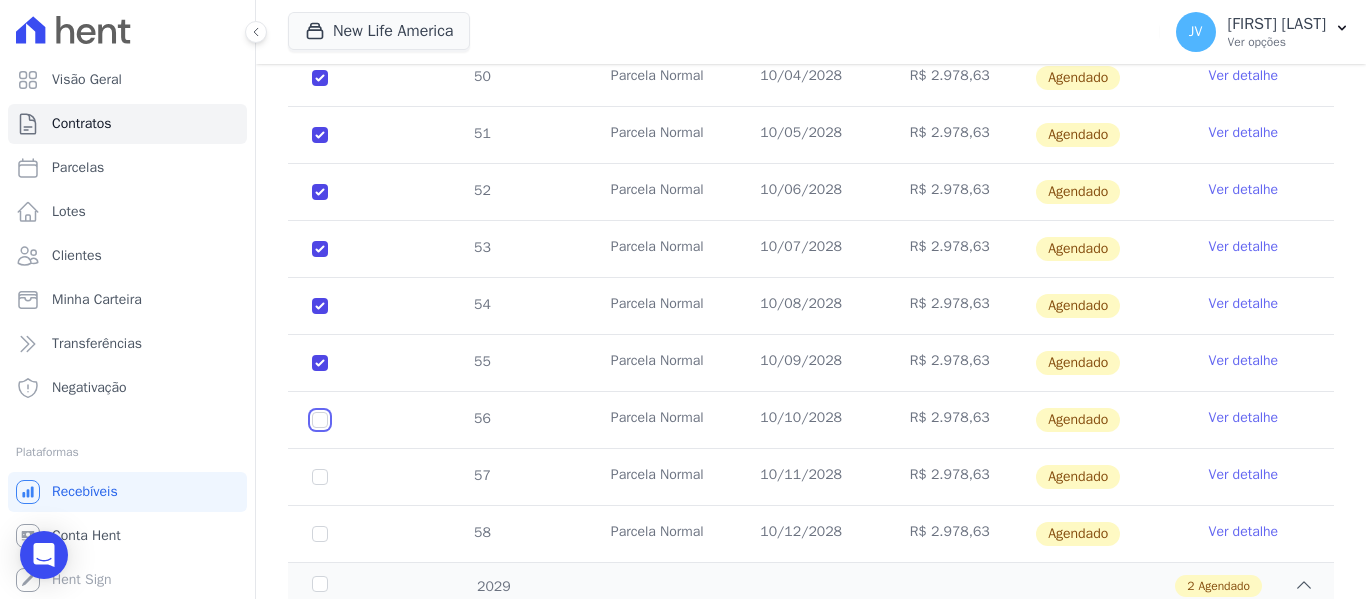 click at bounding box center (320, -93) 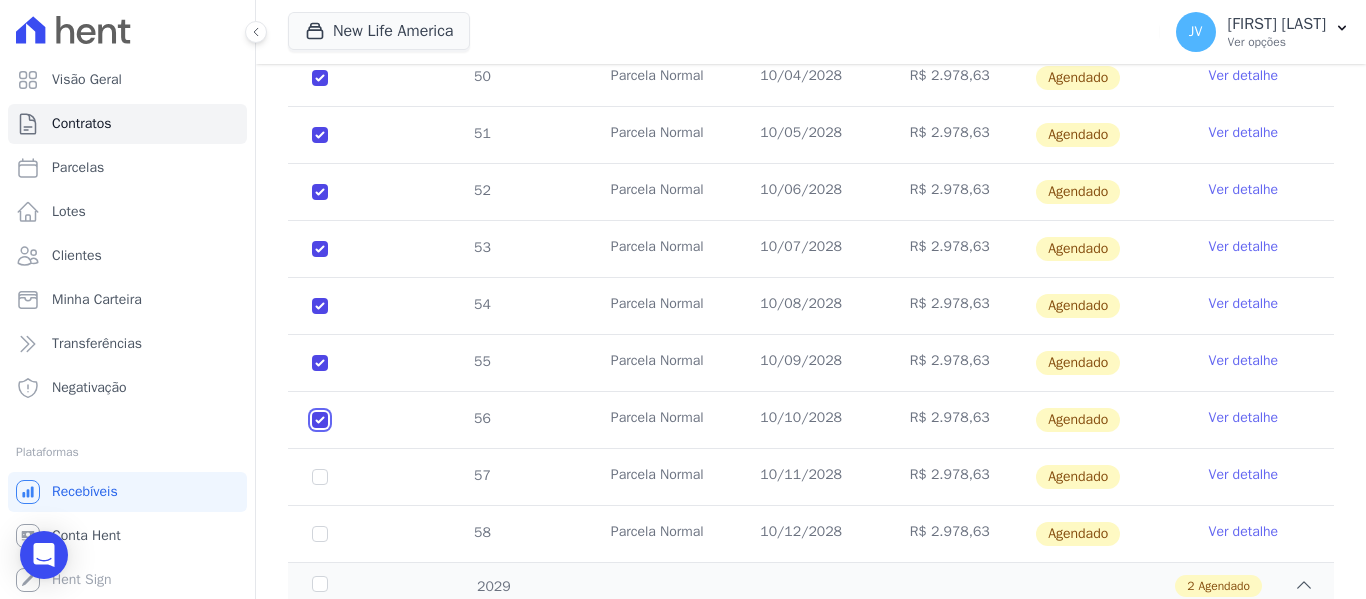 checkbox on "true" 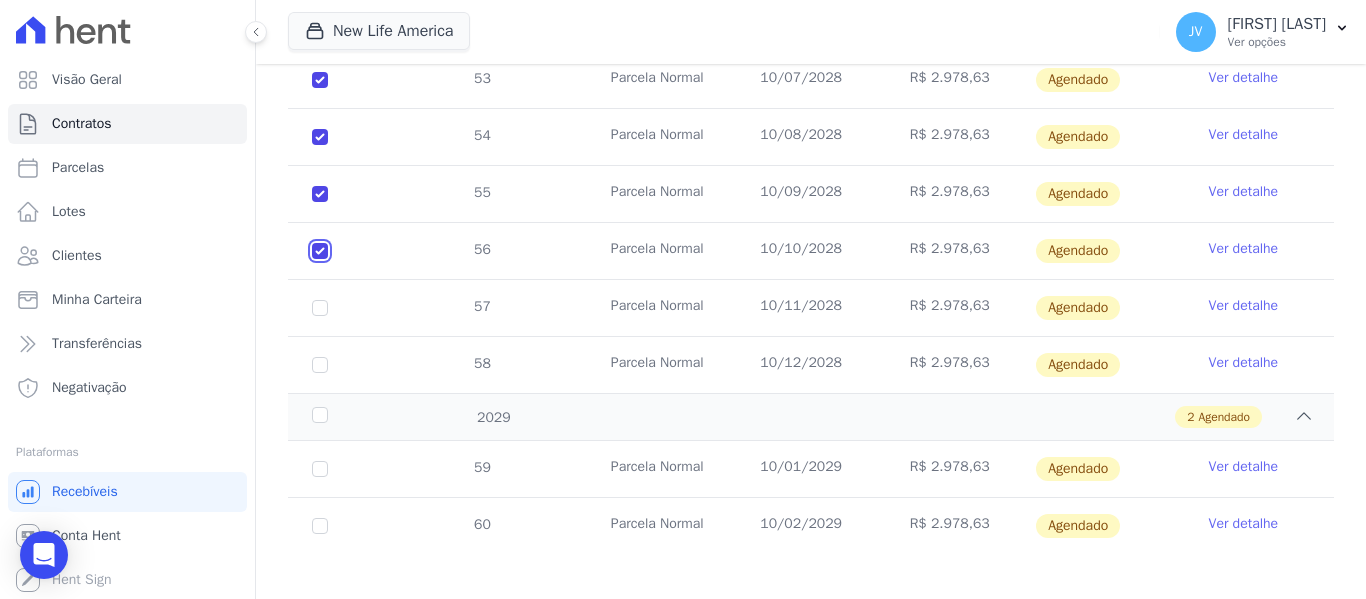 scroll, scrollTop: 2983, scrollLeft: 0, axis: vertical 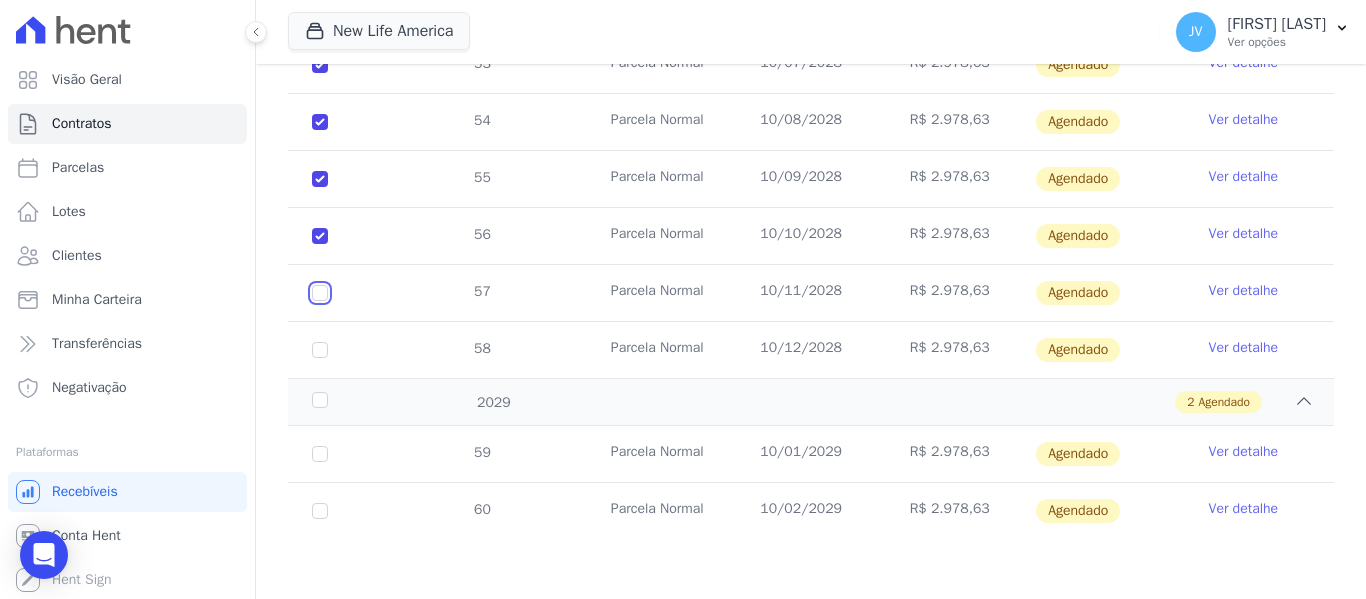 click at bounding box center (320, -277) 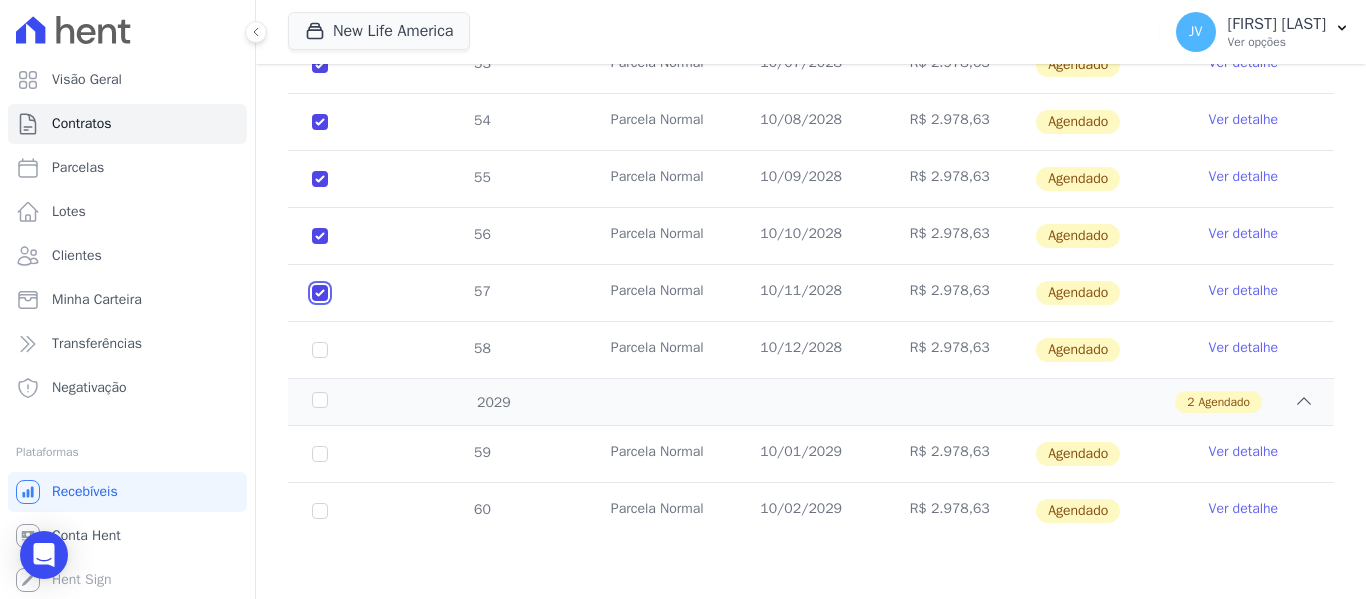checkbox on "true" 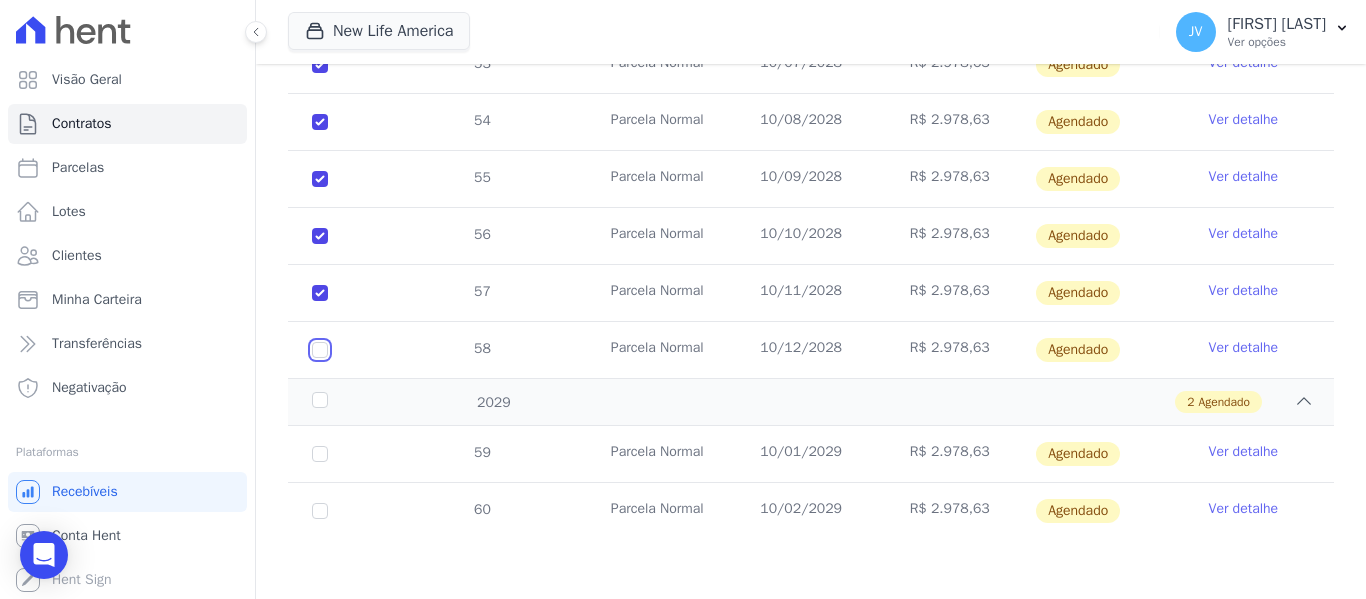 click at bounding box center (320, -277) 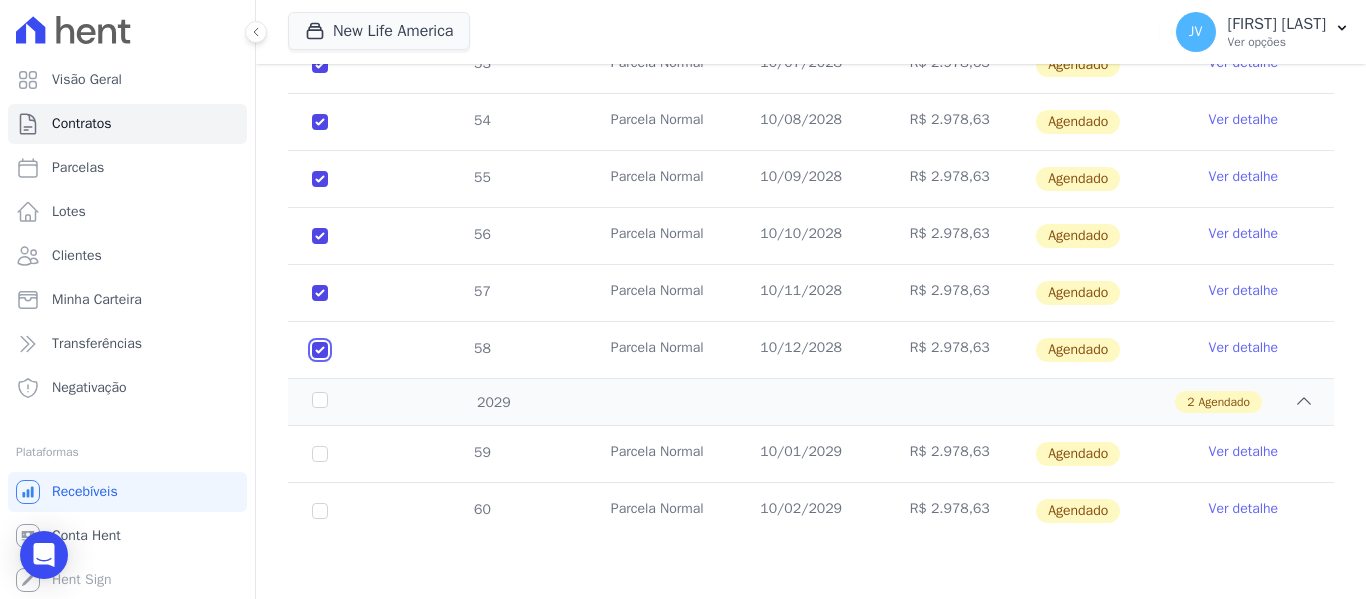 checkbox on "true" 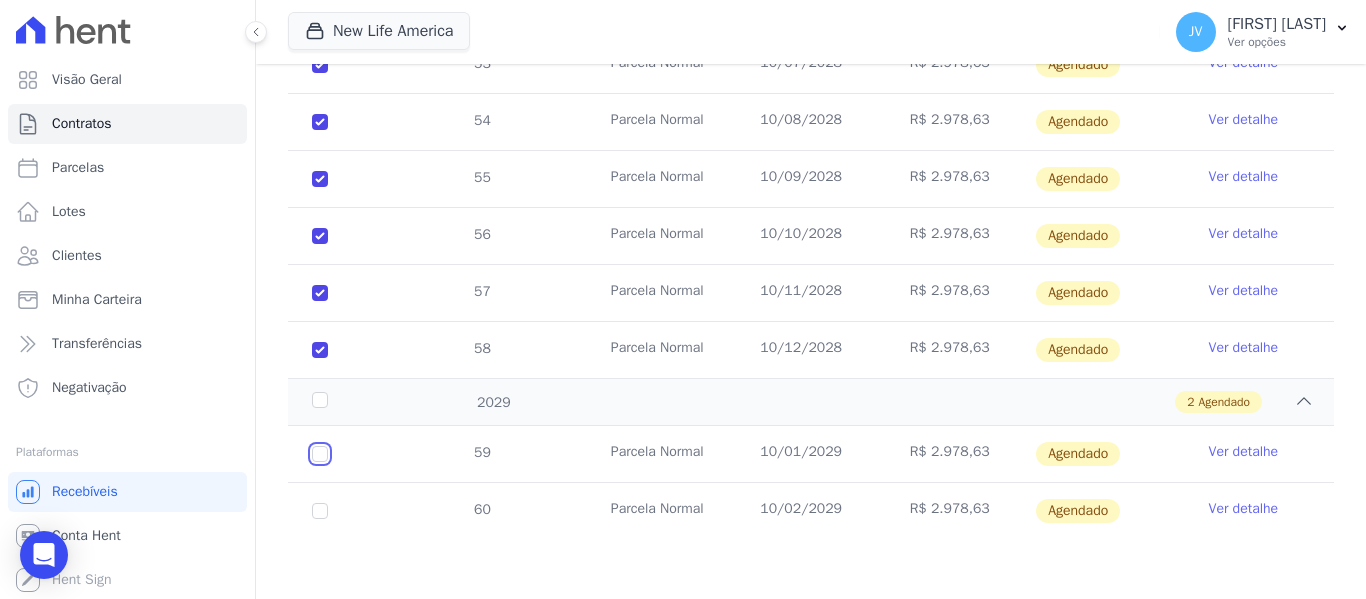 click at bounding box center (320, 454) 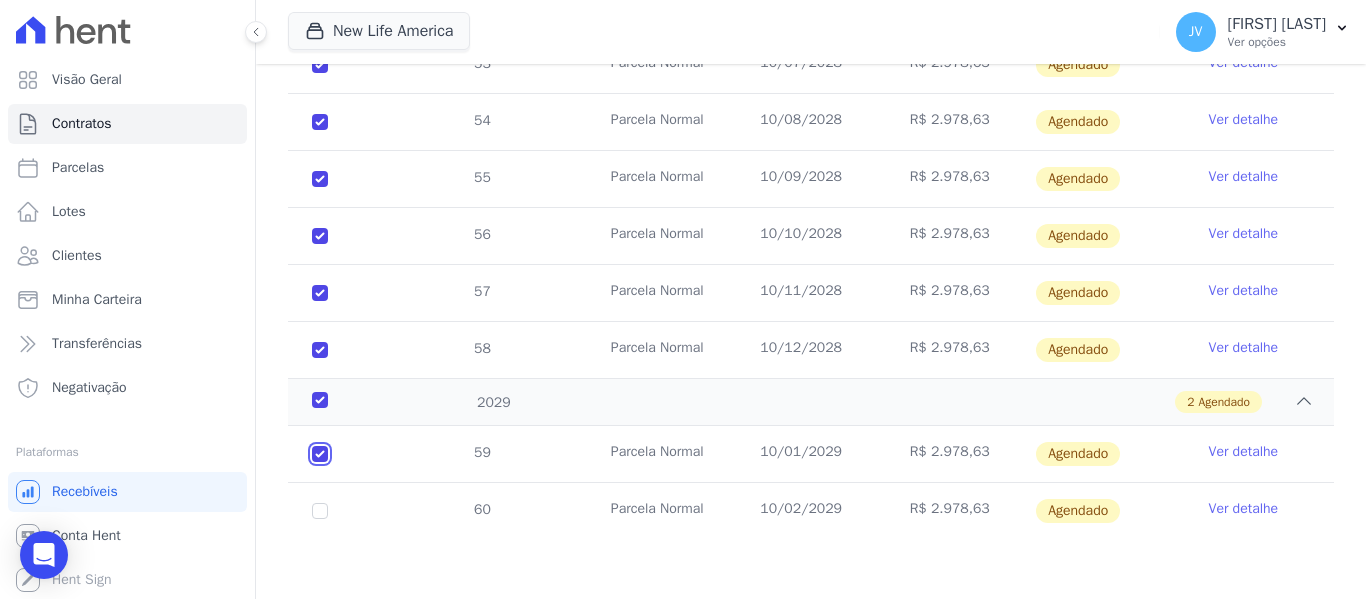 checkbox on "true" 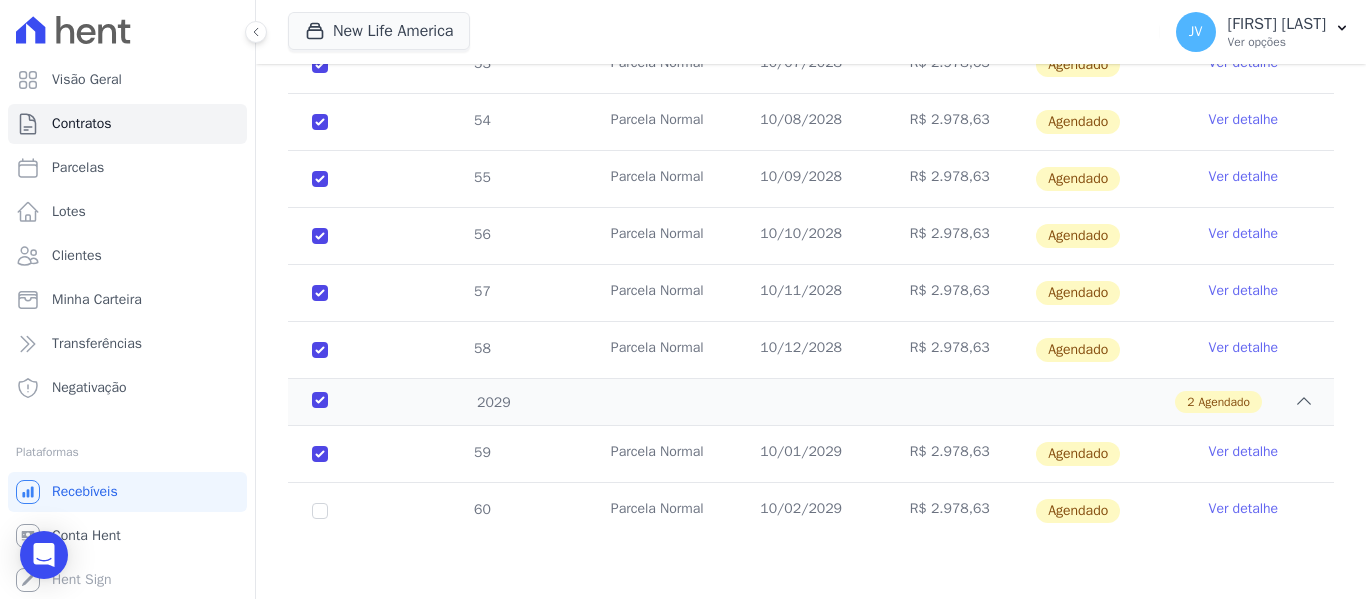 click on "60" at bounding box center [320, 511] 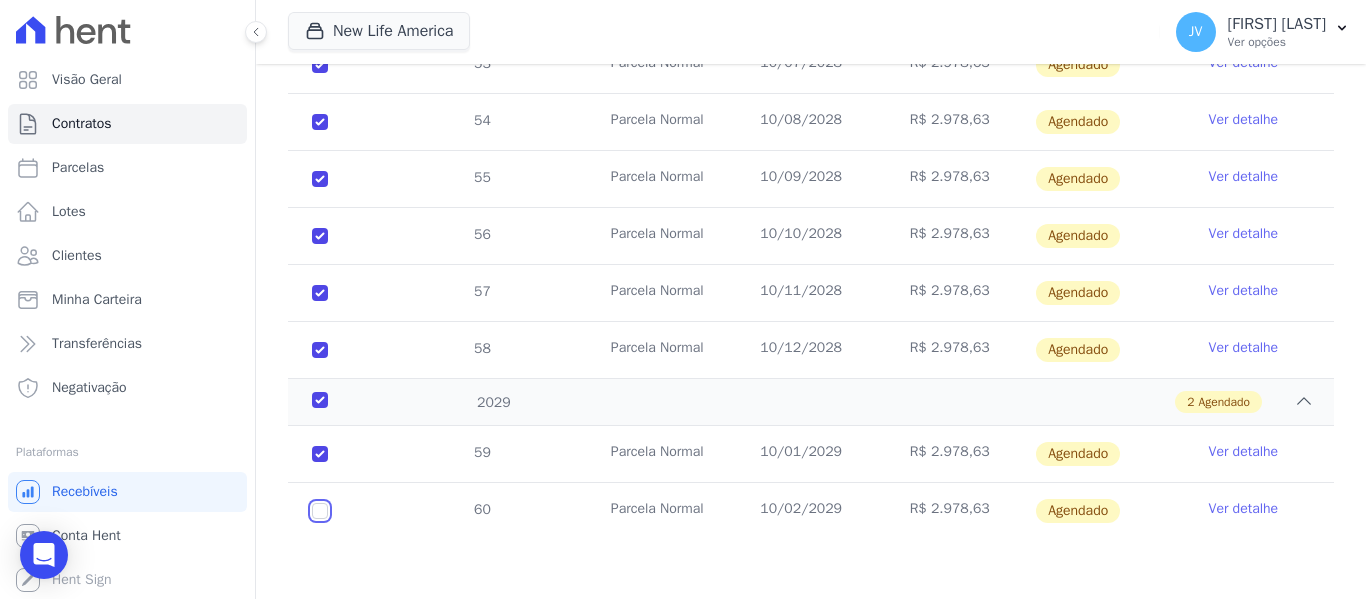 click at bounding box center [320, 454] 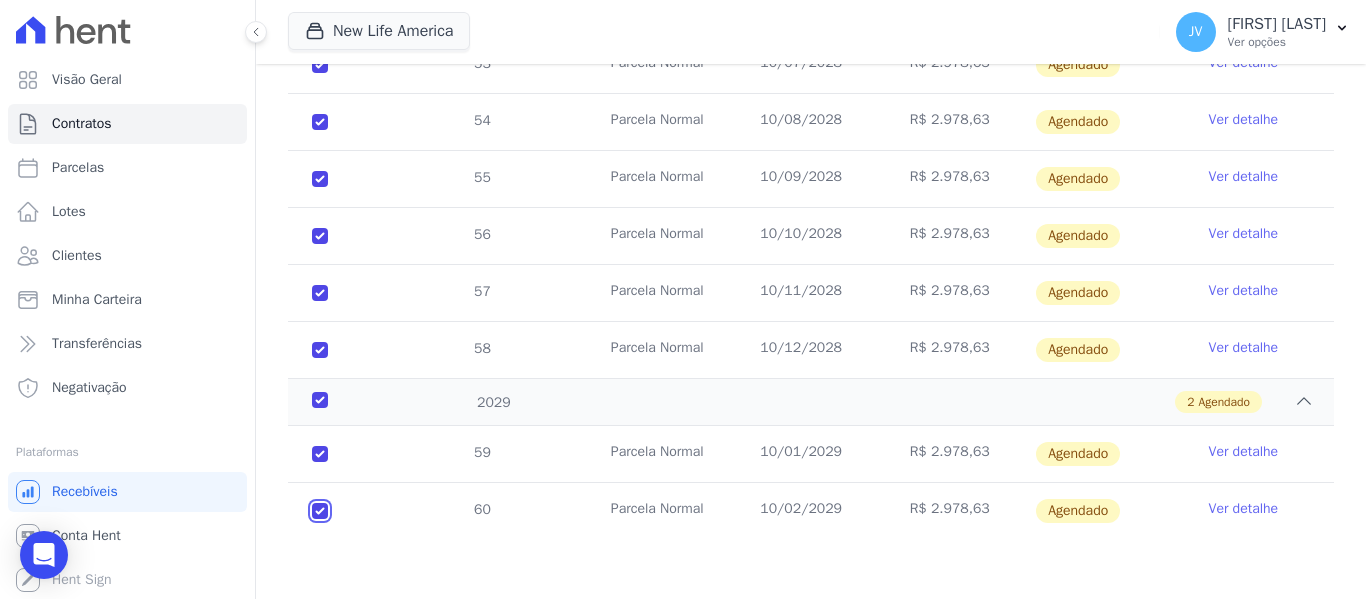 checkbox on "true" 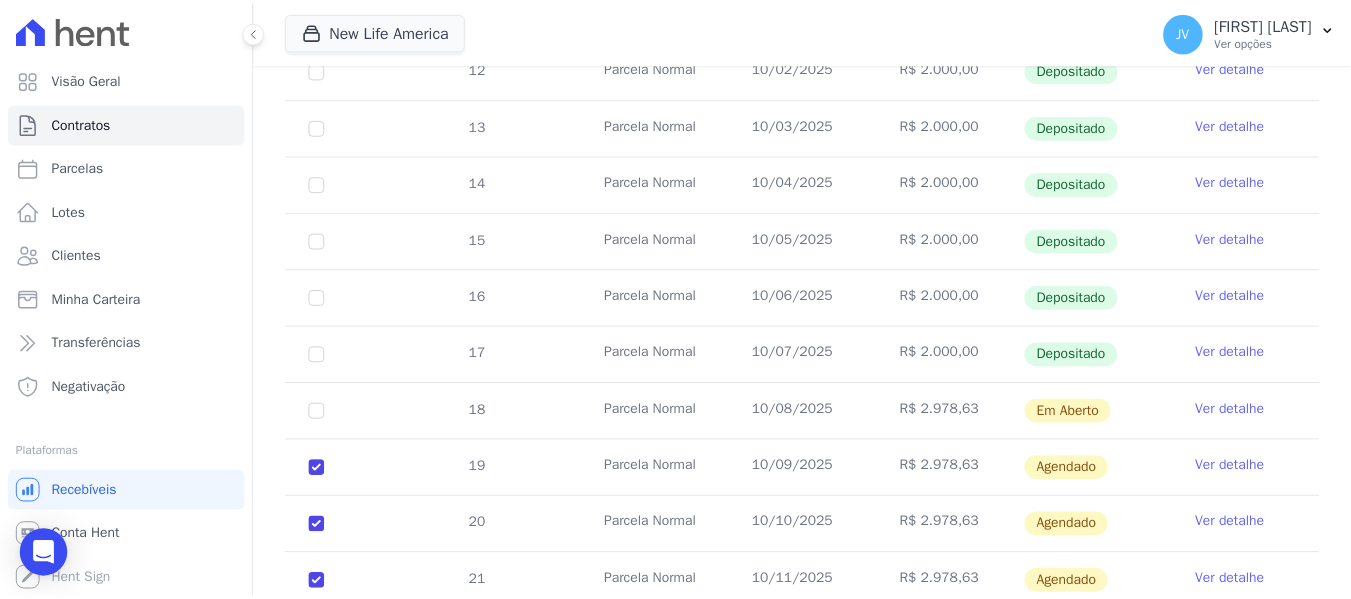 scroll, scrollTop: 0, scrollLeft: 0, axis: both 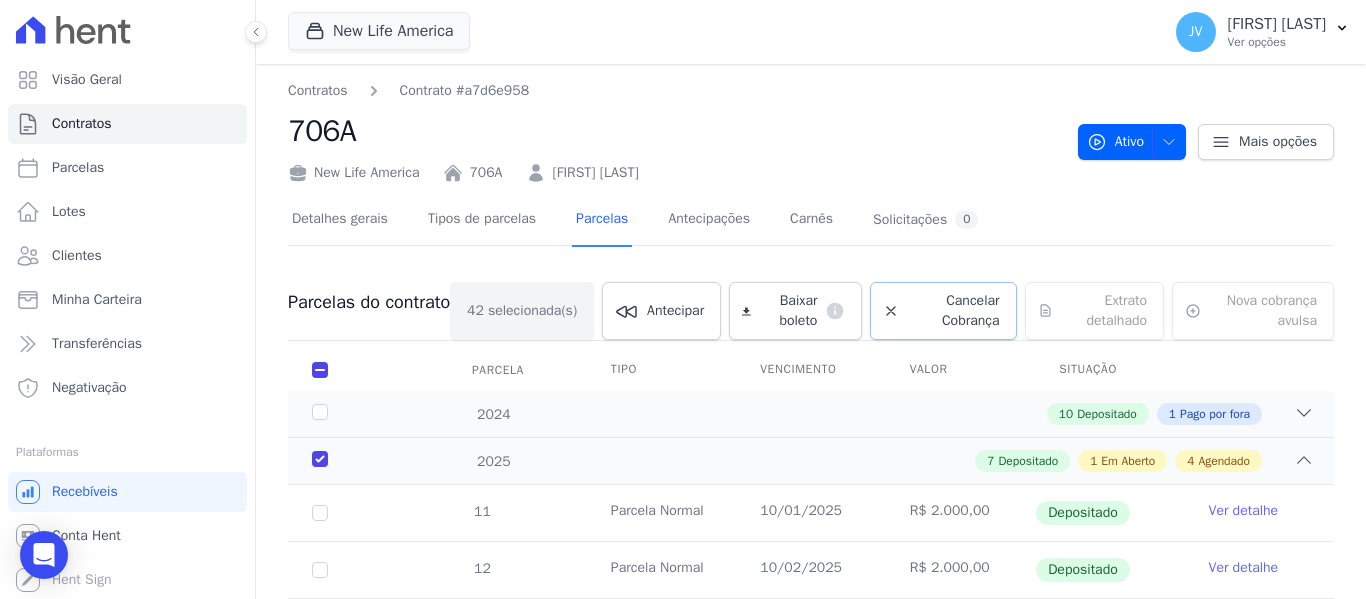 click on "Cancelar Cobrança" at bounding box center [953, 311] 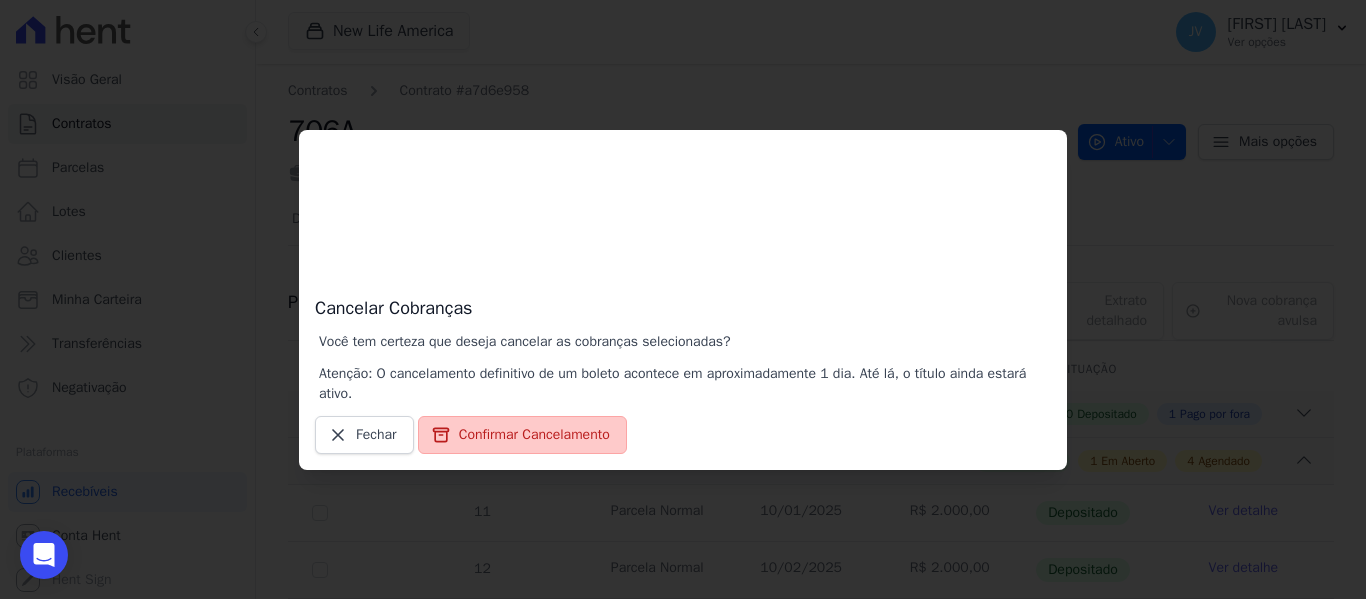 click on "Confirmar Cancelamento" at bounding box center (522, 435) 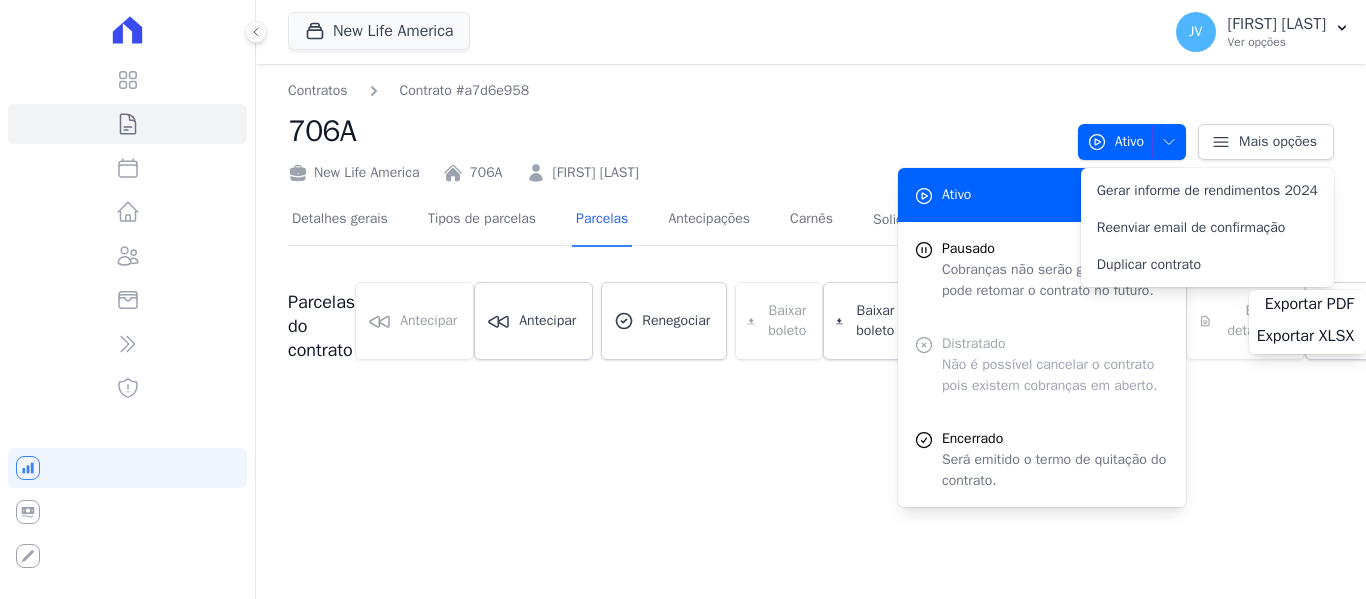 scroll, scrollTop: 0, scrollLeft: 0, axis: both 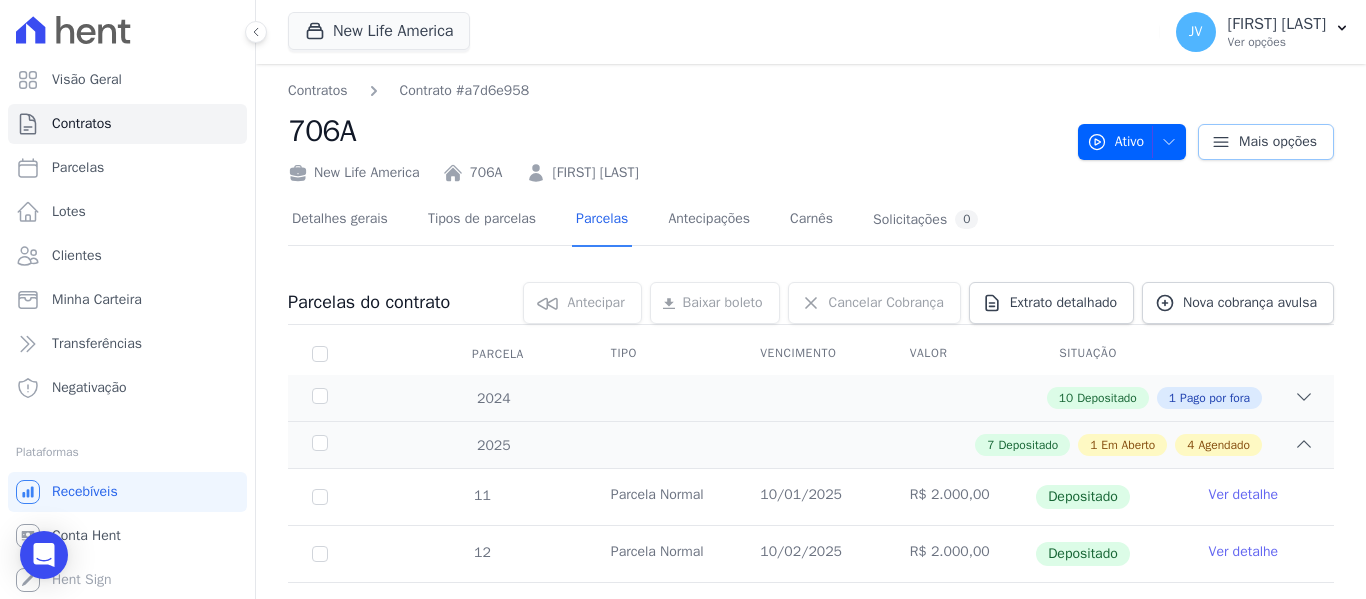 click 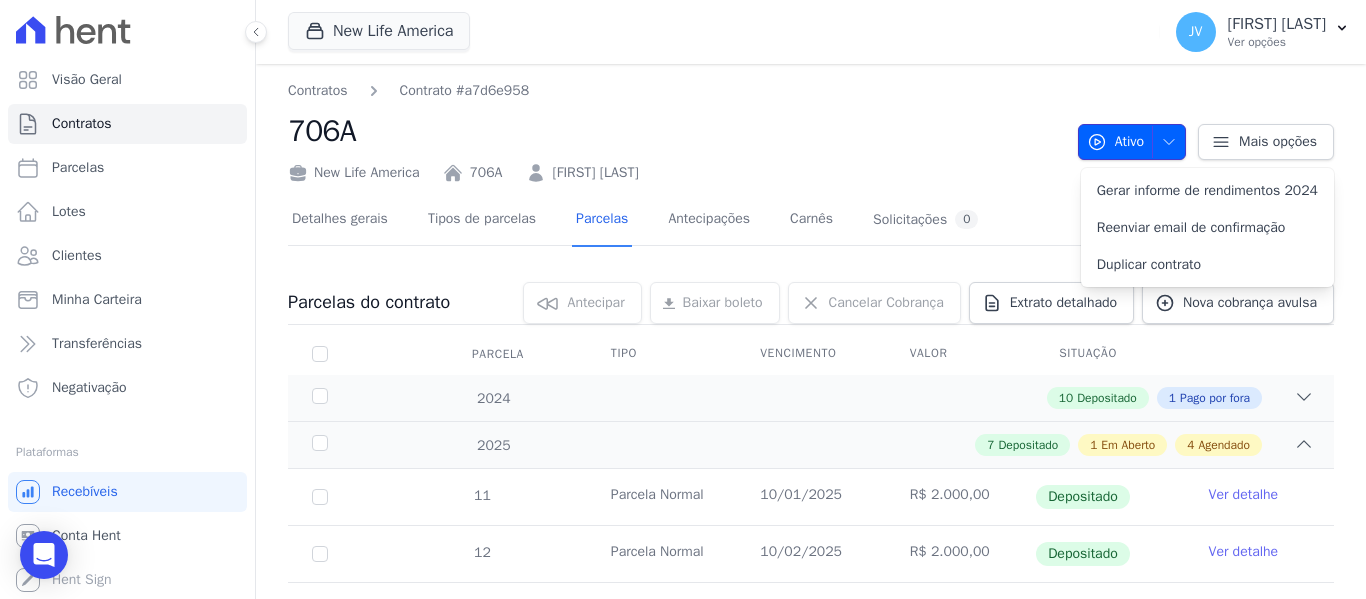 click 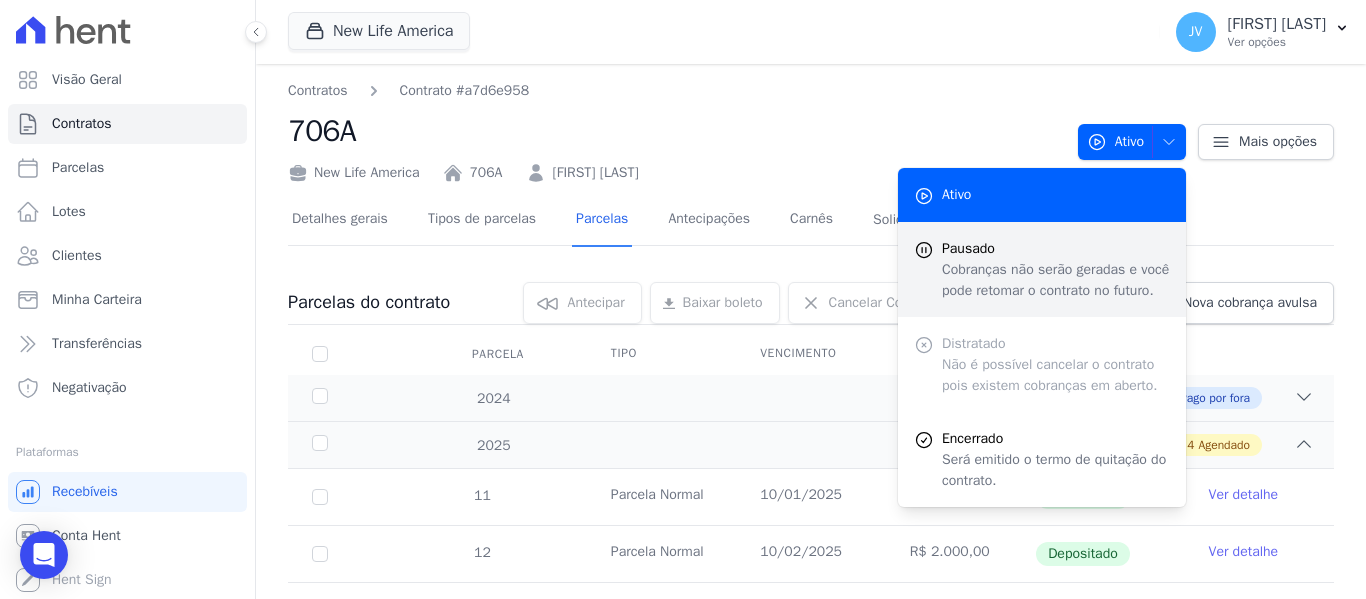 click on "Cobranças não serão geradas e você pode retomar o contrato no futuro." at bounding box center [1056, 280] 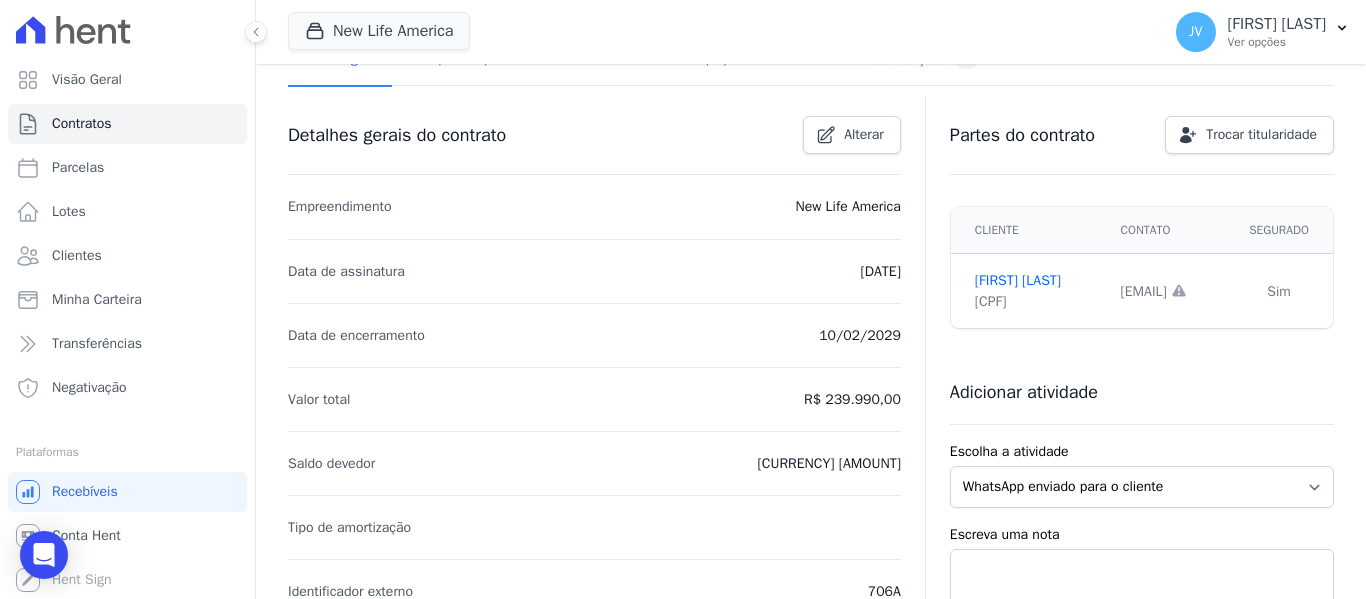 scroll, scrollTop: 200, scrollLeft: 0, axis: vertical 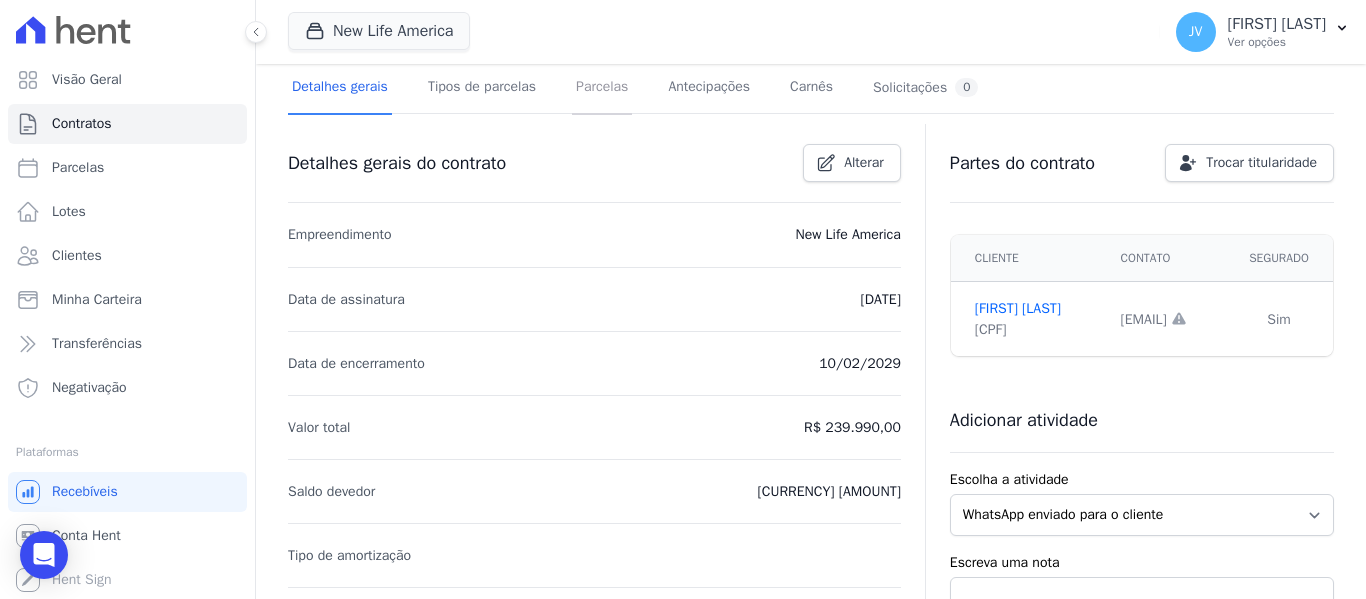 click on "Parcelas" at bounding box center [602, 88] 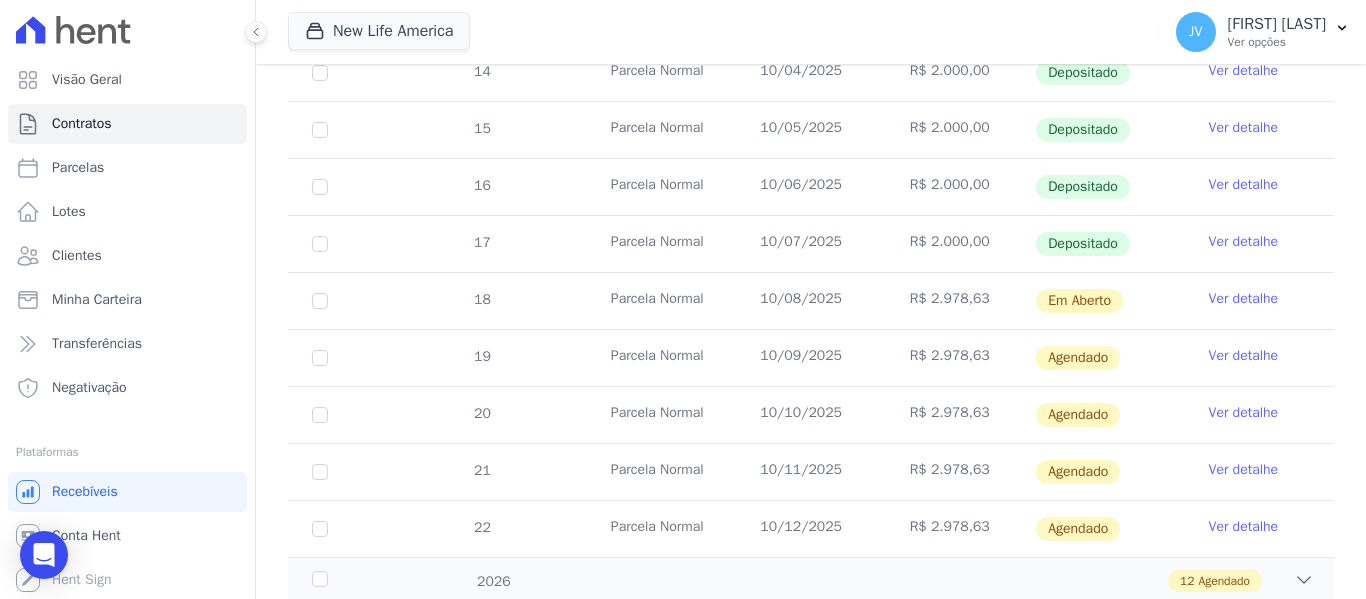 scroll, scrollTop: 301, scrollLeft: 0, axis: vertical 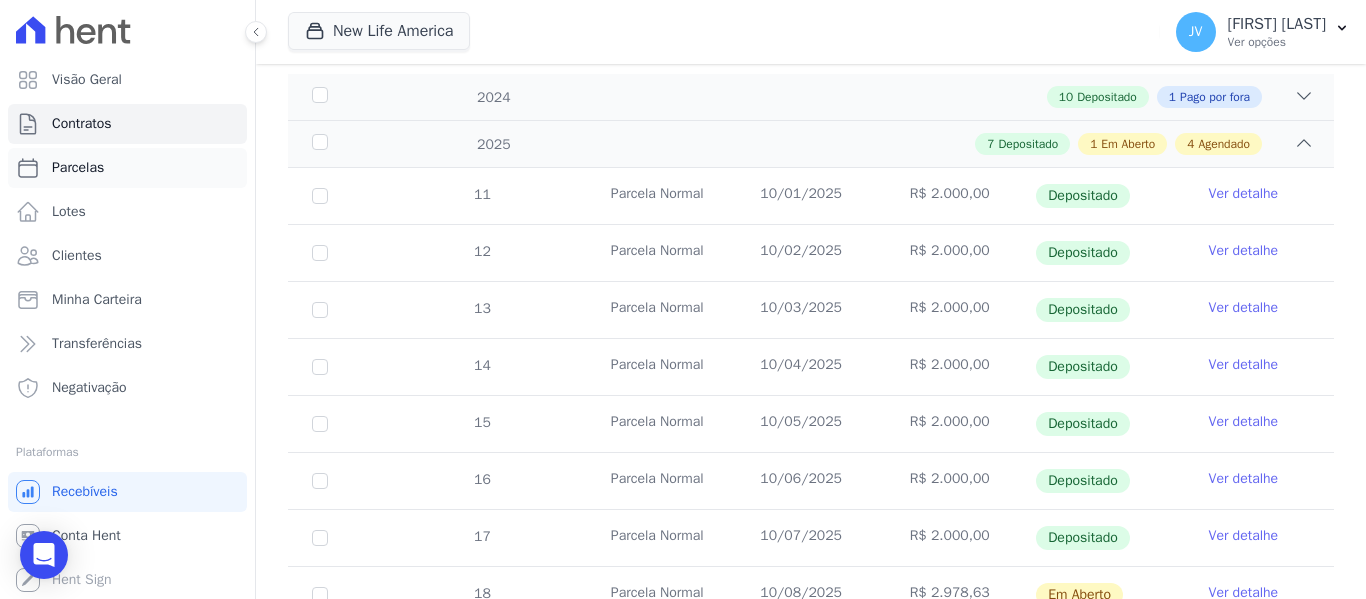 click on "Parcelas" at bounding box center (78, 168) 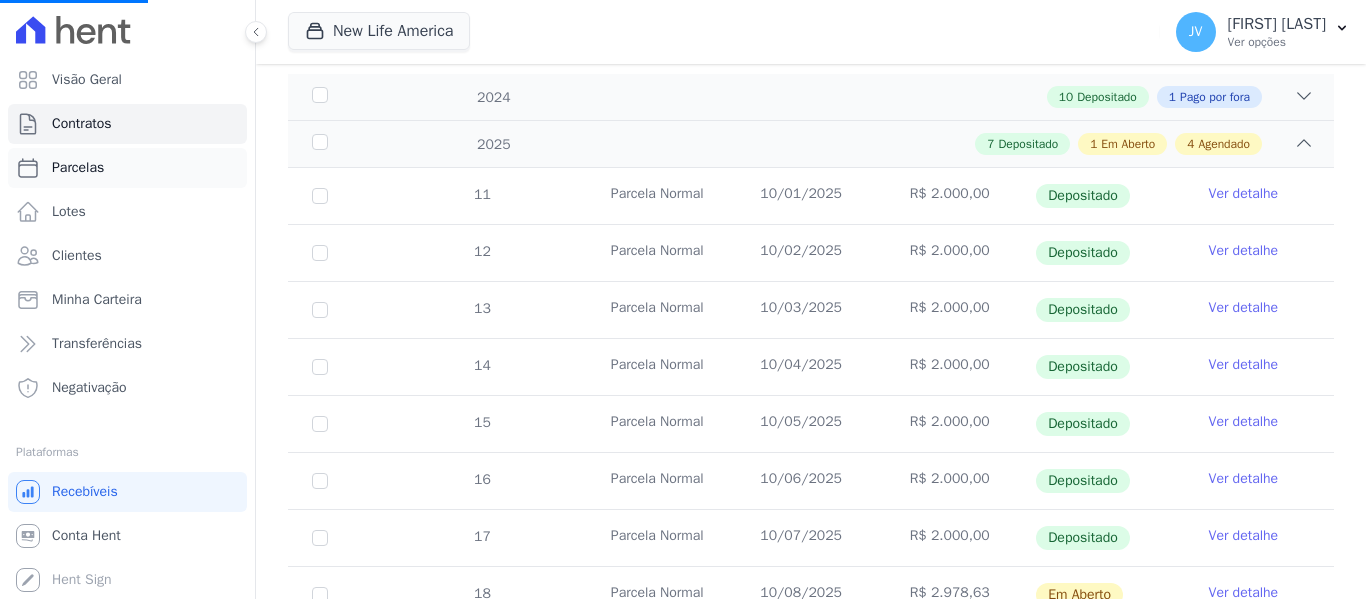 select 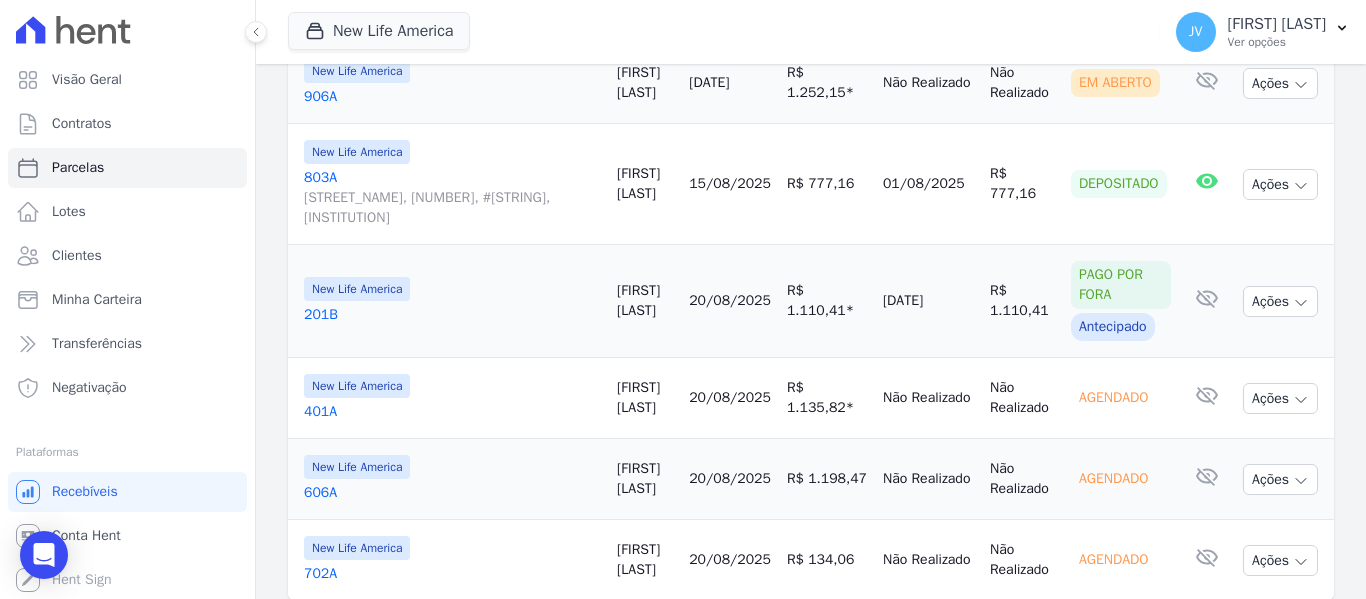 scroll, scrollTop: 2600, scrollLeft: 0, axis: vertical 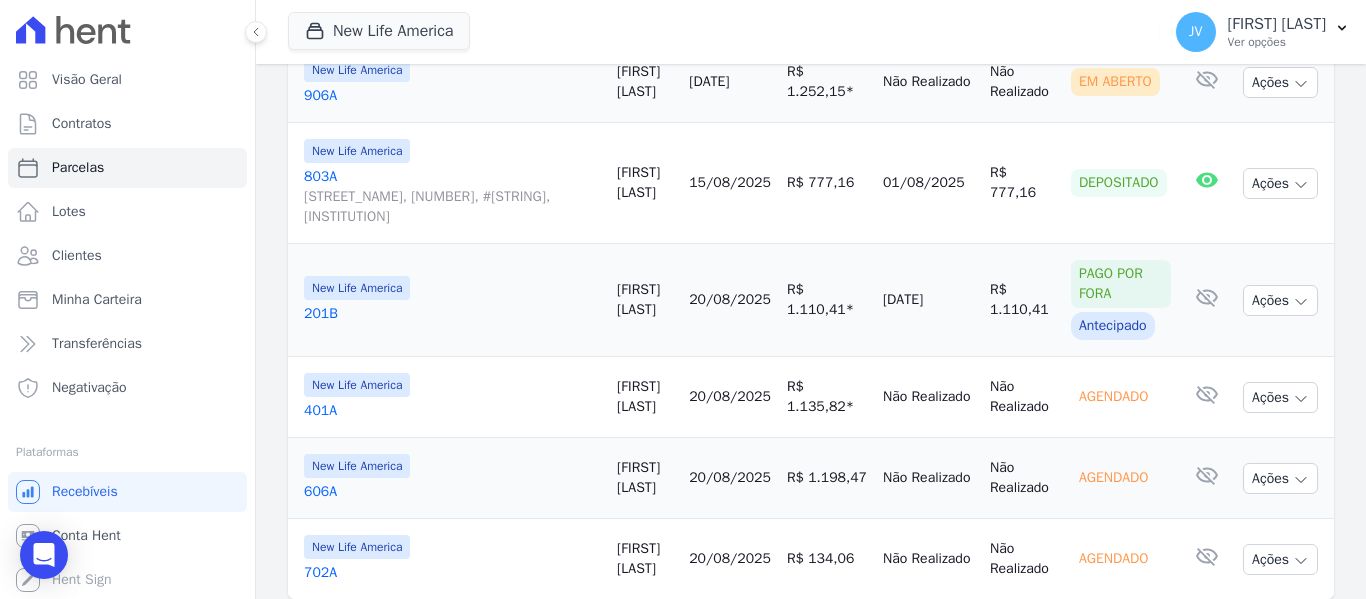 click on "Ações" at bounding box center (1280, -9) 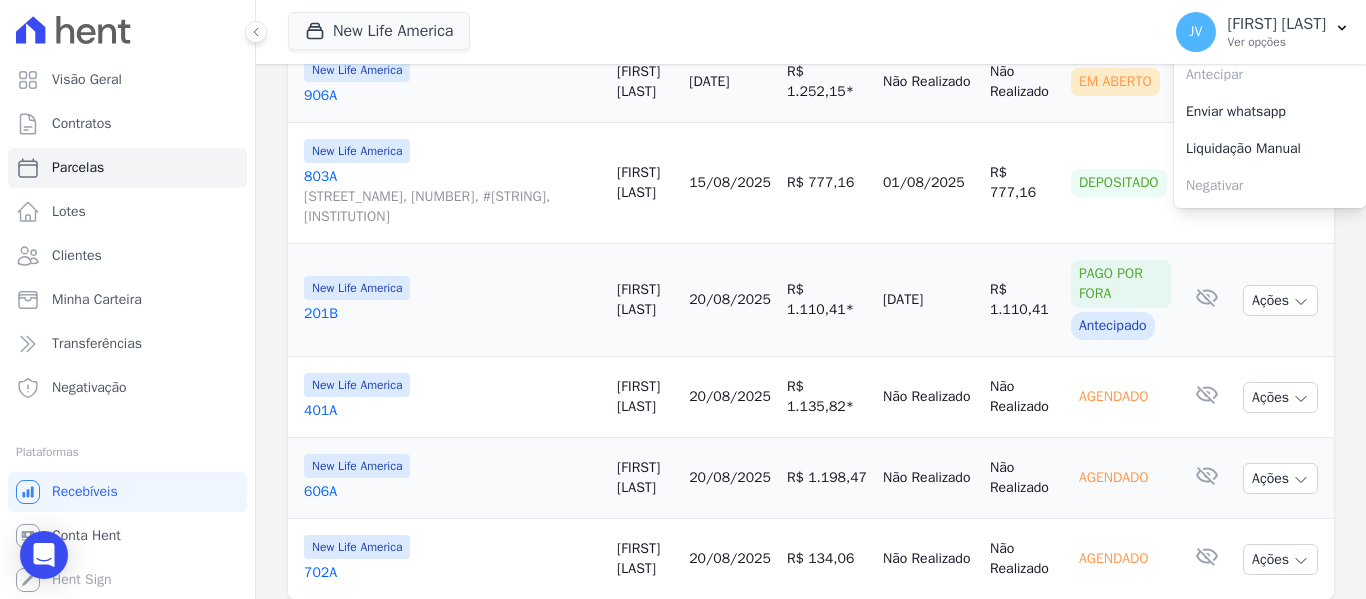 click on "Ver boleto" at bounding box center (1270, 37) 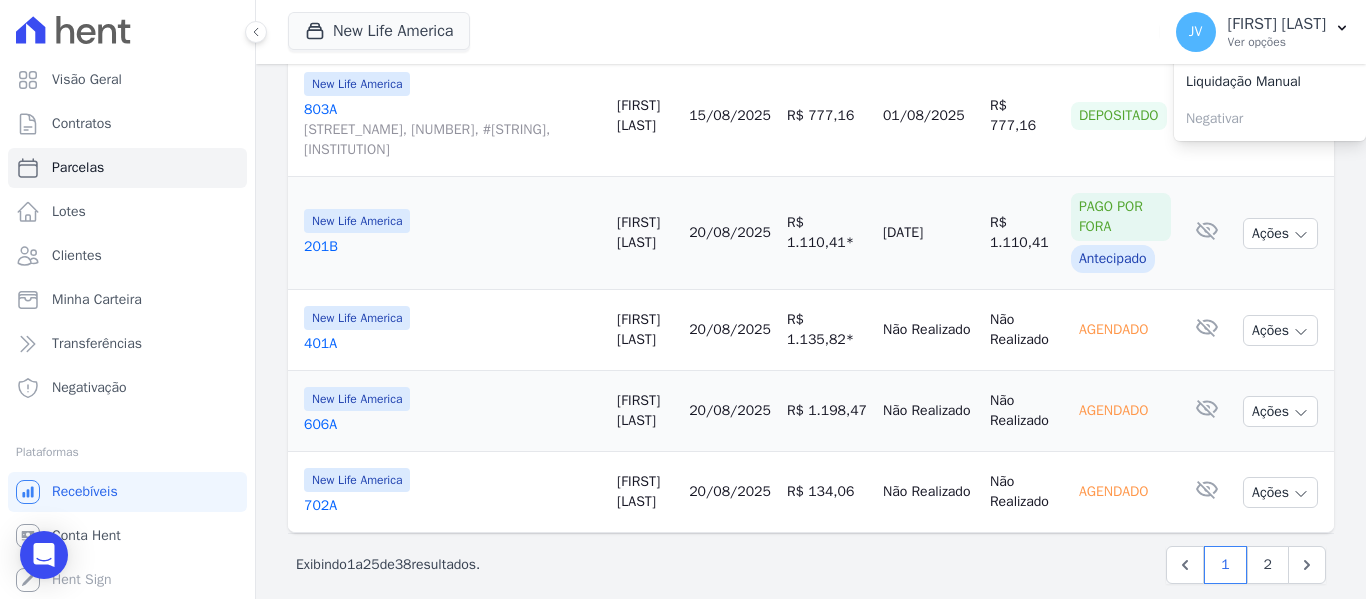 scroll, scrollTop: 2700, scrollLeft: 0, axis: vertical 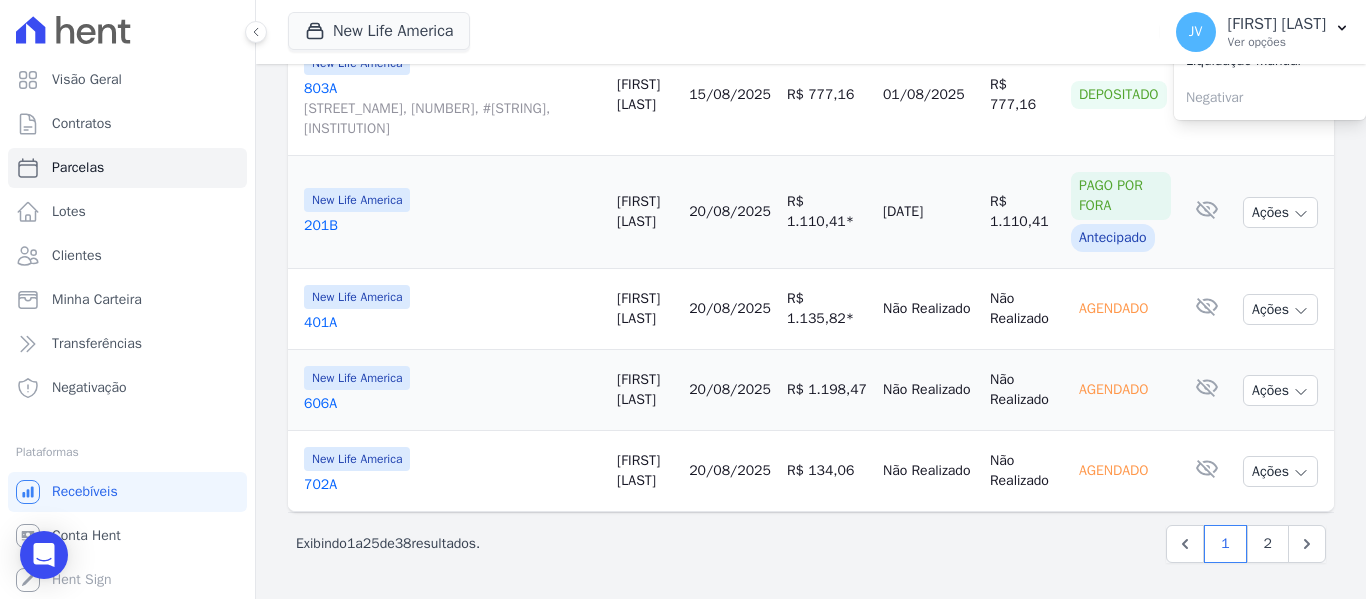 click on "Contrato
Cliente
Vencimento
Valor
Data de Pagamento
Pago
Situação
E-mail
New Life America
1505A
Rua Sargento Estanislau Custódio, 70, #<StringIO:0x00007f2b79092aa8>, Instituto de Previdência
Gleicy Inacio" at bounding box center [811, -795] 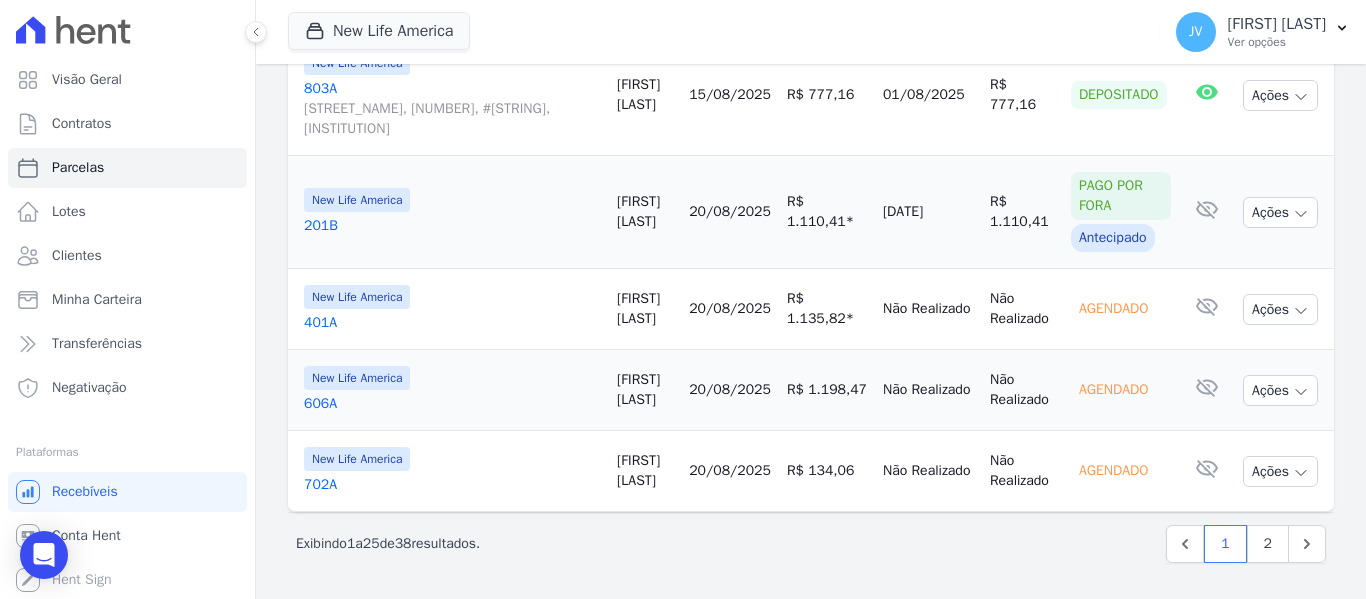 click on "Ações" at bounding box center [1280, -6] 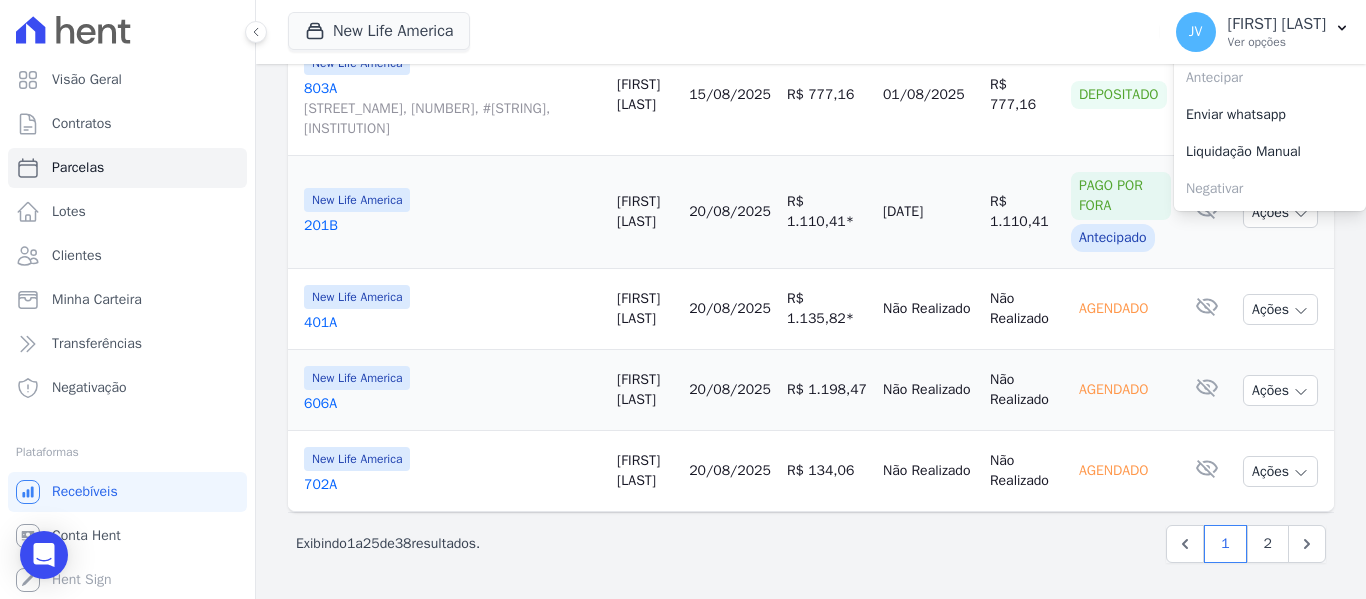 click on "Ver boleto" at bounding box center (1270, 40) 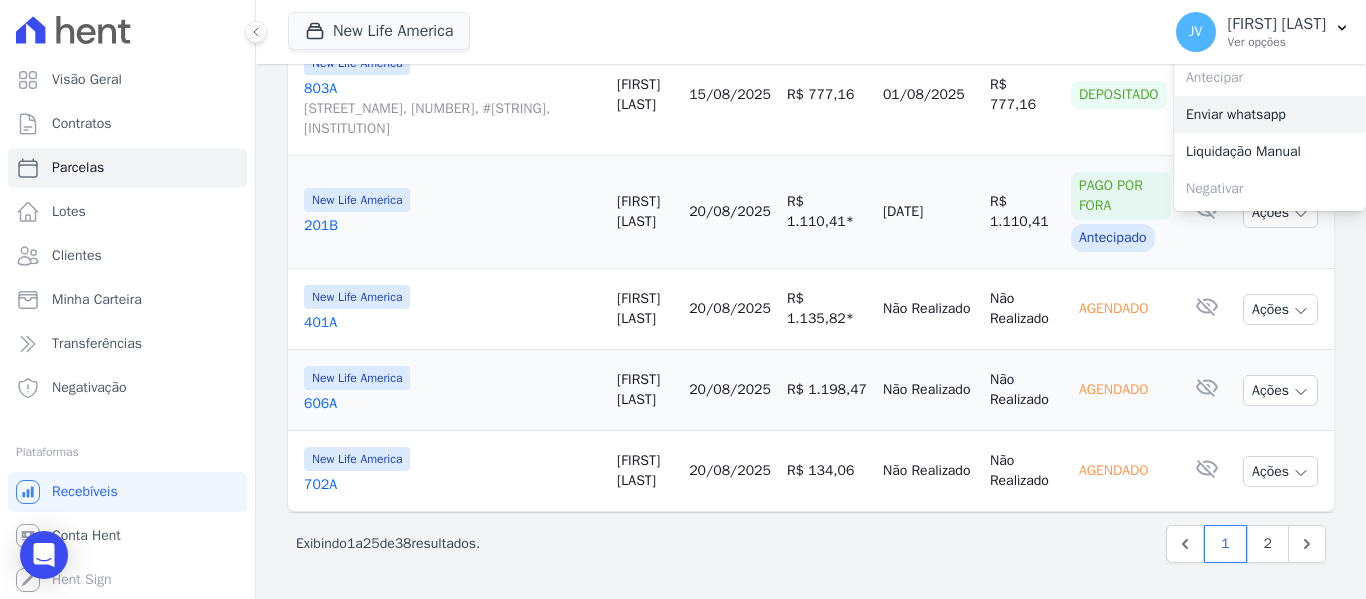 click on "Enviar whatsapp" at bounding box center (1270, 114) 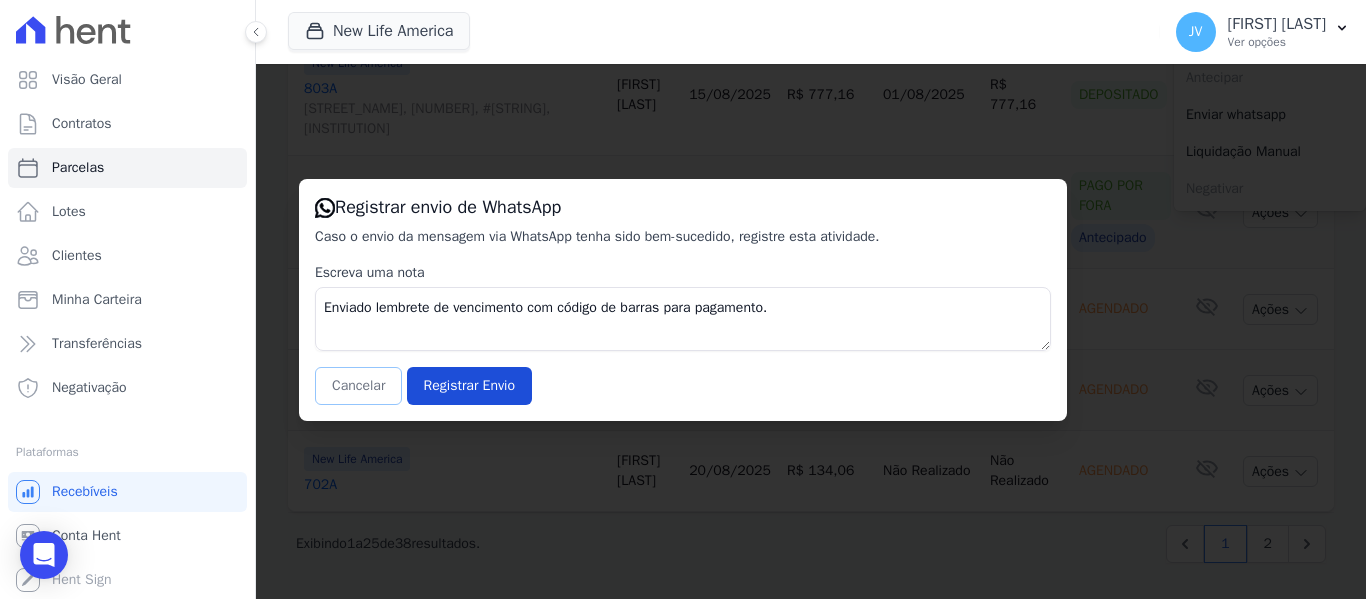 click on "Cancelar" at bounding box center [358, 386] 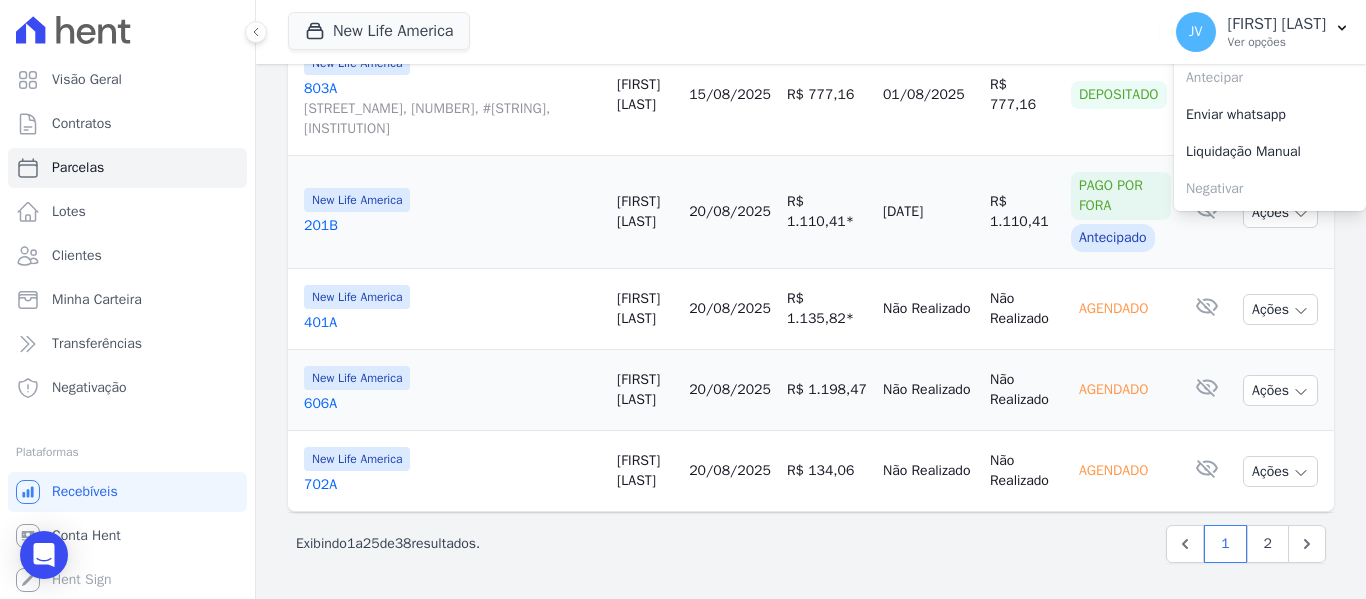 click on "Contrato
Cliente
Vencimento
Valor
Data de Pagamento
Pago
Situação
E-mail
New Life America
1505A
Rua Sargento Estanislau Custódio, 70, #<StringIO:0x00007f2b79092aa8>, Instituto de Previdência
Gleicy Inacio" at bounding box center [811, -795] 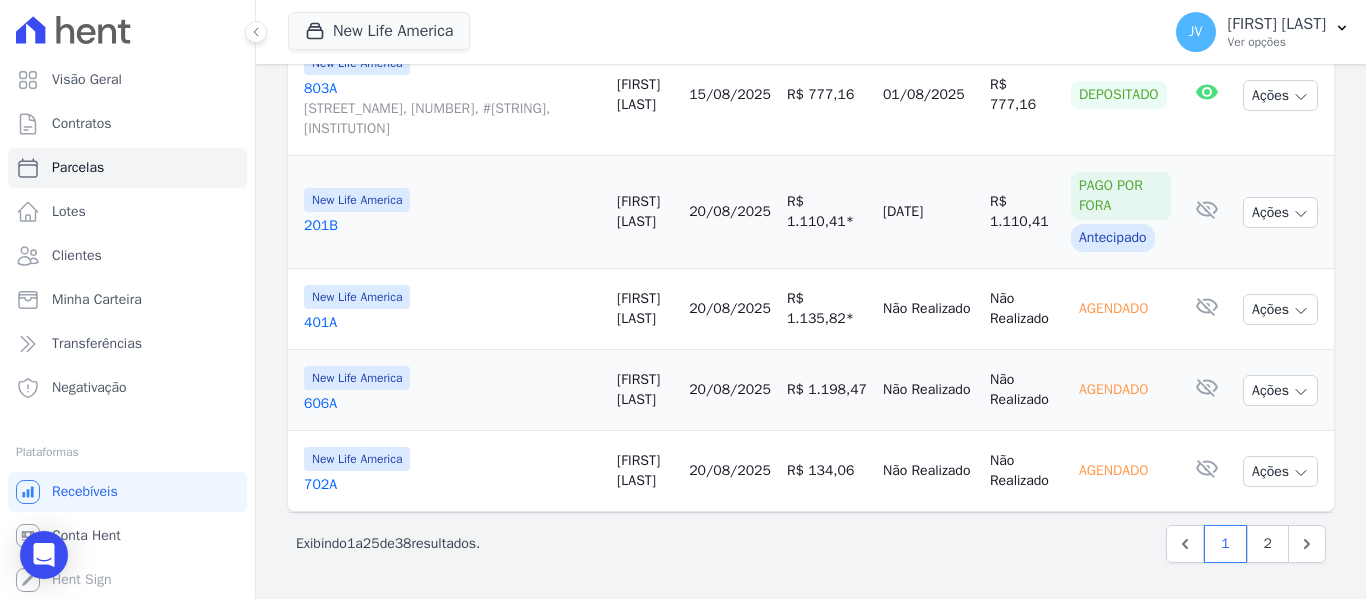 scroll, scrollTop: 2904, scrollLeft: 0, axis: vertical 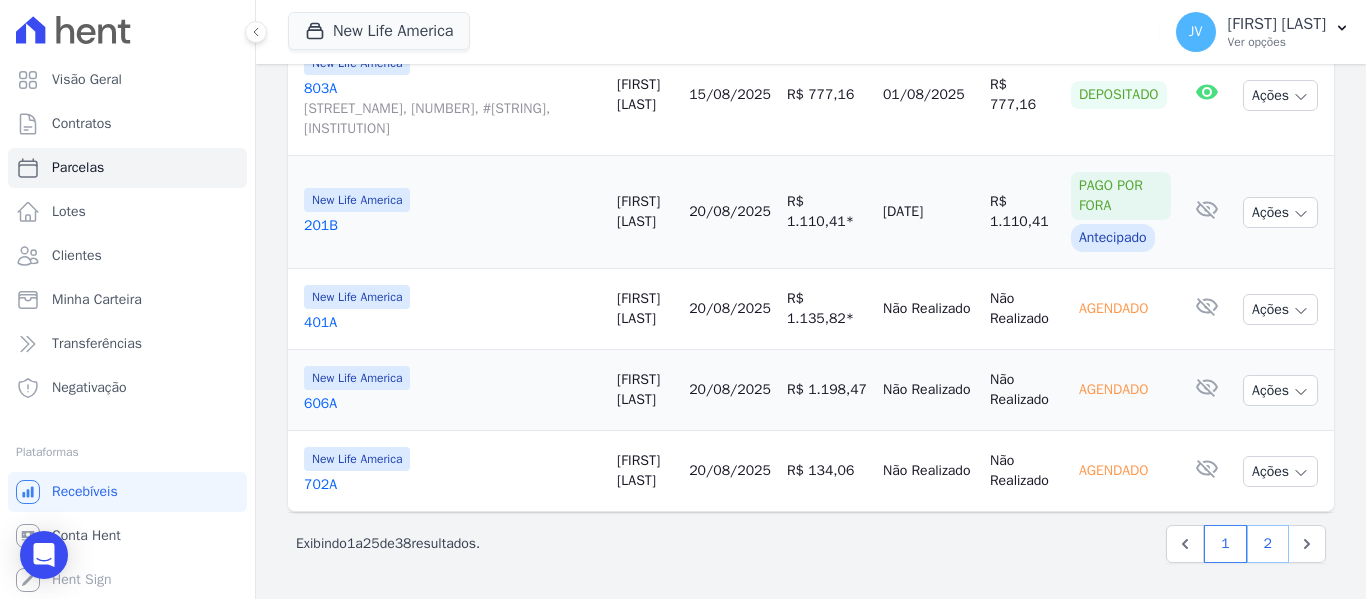 click on "2" at bounding box center (1268, 544) 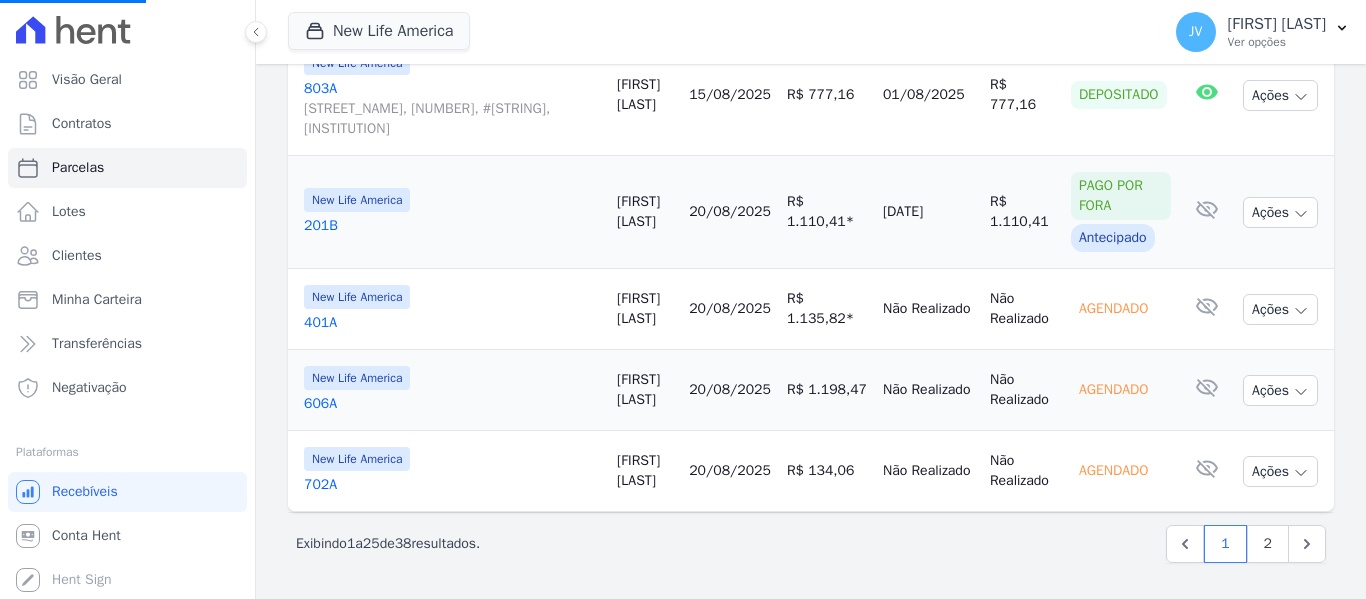 select 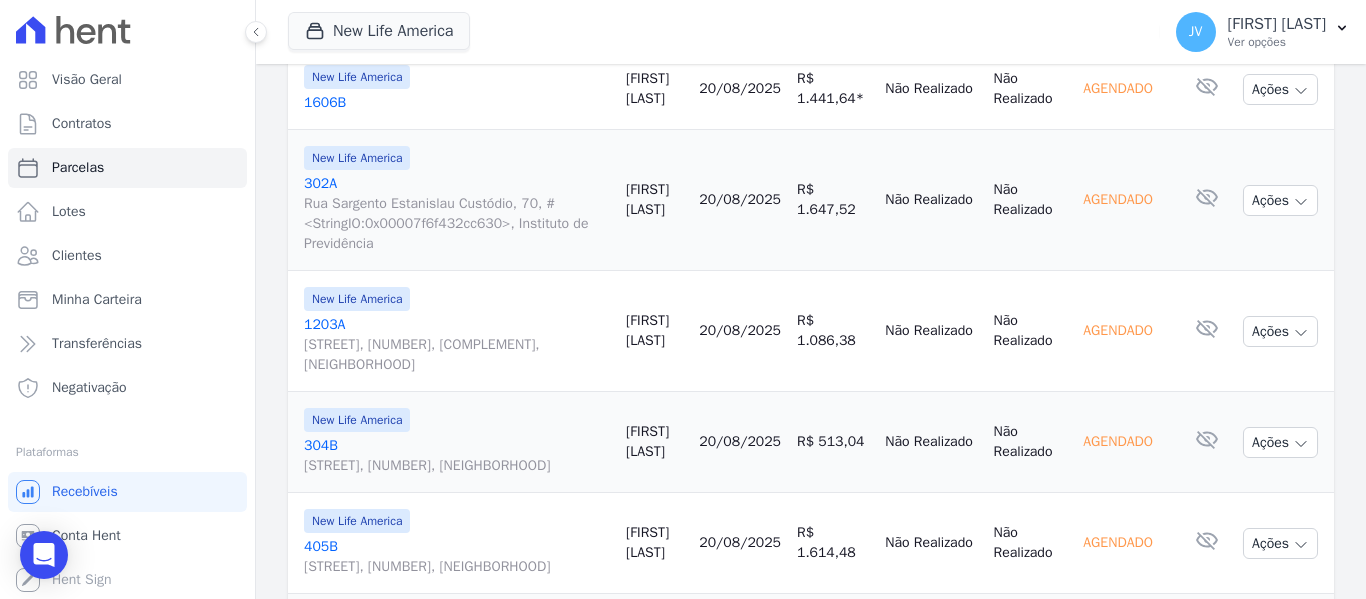 scroll, scrollTop: 800, scrollLeft: 0, axis: vertical 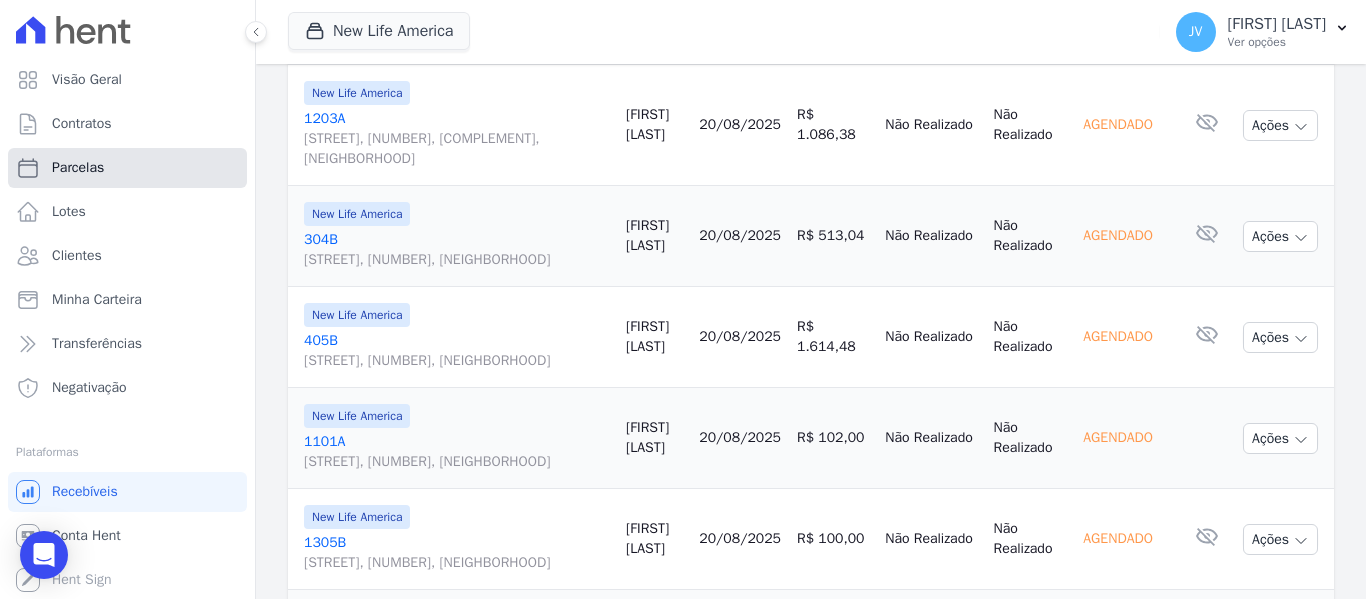 click on "Parcelas" at bounding box center (127, 168) 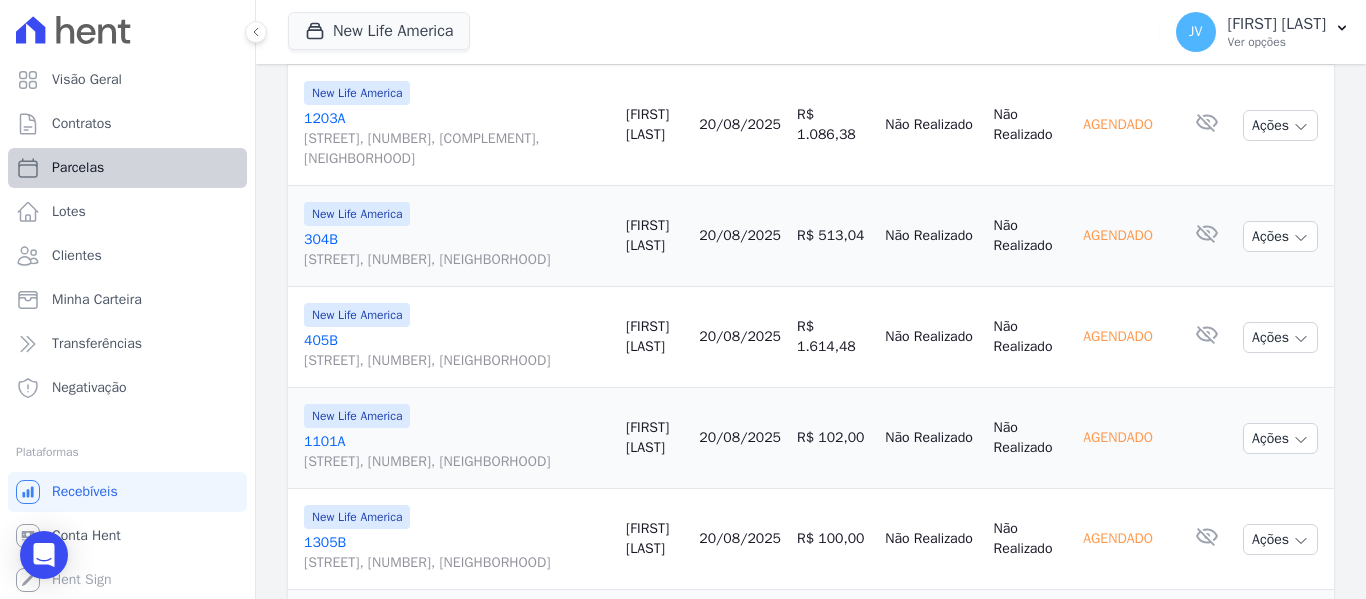 select 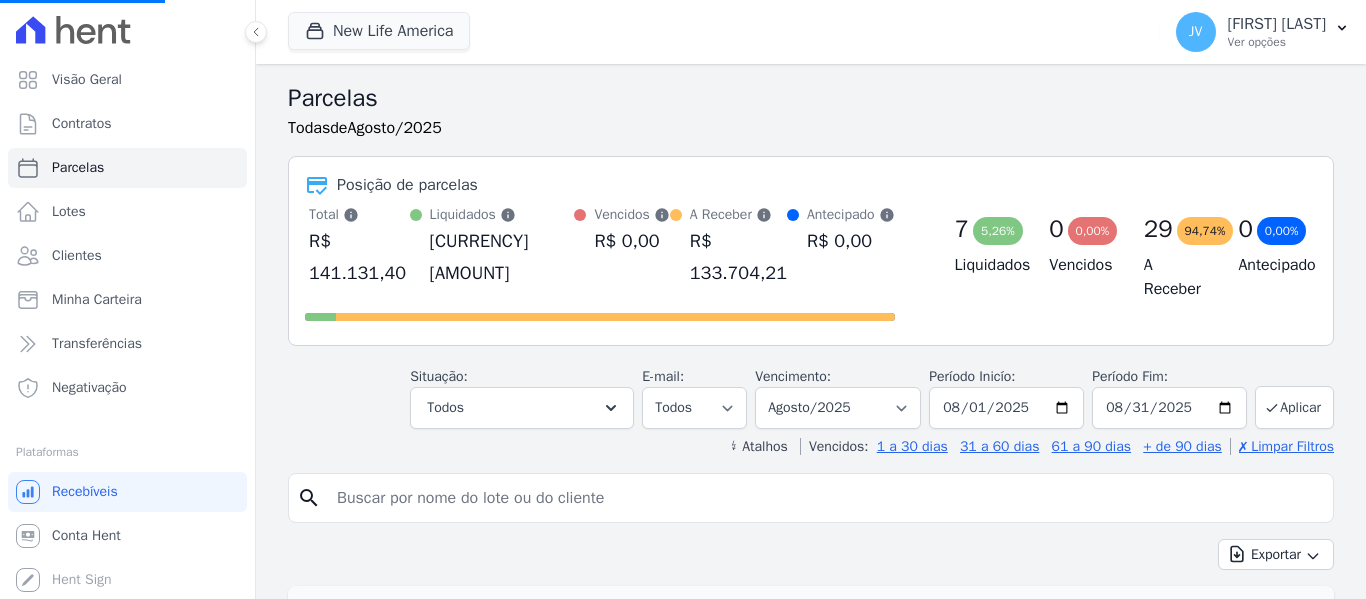select 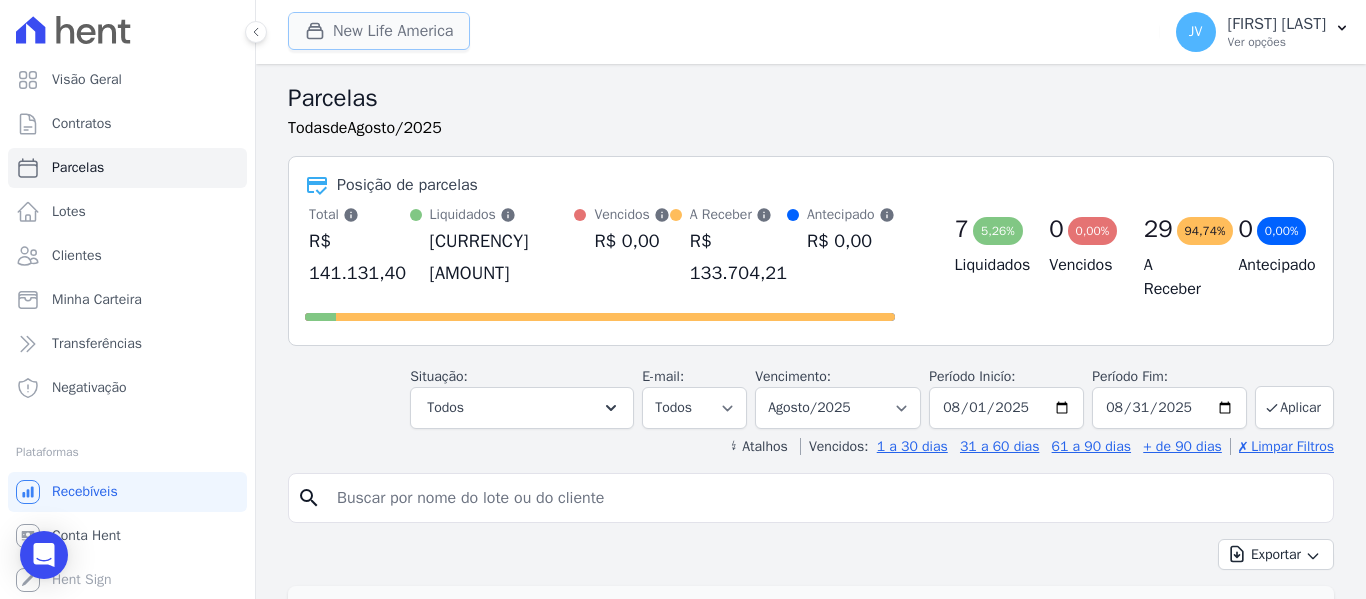 click on "New Life America" at bounding box center [379, 31] 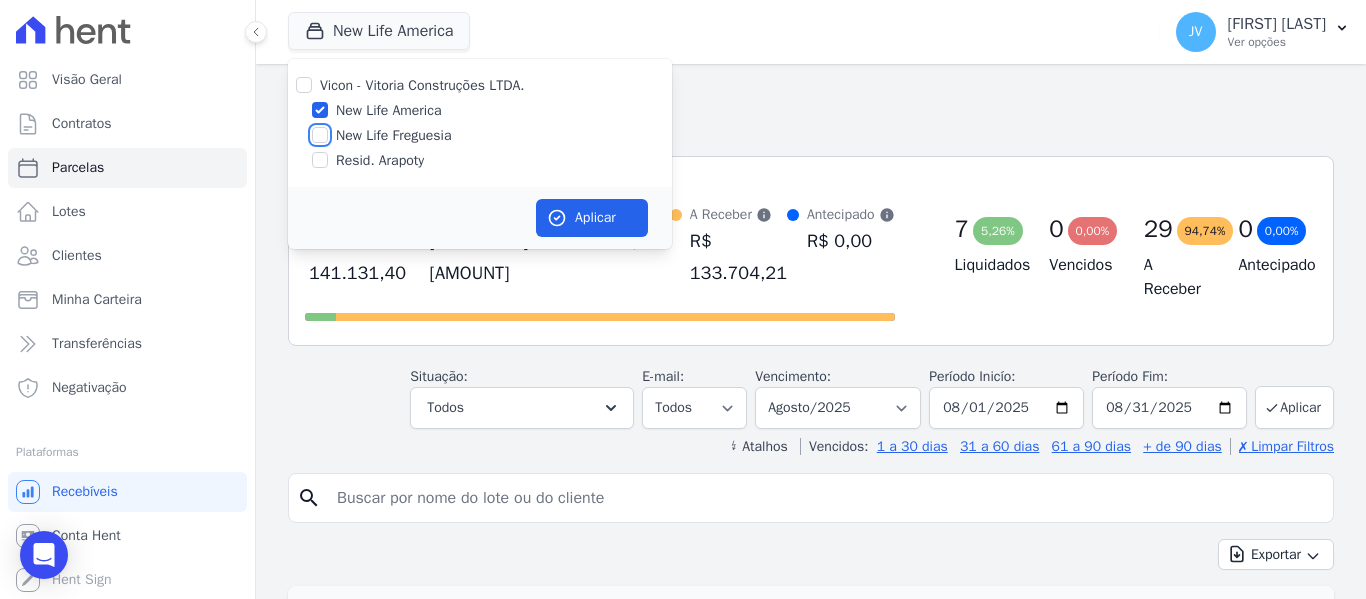 click on "New Life Freguesia" at bounding box center [320, 135] 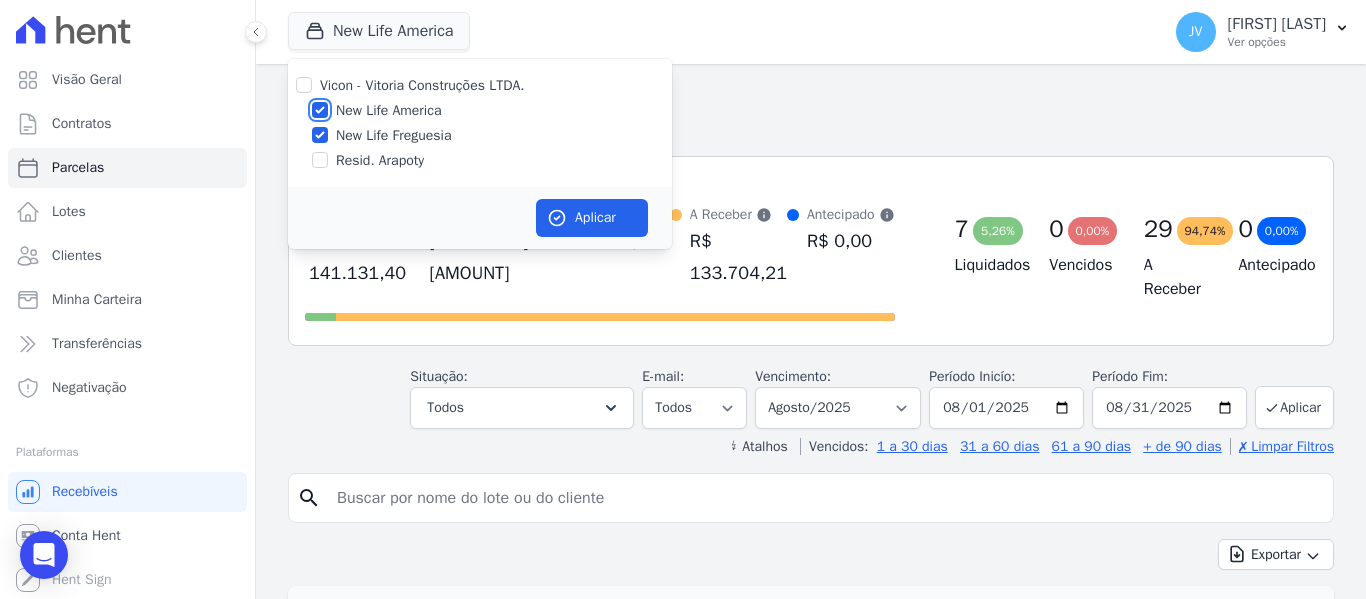 click on "New Life America" at bounding box center (320, 110) 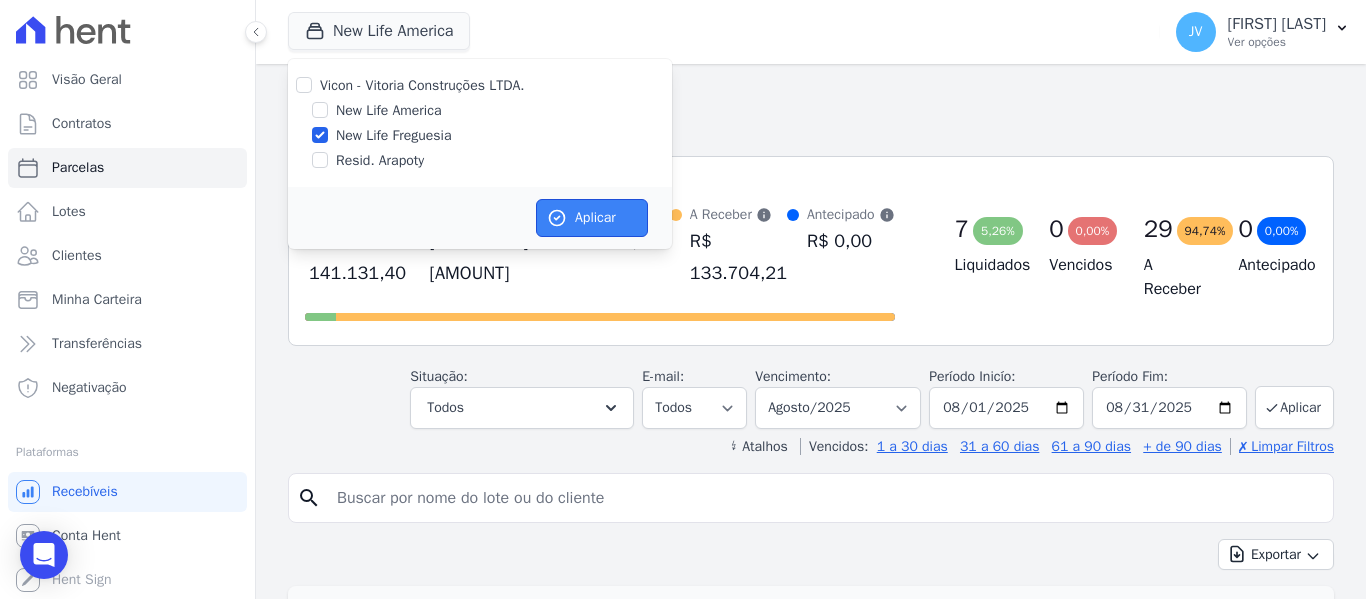 click on "Aplicar" at bounding box center [592, 218] 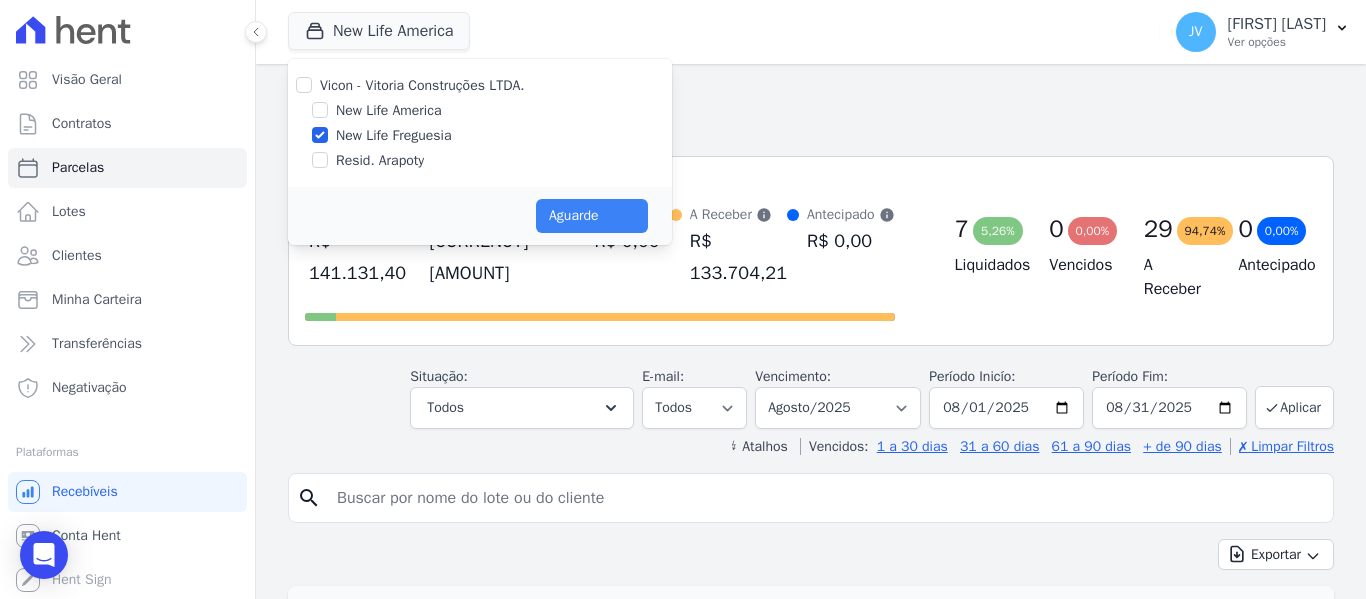 select 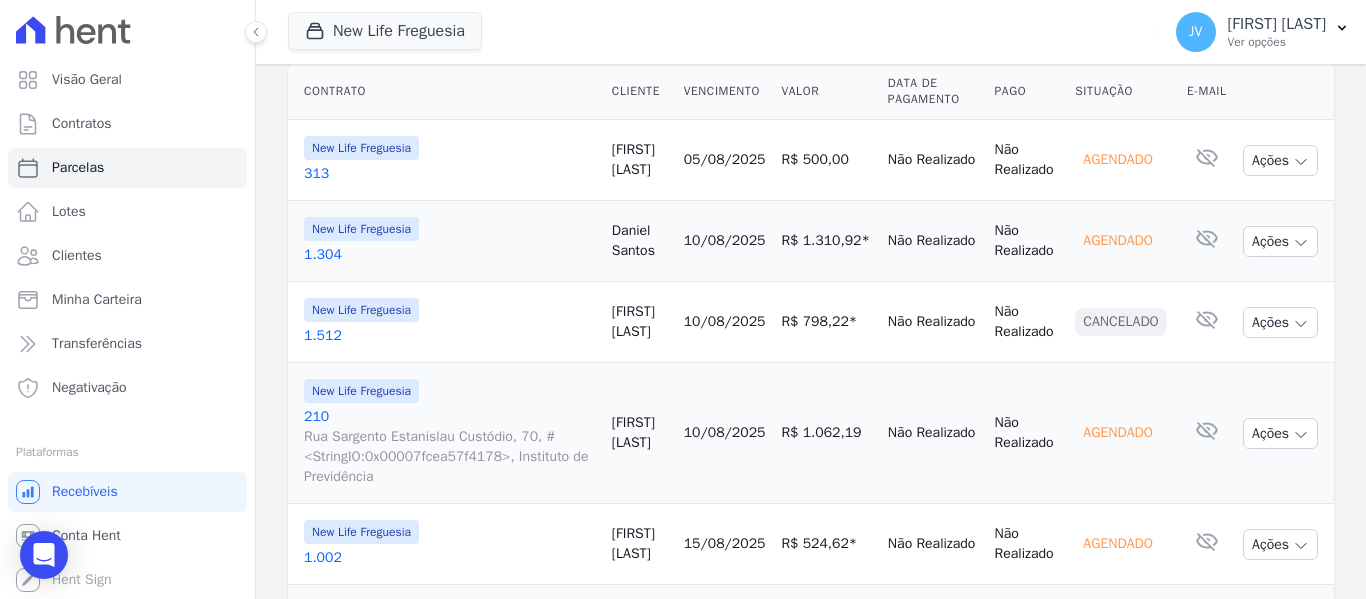 scroll, scrollTop: 500, scrollLeft: 0, axis: vertical 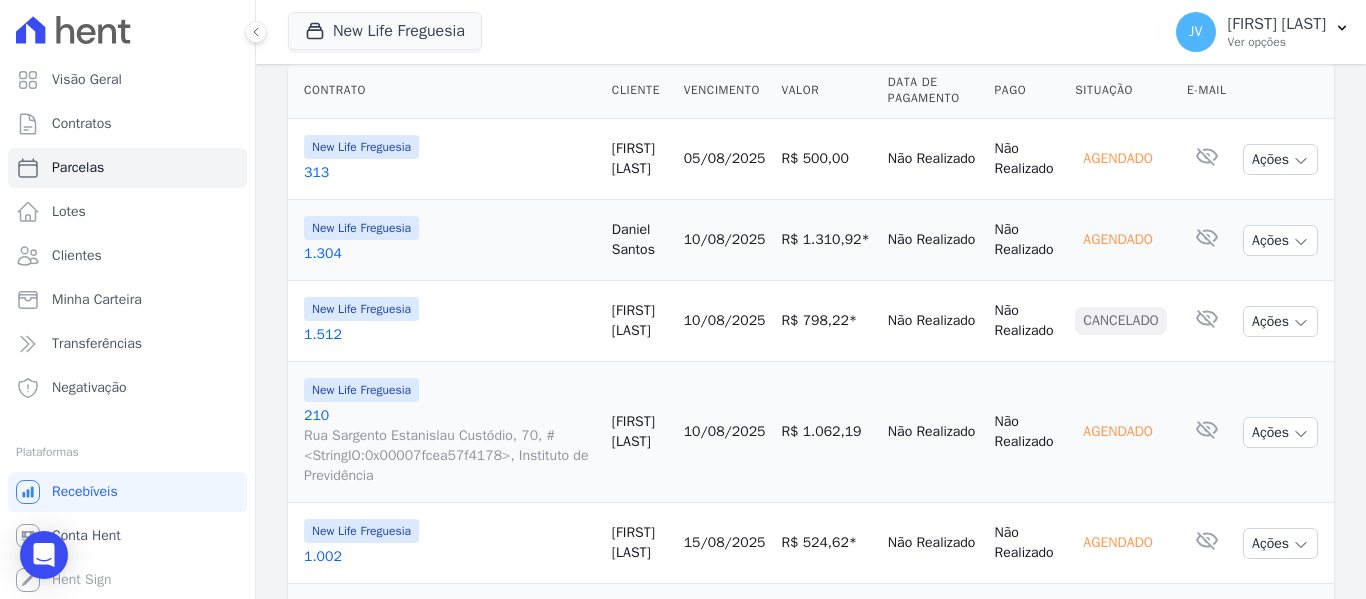 click on "05/08/2025" at bounding box center (725, 158) 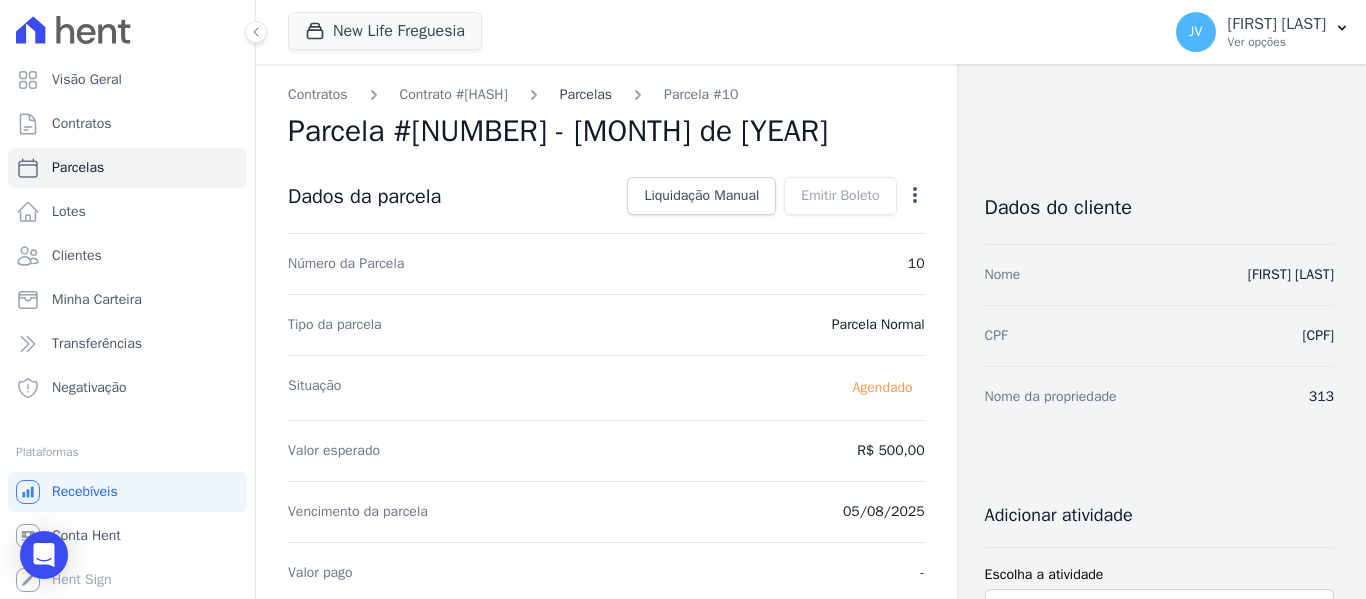click on "Parcelas" at bounding box center (586, 94) 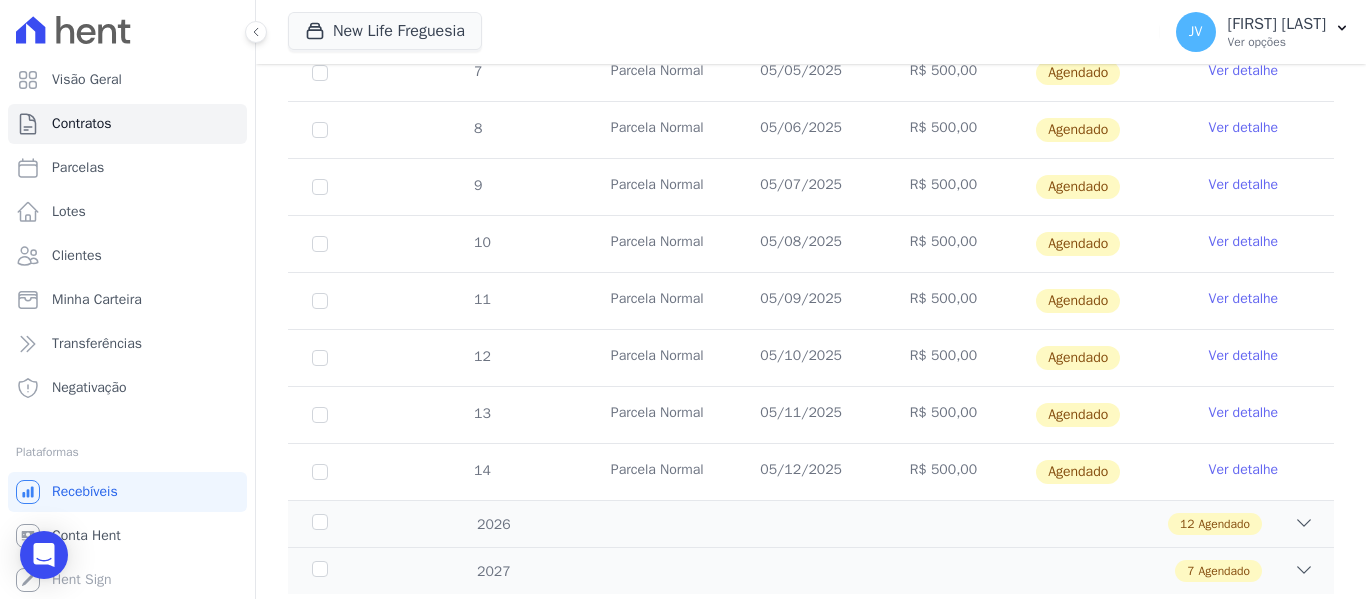 scroll, scrollTop: 812, scrollLeft: 0, axis: vertical 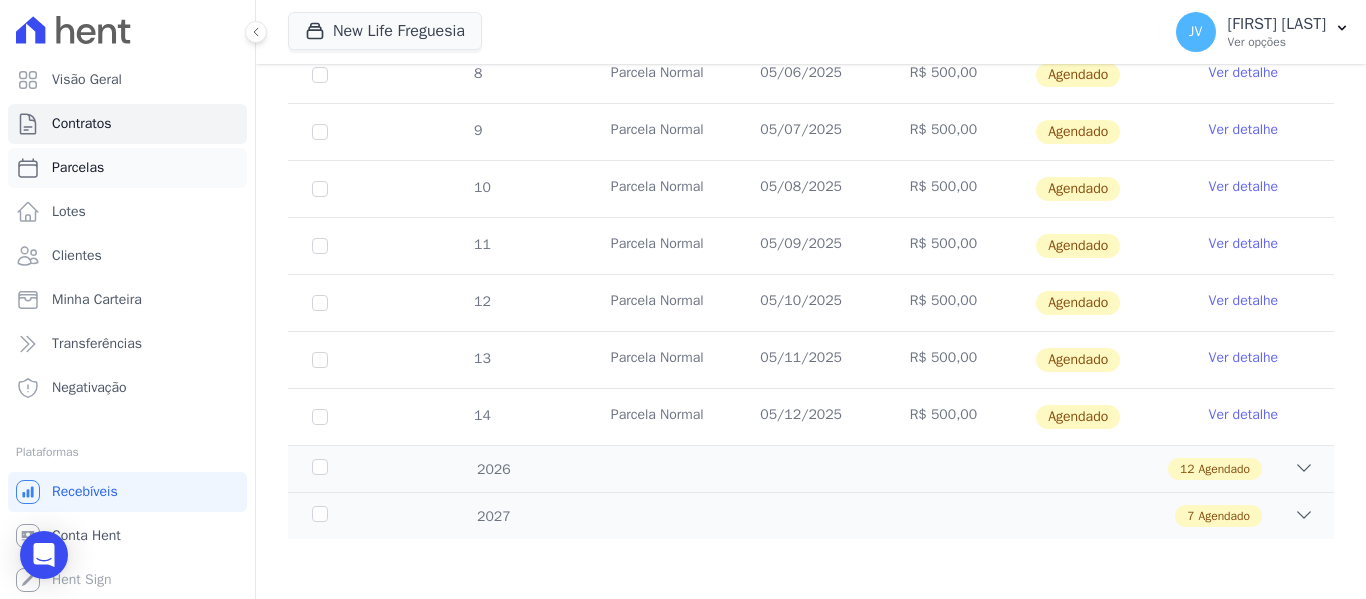 click on "Parcelas" at bounding box center [127, 168] 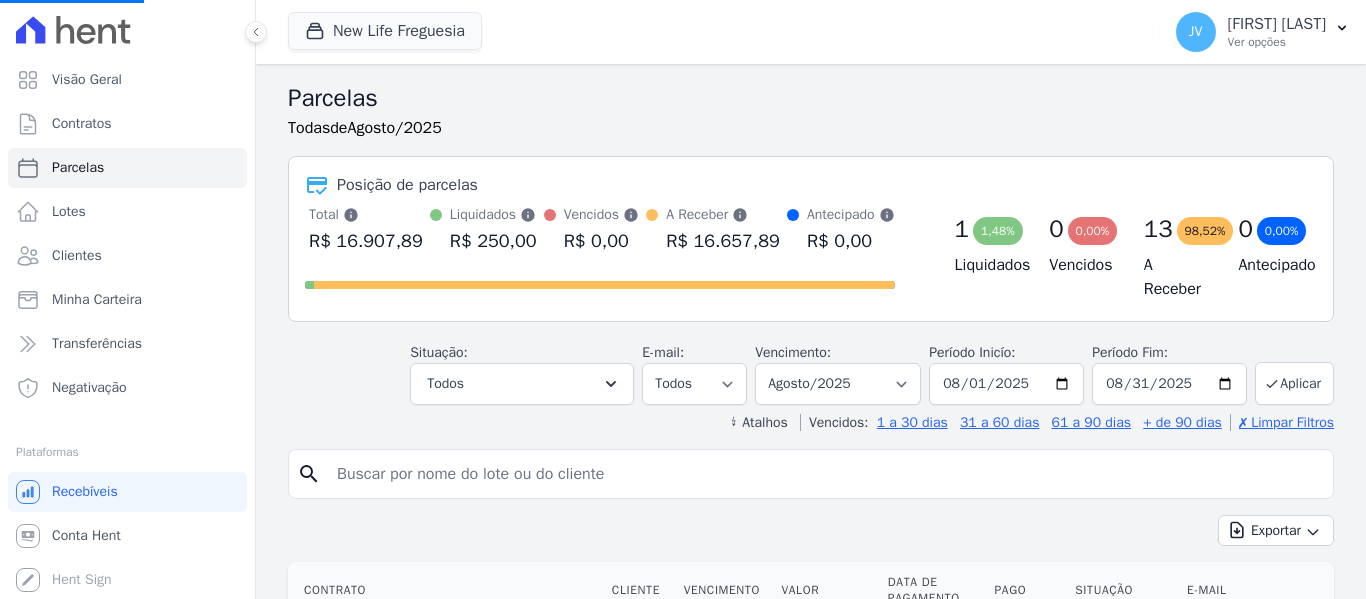 select 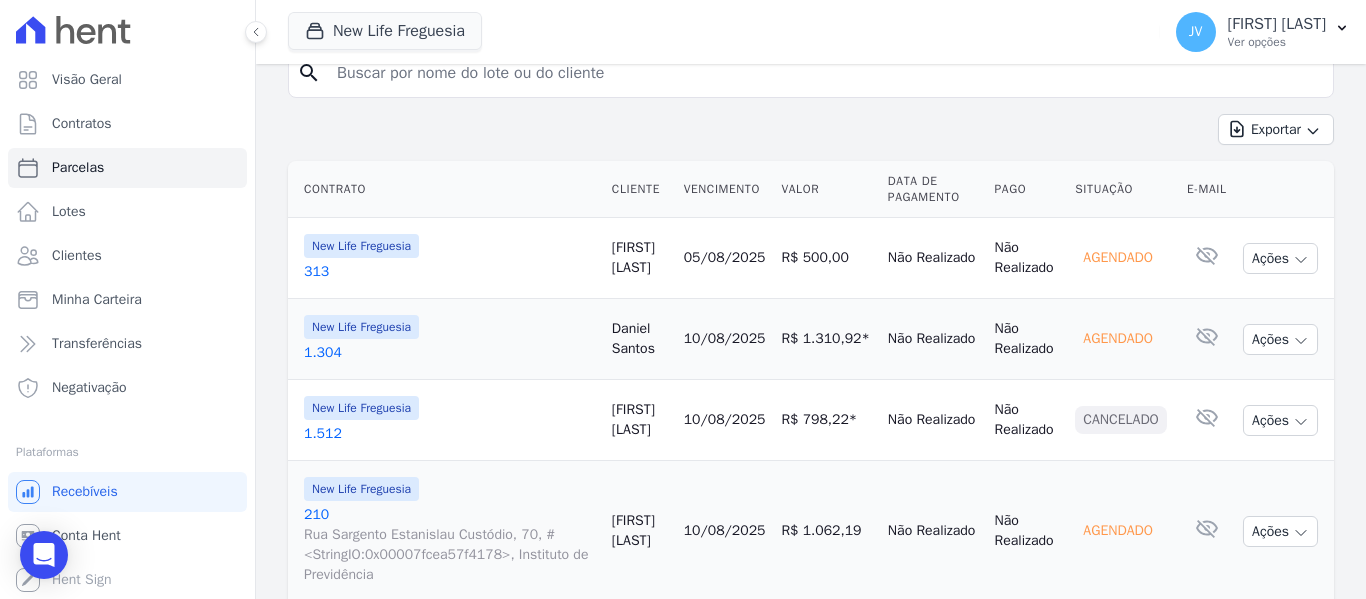 scroll, scrollTop: 400, scrollLeft: 0, axis: vertical 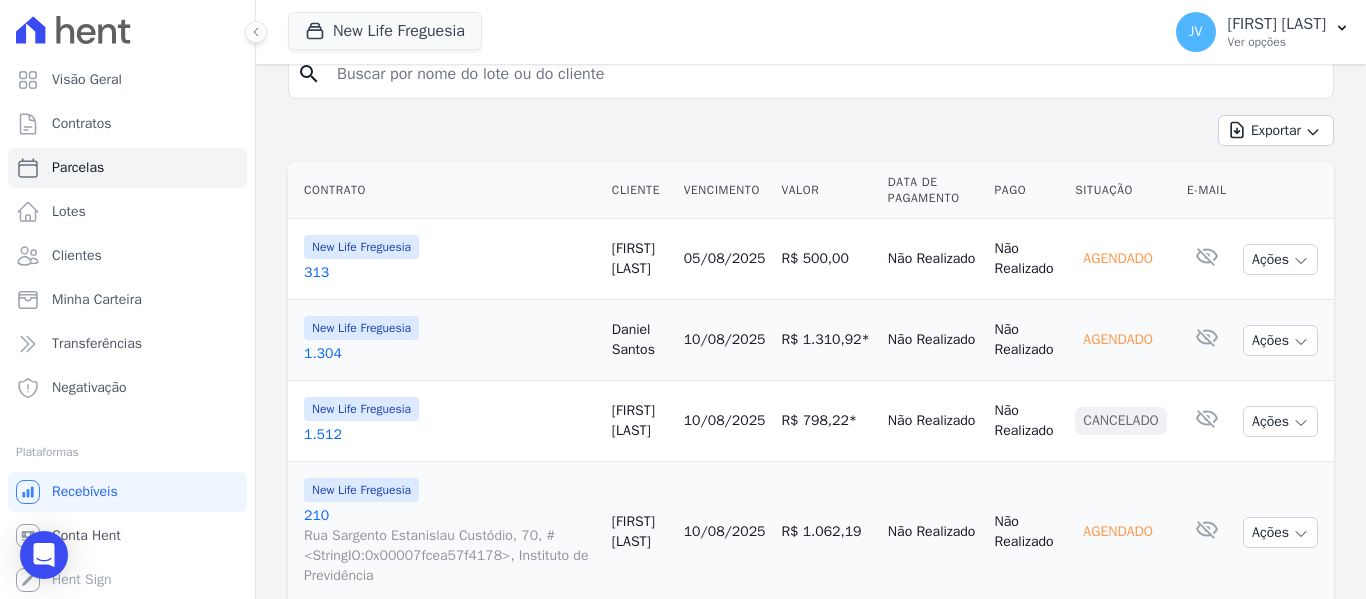 click on "10/08/2025" at bounding box center (725, 339) 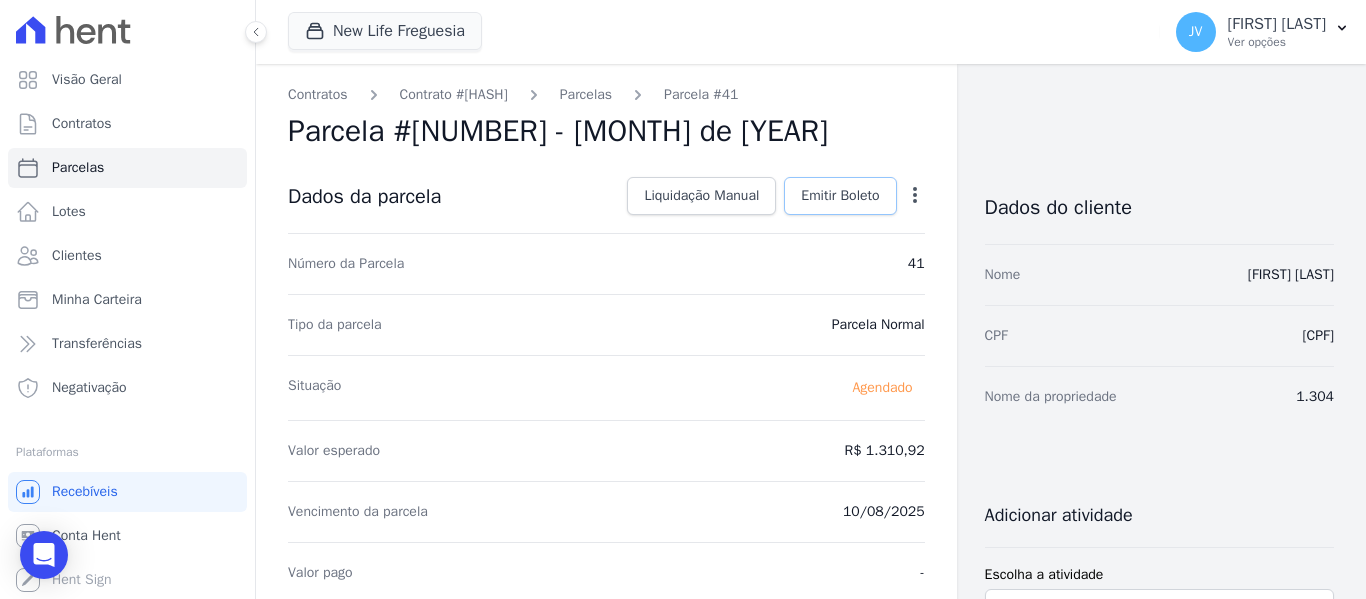 click on "Emitir Boleto" at bounding box center [840, 196] 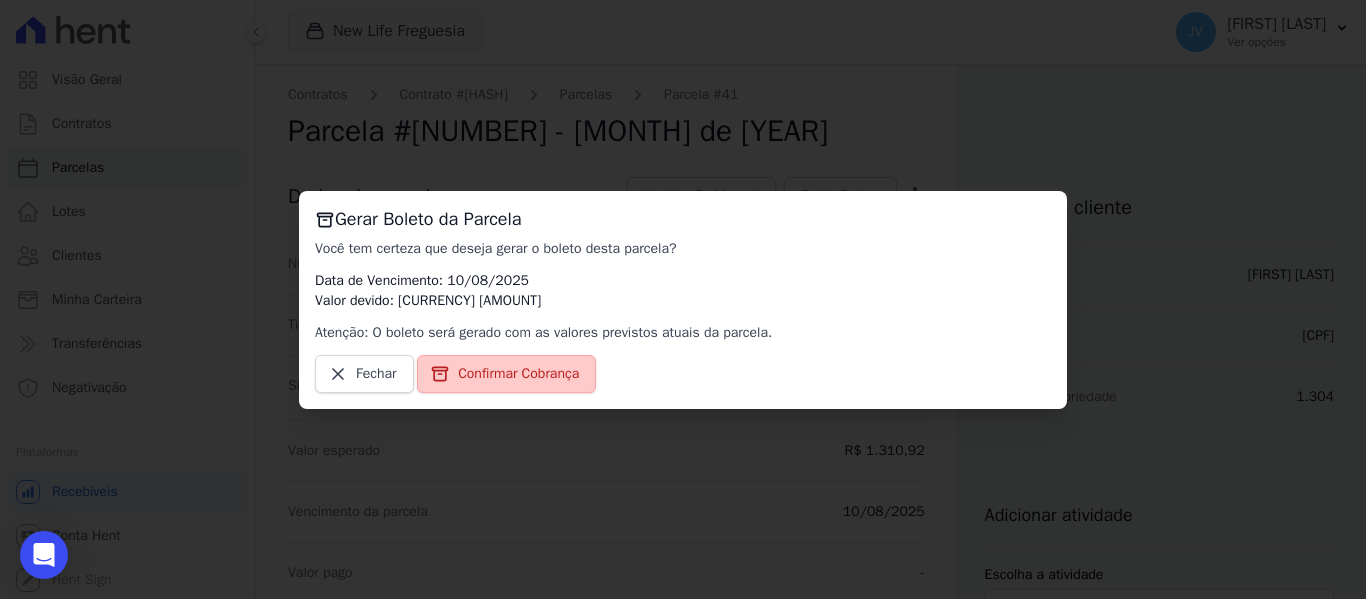 click on "Confirmar Cobrança" at bounding box center (518, 374) 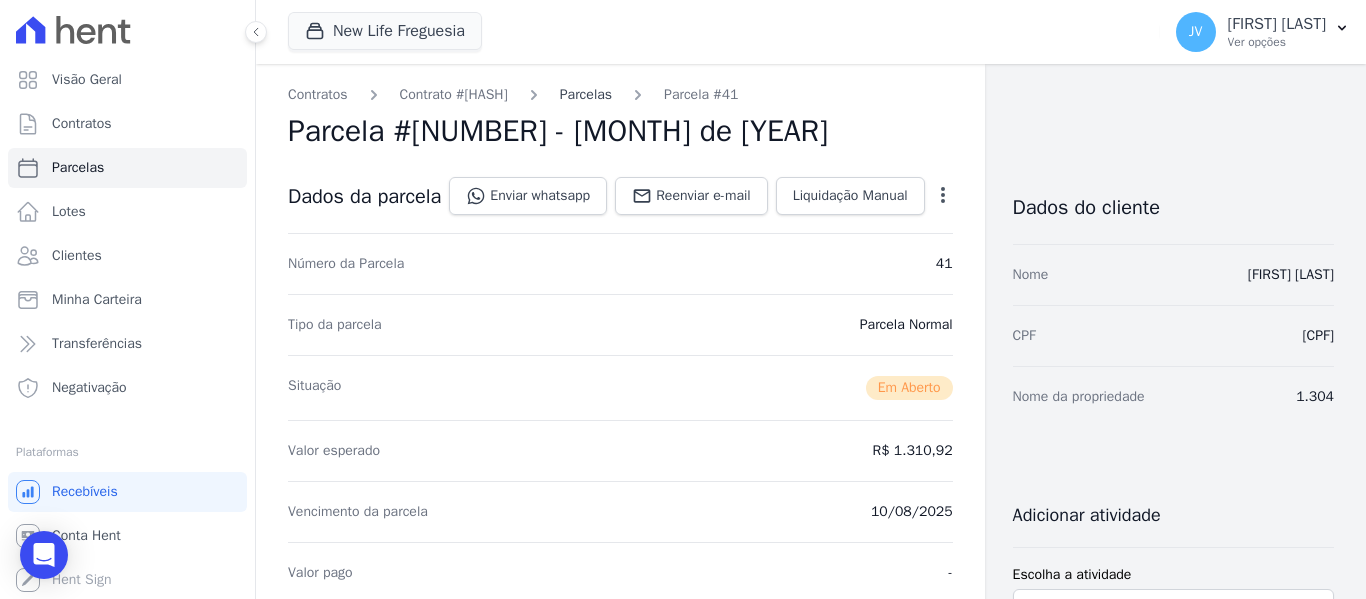 click on "Parcelas" at bounding box center (586, 94) 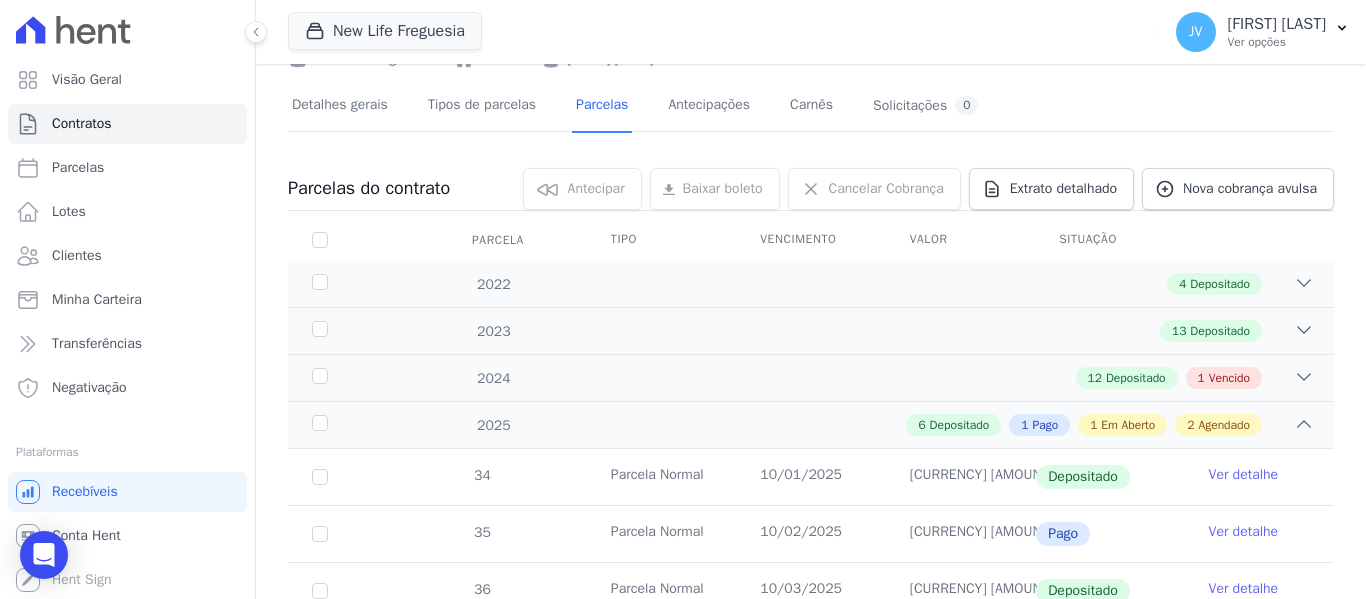 scroll, scrollTop: 0, scrollLeft: 0, axis: both 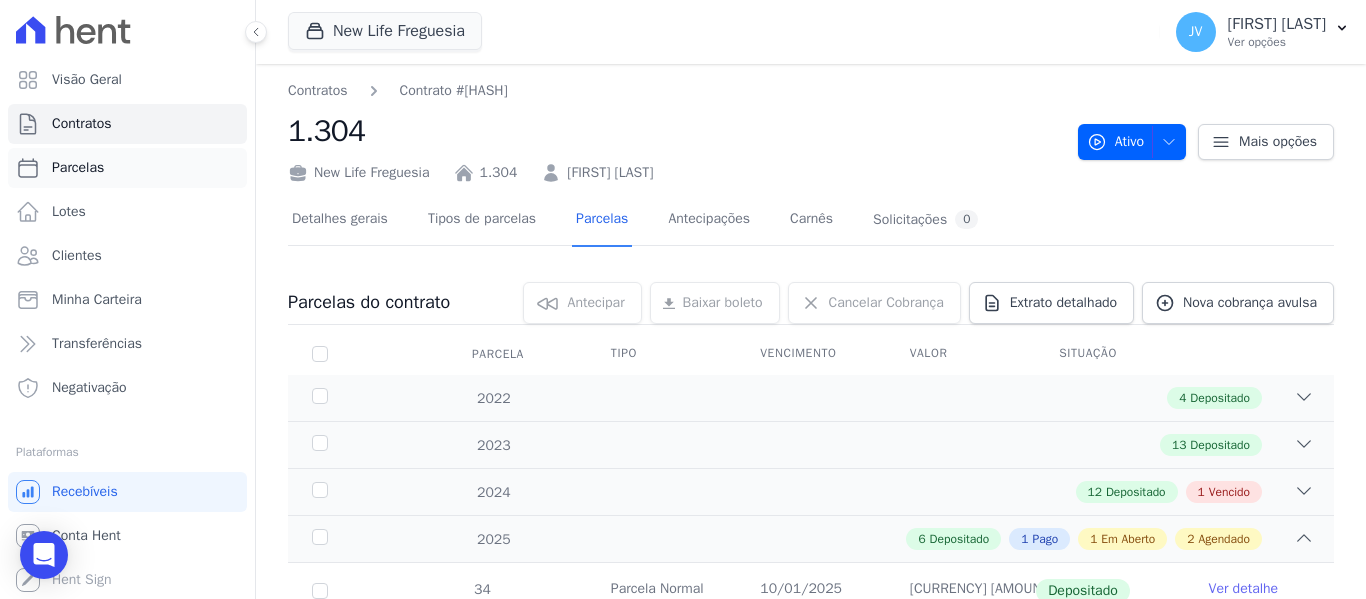 click on "Parcelas" at bounding box center (78, 168) 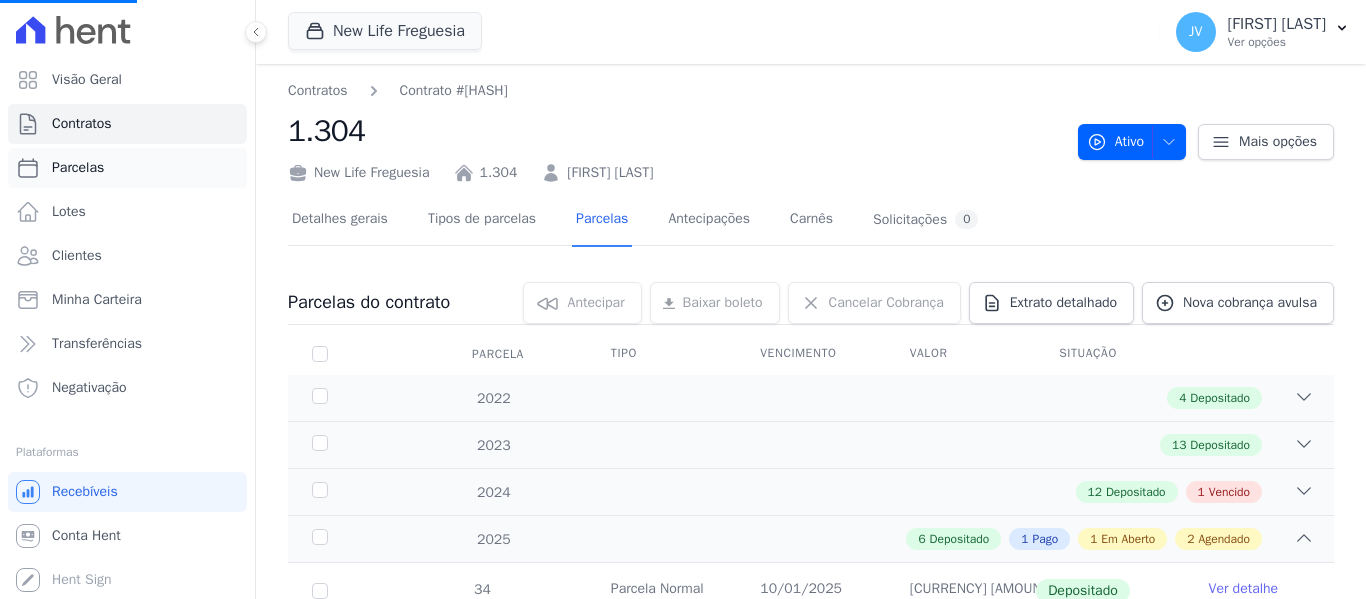 select 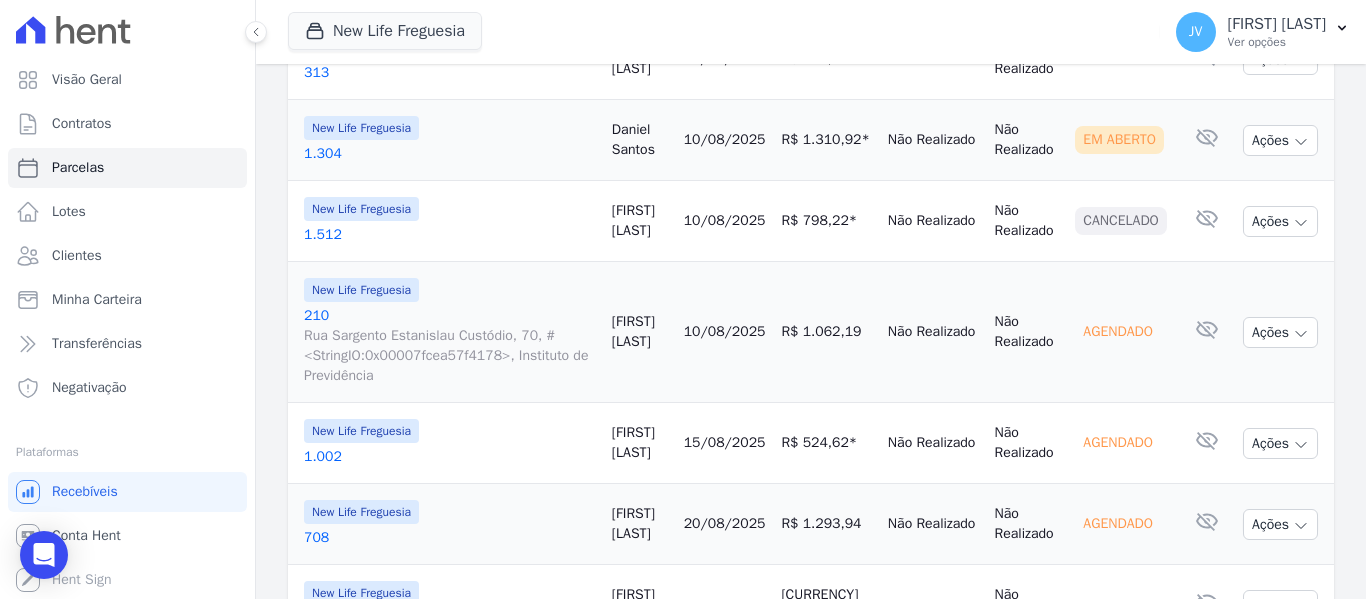 scroll, scrollTop: 700, scrollLeft: 0, axis: vertical 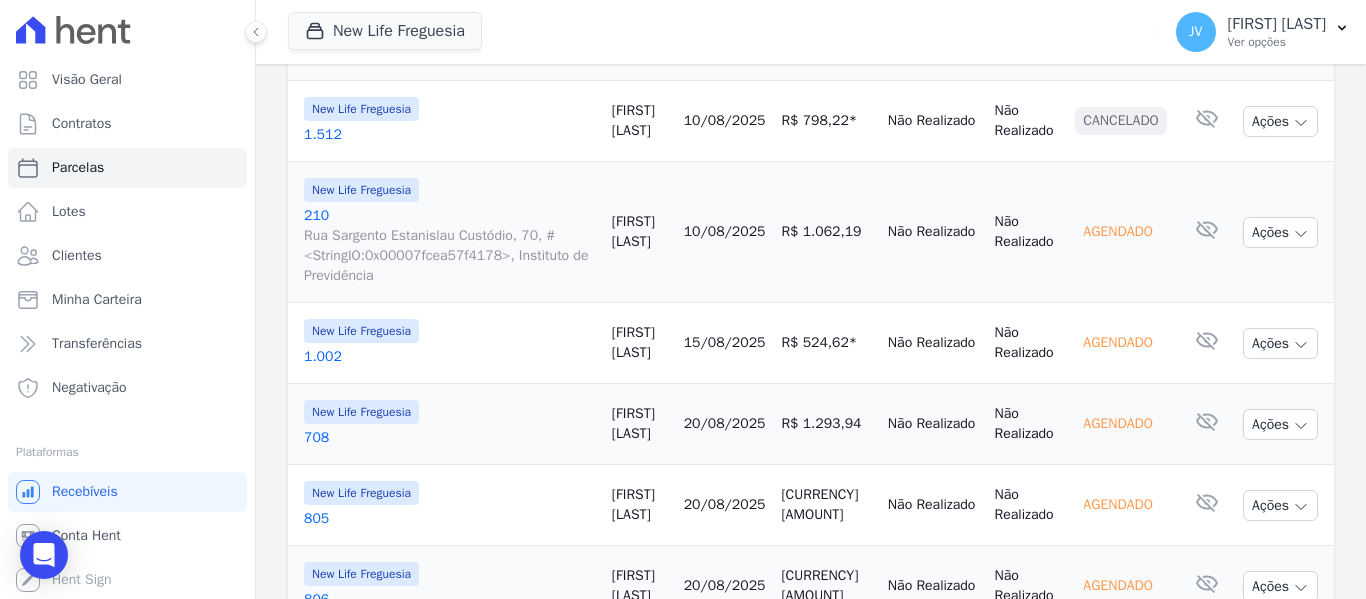 click on "10/08/2025" at bounding box center [725, 231] 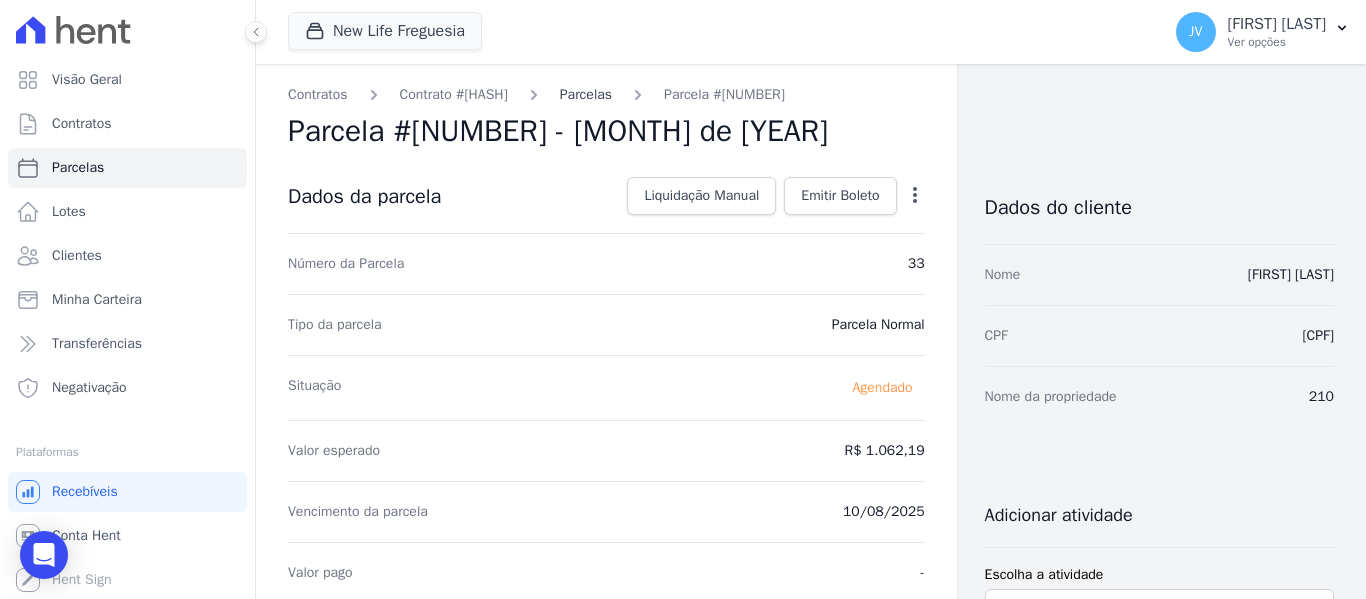 click on "Parcelas" at bounding box center [586, 94] 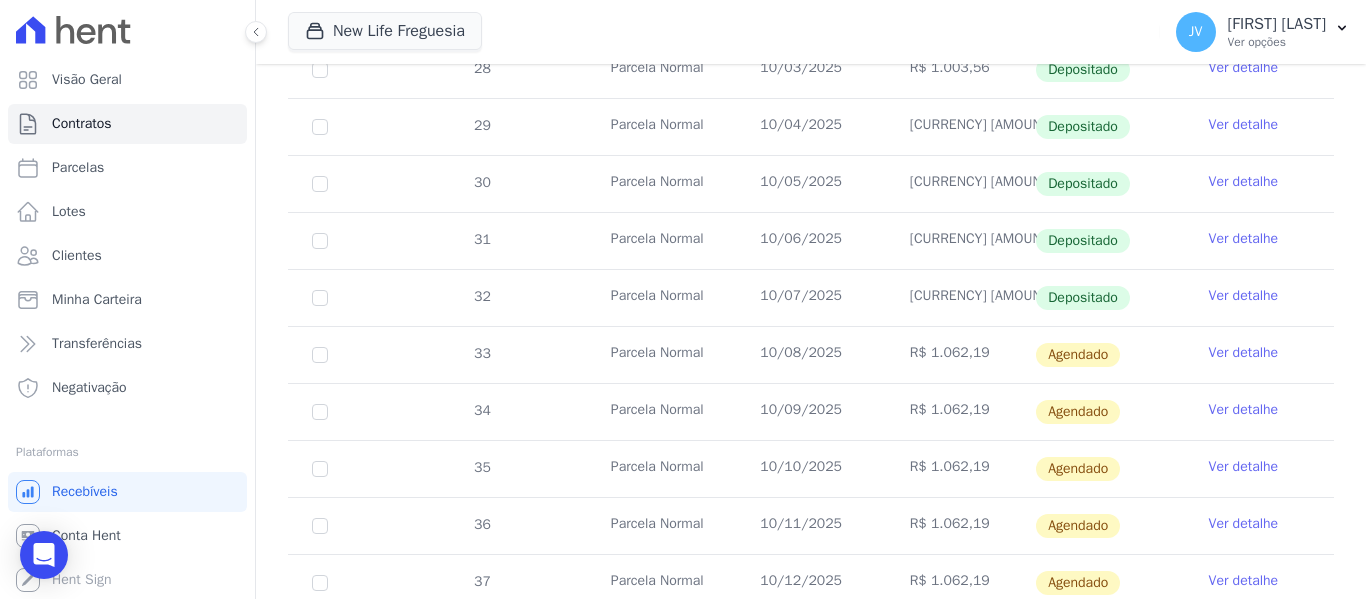 scroll, scrollTop: 600, scrollLeft: 0, axis: vertical 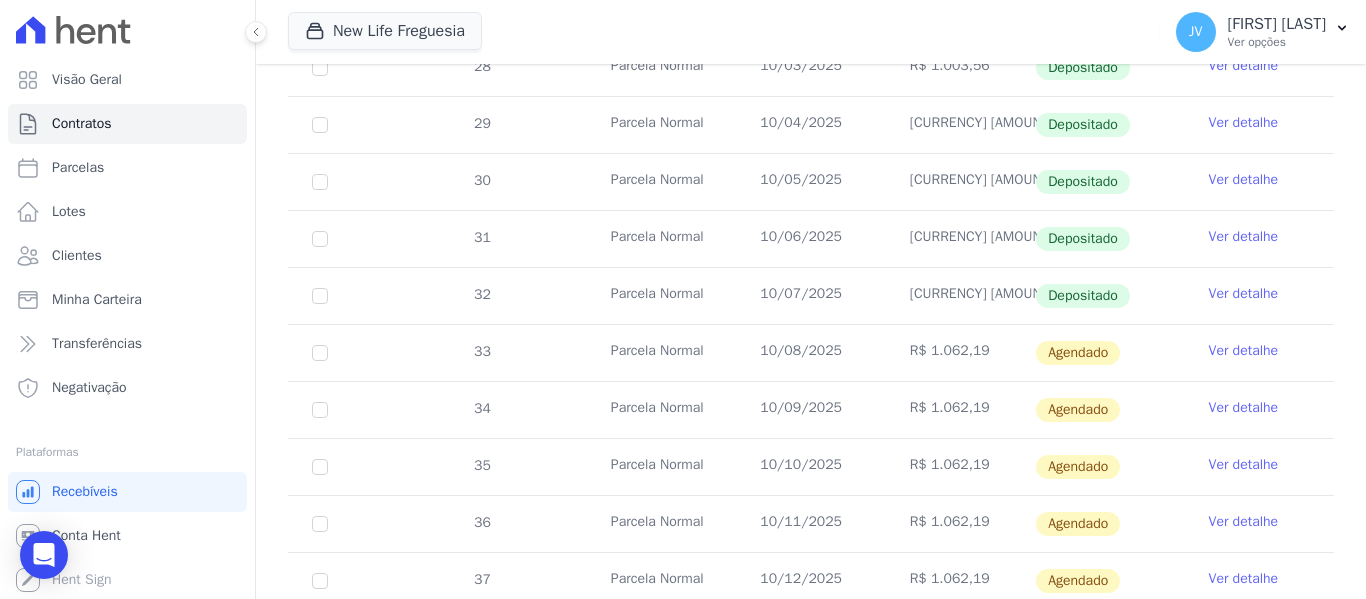 drag, startPoint x: 962, startPoint y: 299, endPoint x: 920, endPoint y: 295, distance: 42.190044 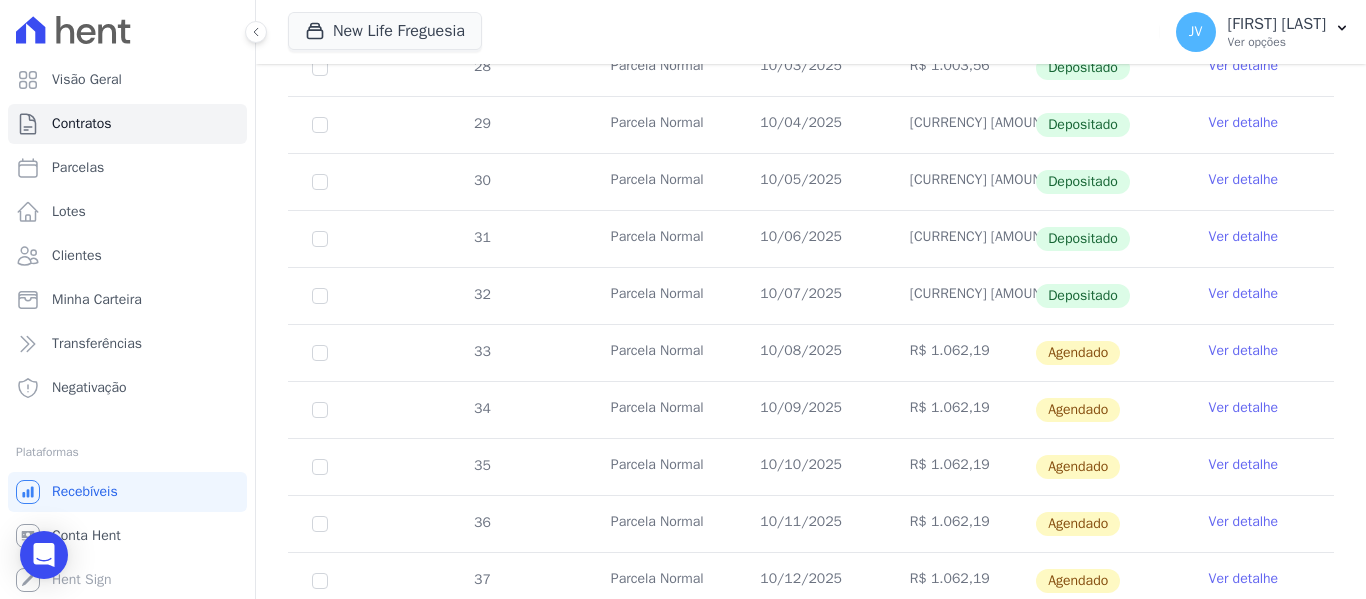 click on "Ver detalhe" at bounding box center [1244, 351] 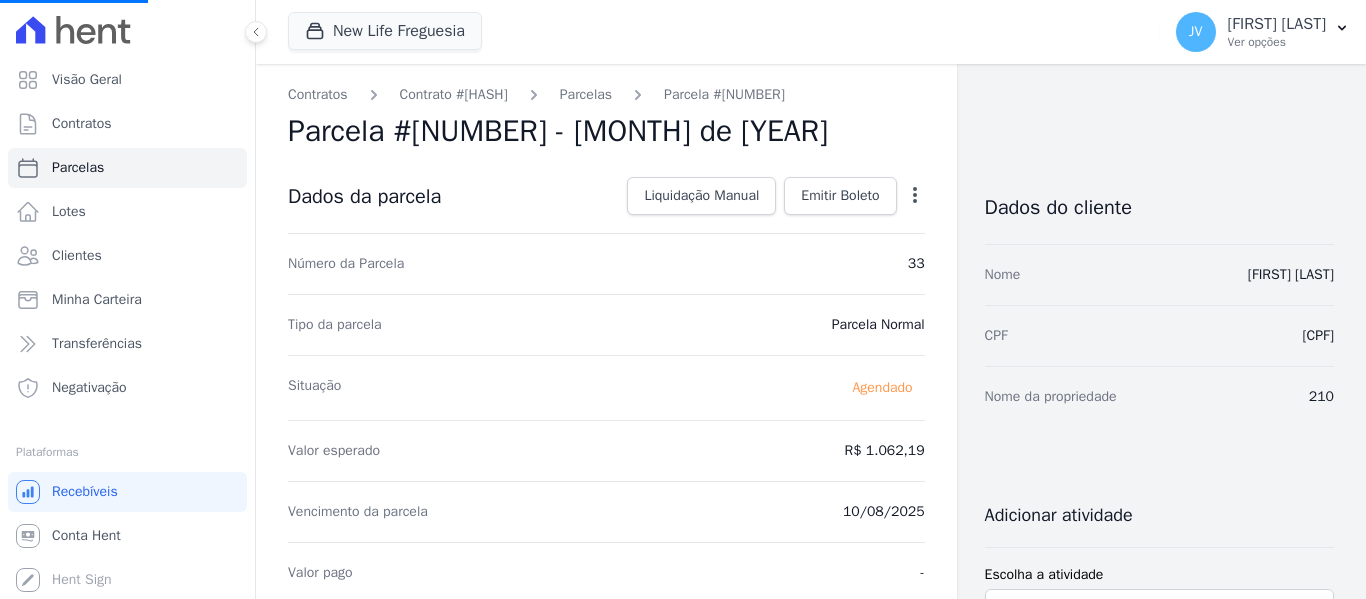 click 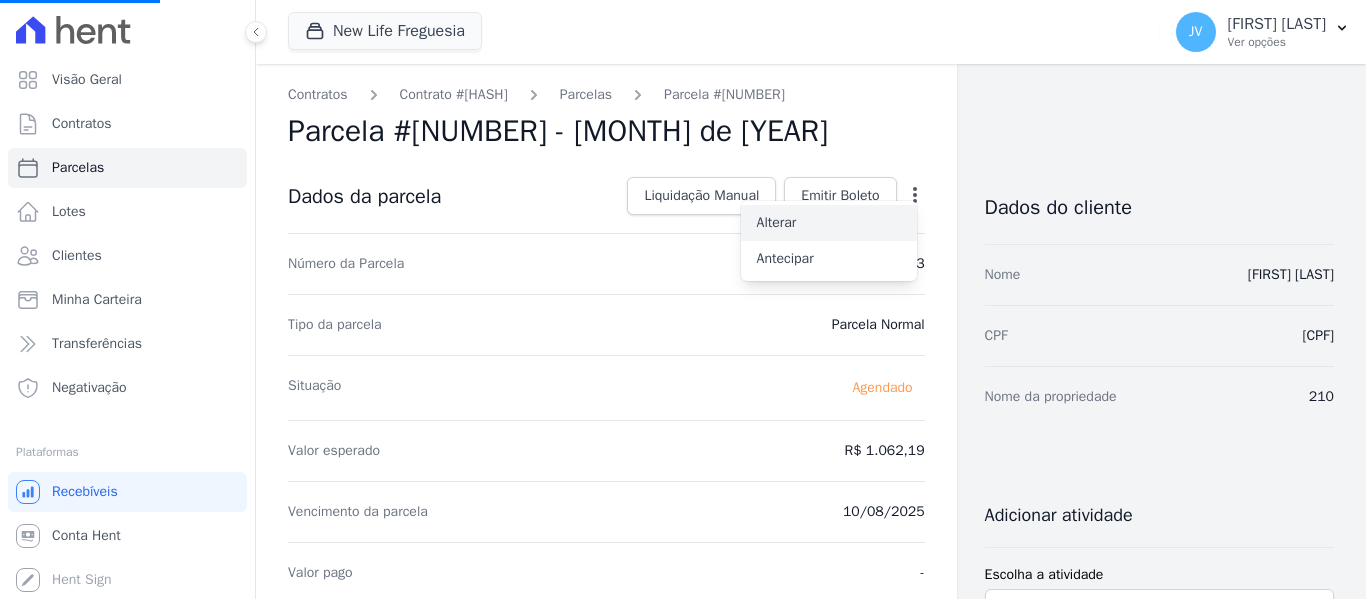 click on "Alterar" at bounding box center (829, 223) 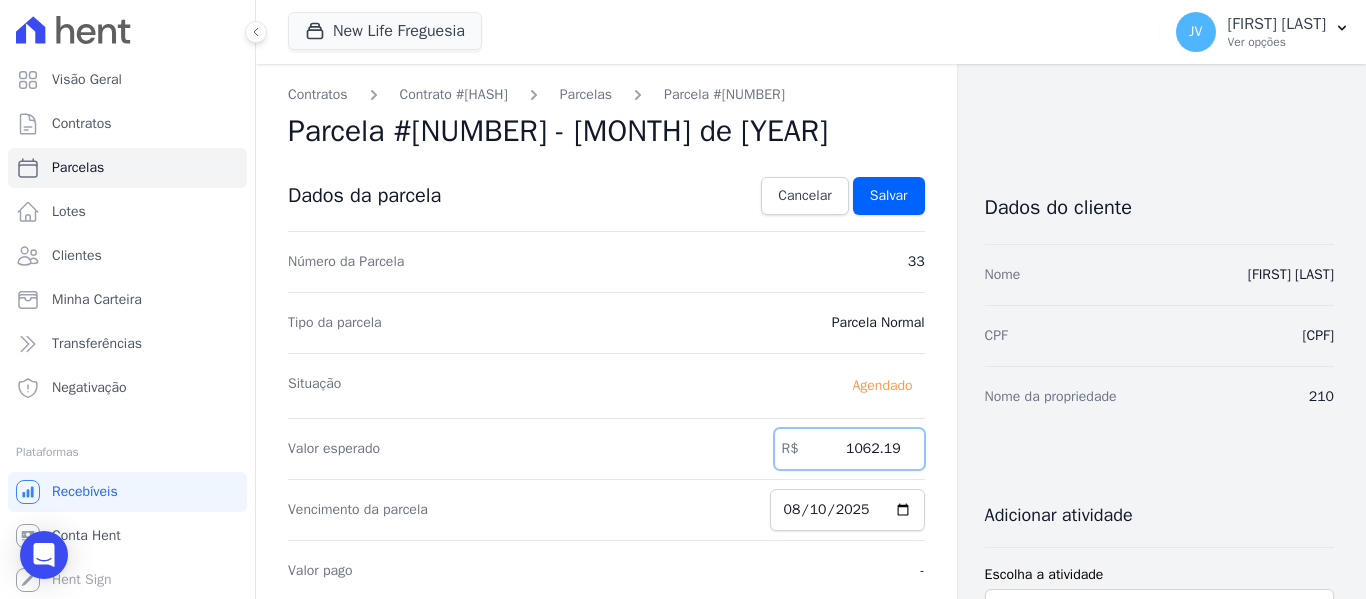 drag, startPoint x: 810, startPoint y: 439, endPoint x: 985, endPoint y: 441, distance: 175.01143 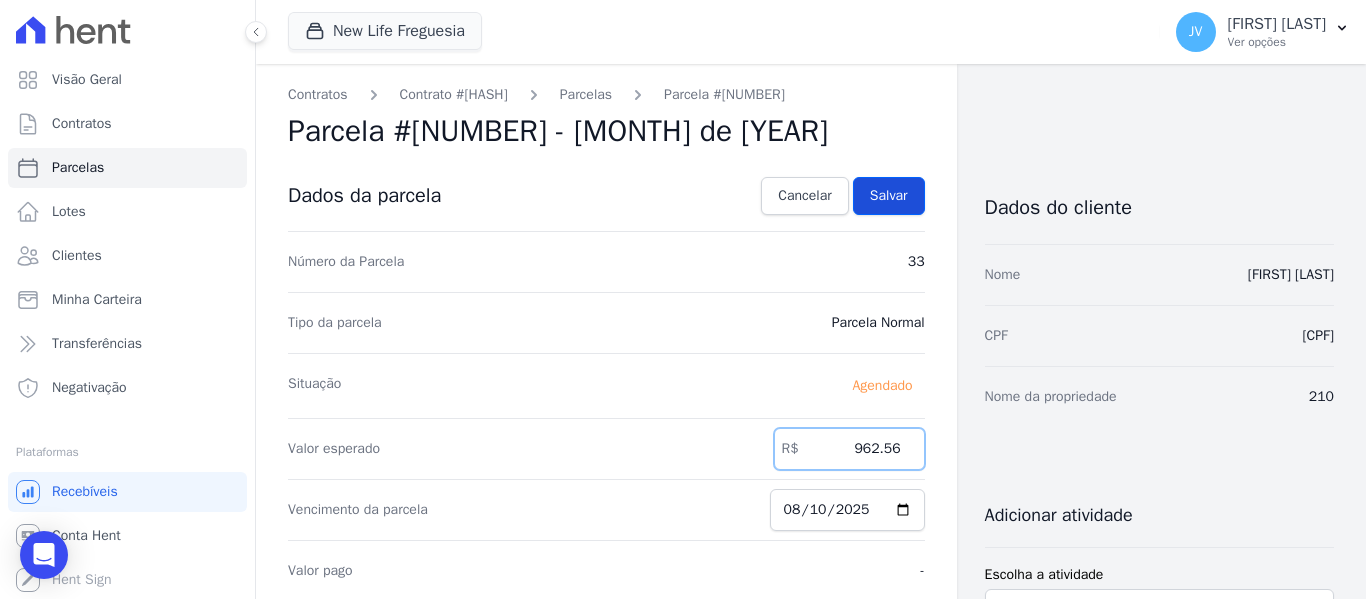 type on "962.56" 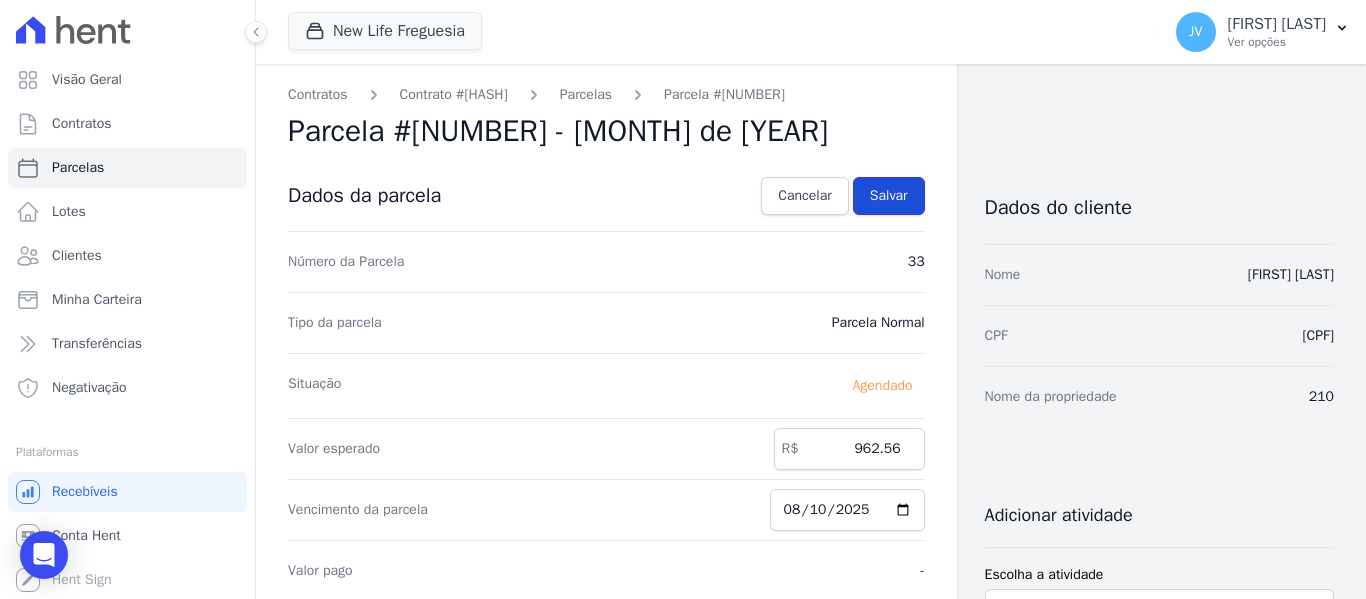 click on "Salvar" at bounding box center (889, 196) 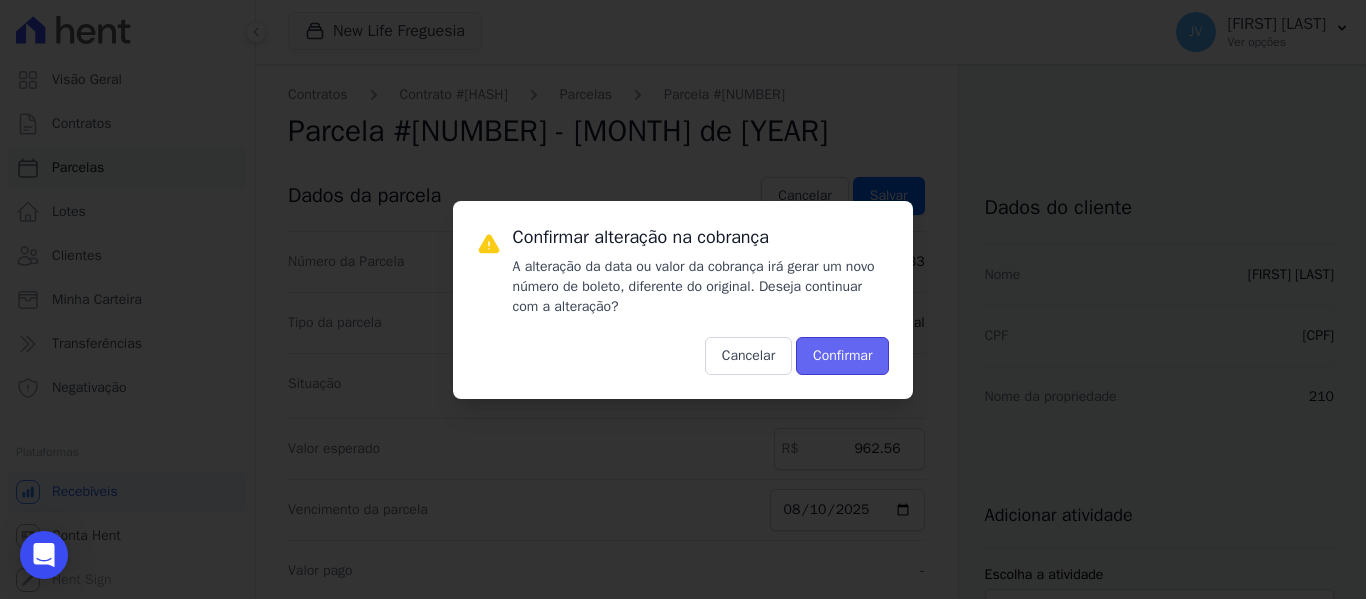 click on "Confirmar" at bounding box center (842, 356) 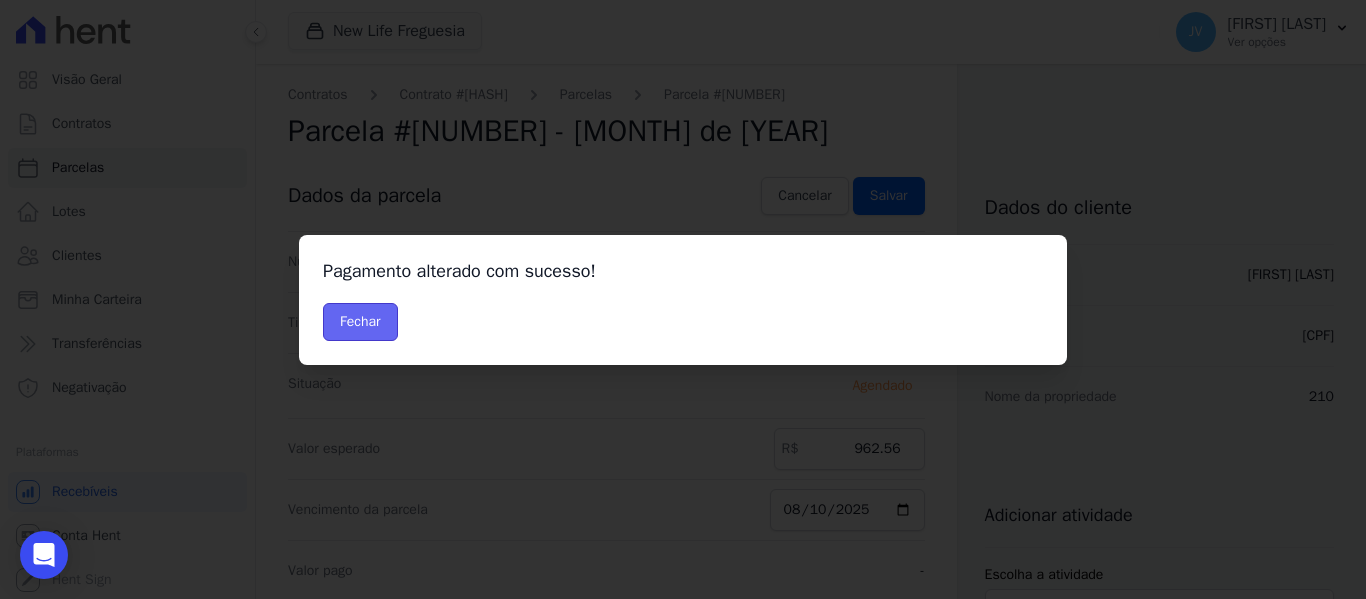 click on "Fechar" at bounding box center [360, 322] 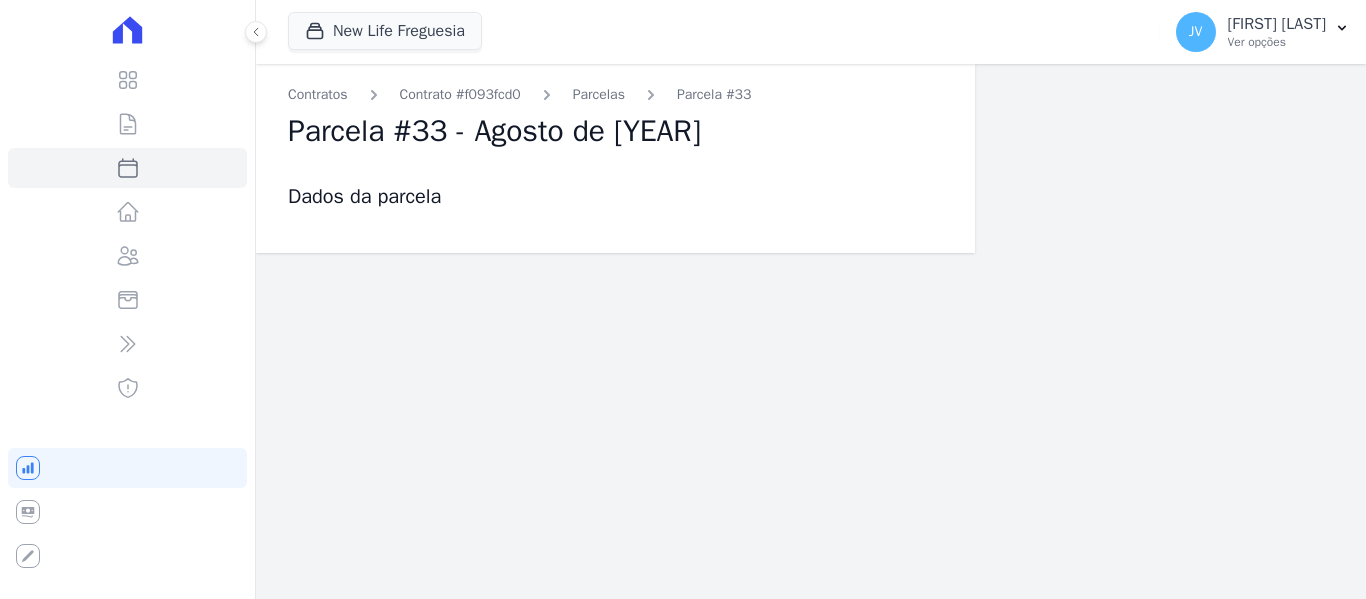 scroll, scrollTop: 0, scrollLeft: 0, axis: both 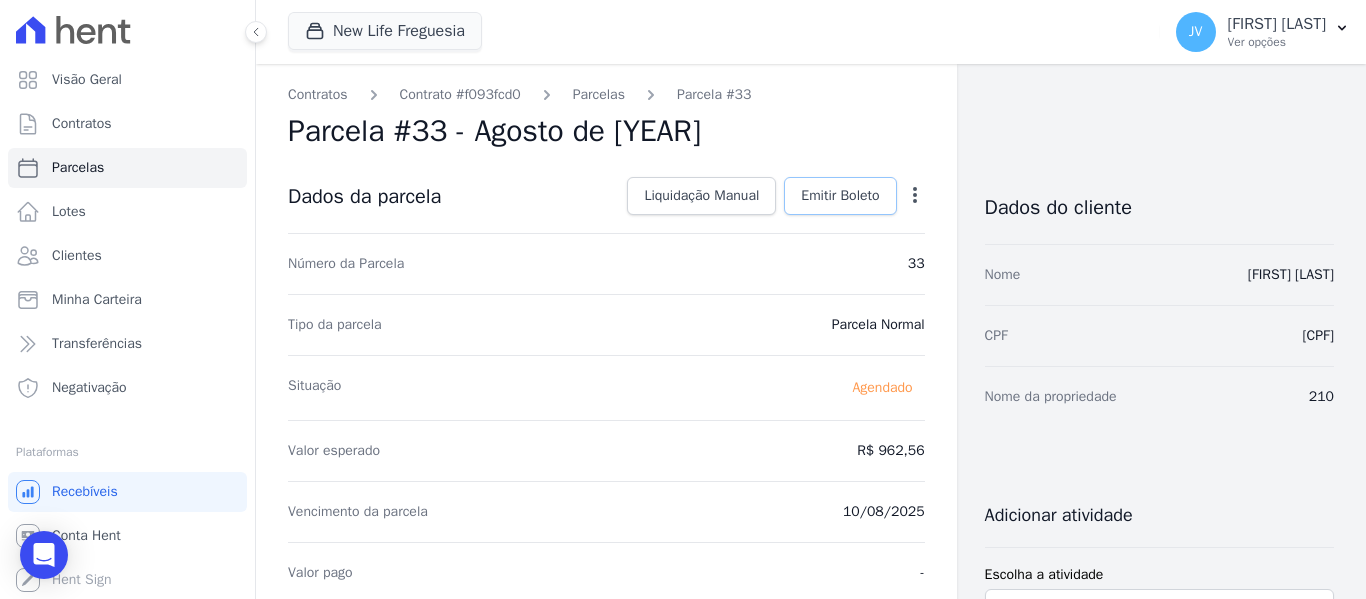 click on "Emitir Boleto" at bounding box center [840, 196] 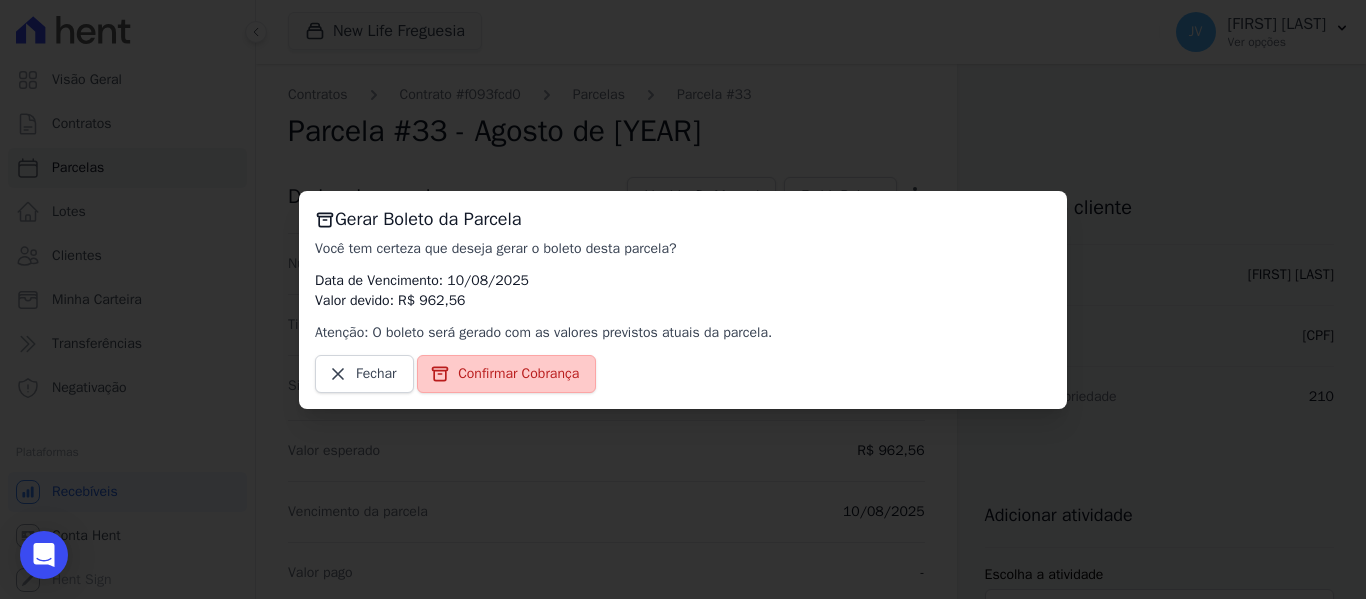 click on "Confirmar Cobrança" at bounding box center (518, 374) 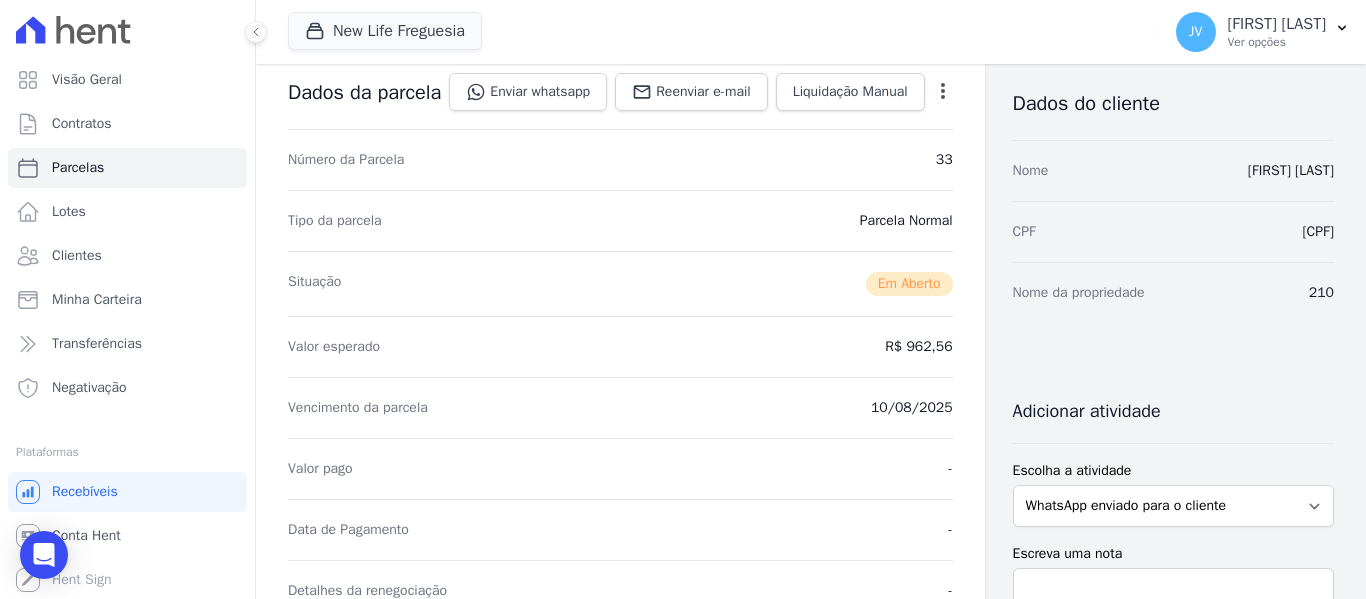 scroll, scrollTop: 0, scrollLeft: 0, axis: both 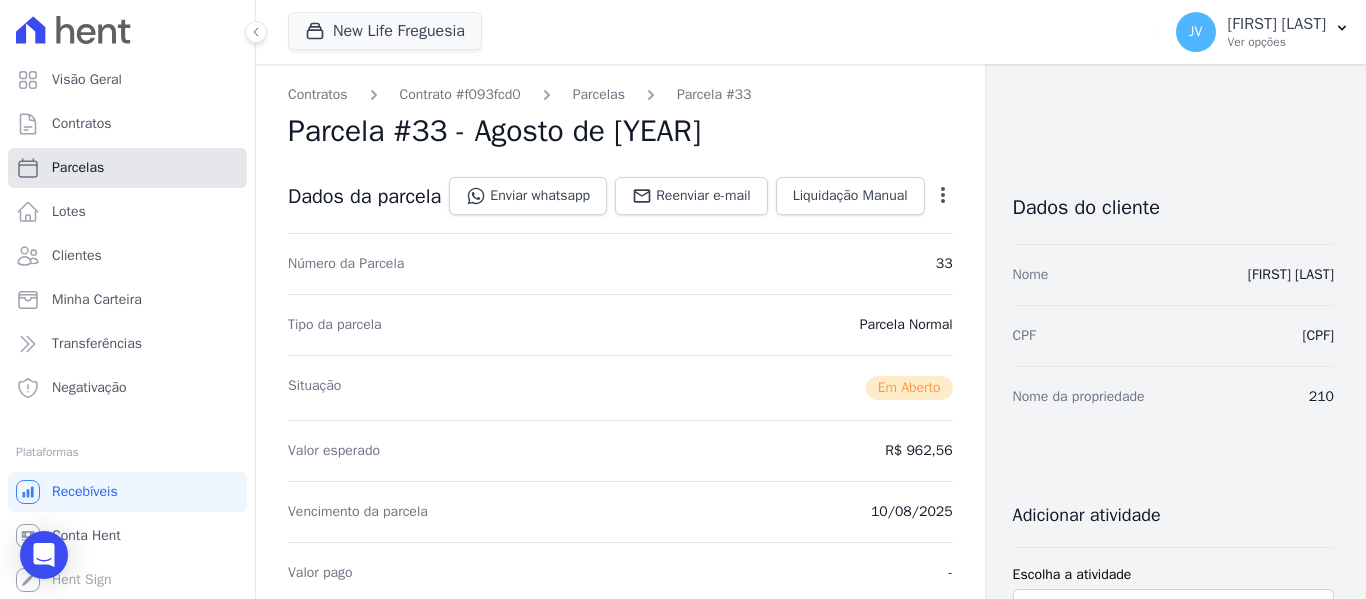click on "Parcelas" at bounding box center (78, 168) 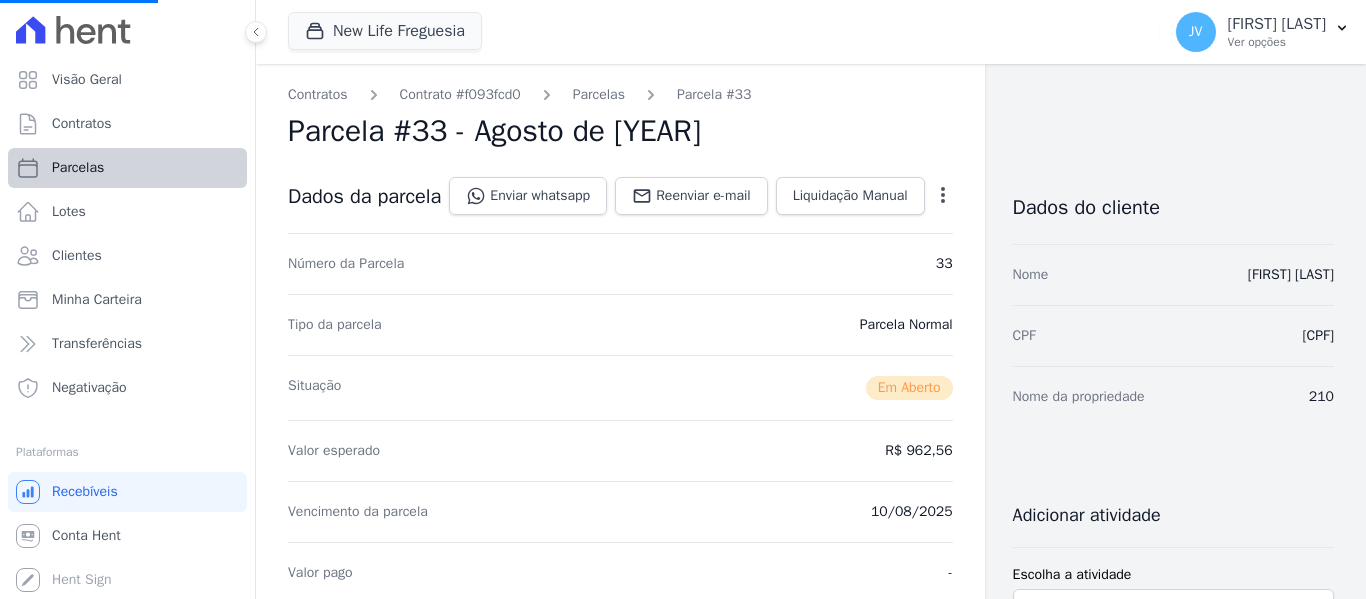 select 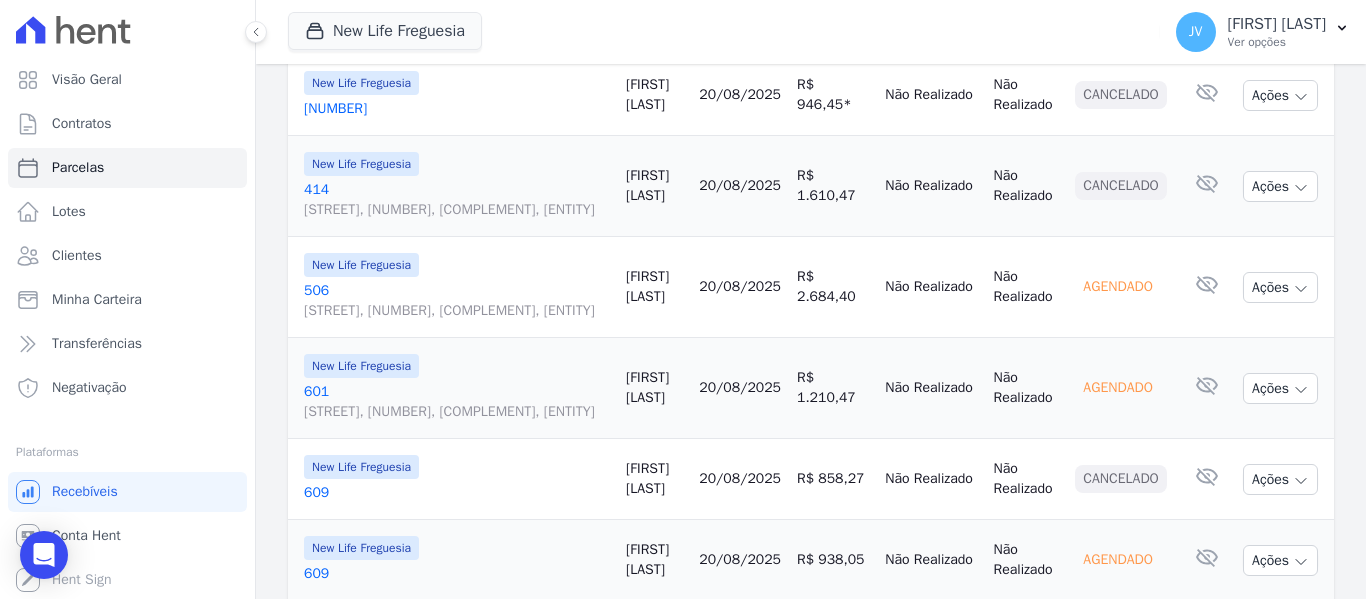 scroll, scrollTop: 1000, scrollLeft: 0, axis: vertical 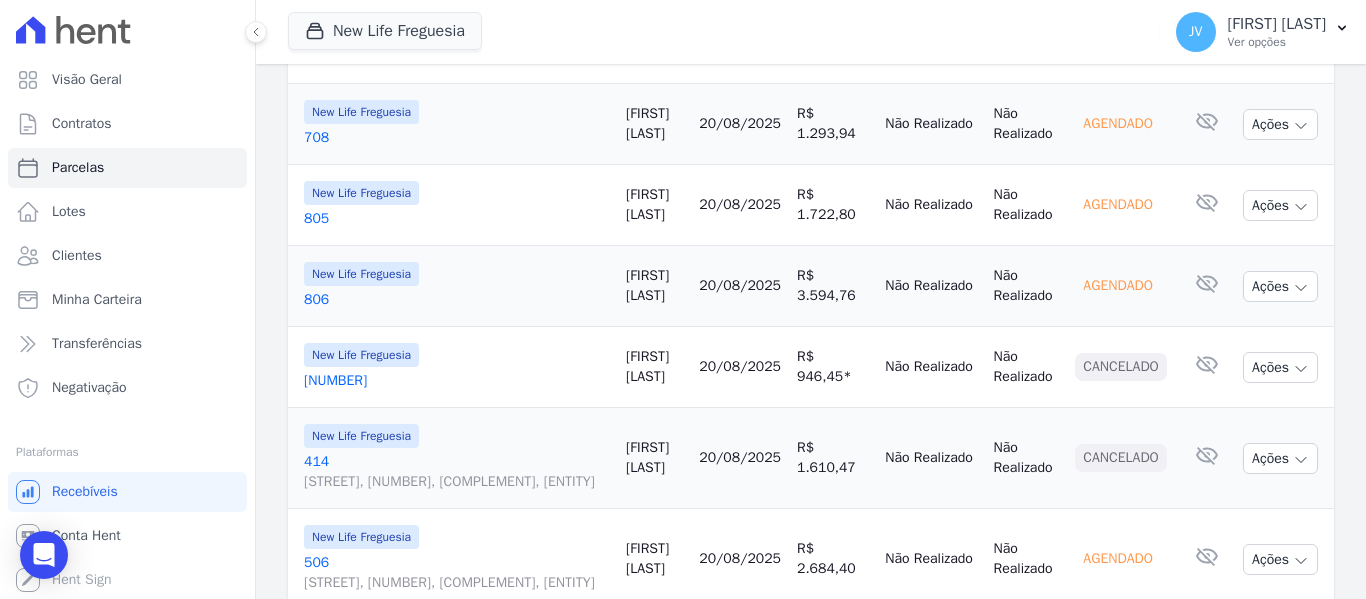 click on "20/08/2025" at bounding box center (740, 285) 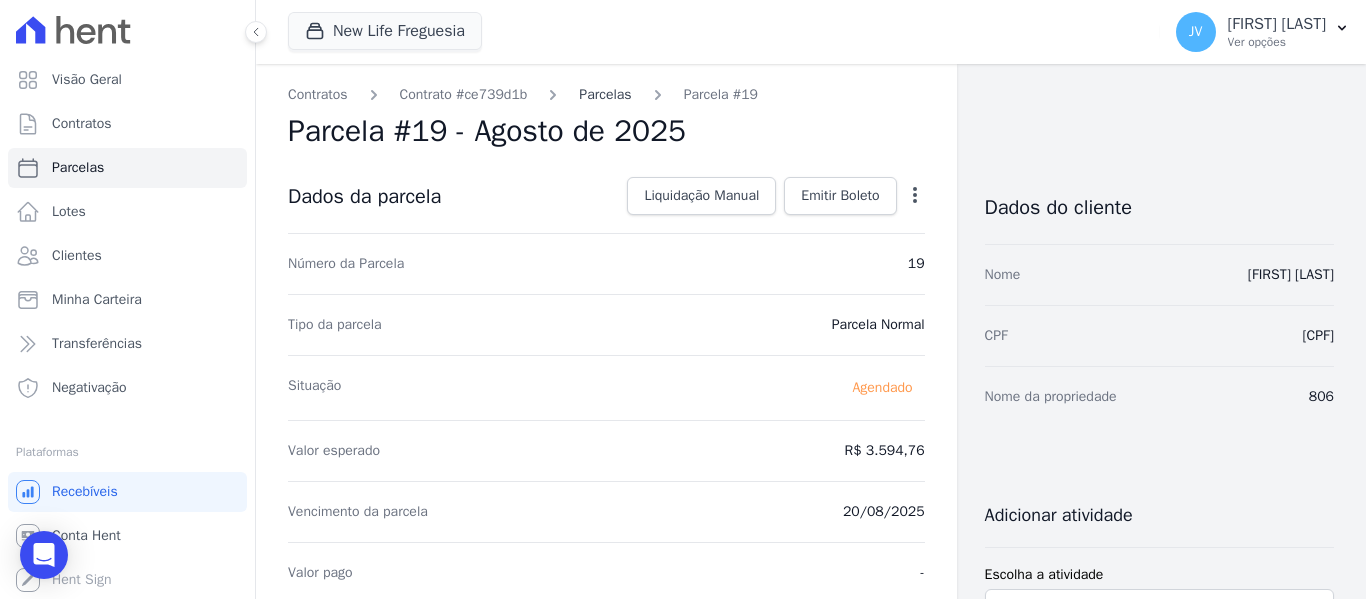 click on "Parcelas" at bounding box center (605, 94) 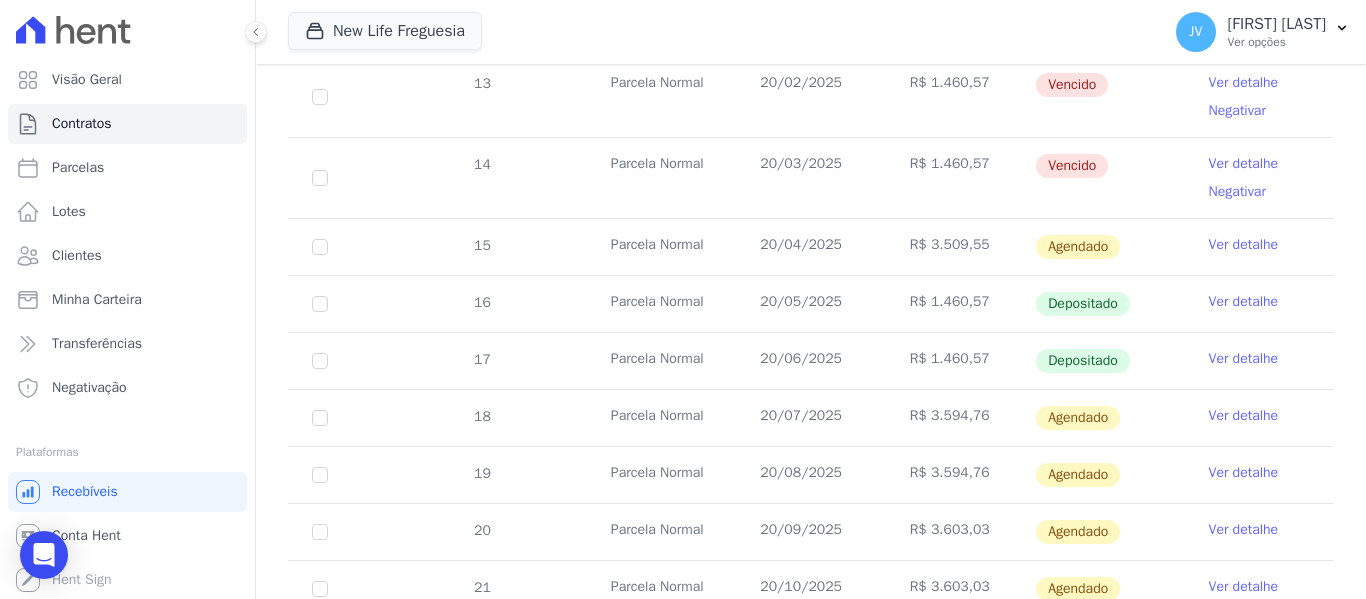 scroll, scrollTop: 700, scrollLeft: 0, axis: vertical 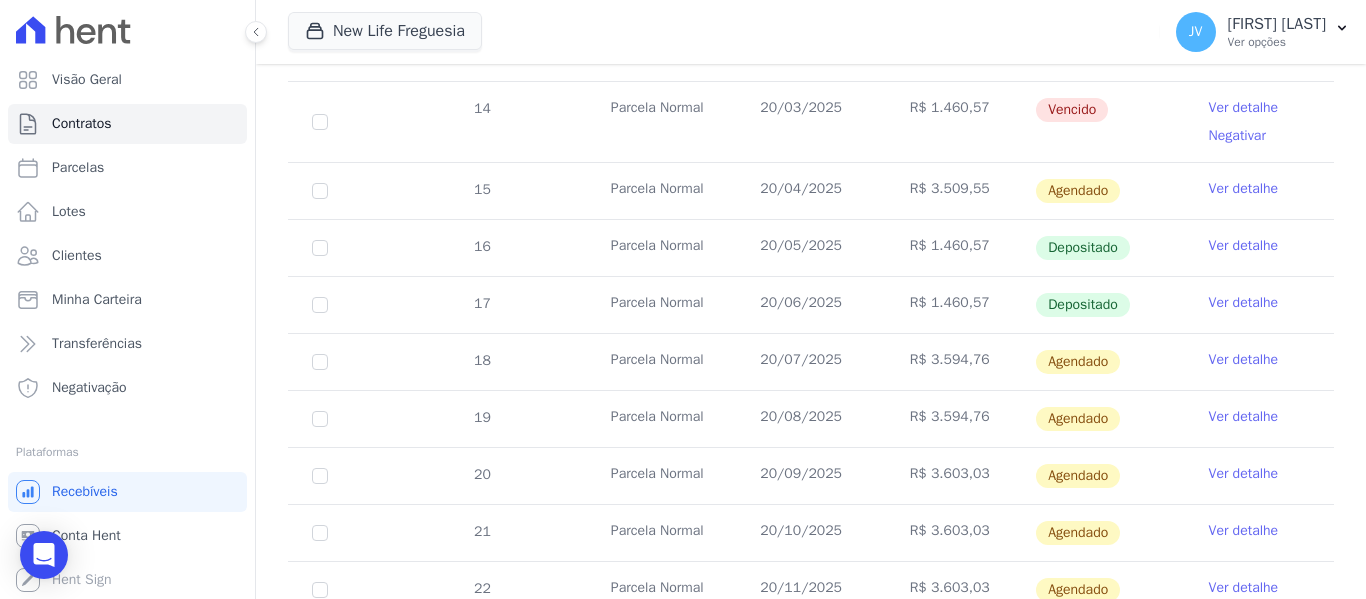 drag, startPoint x: 976, startPoint y: 297, endPoint x: 921, endPoint y: 295, distance: 55.03635 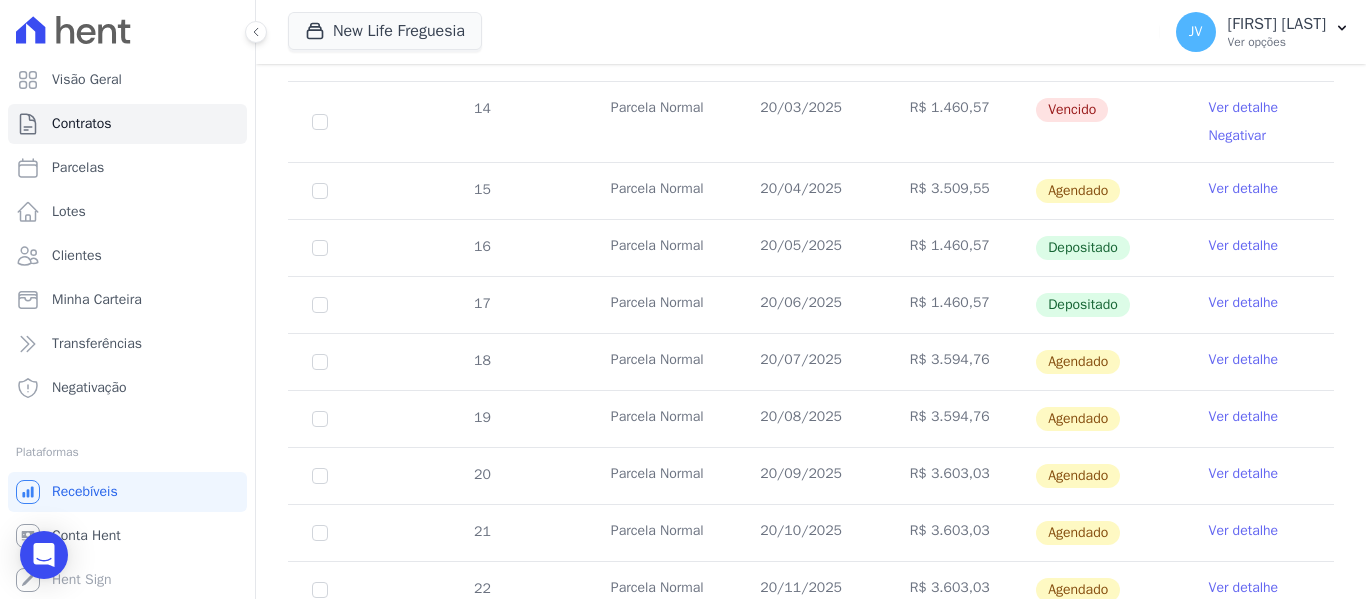click on "Ver detalhe" at bounding box center (1244, 417) 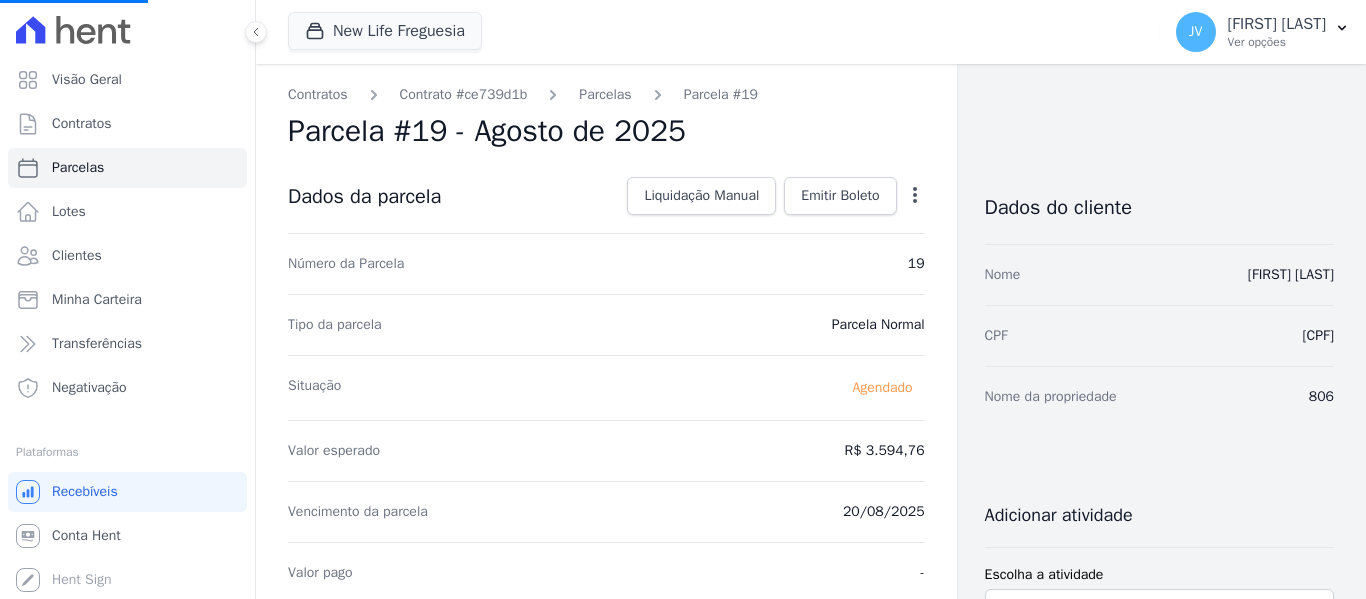 click 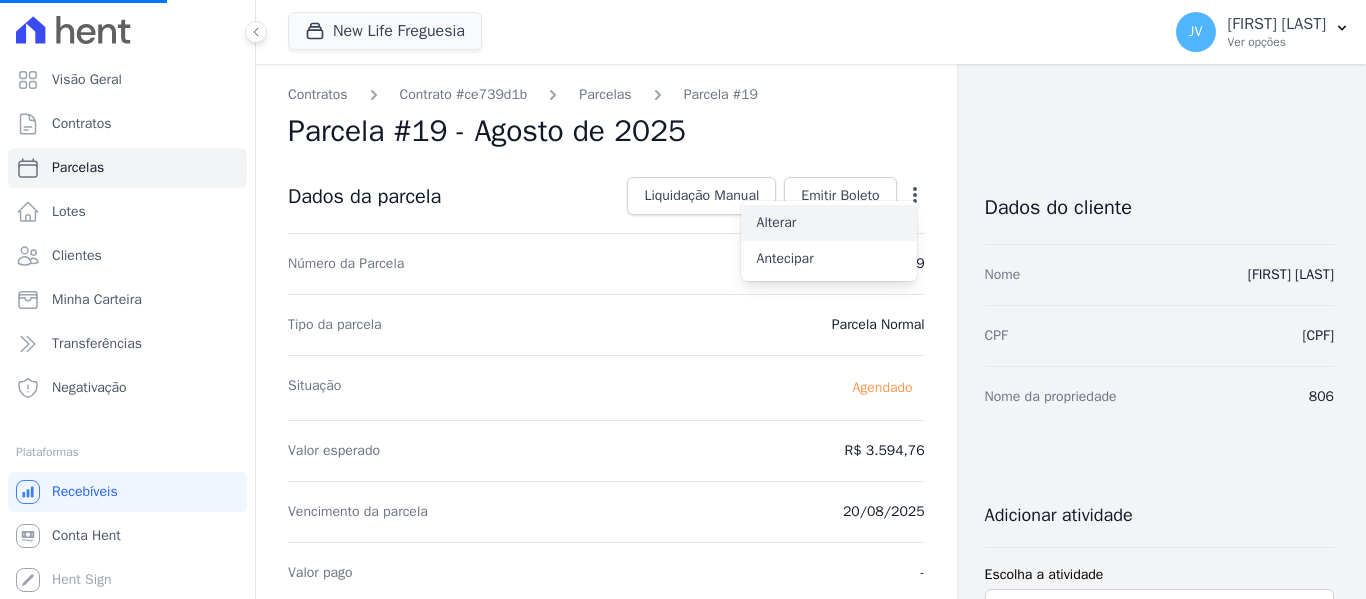 click on "Alterar" at bounding box center [829, 223] 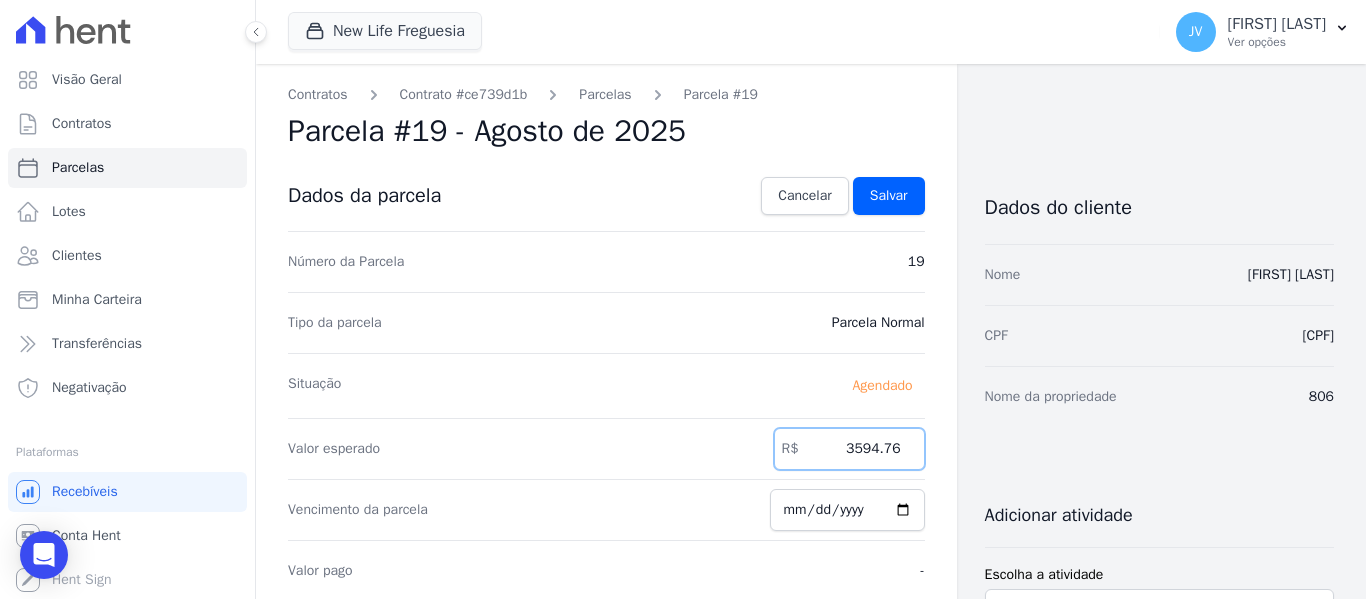 drag, startPoint x: 826, startPoint y: 439, endPoint x: 954, endPoint y: 454, distance: 128.87592 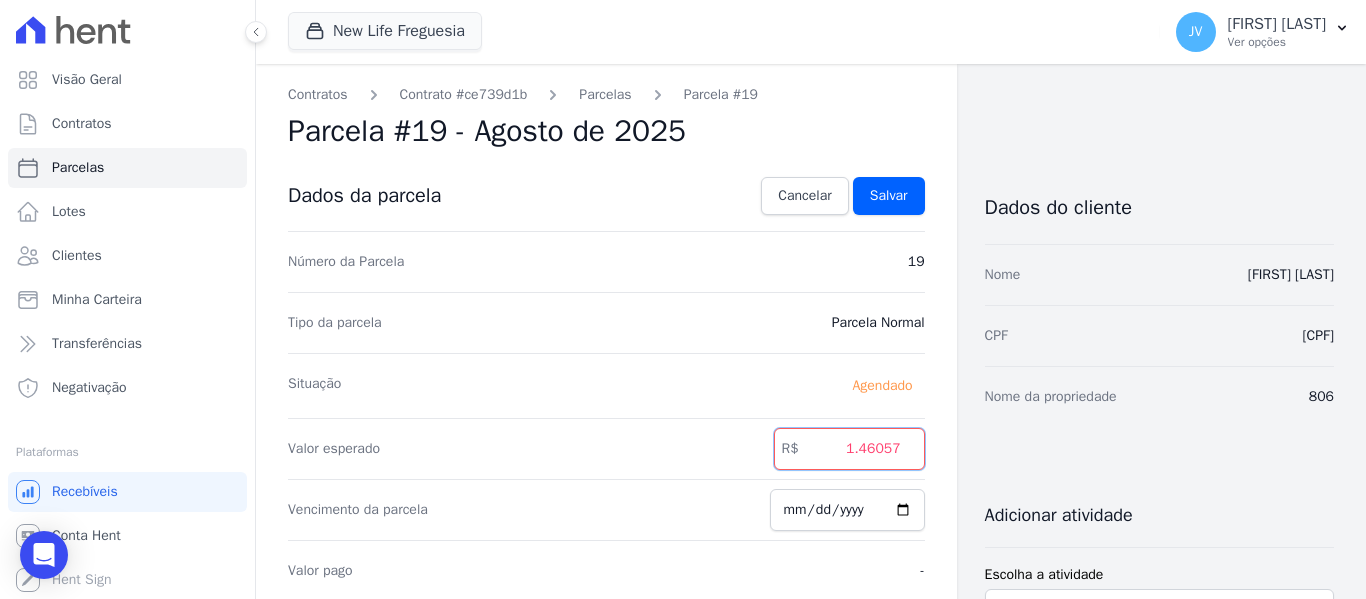 click on "1.46057" at bounding box center (849, 449) 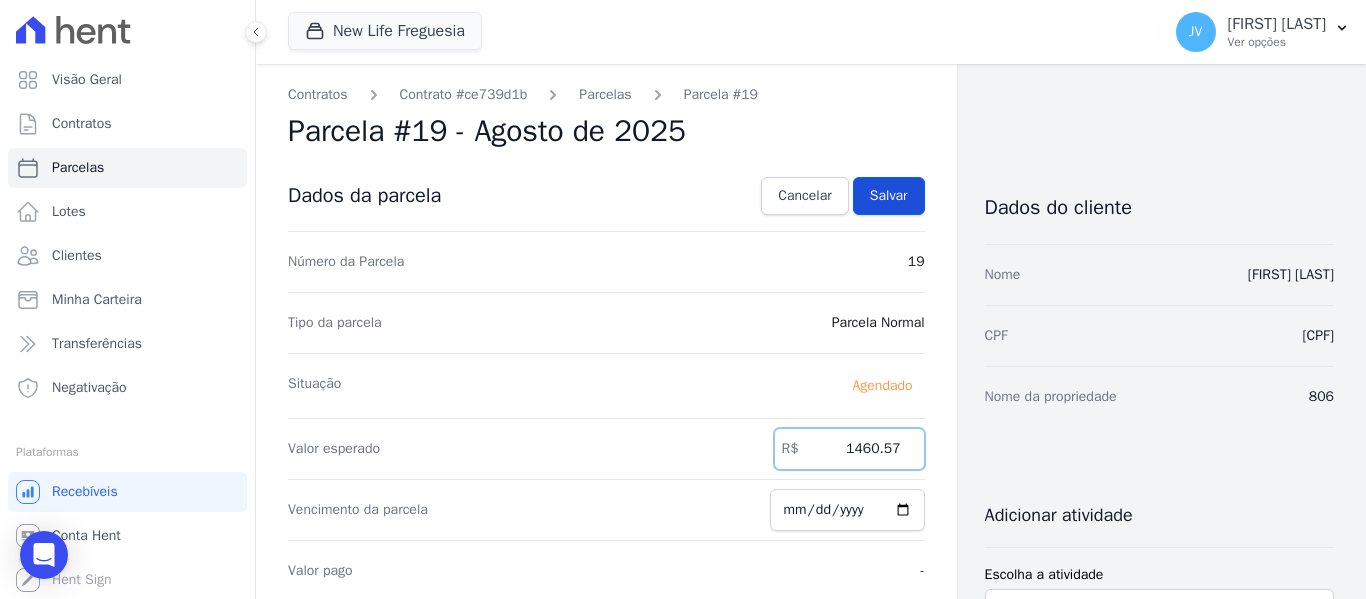 type on "1460.57" 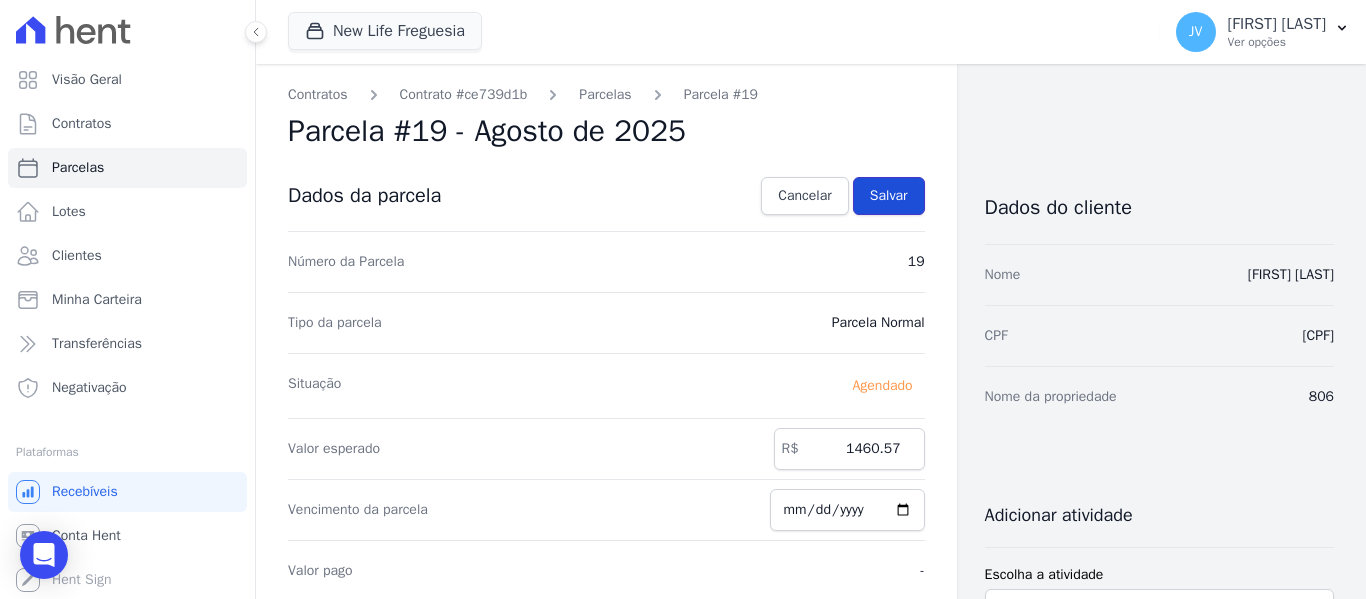 click on "Salvar" at bounding box center [889, 196] 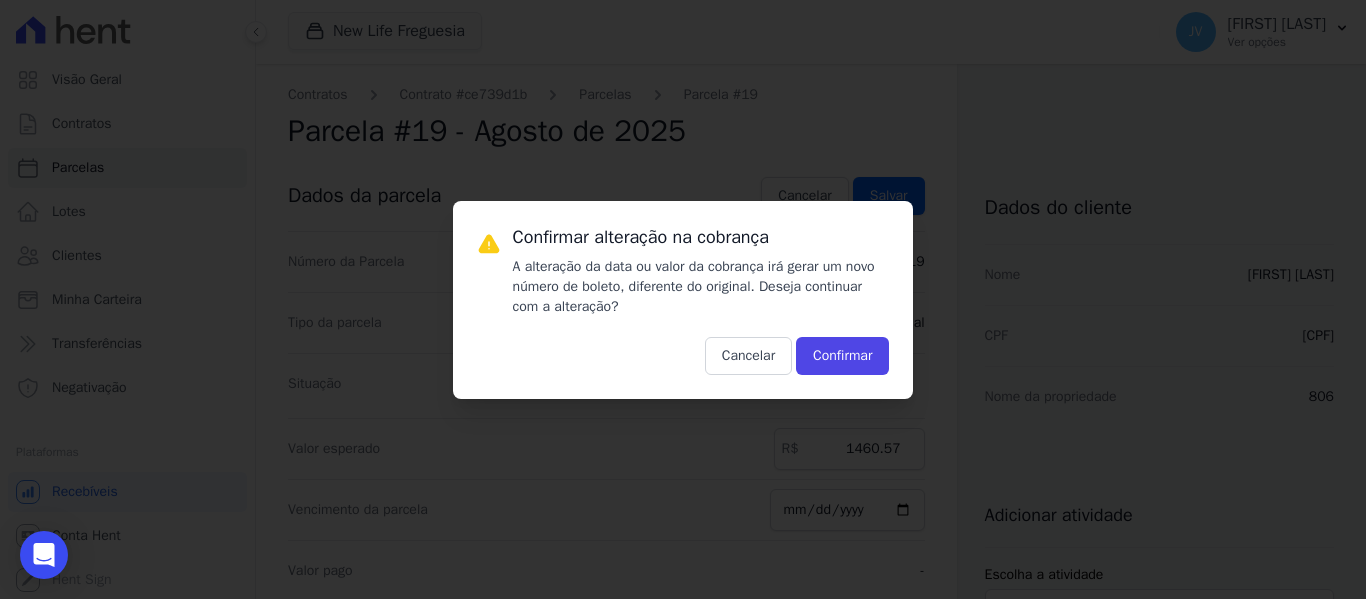 click on "Confirmar alteração na cobrança
A alteração da data ou valor da cobrança irá gerar um novo número de boleto, diferente do original. Deseja continuar com a alteração?
Cancelar
Confirmar" at bounding box center [701, 300] 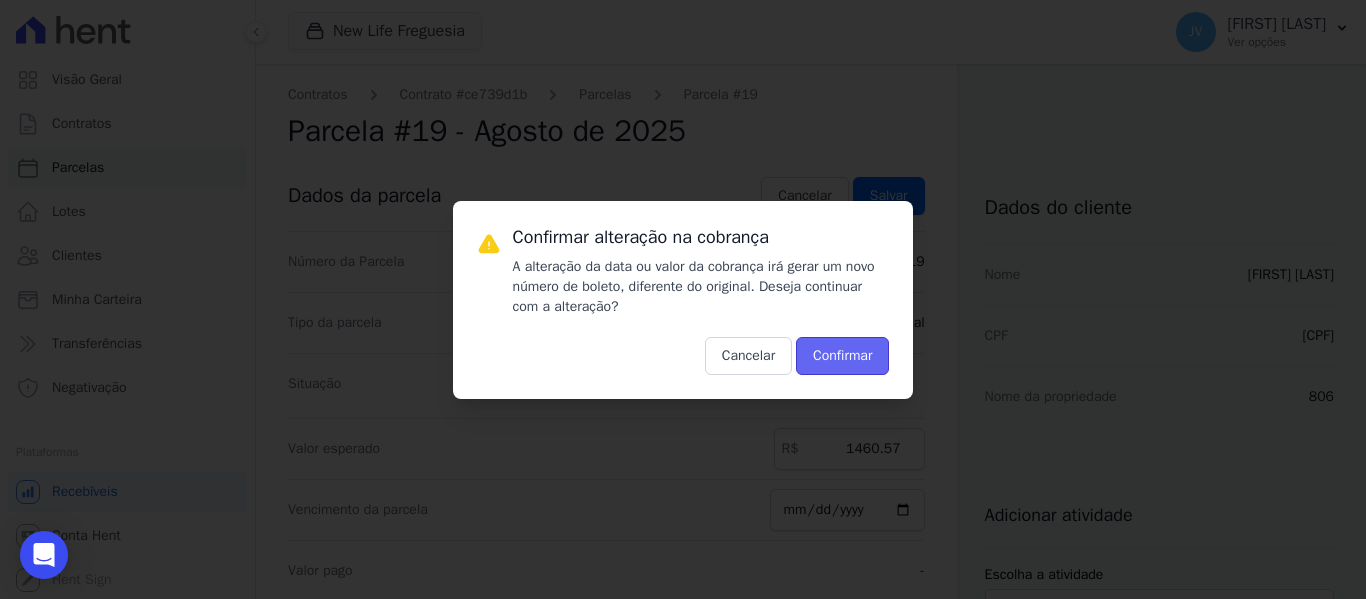 click on "Confirmar" at bounding box center [842, 356] 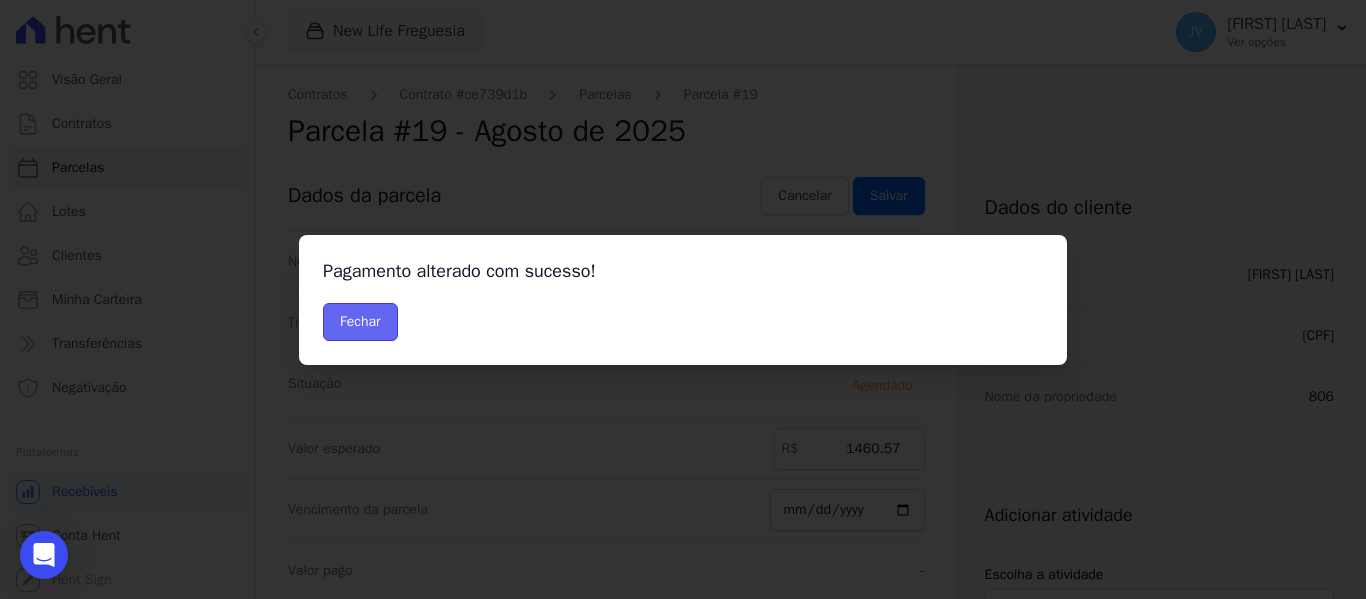 click on "Fechar" at bounding box center [360, 322] 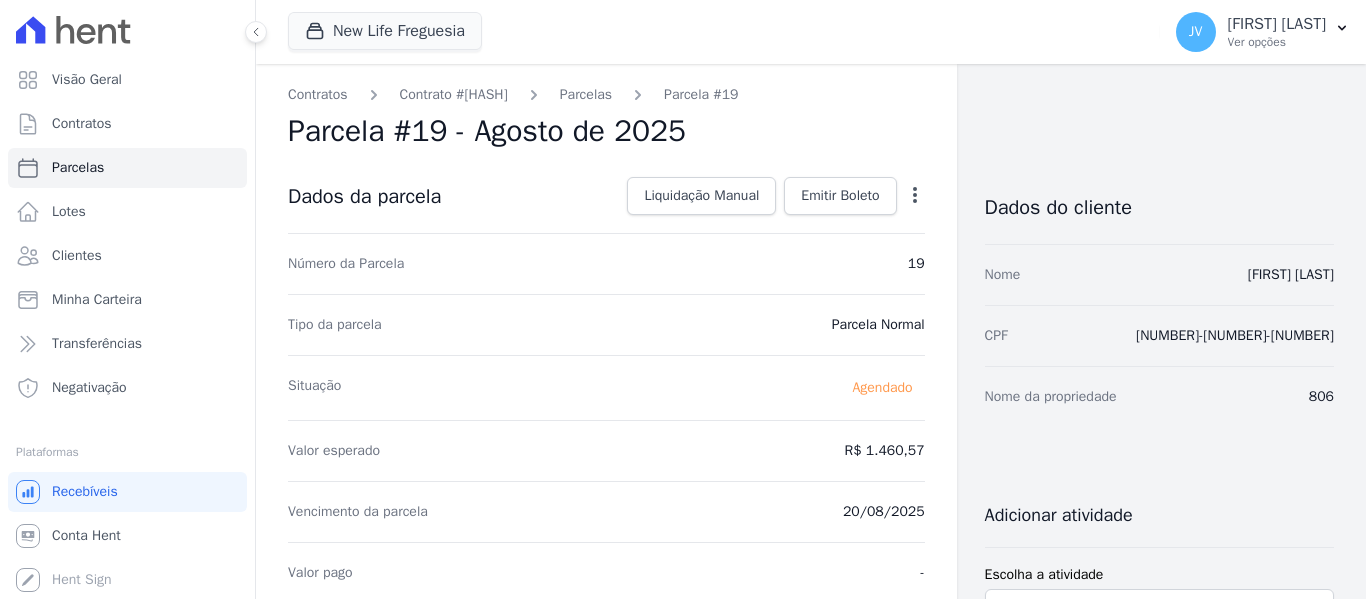 scroll, scrollTop: 0, scrollLeft: 0, axis: both 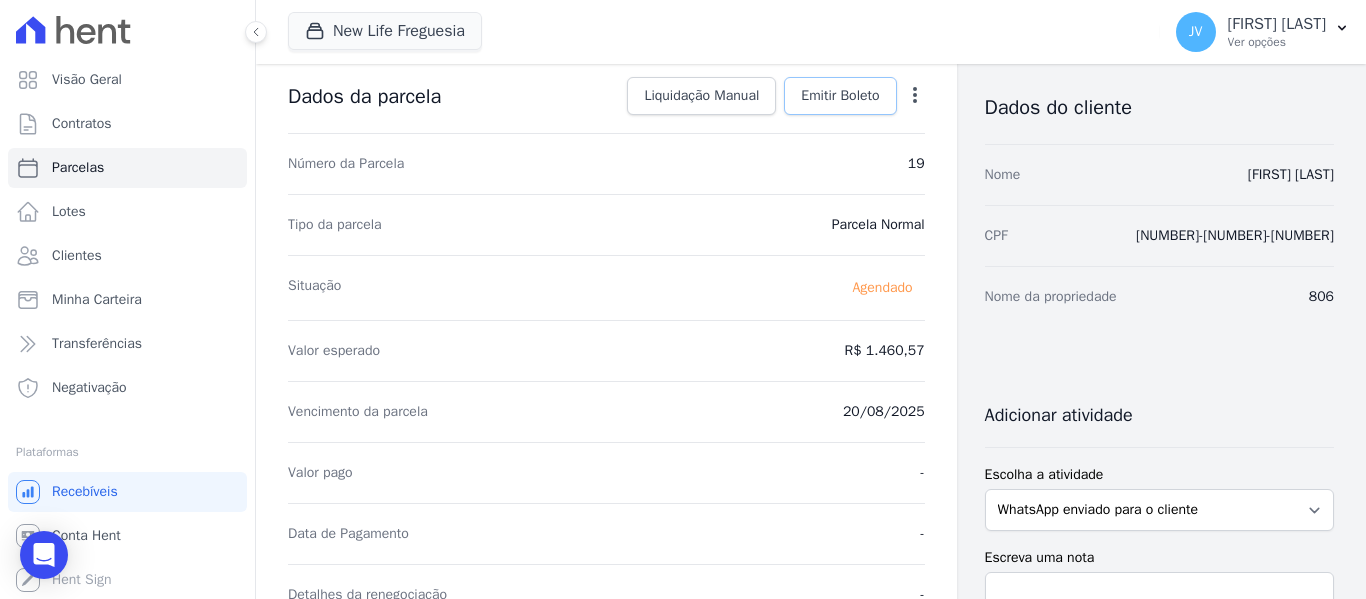 click on "Emitir Boleto" at bounding box center [840, 96] 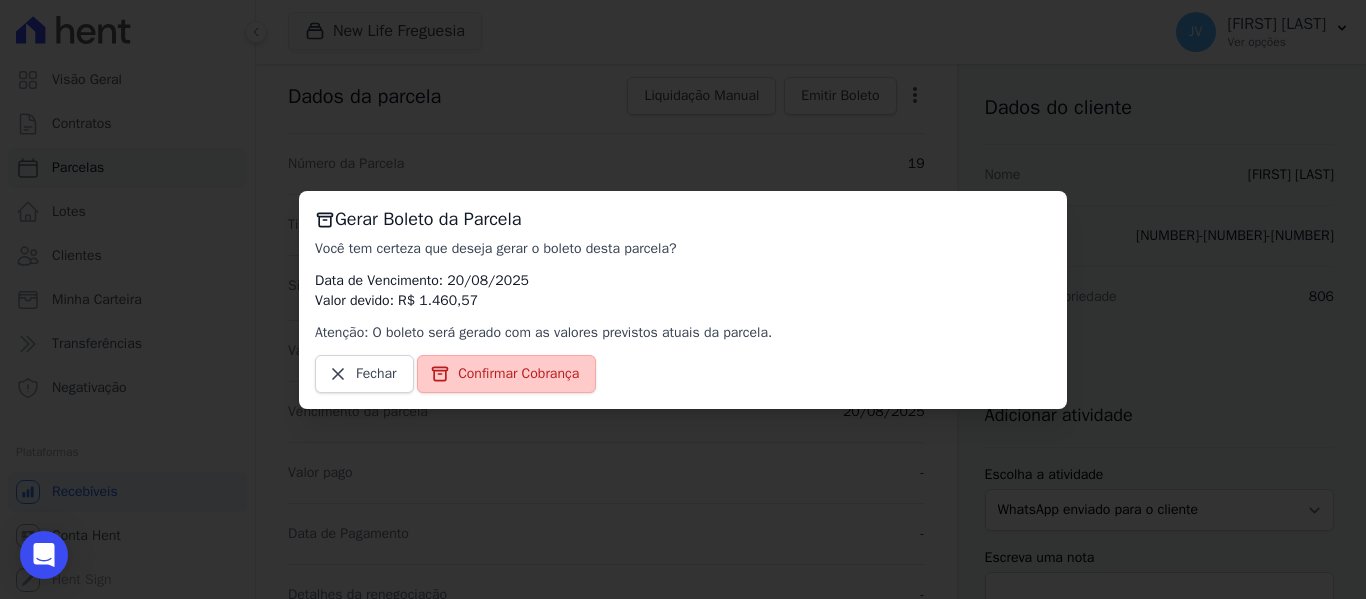click on "Confirmar Cobrança" at bounding box center [518, 374] 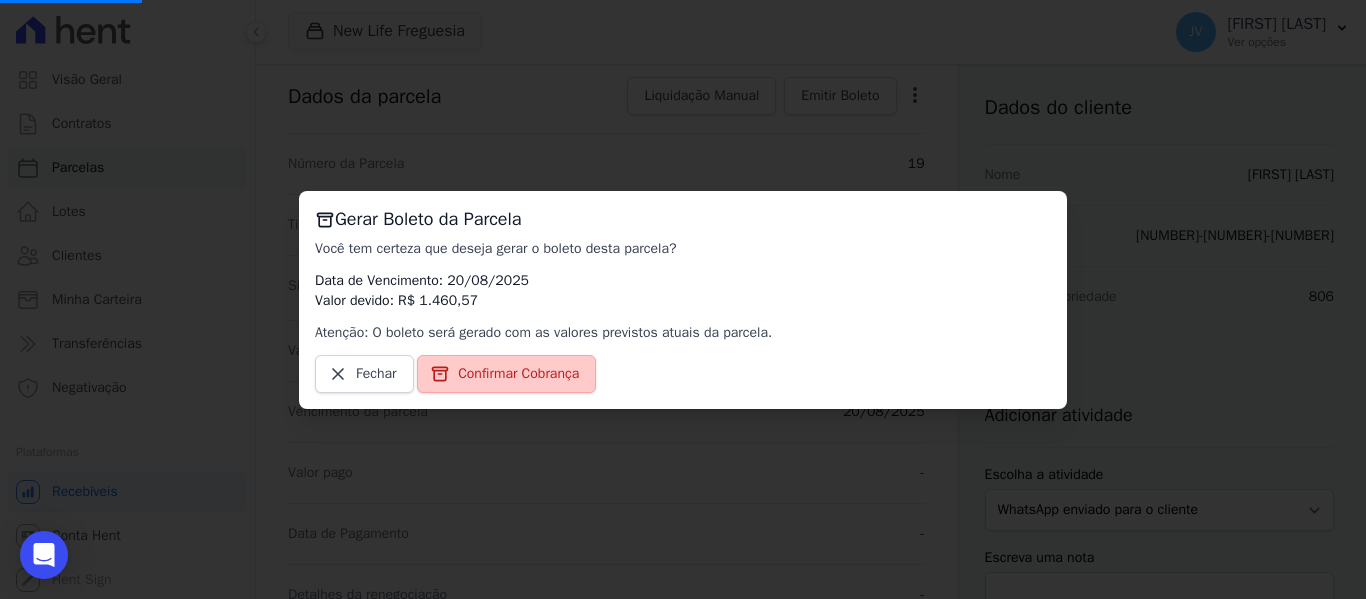 click on "Confirmar Cobrança" at bounding box center [518, 374] 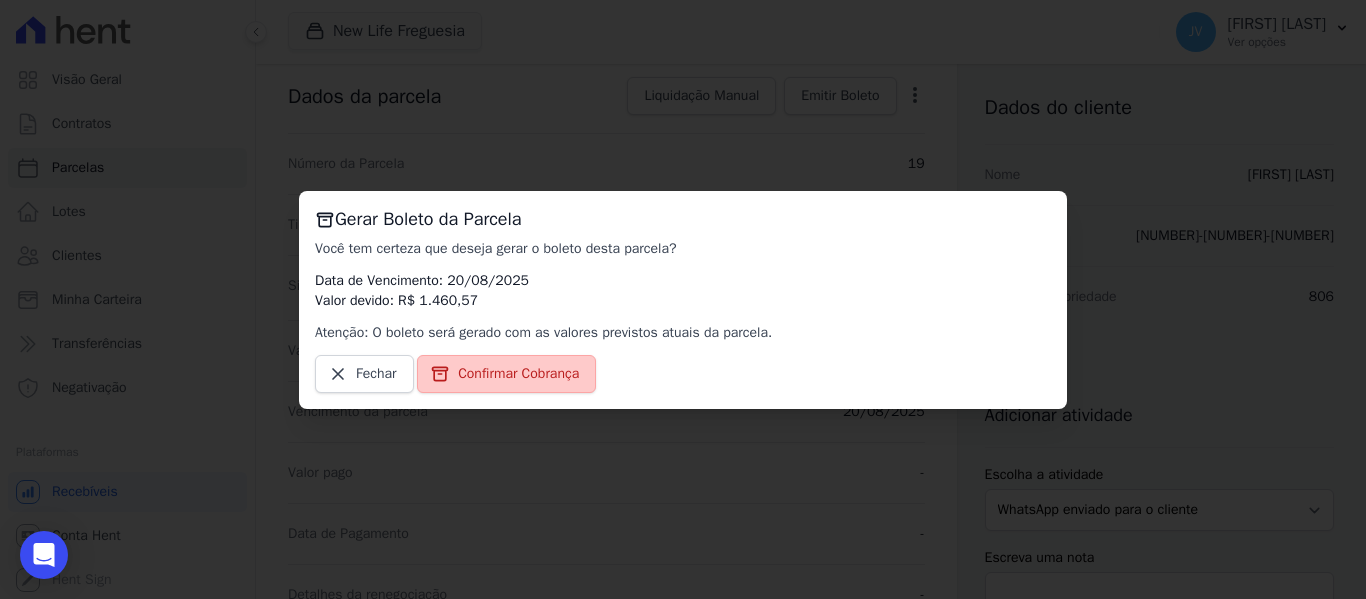 click on "Confirmar Cobrança" at bounding box center (518, 374) 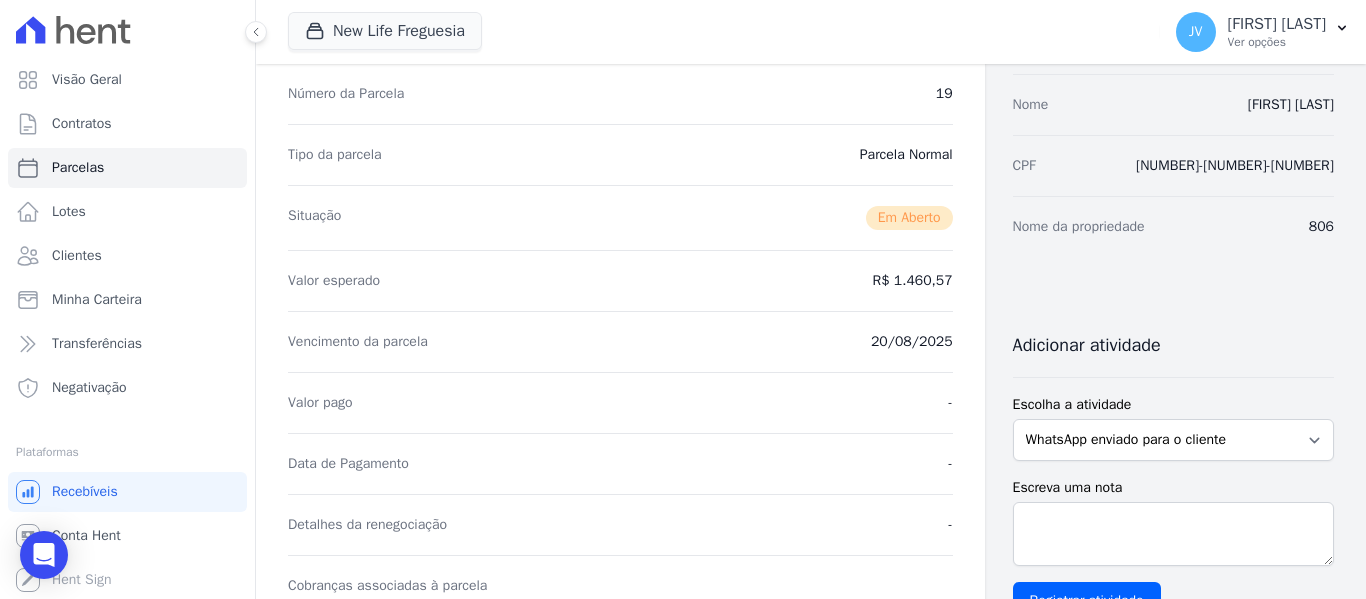 scroll, scrollTop: 0, scrollLeft: 0, axis: both 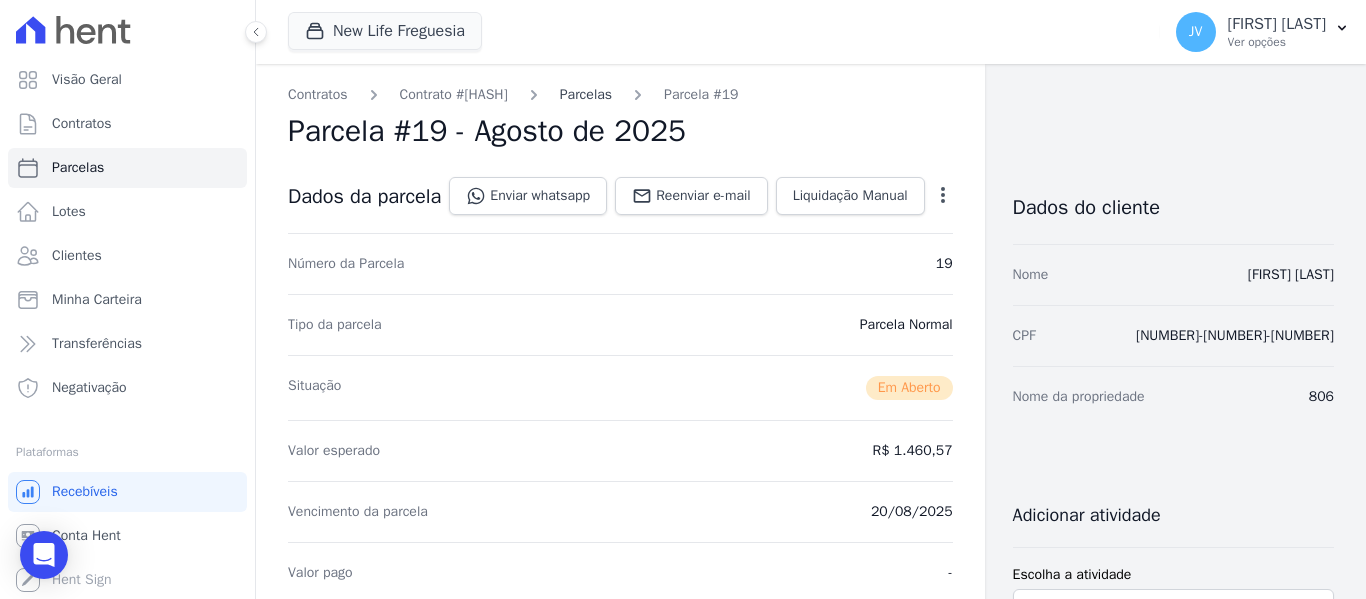 click on "Parcelas" at bounding box center [586, 94] 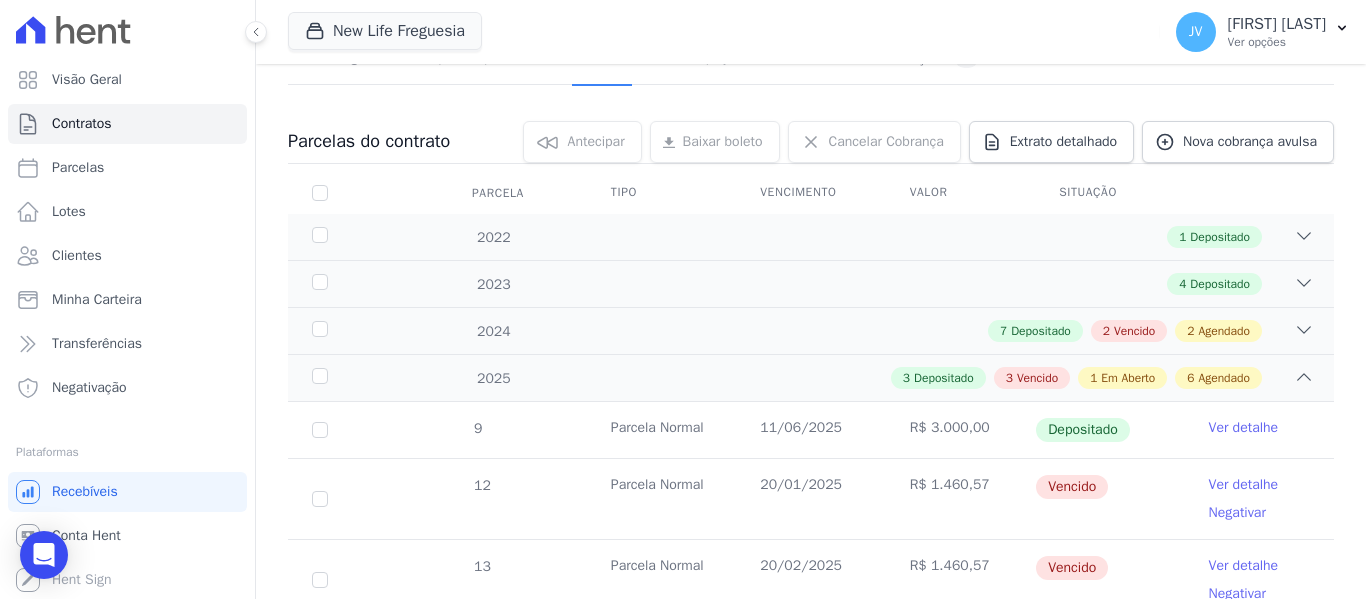 scroll, scrollTop: 0, scrollLeft: 0, axis: both 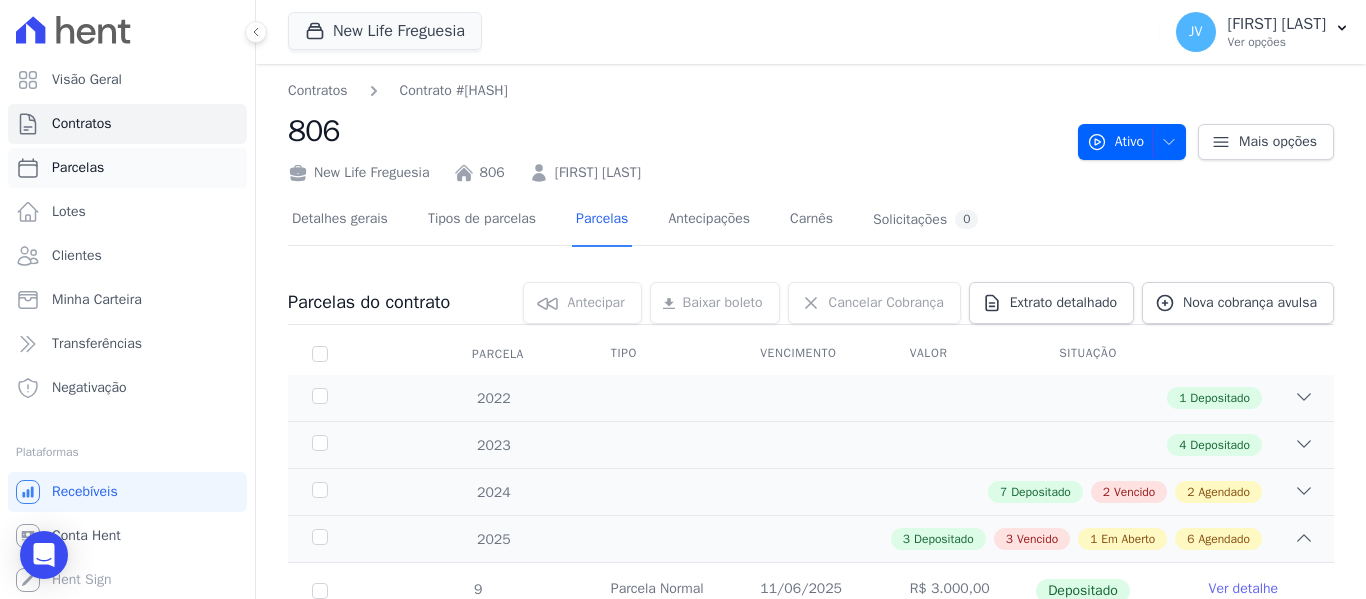 click on "Parcelas" at bounding box center (78, 168) 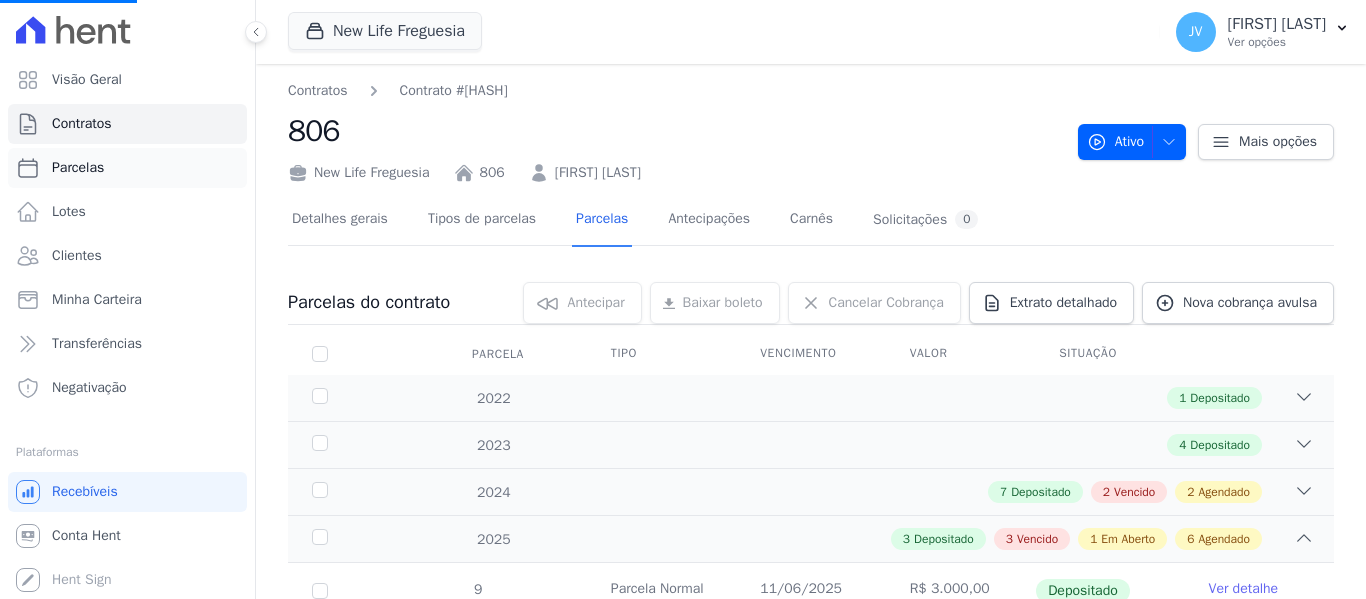 select 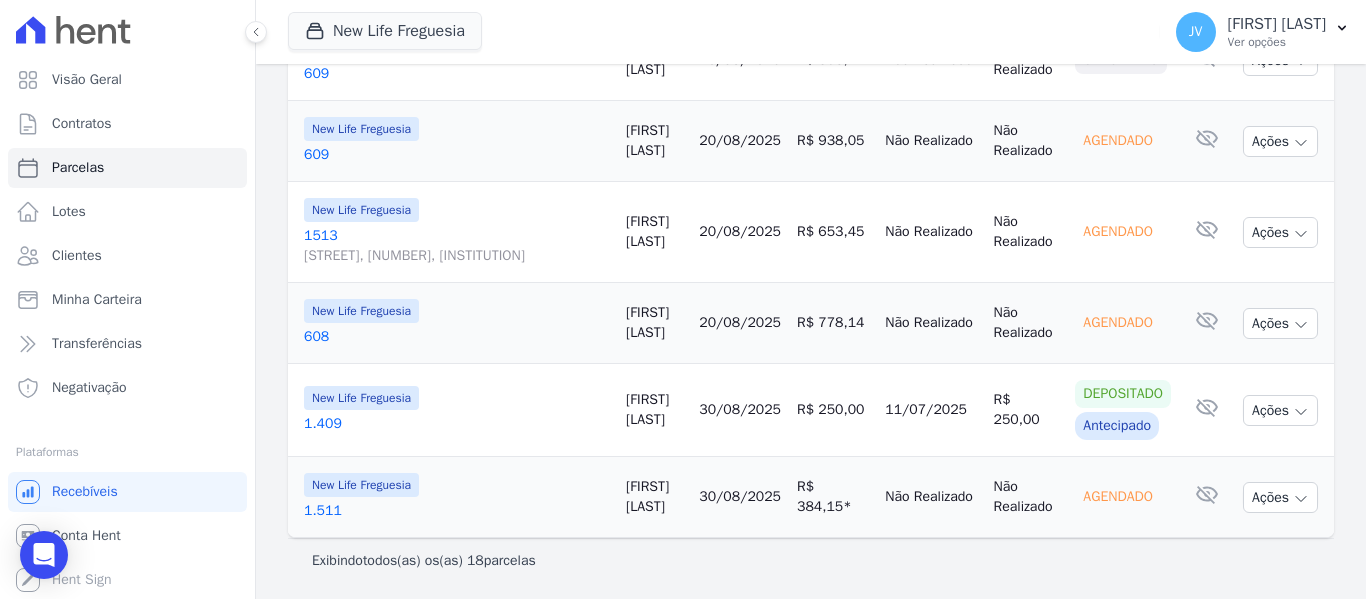scroll, scrollTop: 1743, scrollLeft: 0, axis: vertical 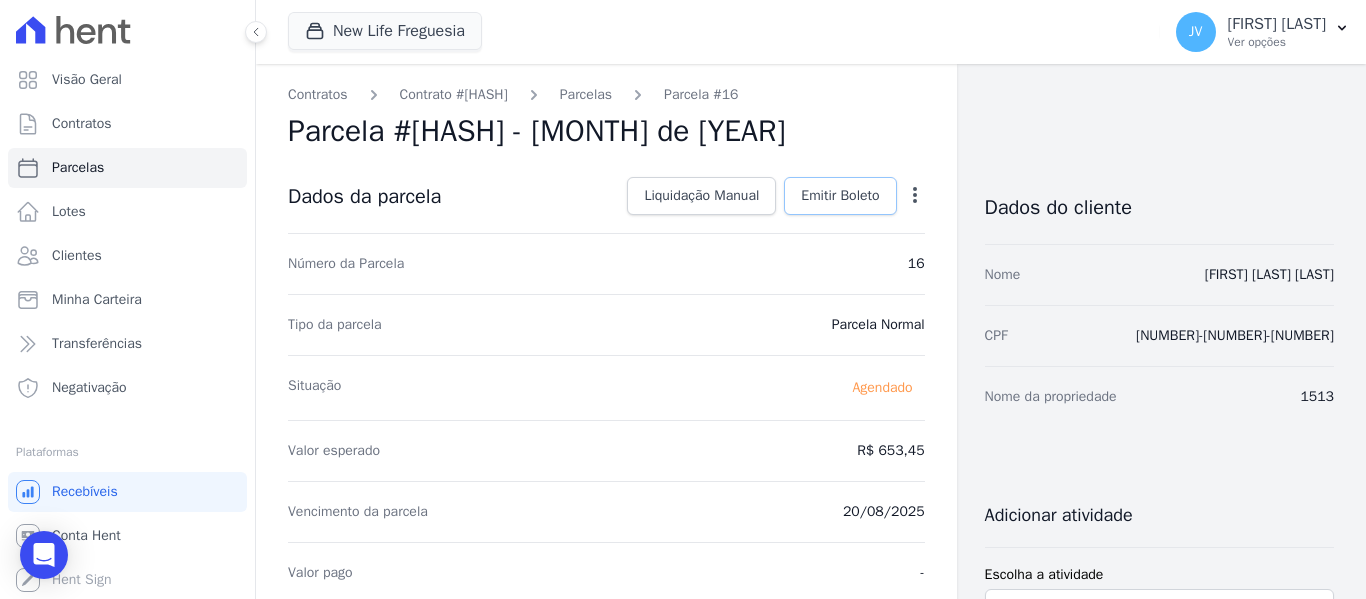 click on "Emitir Boleto" at bounding box center (840, 196) 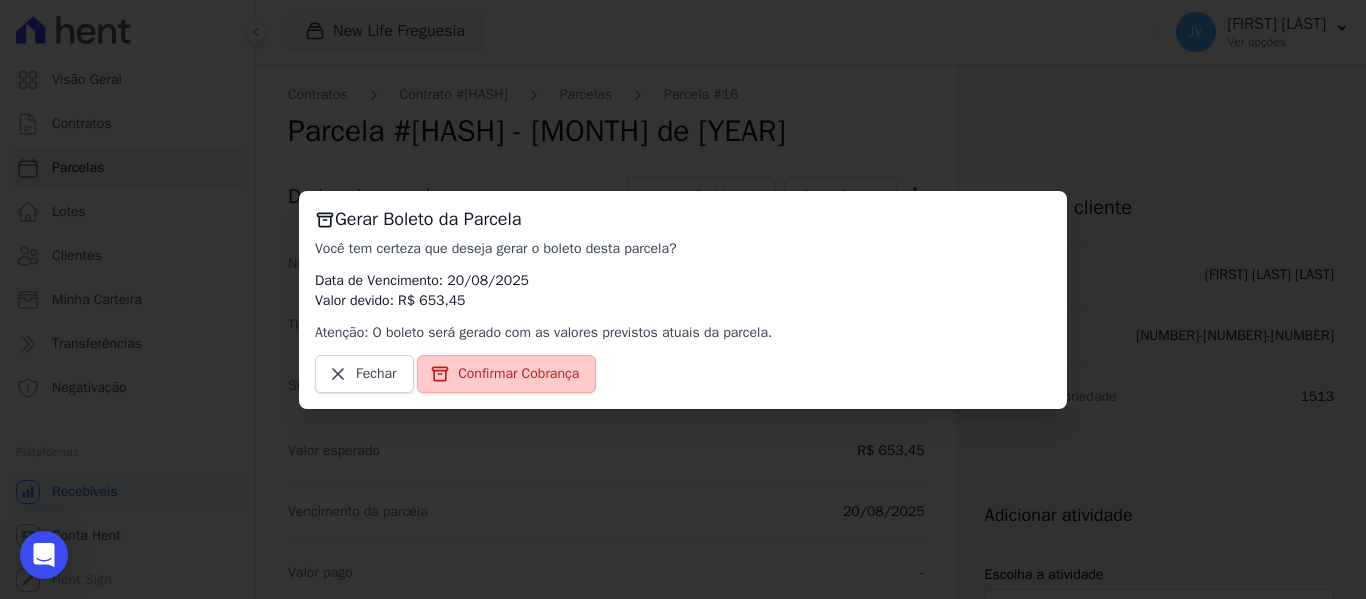 click on "Confirmar Cobrança" at bounding box center [506, 374] 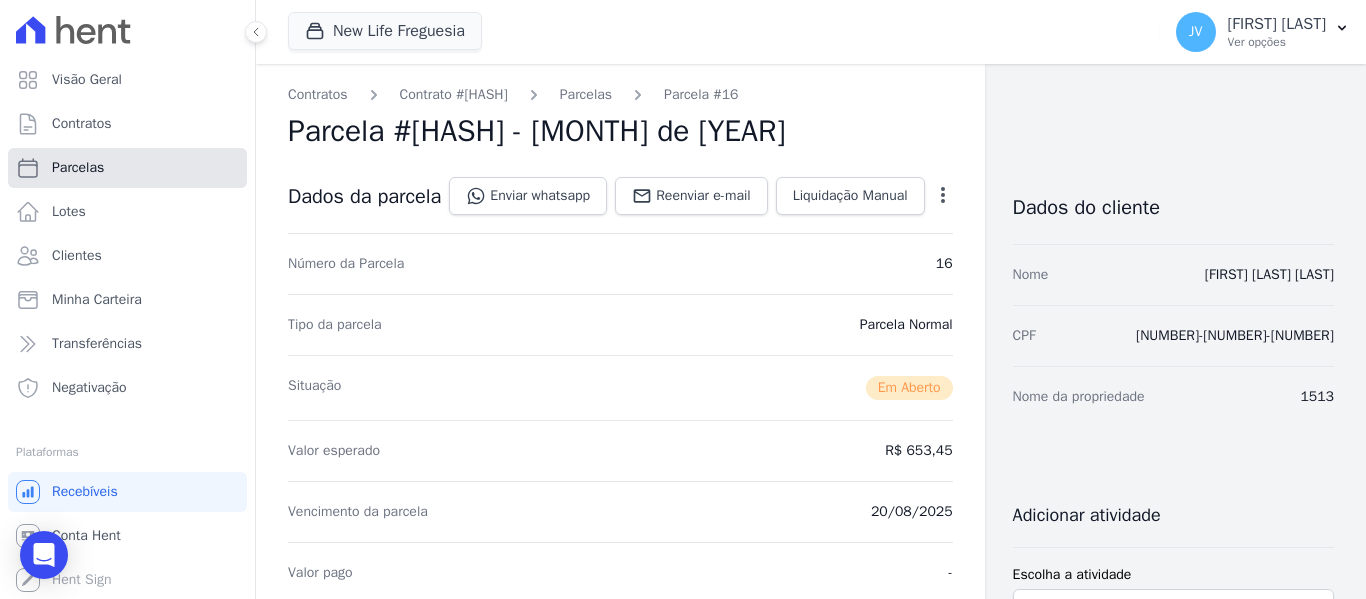 click on "Parcelas" at bounding box center (127, 168) 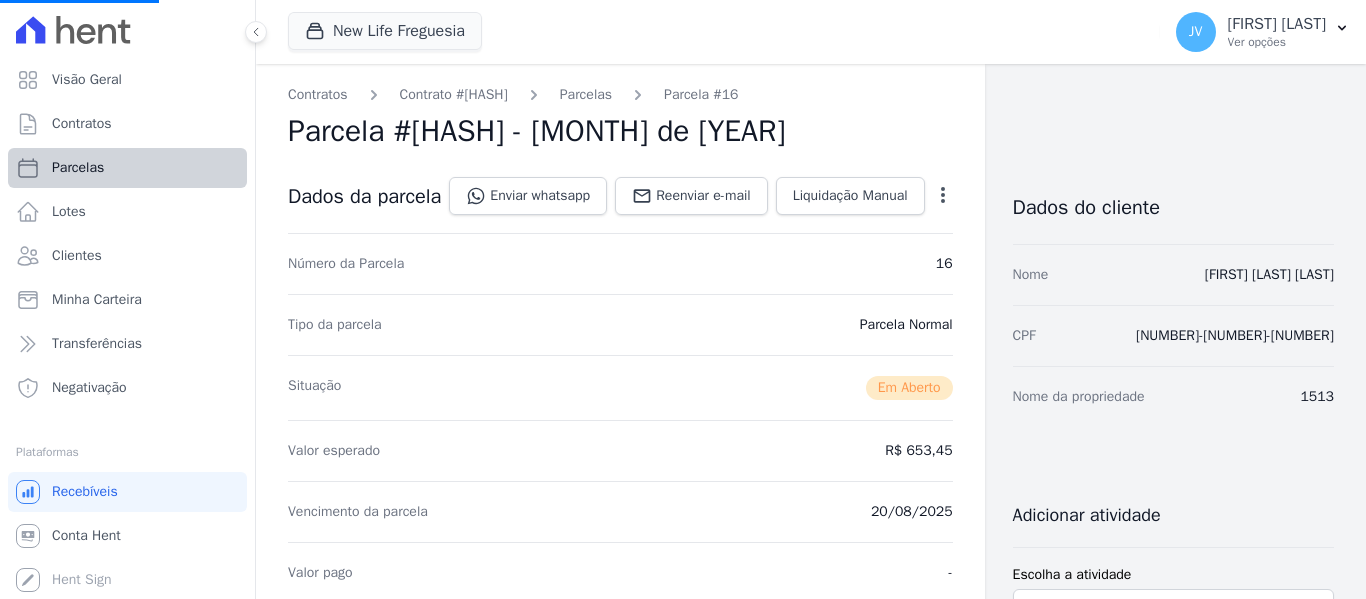 select 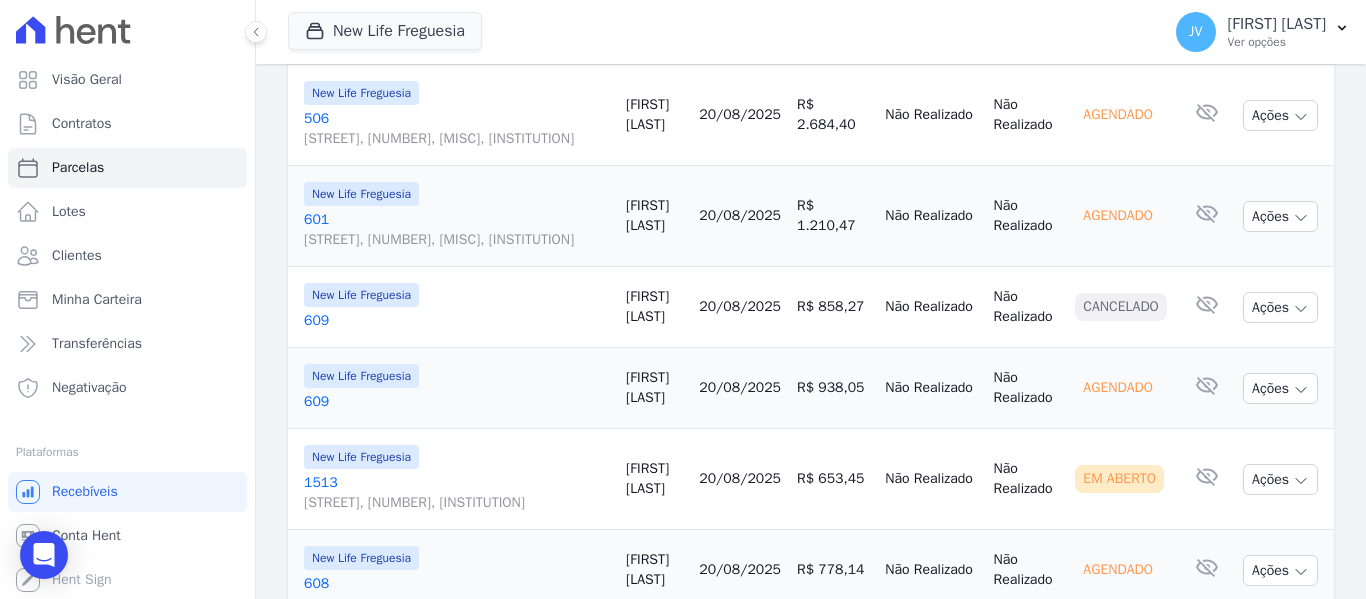 scroll, scrollTop: 1443, scrollLeft: 0, axis: vertical 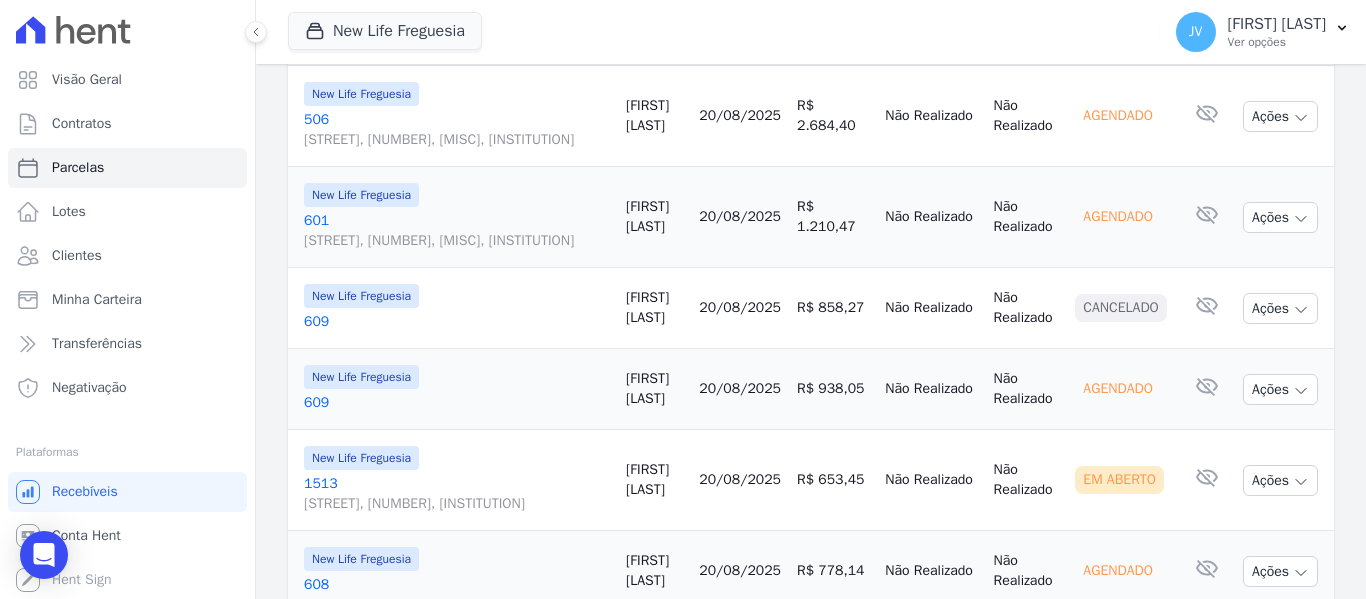 click on "20/08/2025" at bounding box center (740, 216) 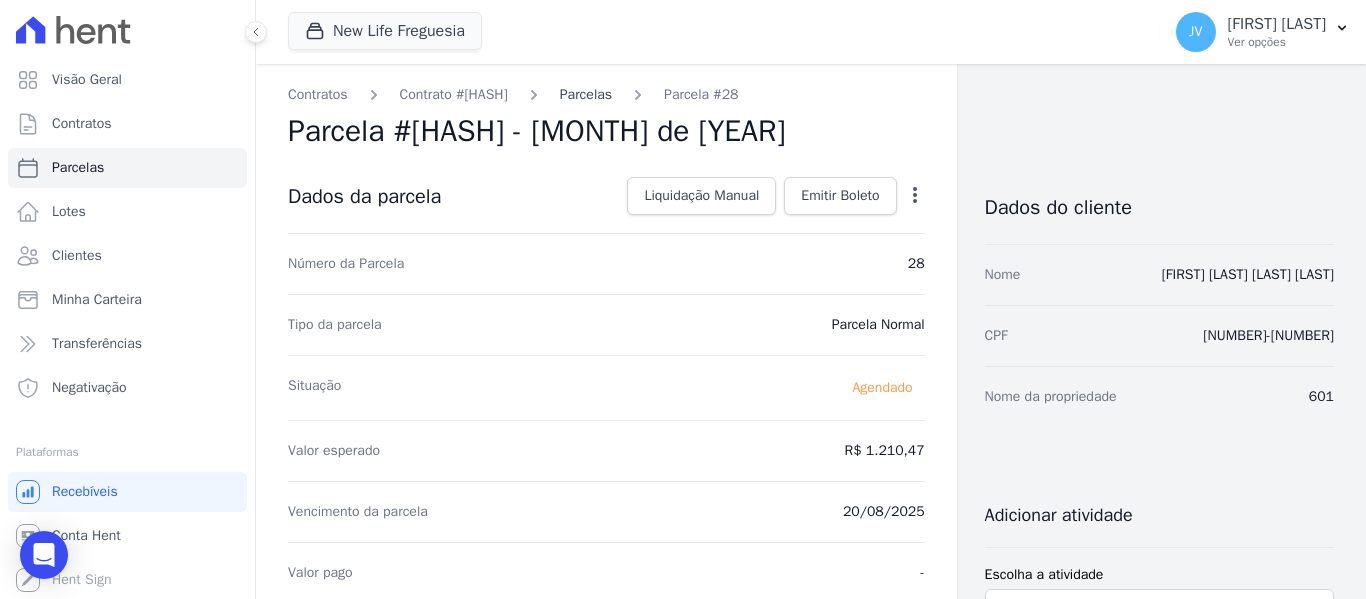 click on "Parcelas" at bounding box center [586, 94] 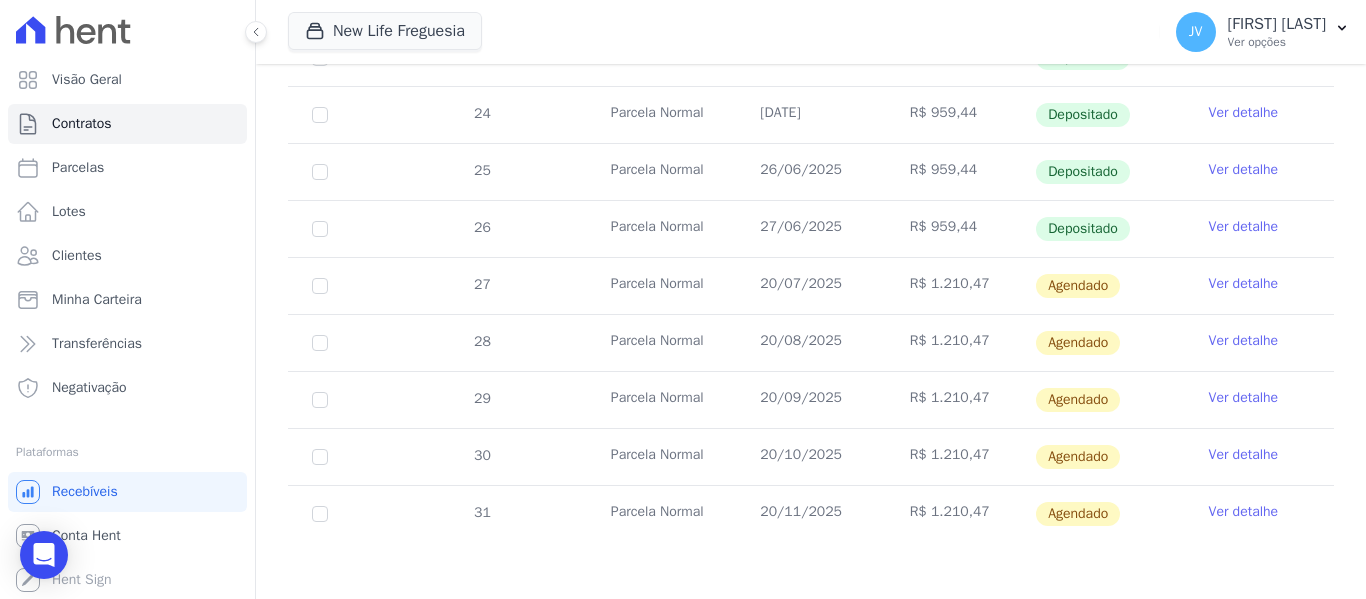 scroll, scrollTop: 613, scrollLeft: 0, axis: vertical 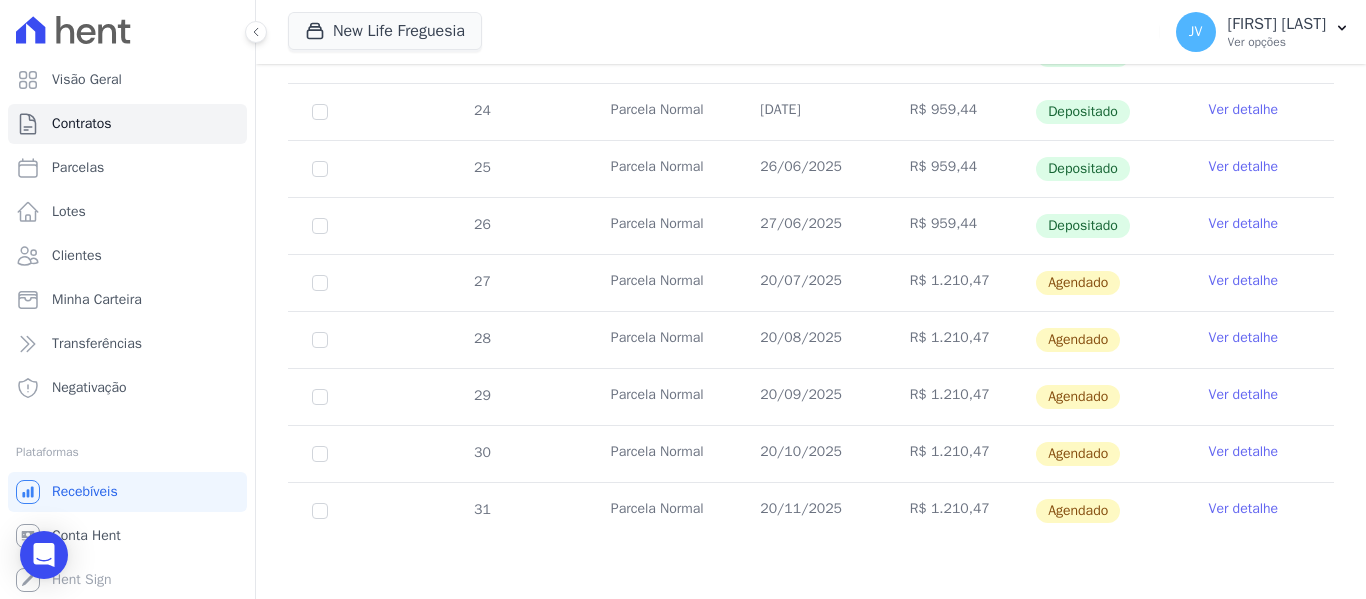 drag, startPoint x: 964, startPoint y: 221, endPoint x: 922, endPoint y: 219, distance: 42.047592 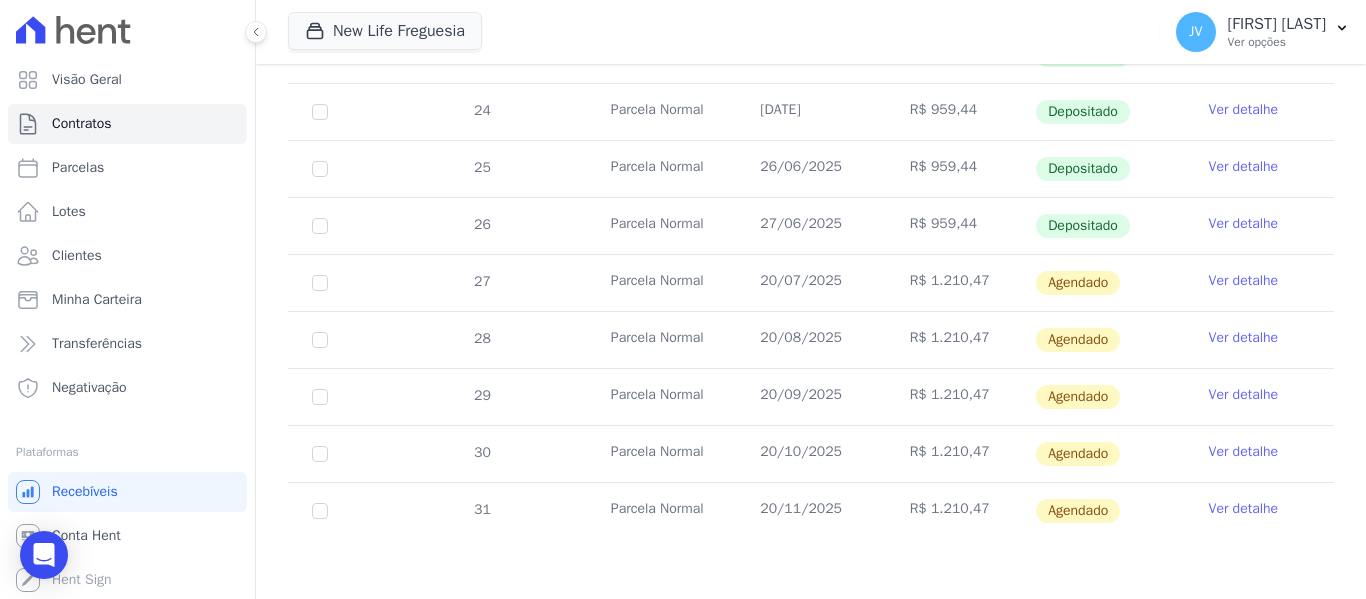 click on "Ver detalhe" at bounding box center [1244, 338] 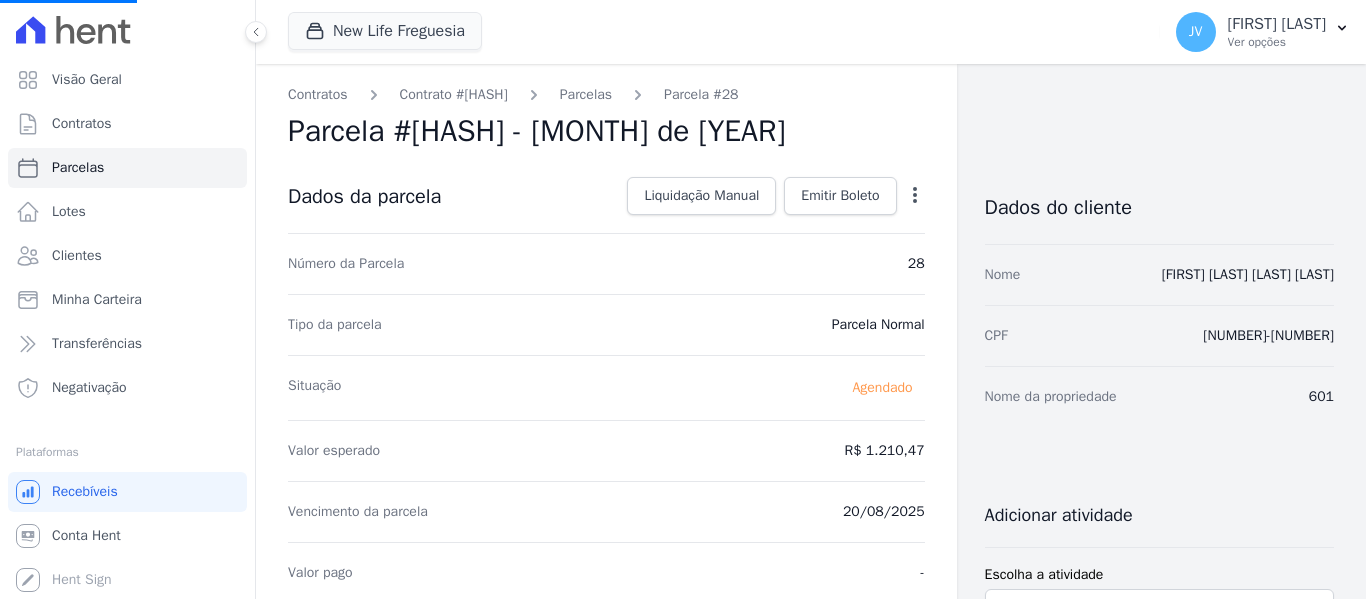 click 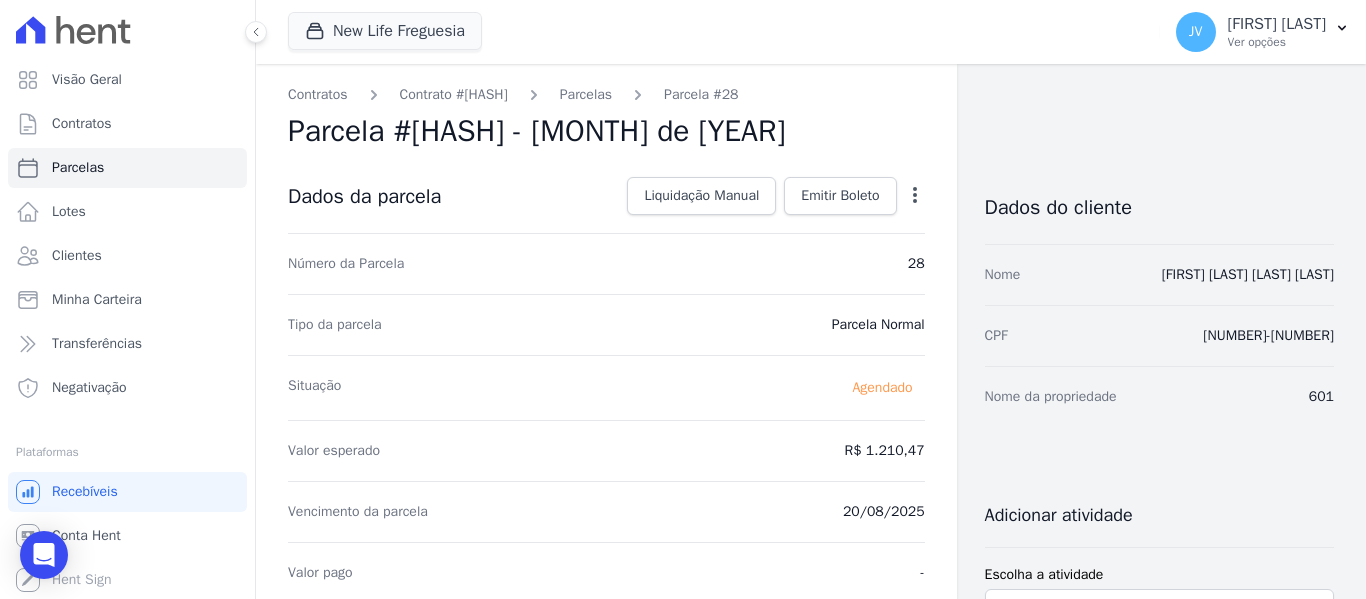 click 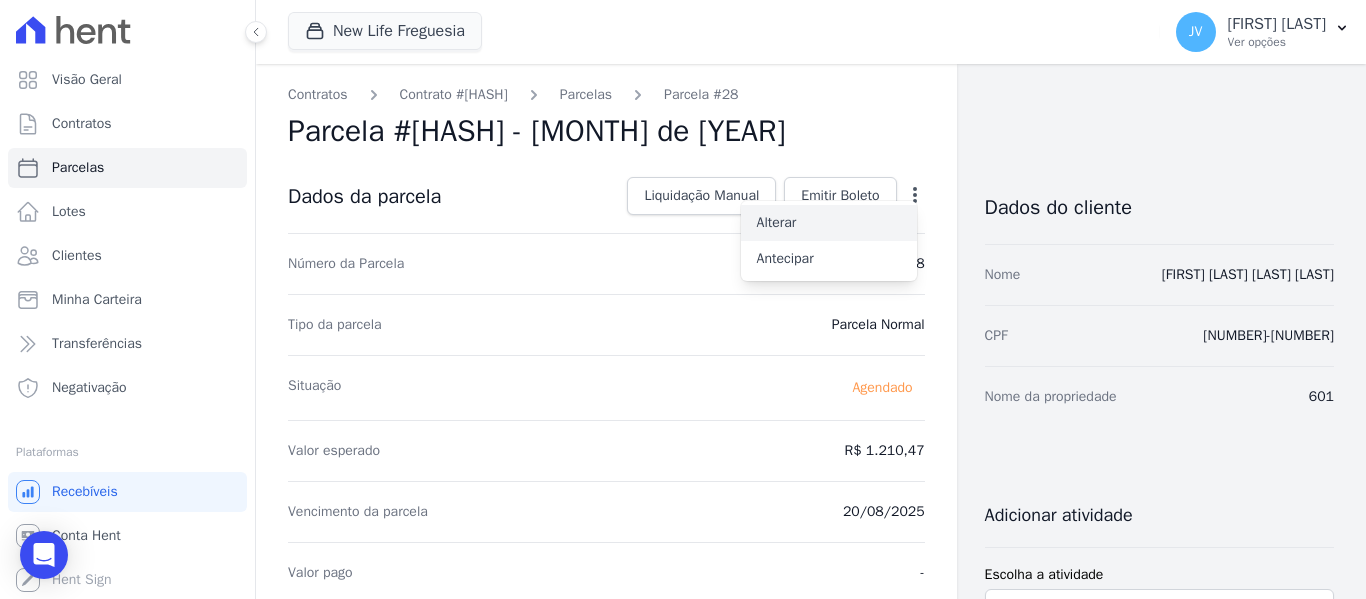 click on "Alterar" at bounding box center (829, 223) 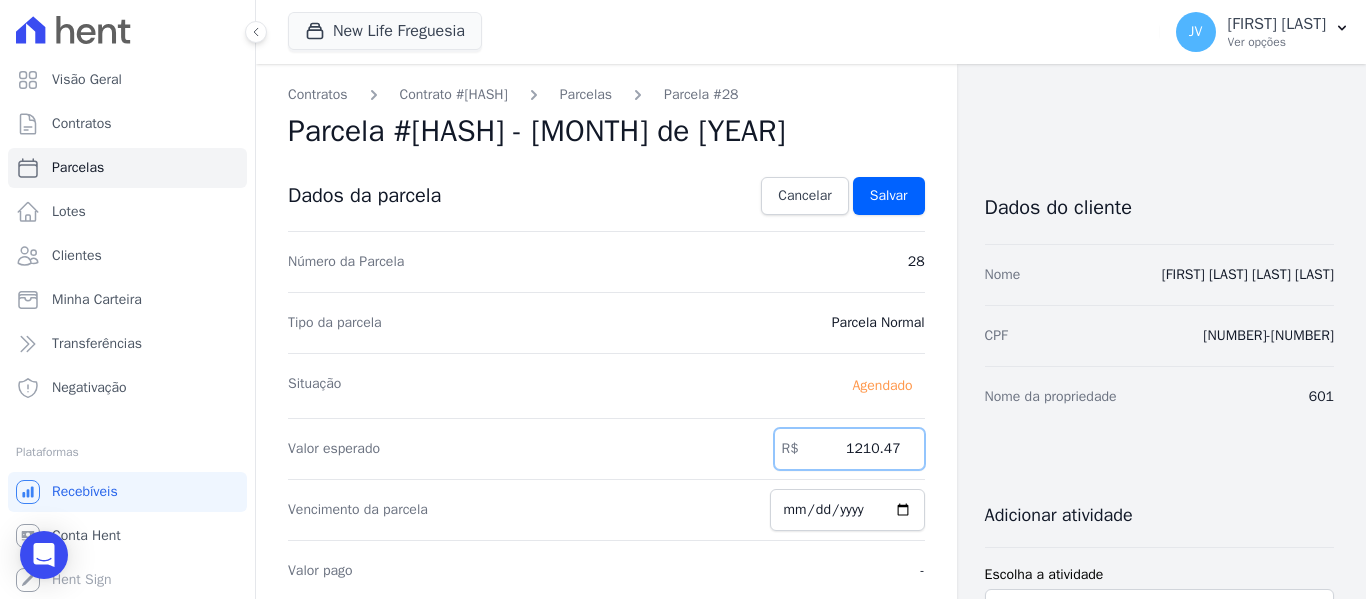 drag, startPoint x: 835, startPoint y: 358, endPoint x: 1019, endPoint y: 441, distance: 201.85391 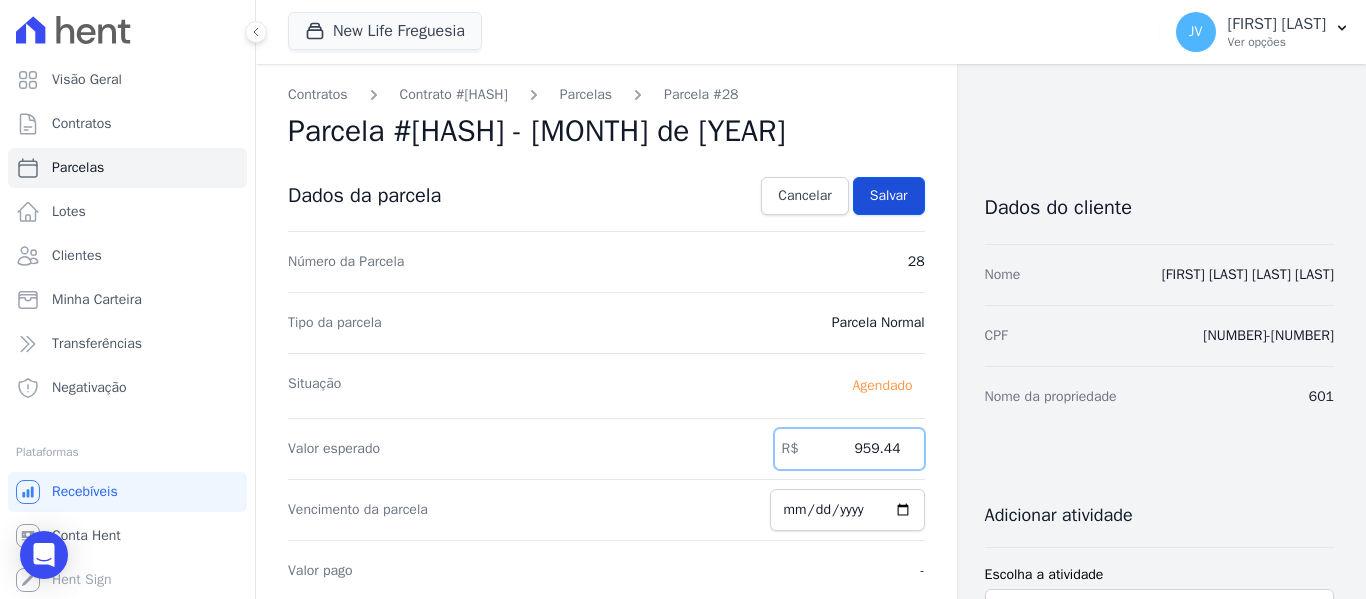 type on "959.44" 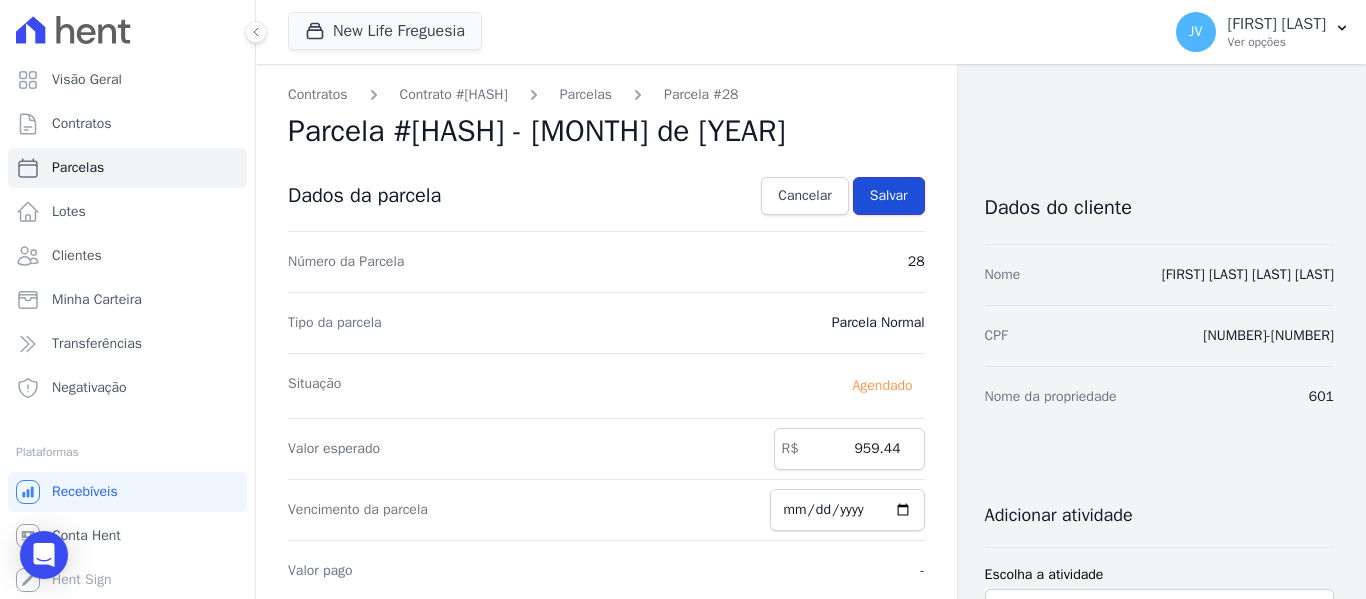 click on "Salvar" at bounding box center (889, 196) 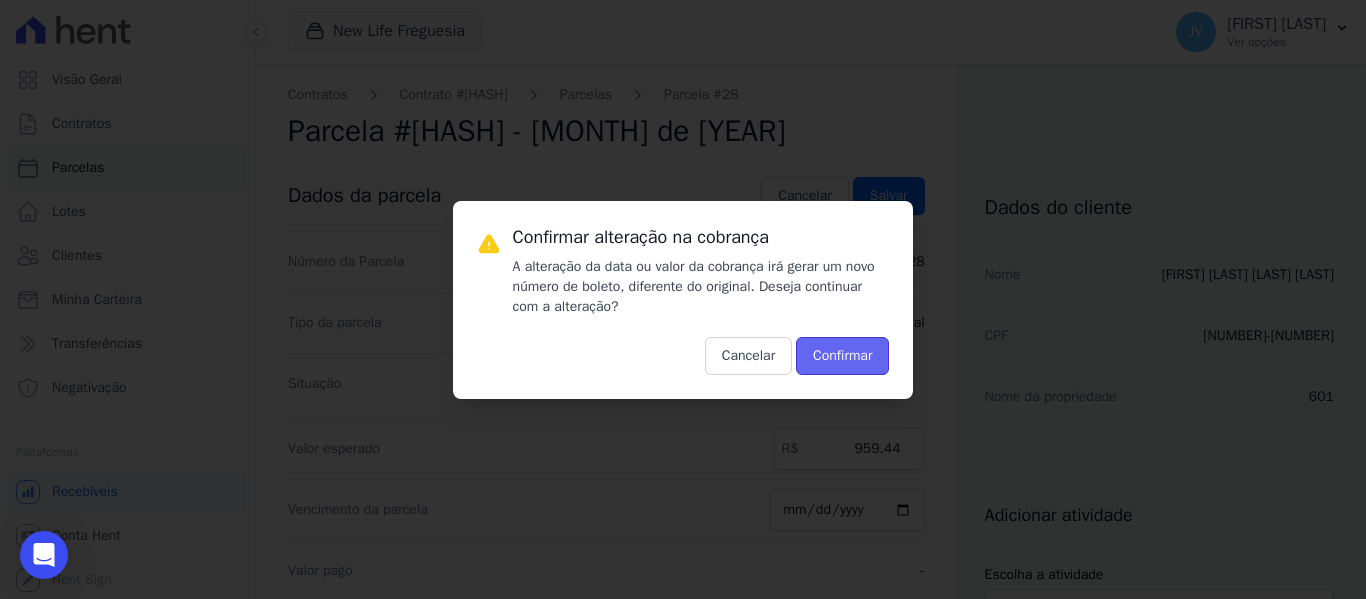 click on "Confirmar" at bounding box center [842, 356] 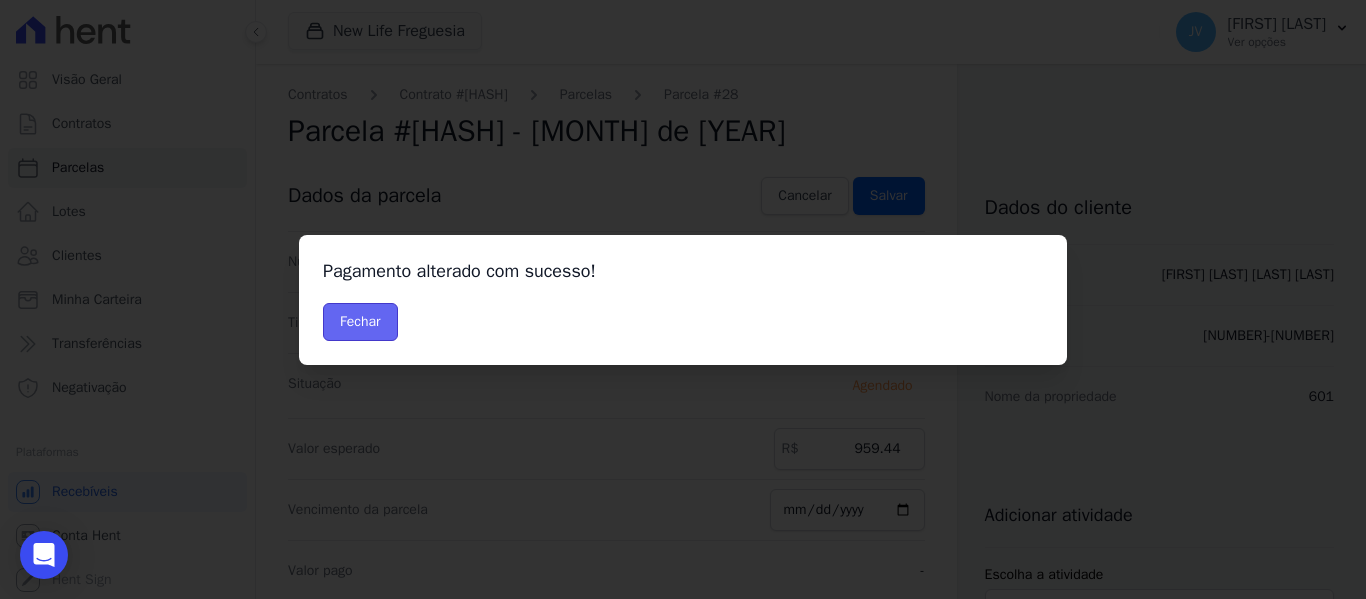 click on "Fechar" at bounding box center (360, 322) 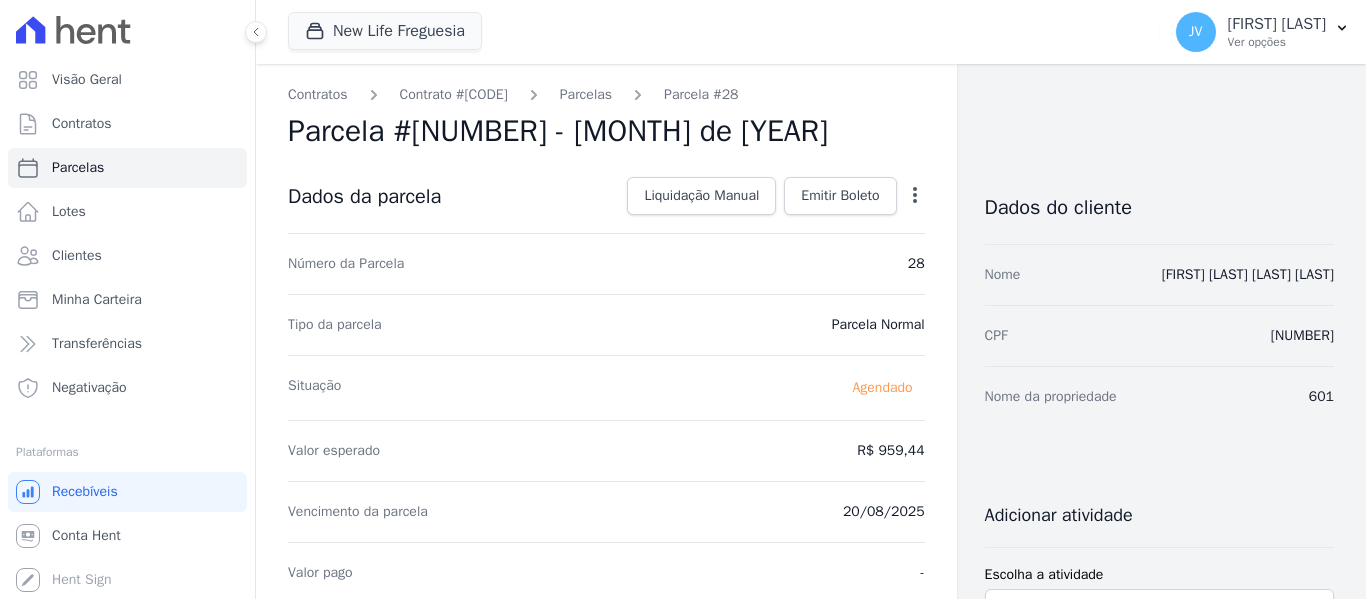 scroll, scrollTop: 0, scrollLeft: 0, axis: both 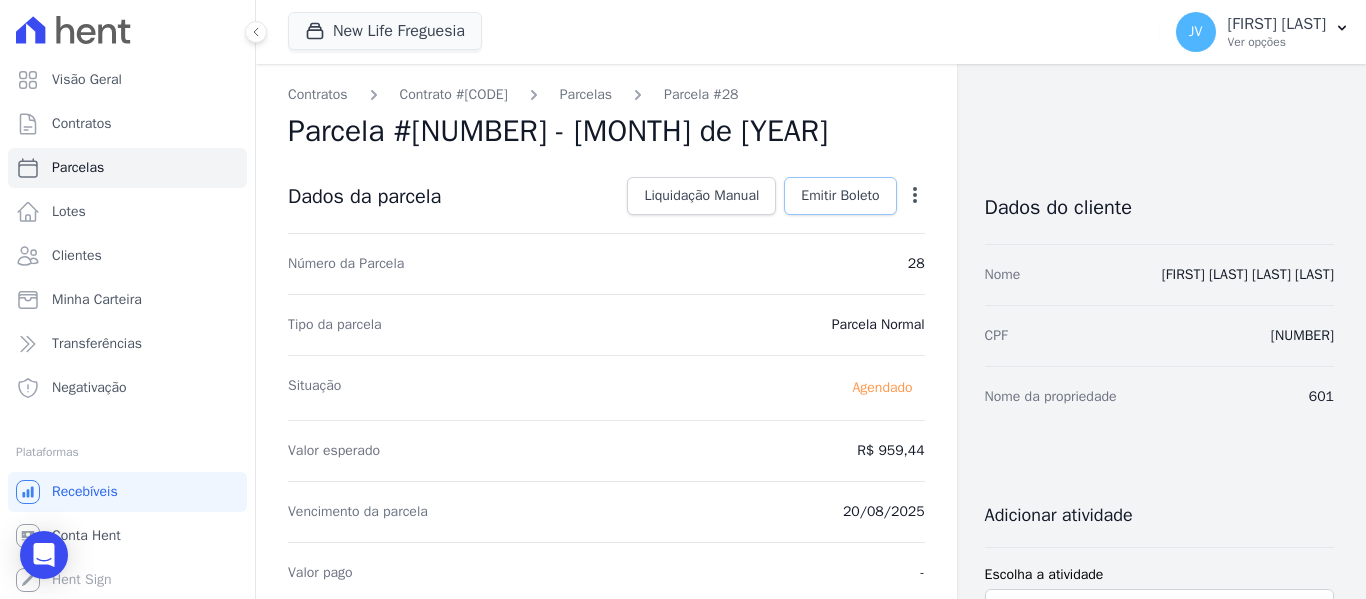 click on "Emitir Boleto" at bounding box center (840, 196) 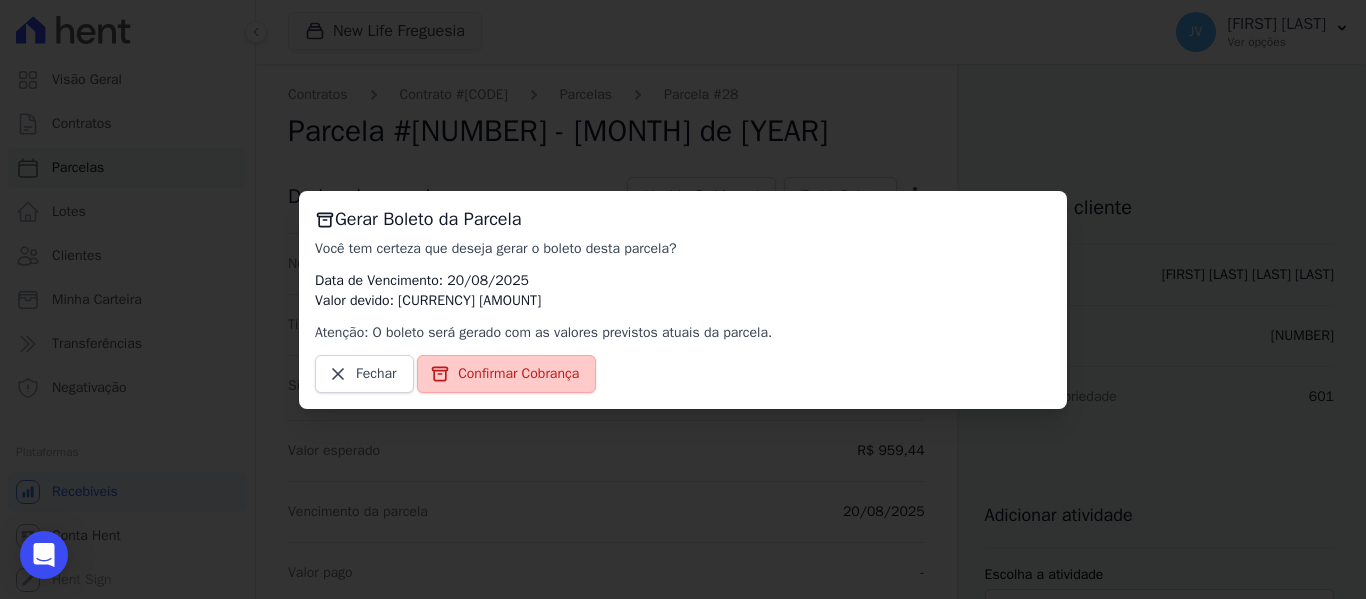 click on "Confirmar Cobrança" at bounding box center [518, 374] 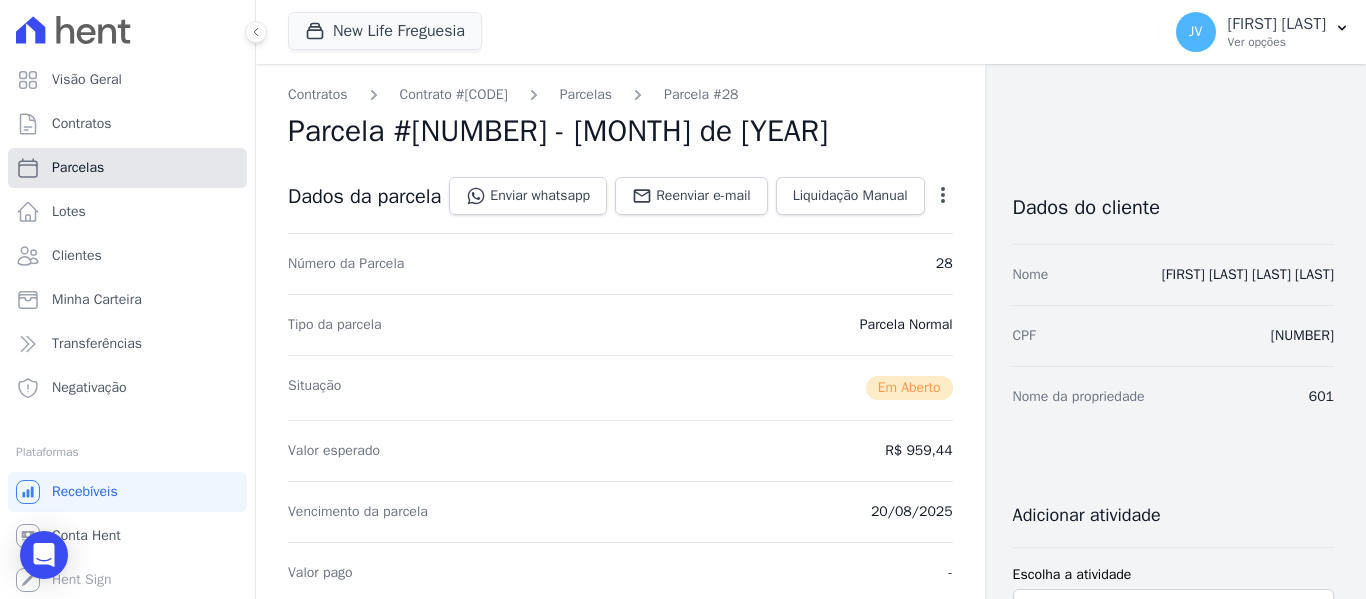 click on "Parcelas" at bounding box center (78, 168) 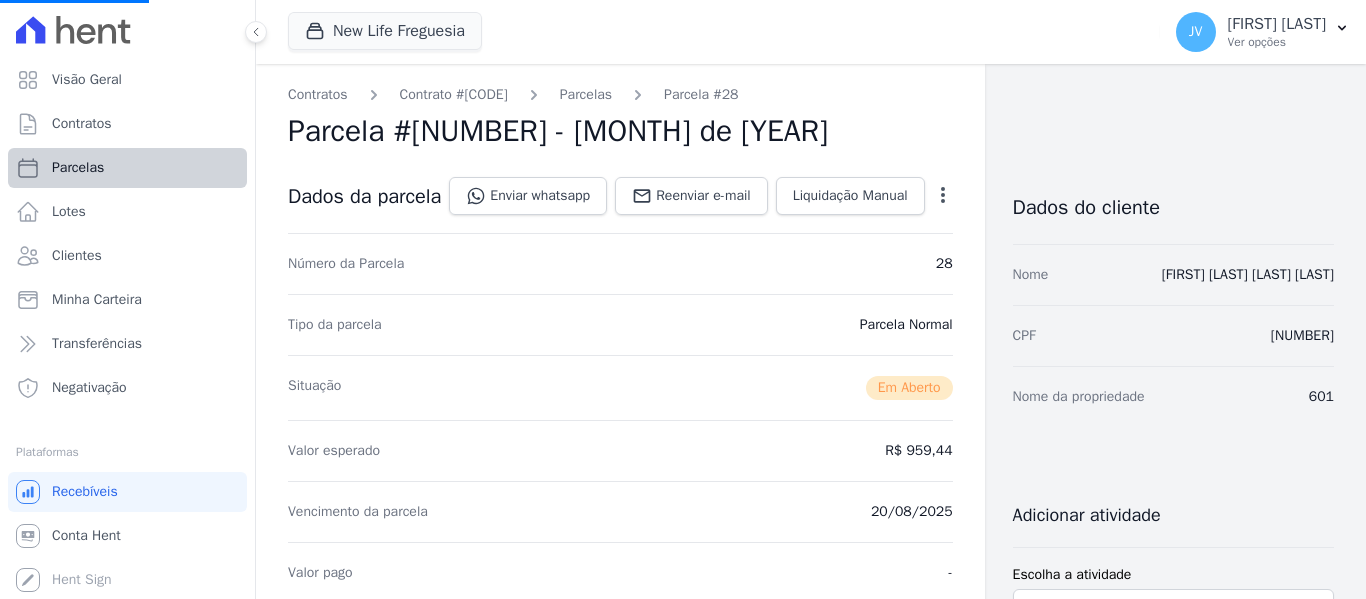 select 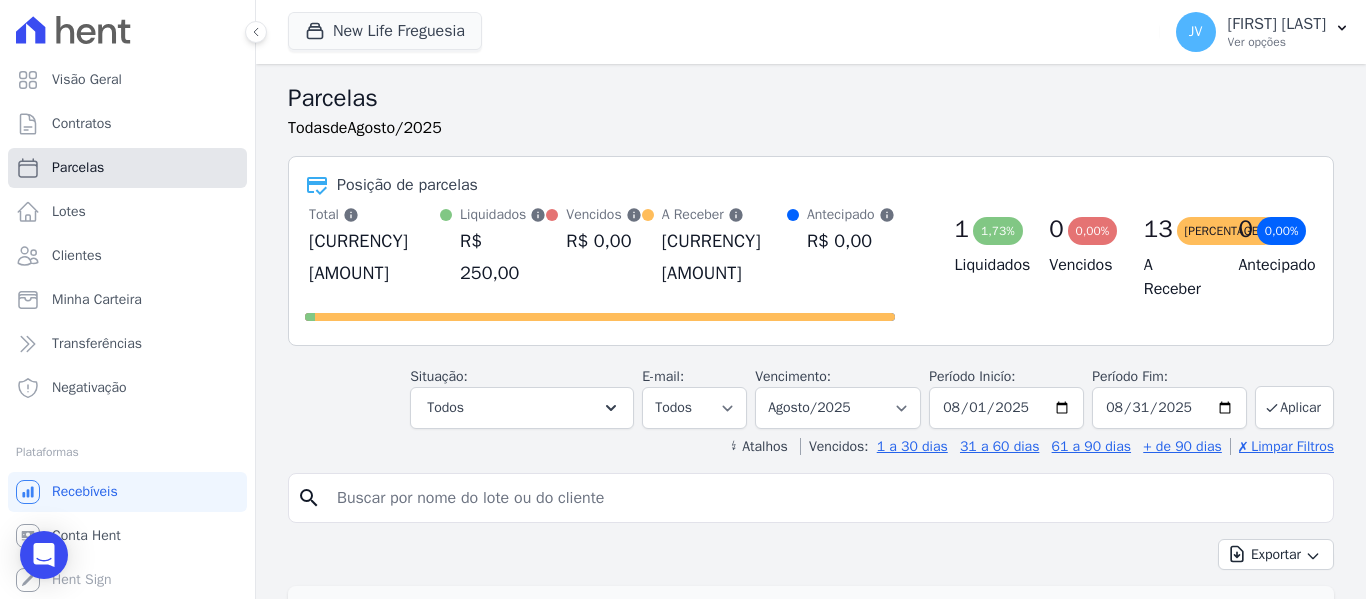 click on "Parcelas" at bounding box center [127, 168] 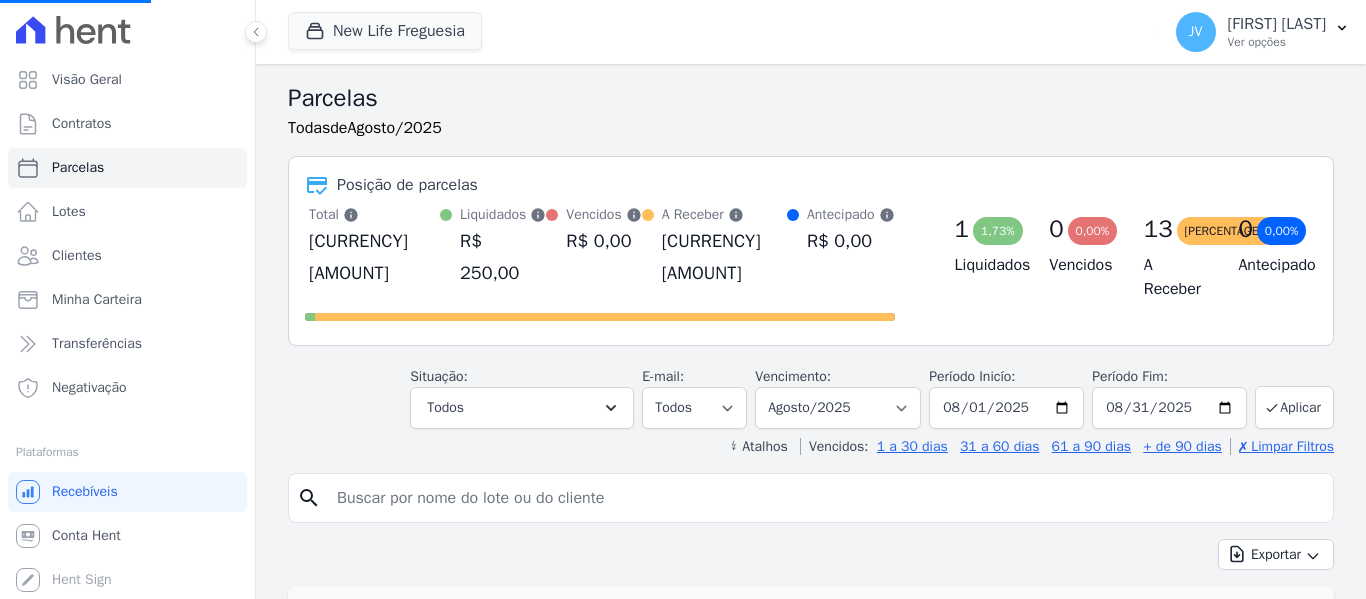 select 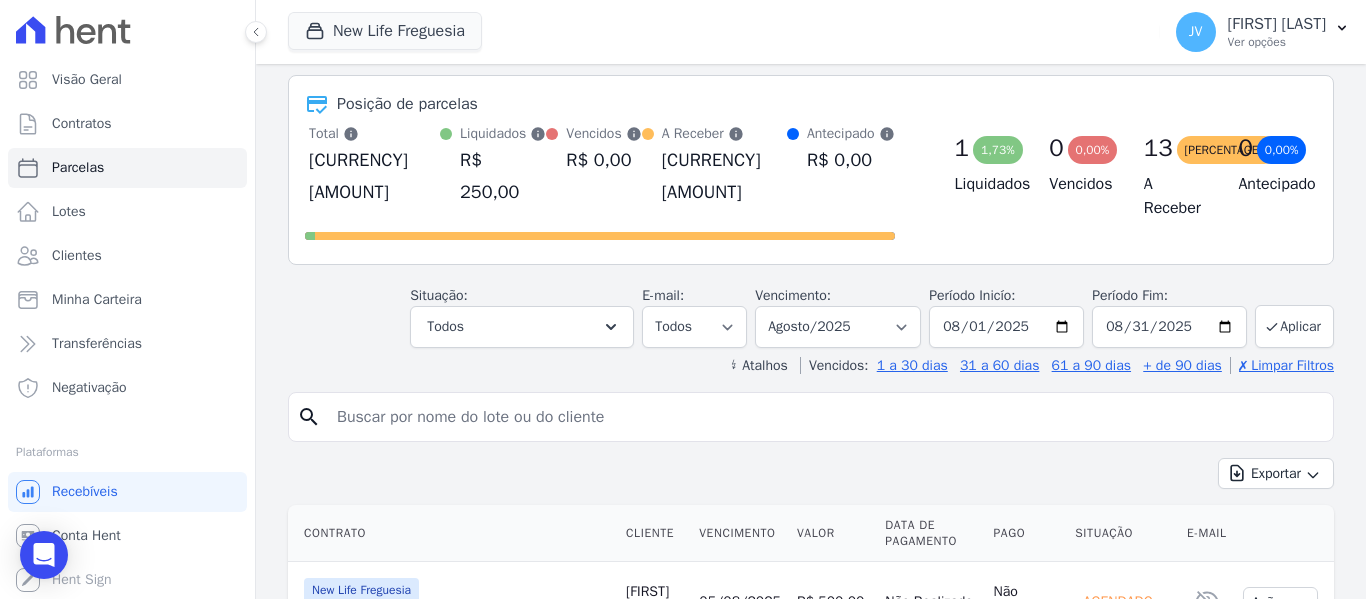 scroll, scrollTop: 600, scrollLeft: 0, axis: vertical 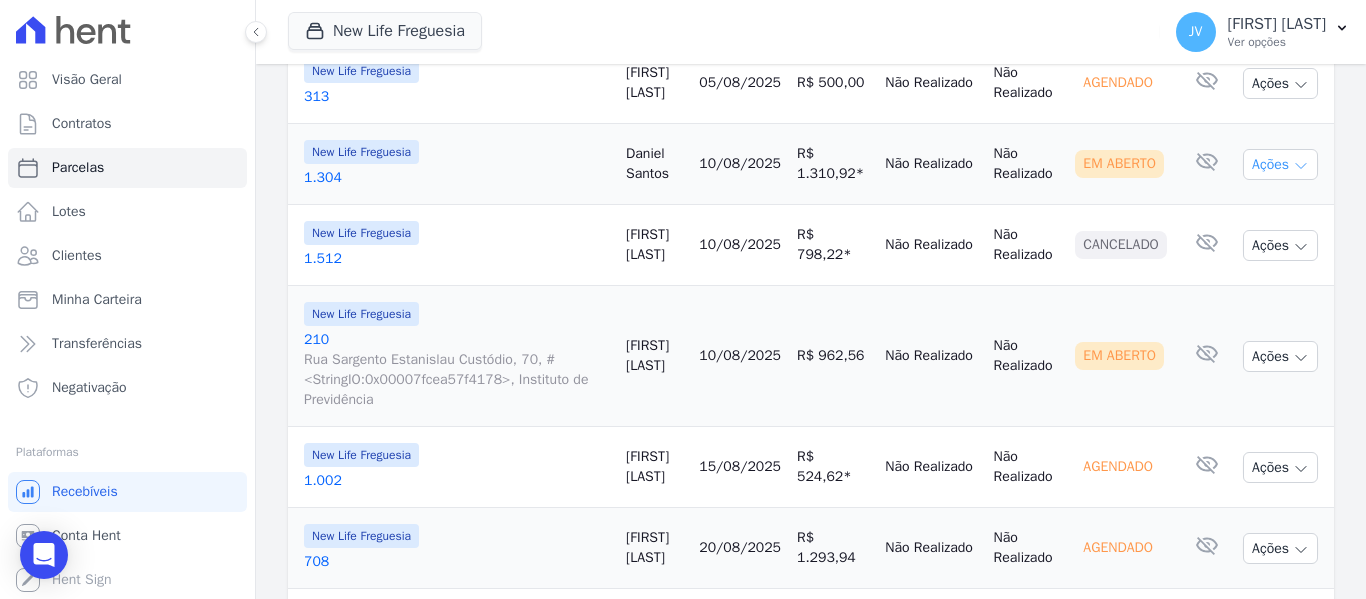 click on "Ações" at bounding box center (1280, 164) 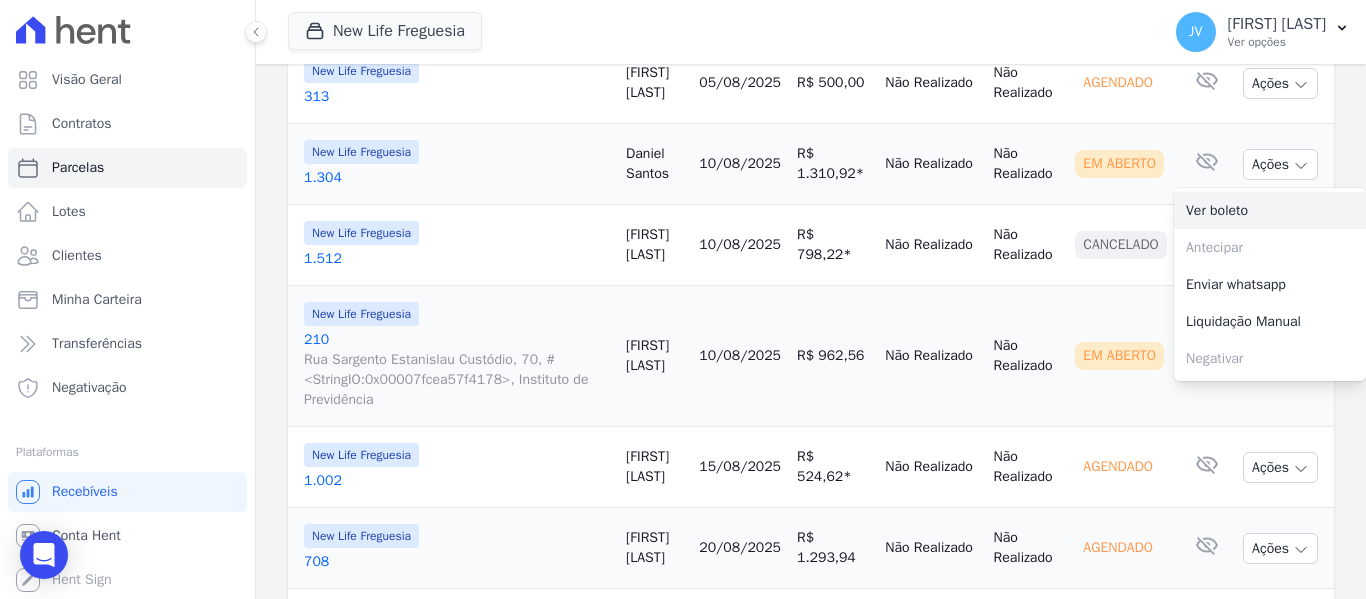 click on "Ver boleto" at bounding box center [1270, 210] 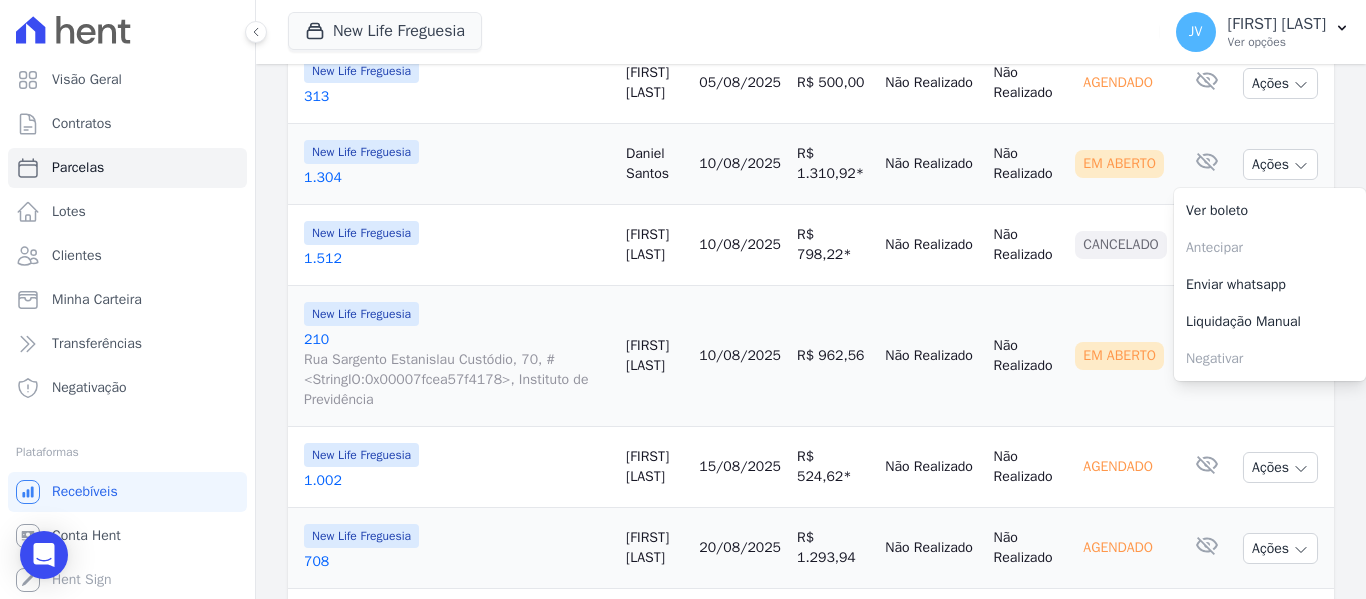 click on "Cancelado" at bounding box center (1123, 245) 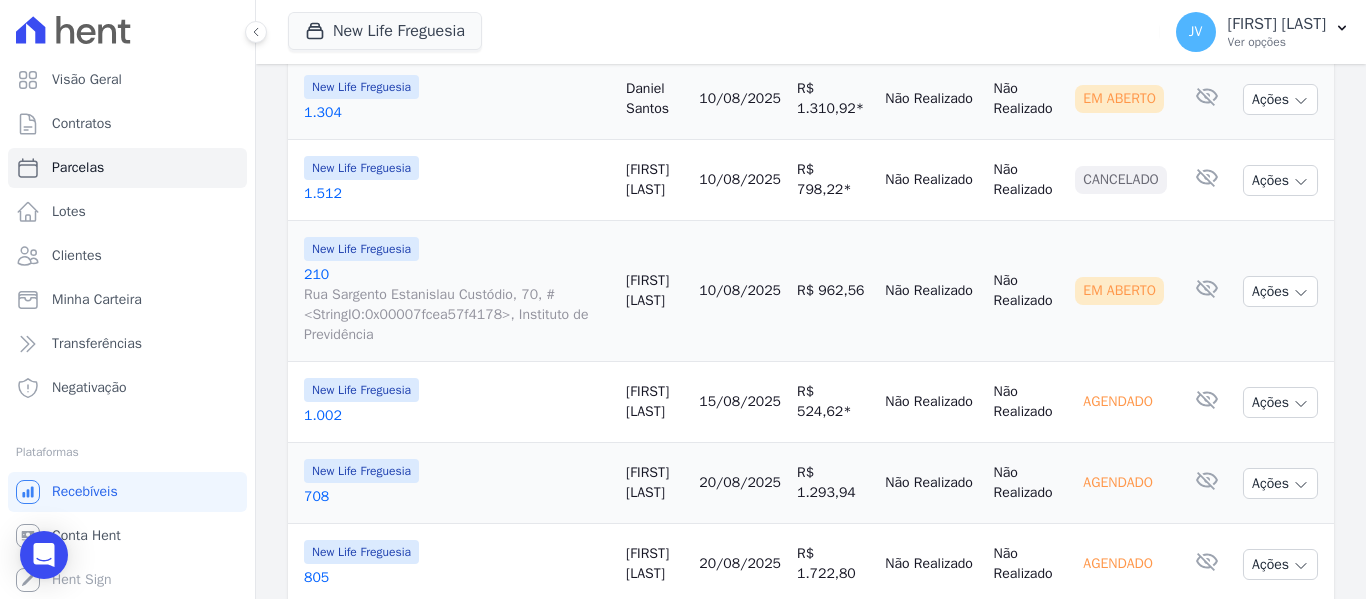 scroll, scrollTop: 700, scrollLeft: 0, axis: vertical 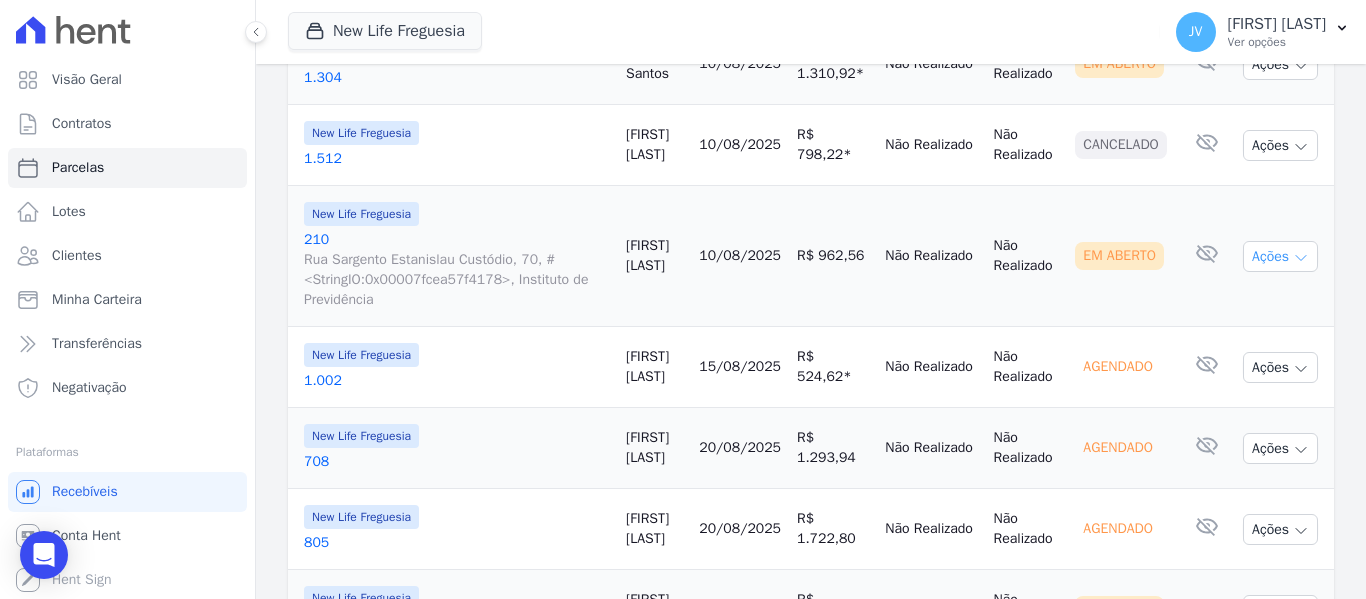 click on "Ações" at bounding box center (1280, 256) 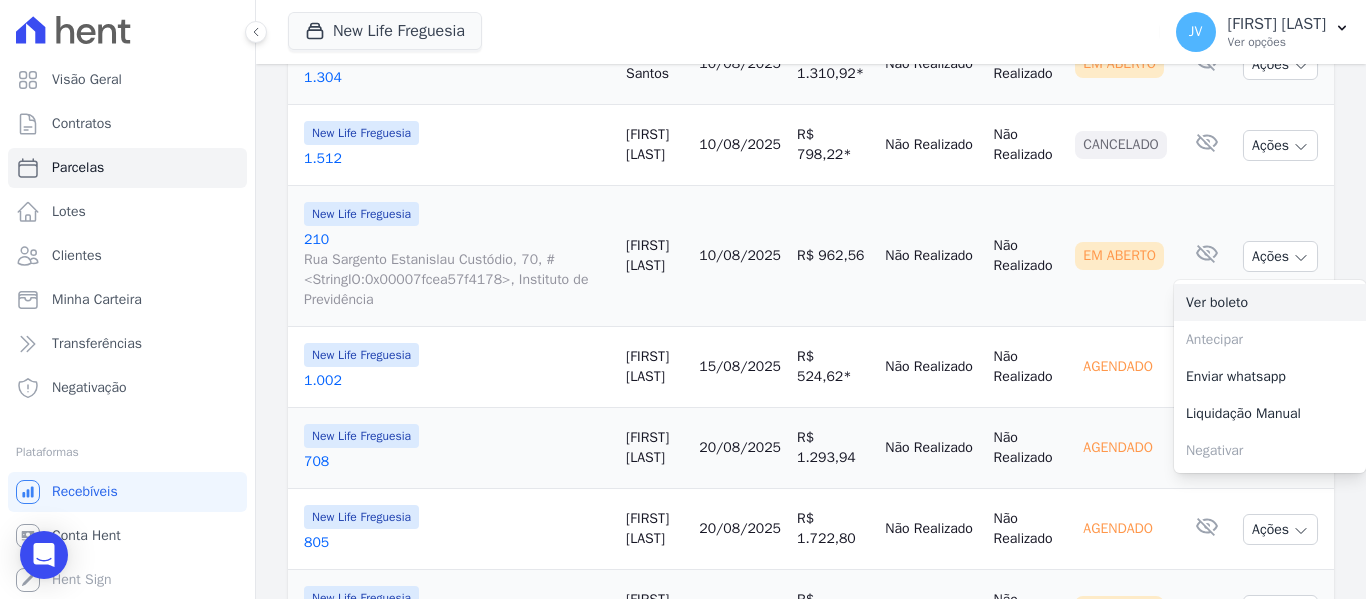 click on "Ver boleto" at bounding box center [1270, 302] 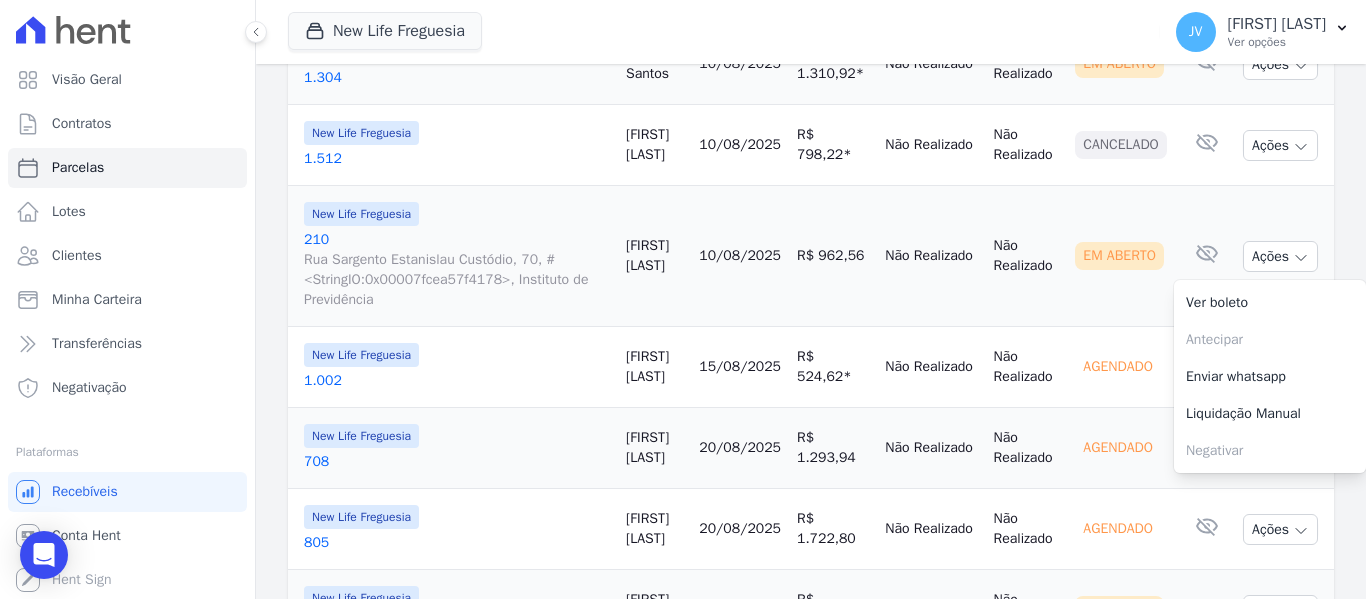 click on "Em Aberto" at bounding box center (1123, 256) 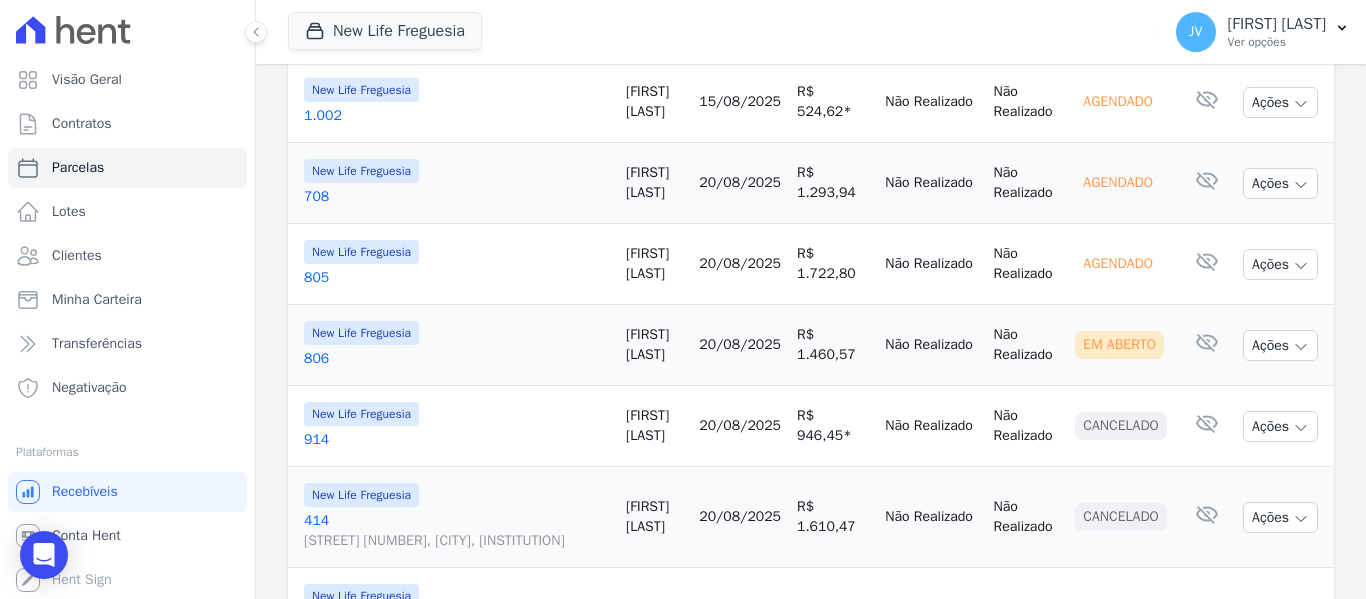 scroll, scrollTop: 1000, scrollLeft: 0, axis: vertical 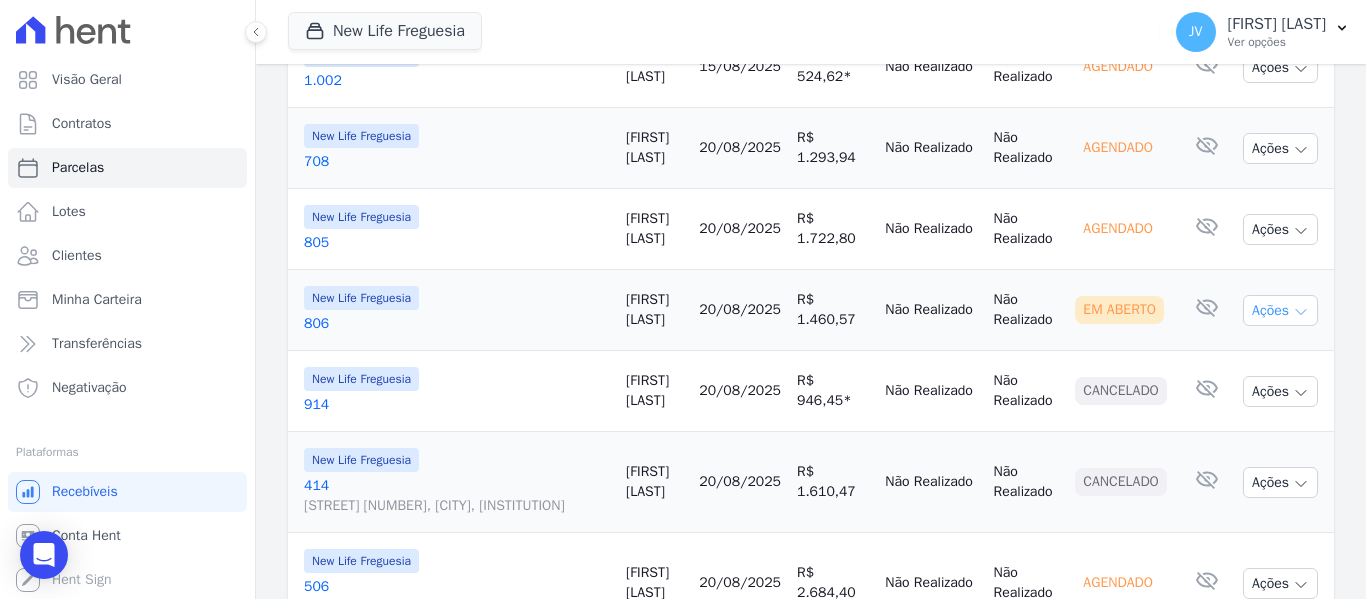 click on "Ações" at bounding box center (1280, 310) 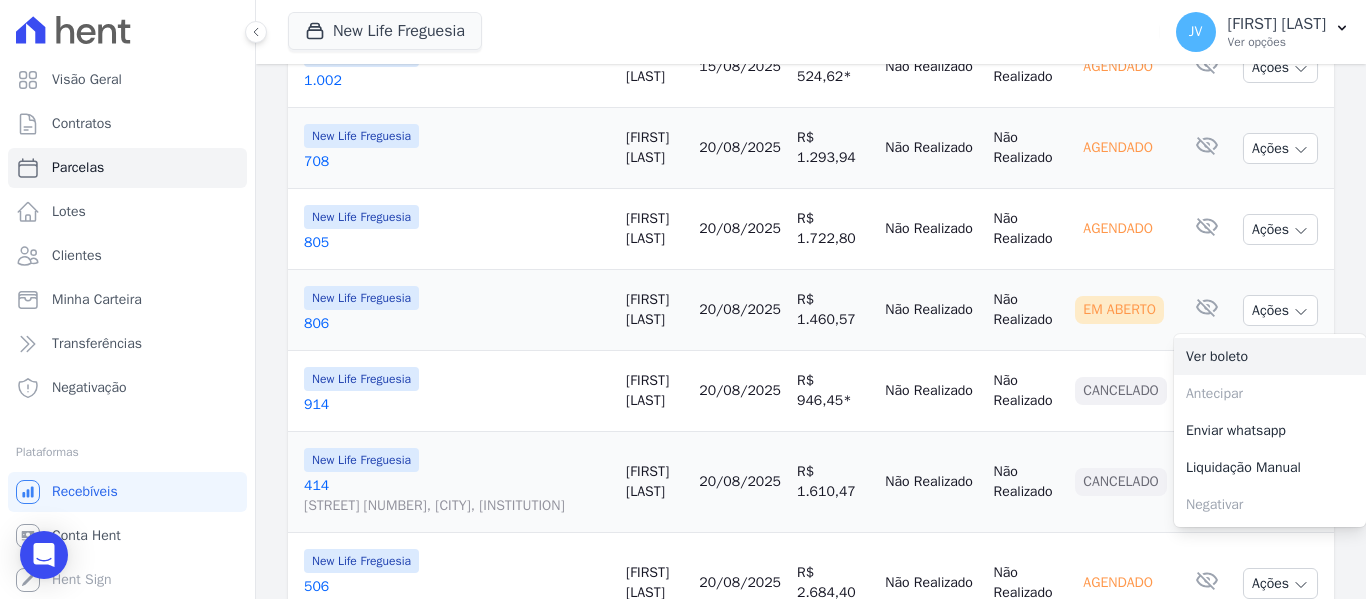click on "Ver boleto" at bounding box center (1270, 356) 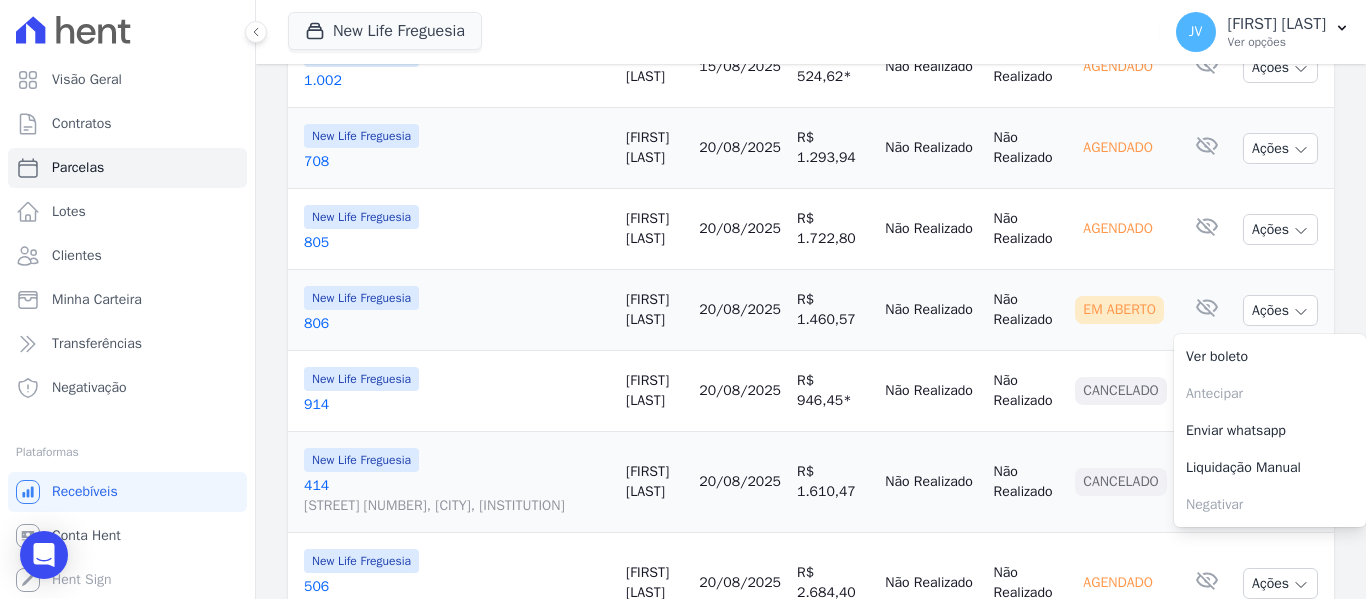 click on "Ações
Ver boleto
Não é possível visualizar o boleto de um pagamento cancelado
Antecipar
Antecipação não disponível
Enviar whatsapp
Não é possível enviar WhatsApp sobre um pagamento cancelado
Liquidação Manual
Não é possível realizar liquidação manual de um pagamento cancelado
Negativar
A negativação só é permitida caso o vencimento tenha mais de 5 dias de ocorrido" at bounding box center [1284, 482] 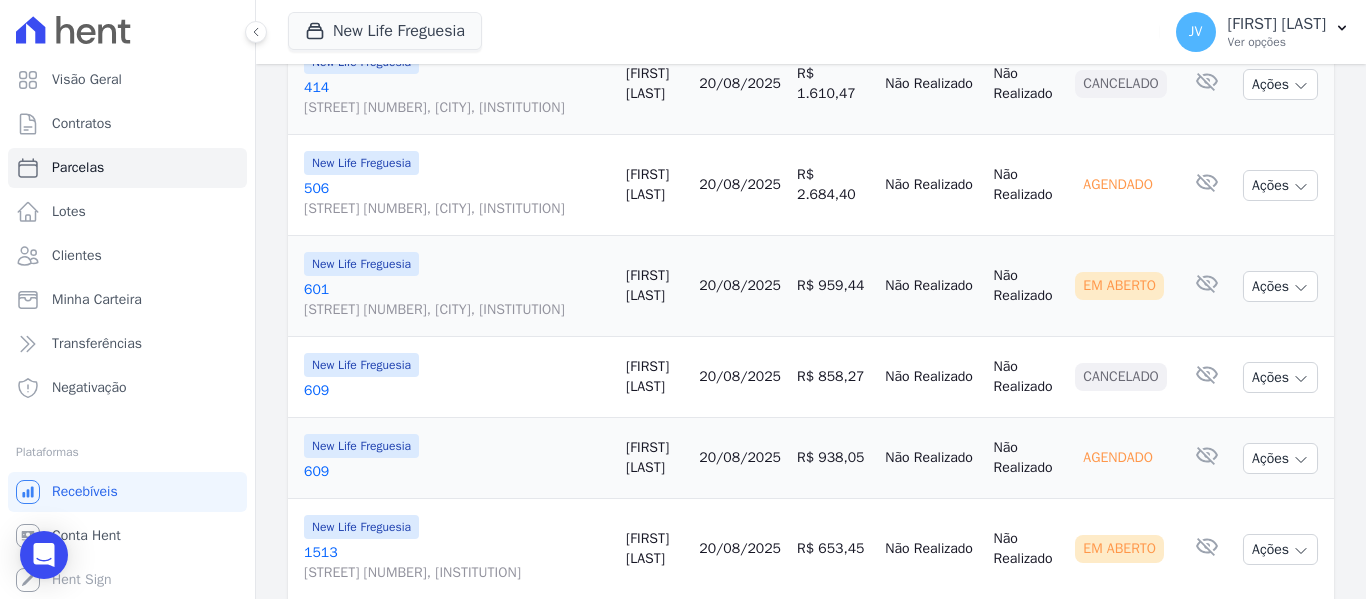 scroll, scrollTop: 1400, scrollLeft: 0, axis: vertical 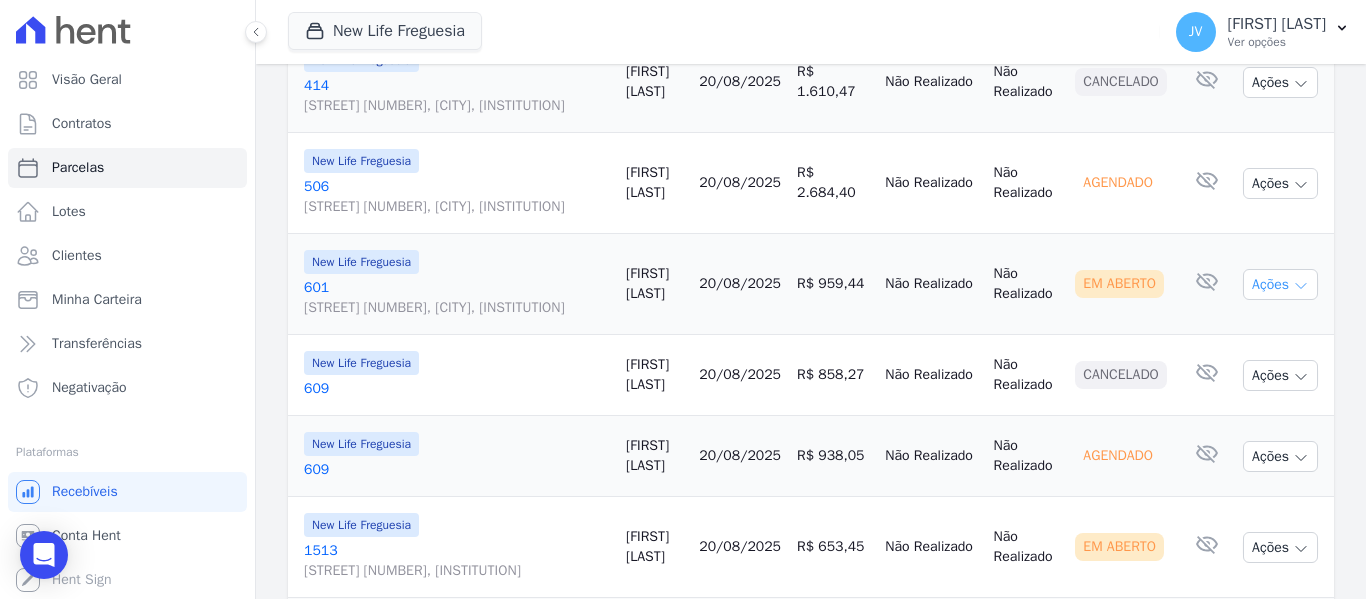 click on "Ações" at bounding box center [1280, 284] 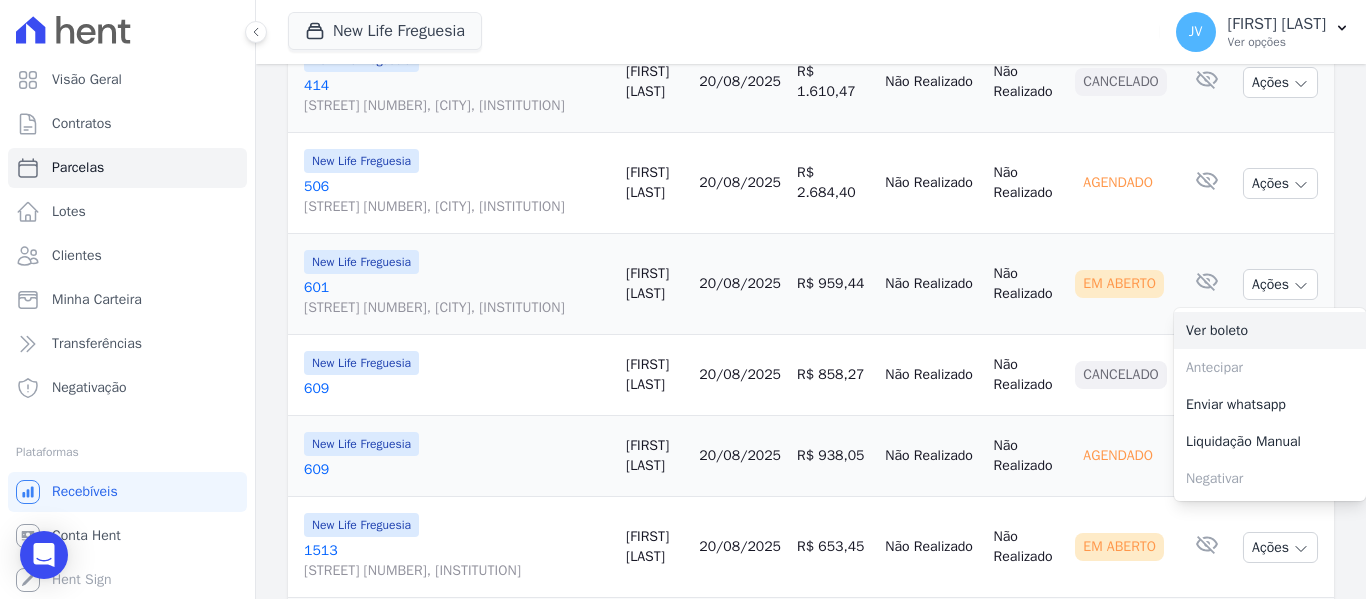 click on "Ver boleto" at bounding box center [1270, 330] 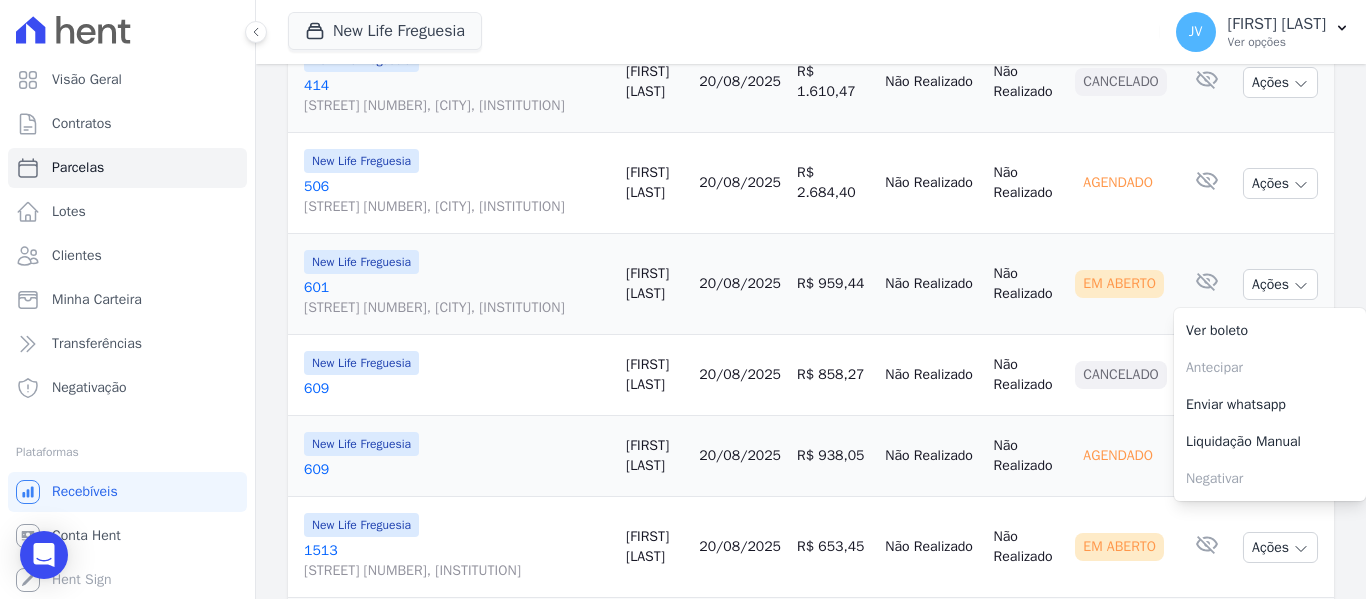 click on "[FIRST] [LAST]" at bounding box center [654, 375] 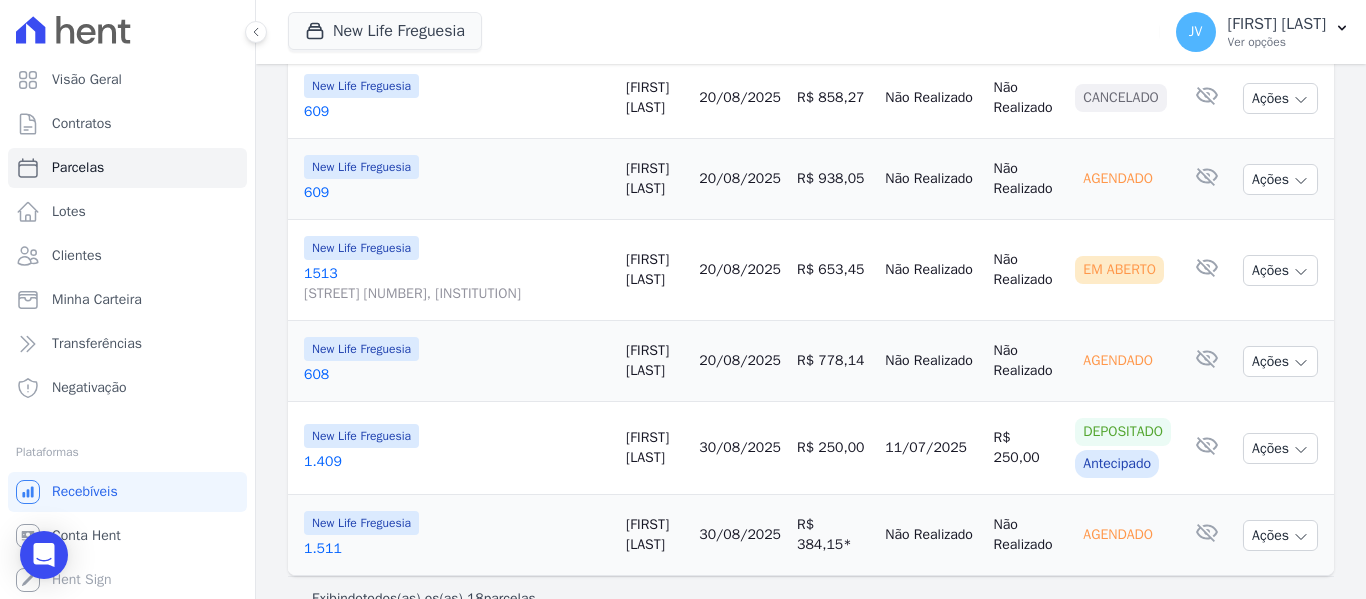 scroll, scrollTop: 1700, scrollLeft: 0, axis: vertical 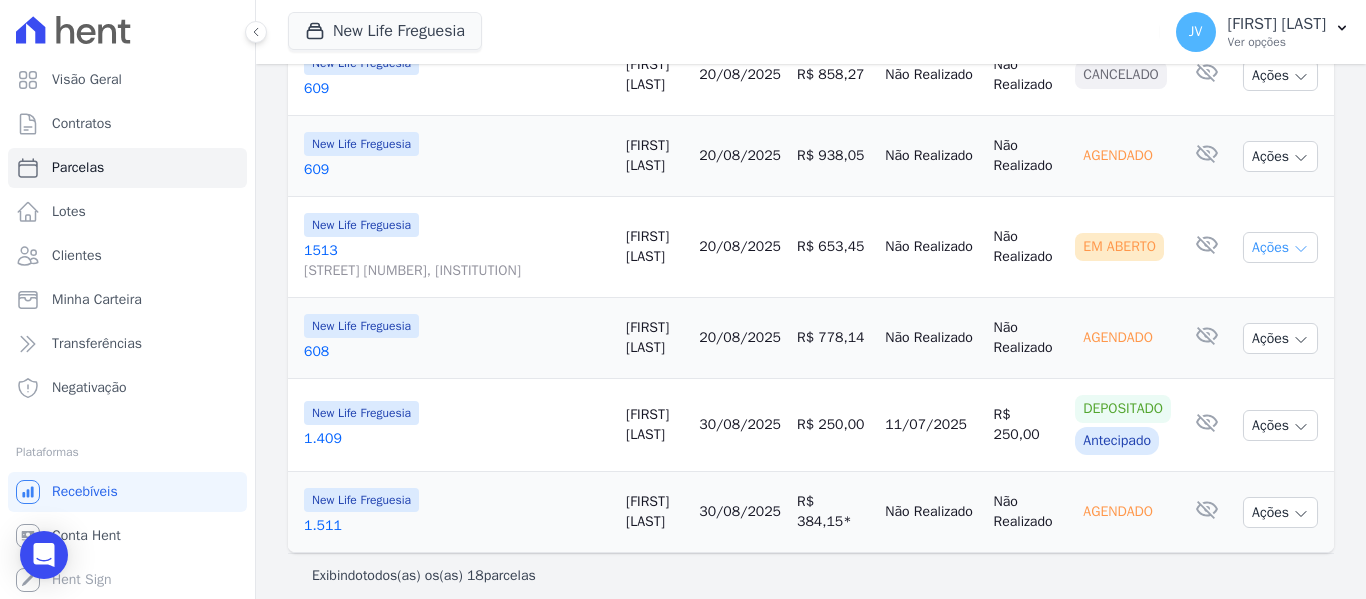 click 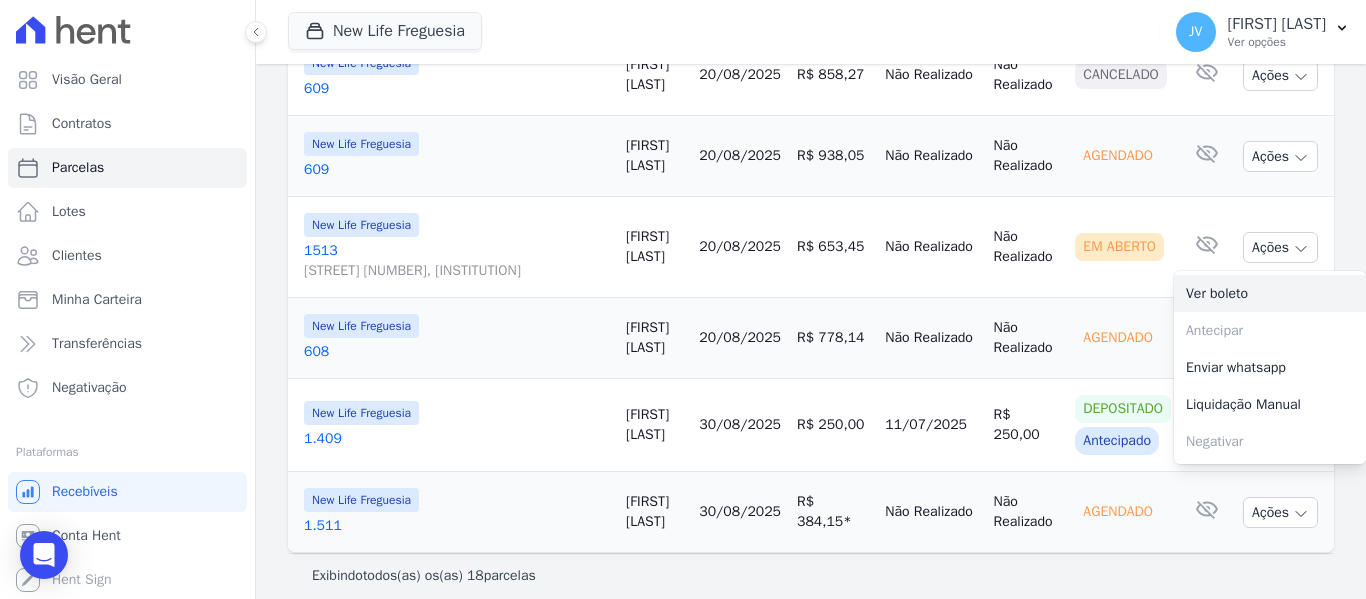 click on "Ver boleto" at bounding box center [1270, 293] 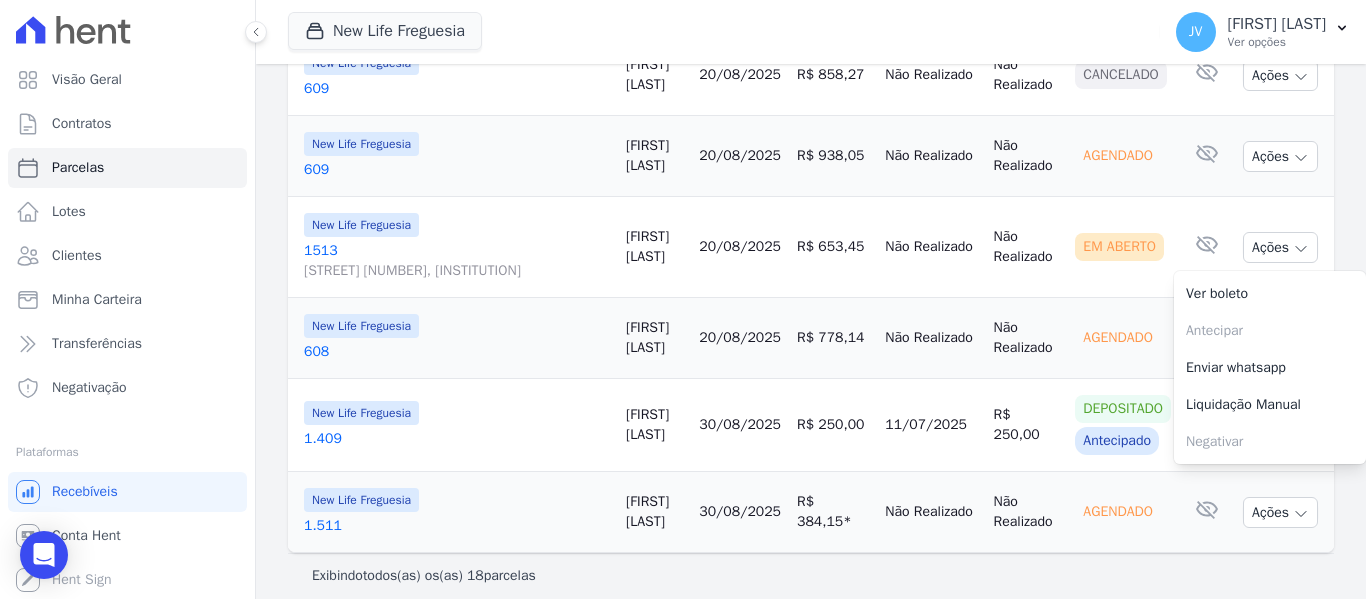 click on "Contrato
Cliente
Vencimento
Valor
Data de Pagamento
Pago
Situação
E-mail
New Life Freguesia
313
Jane Pereira
05/08/2025" at bounding box center (811, -281) 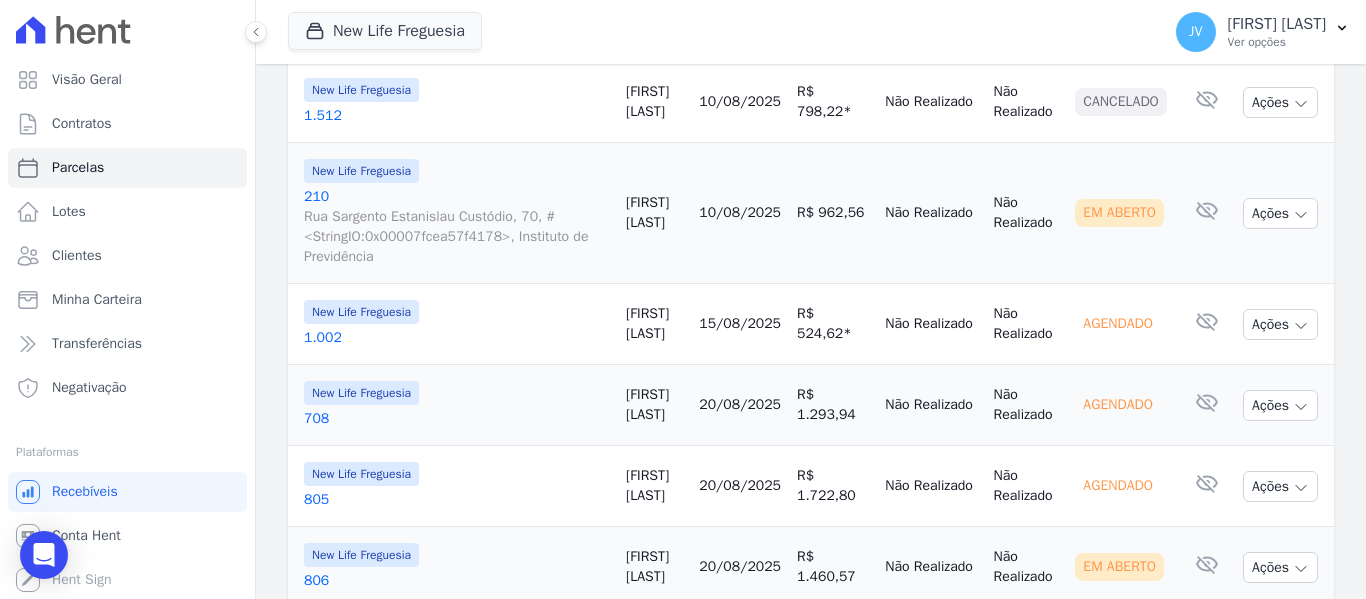 scroll, scrollTop: 243, scrollLeft: 0, axis: vertical 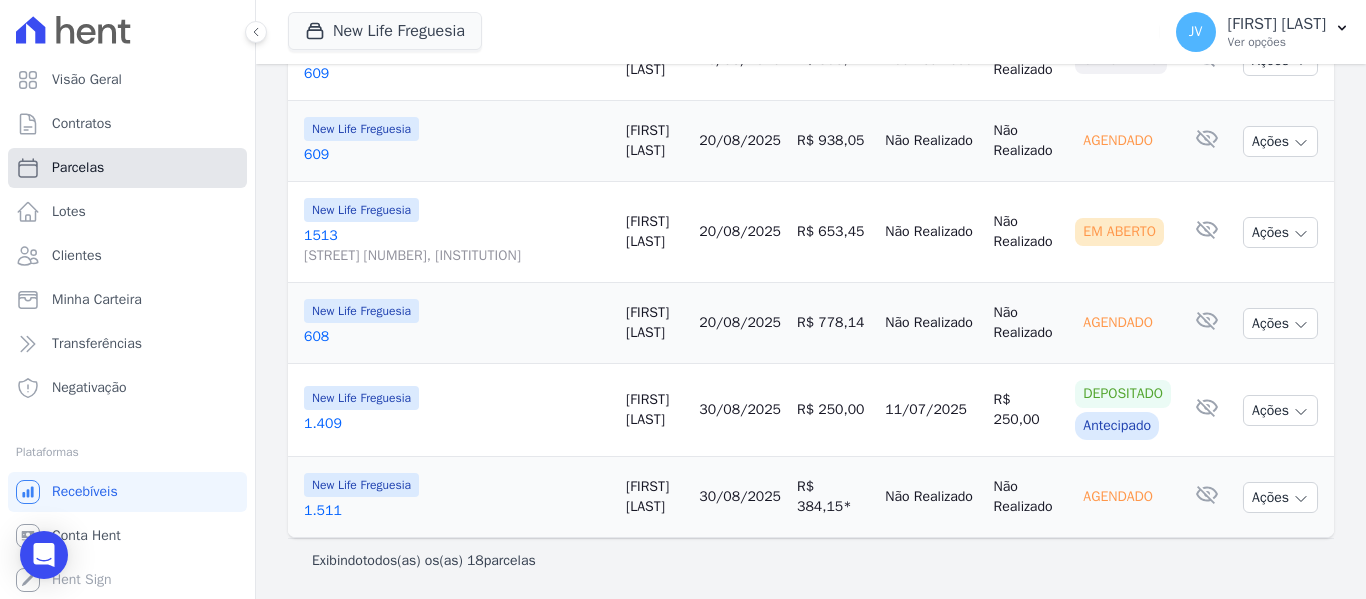 click on "Parcelas" at bounding box center [127, 168] 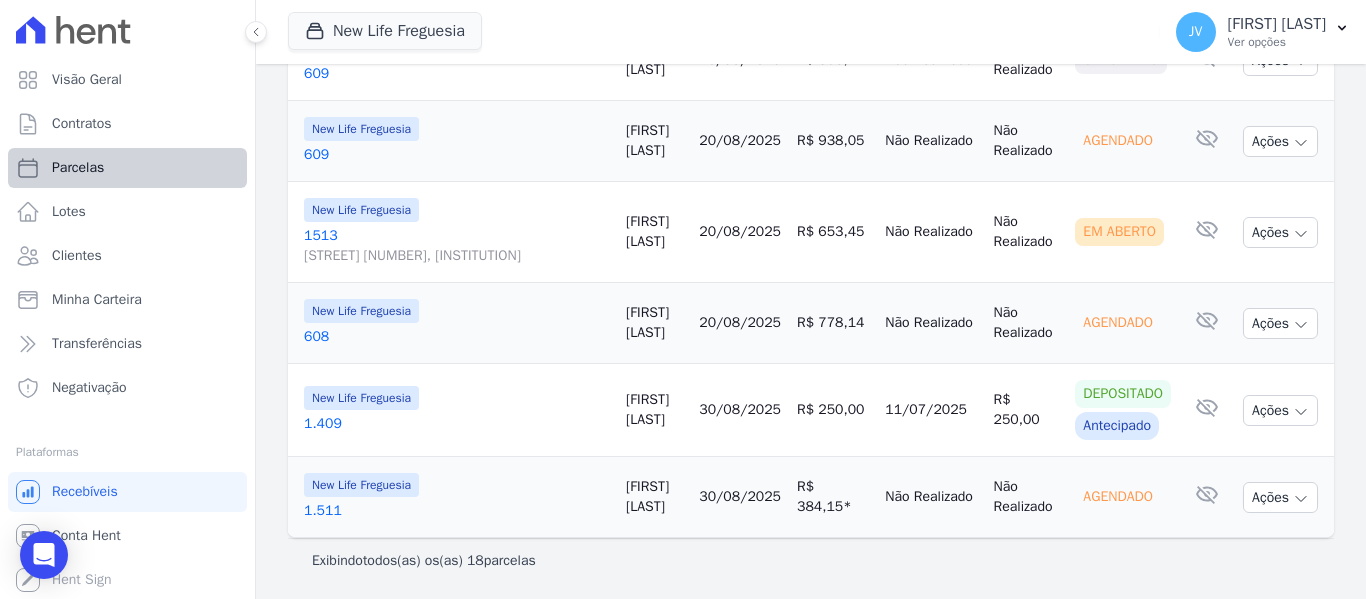 select 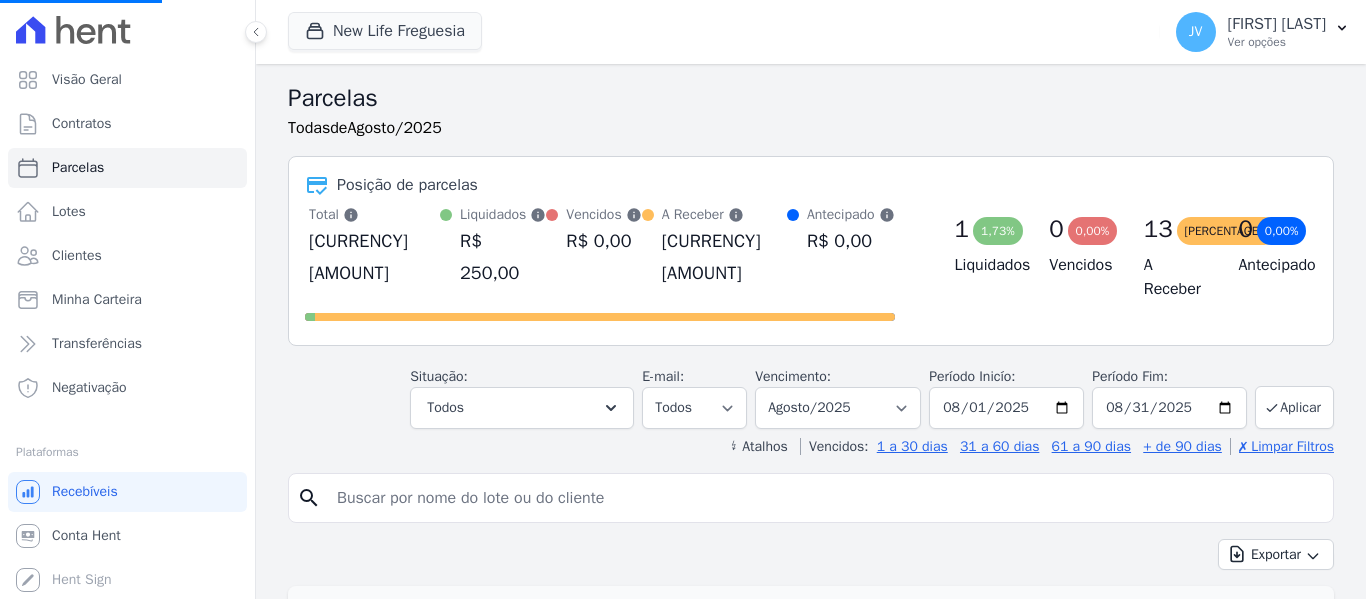 select 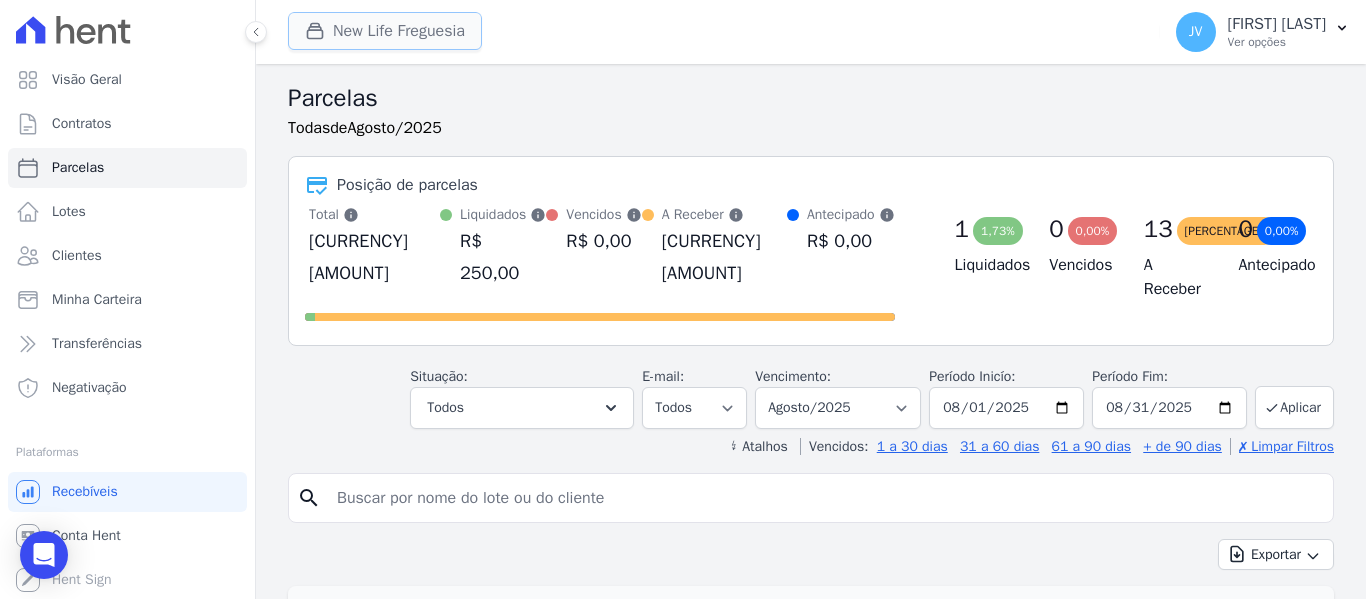 click on "New Life Freguesia" at bounding box center [385, 31] 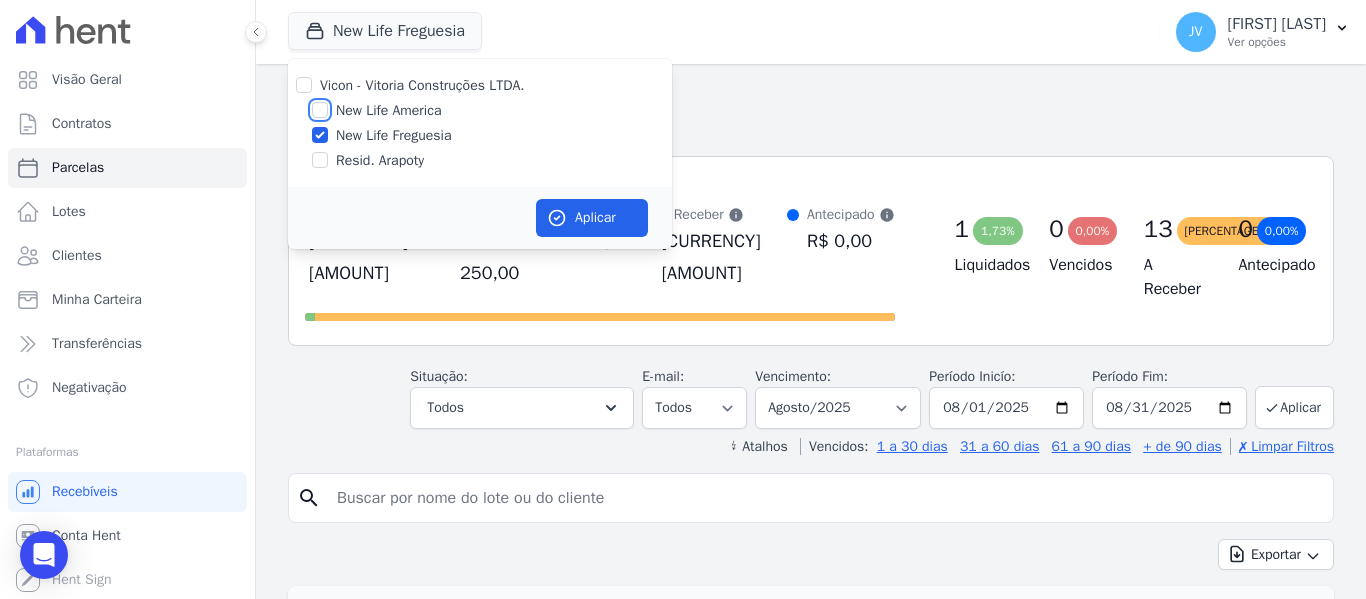 click on "New Life America" at bounding box center [320, 110] 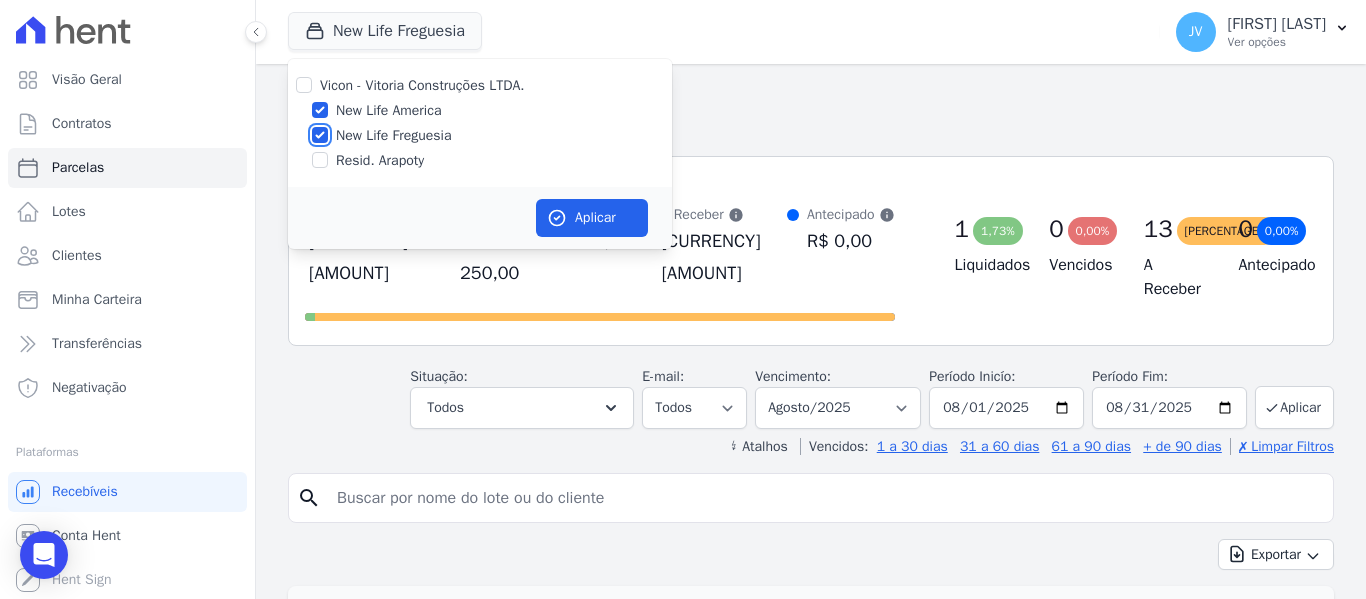 click on "New Life Freguesia" at bounding box center [320, 135] 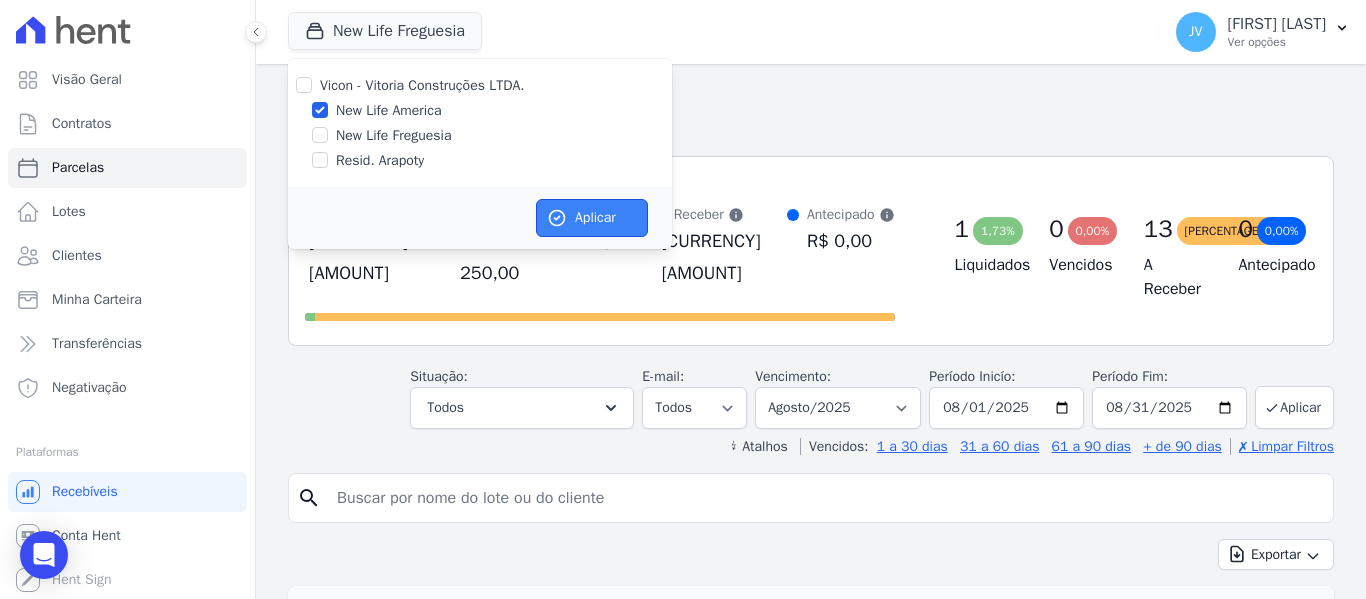 click 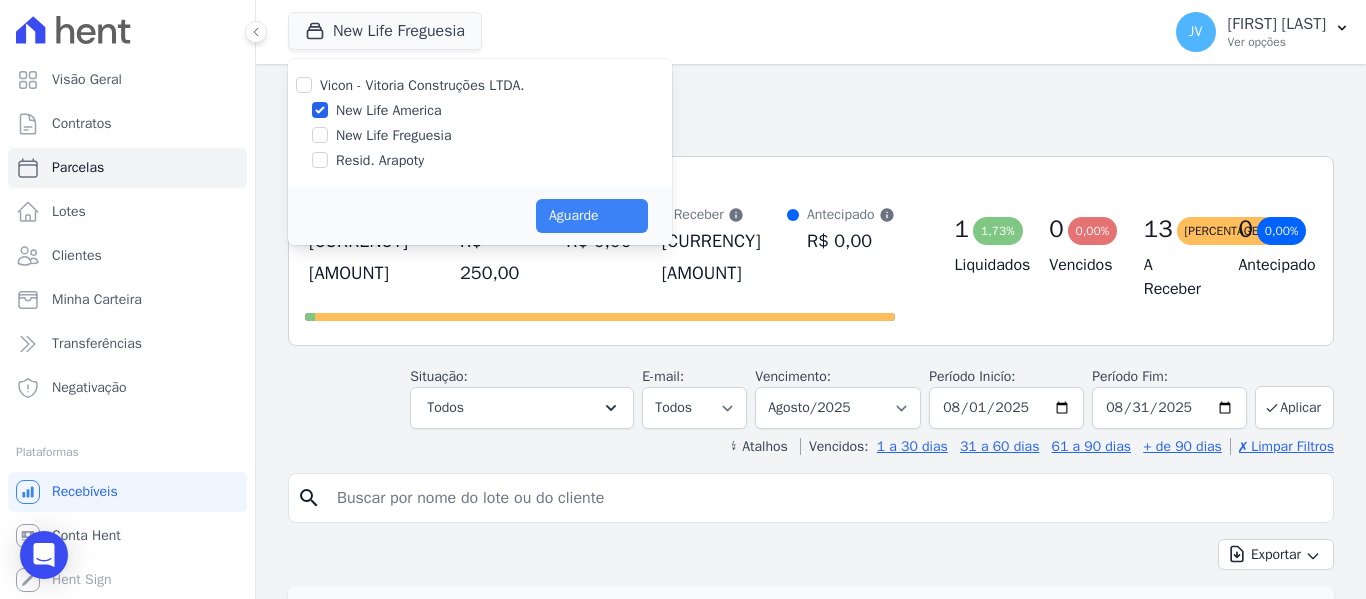 select 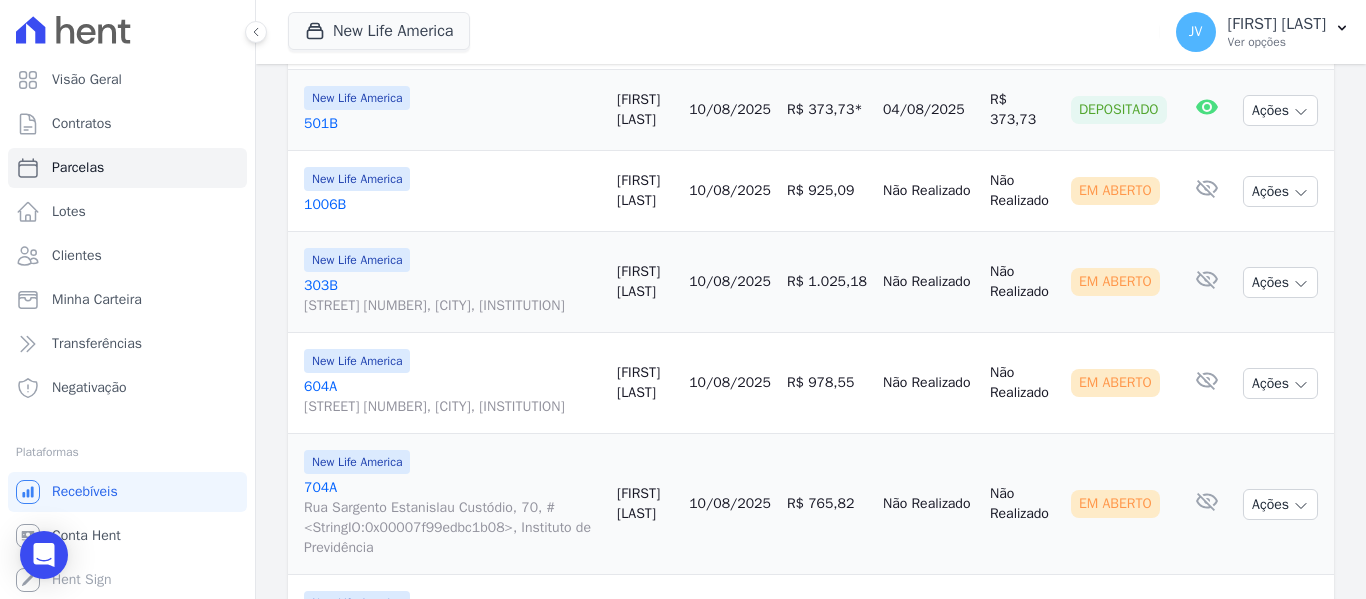 scroll, scrollTop: 1300, scrollLeft: 0, axis: vertical 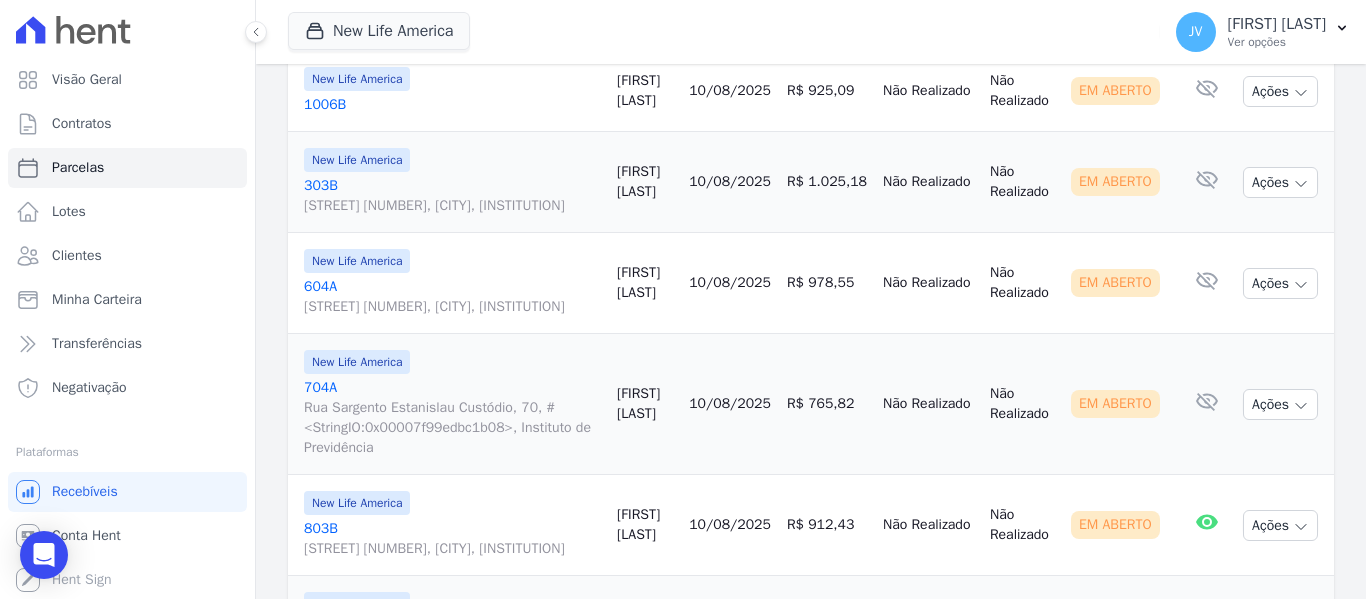 click on "10/08/2025" at bounding box center (730, 181) 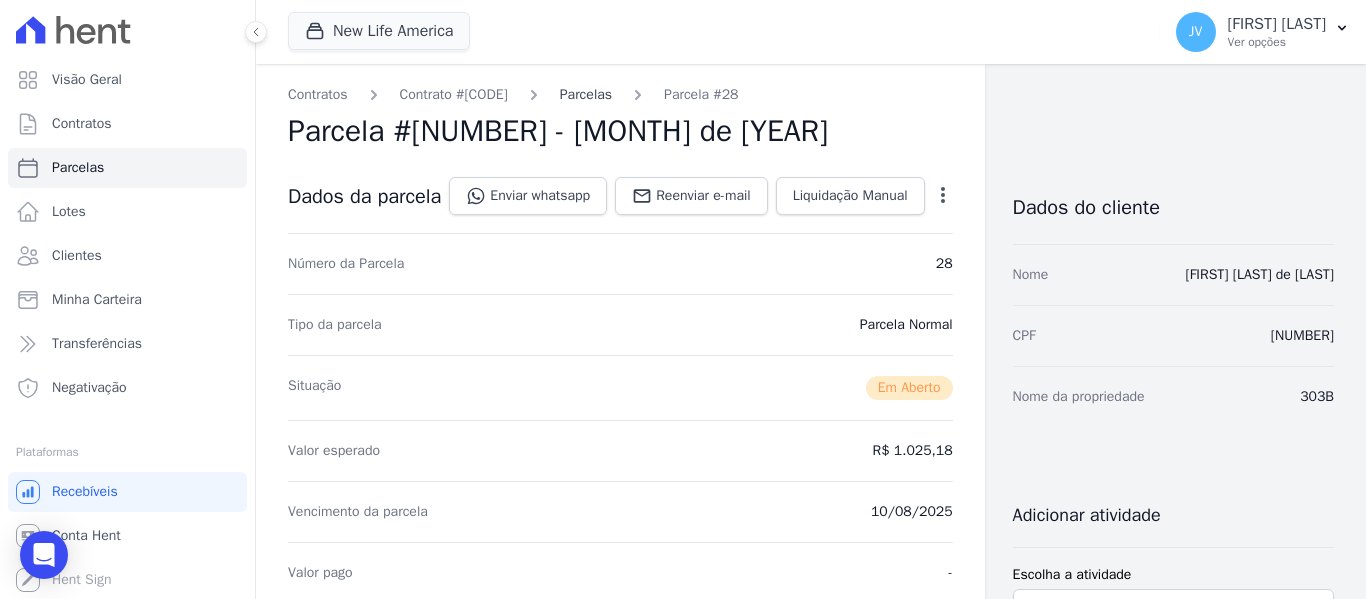 click on "Parcelas" at bounding box center (586, 94) 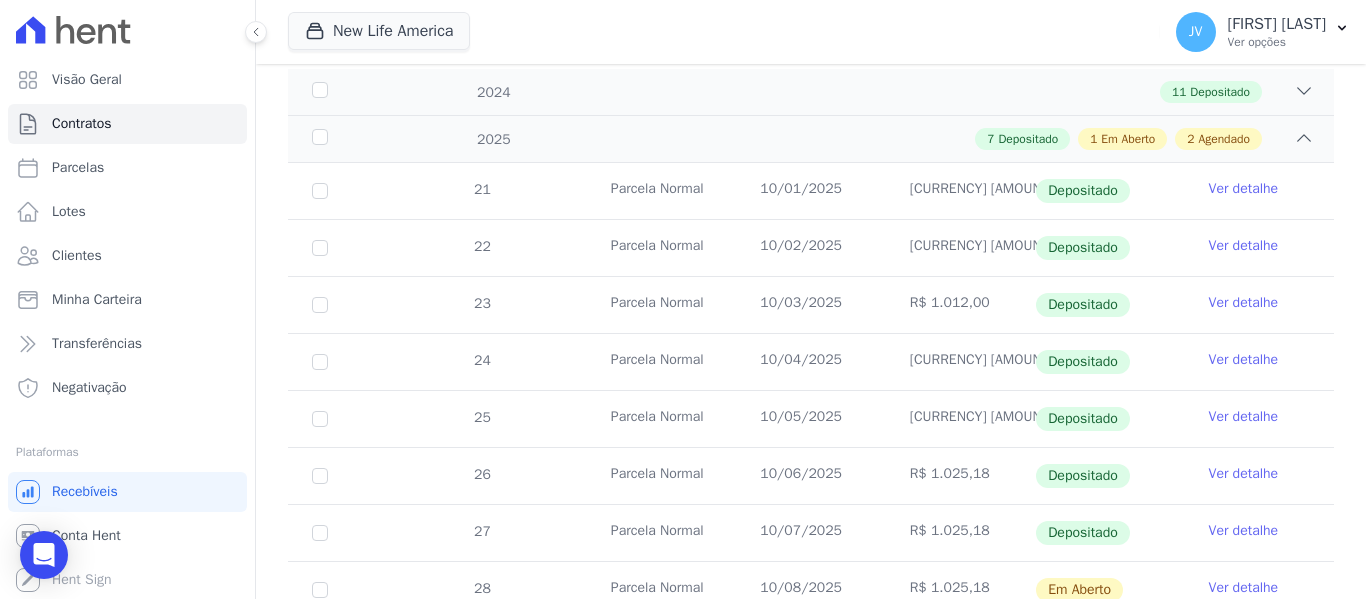 scroll, scrollTop: 499, scrollLeft: 0, axis: vertical 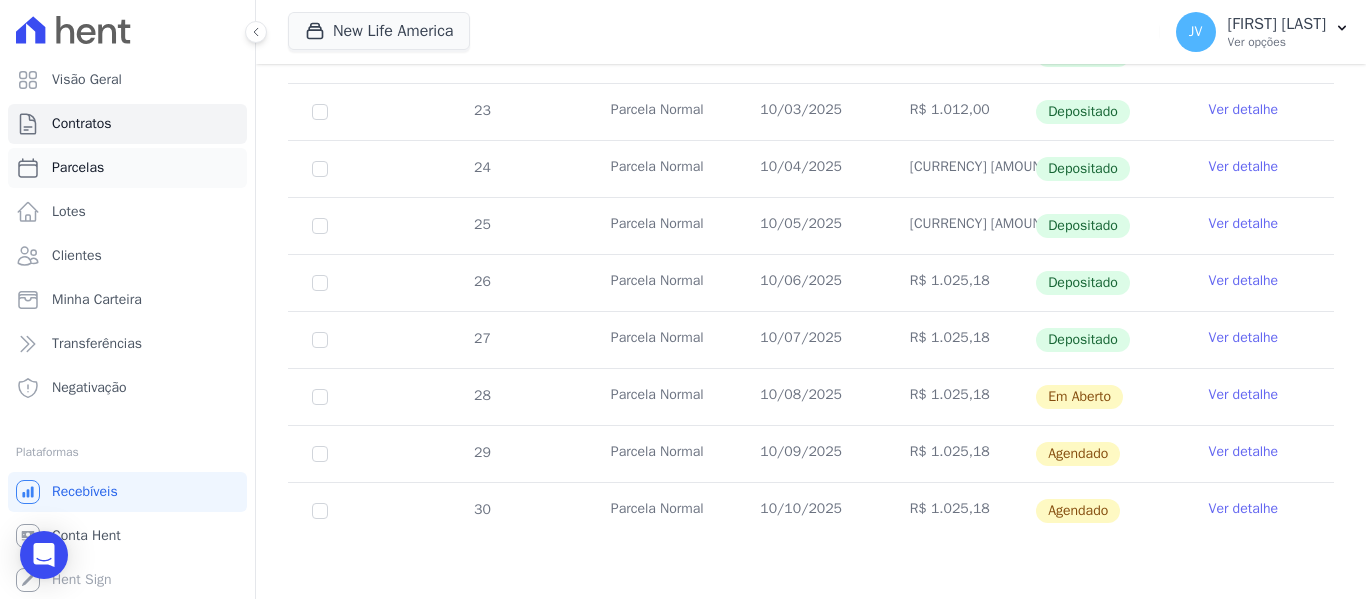 click on "Parcelas" at bounding box center (78, 168) 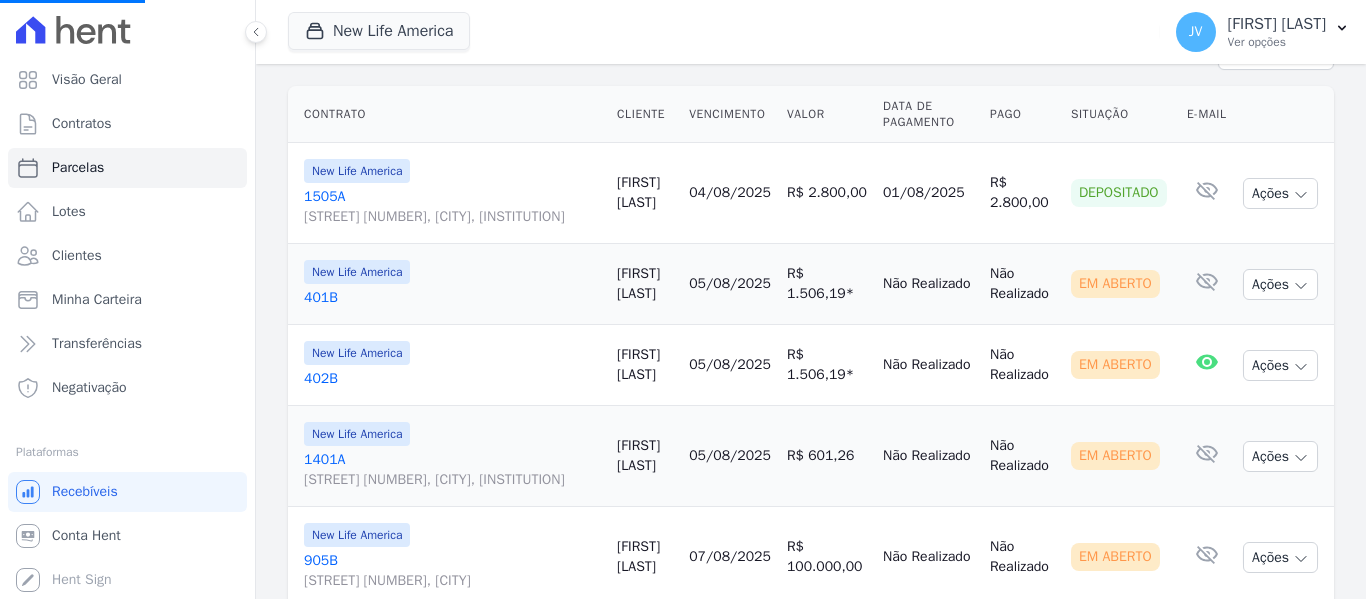 scroll, scrollTop: 700, scrollLeft: 0, axis: vertical 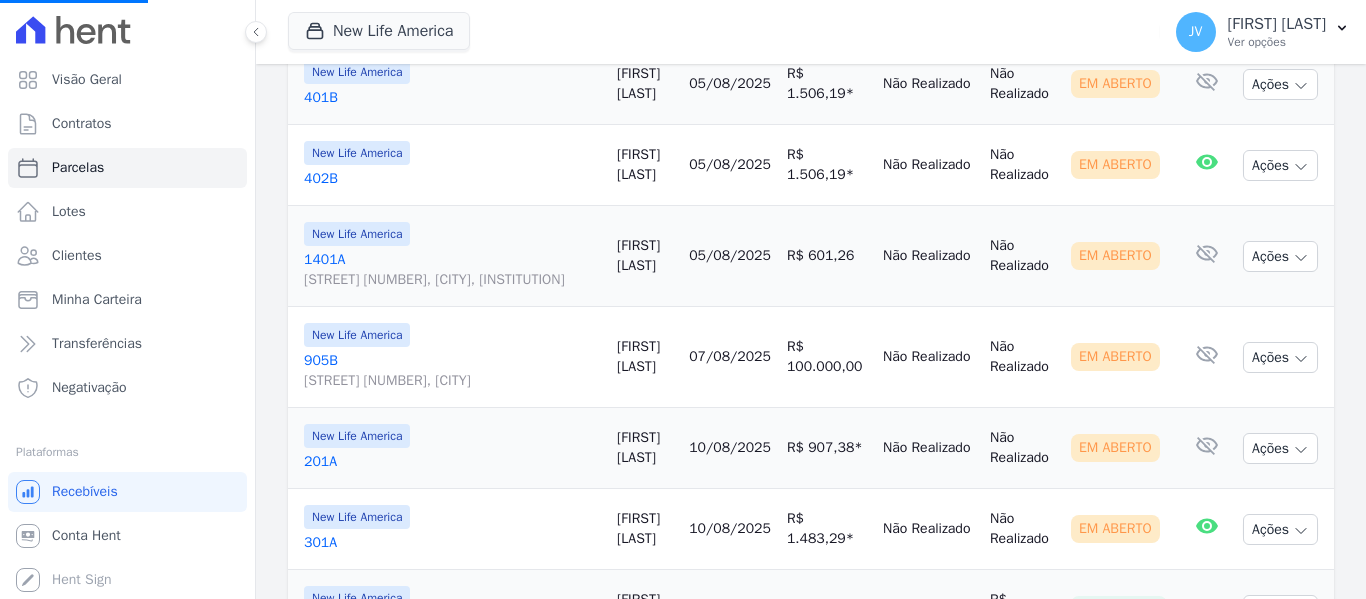select 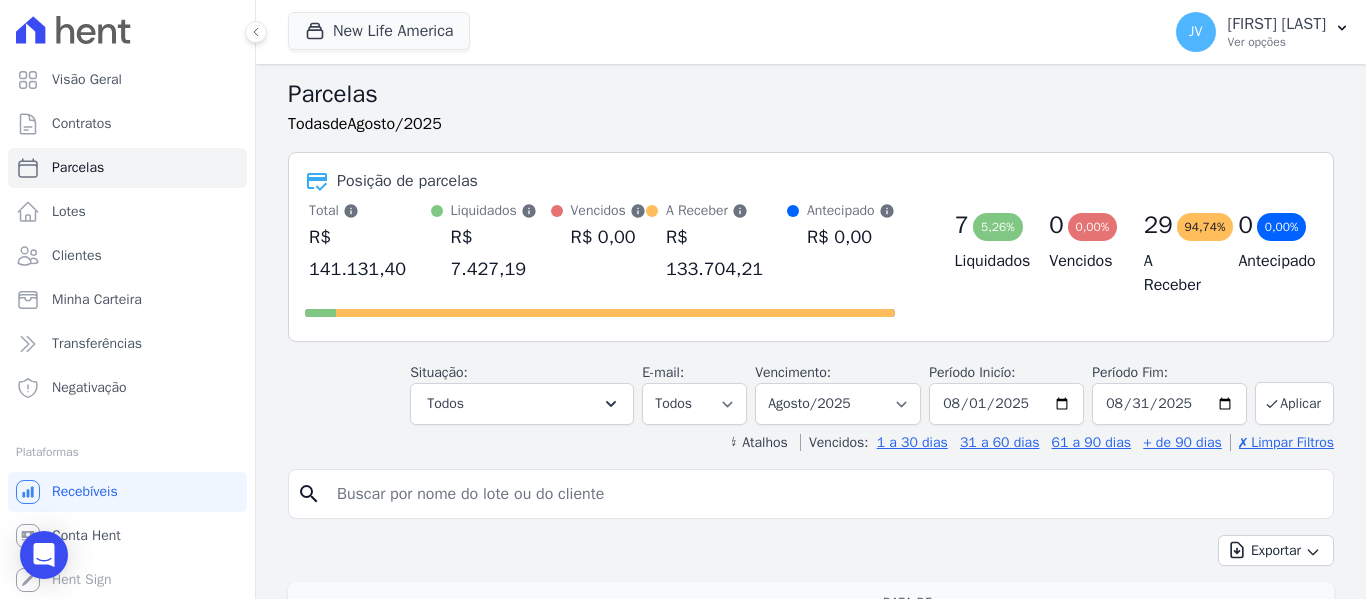 scroll, scrollTop: 0, scrollLeft: 0, axis: both 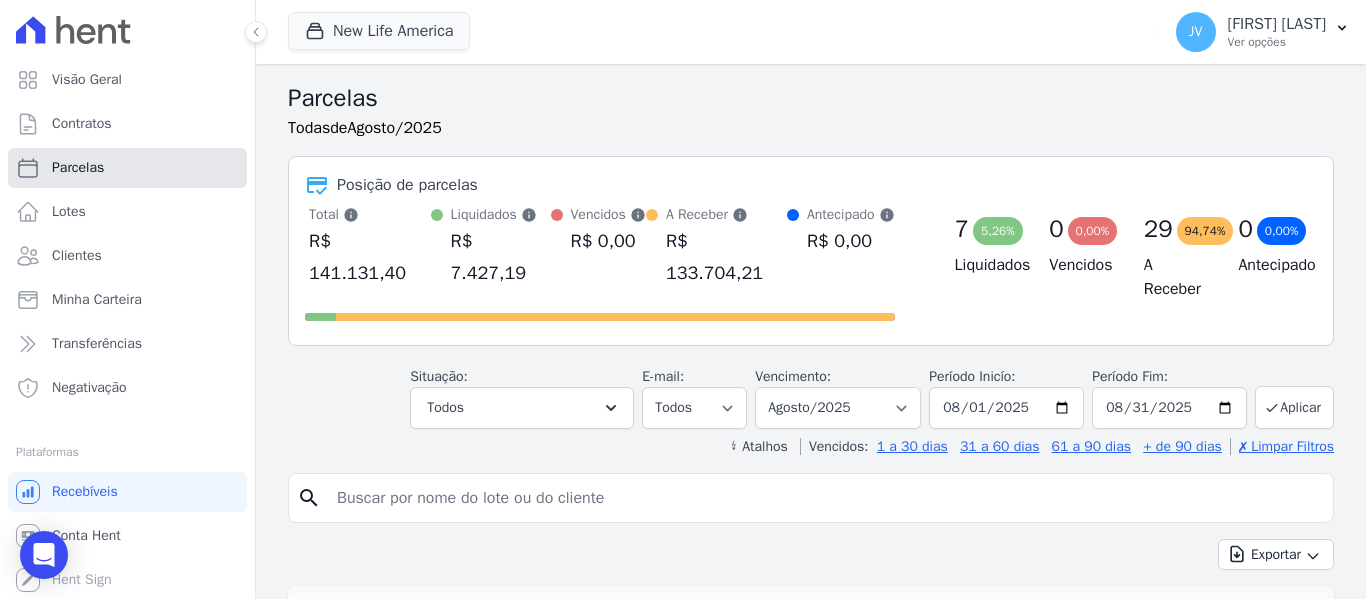 click on "Parcelas" at bounding box center [127, 168] 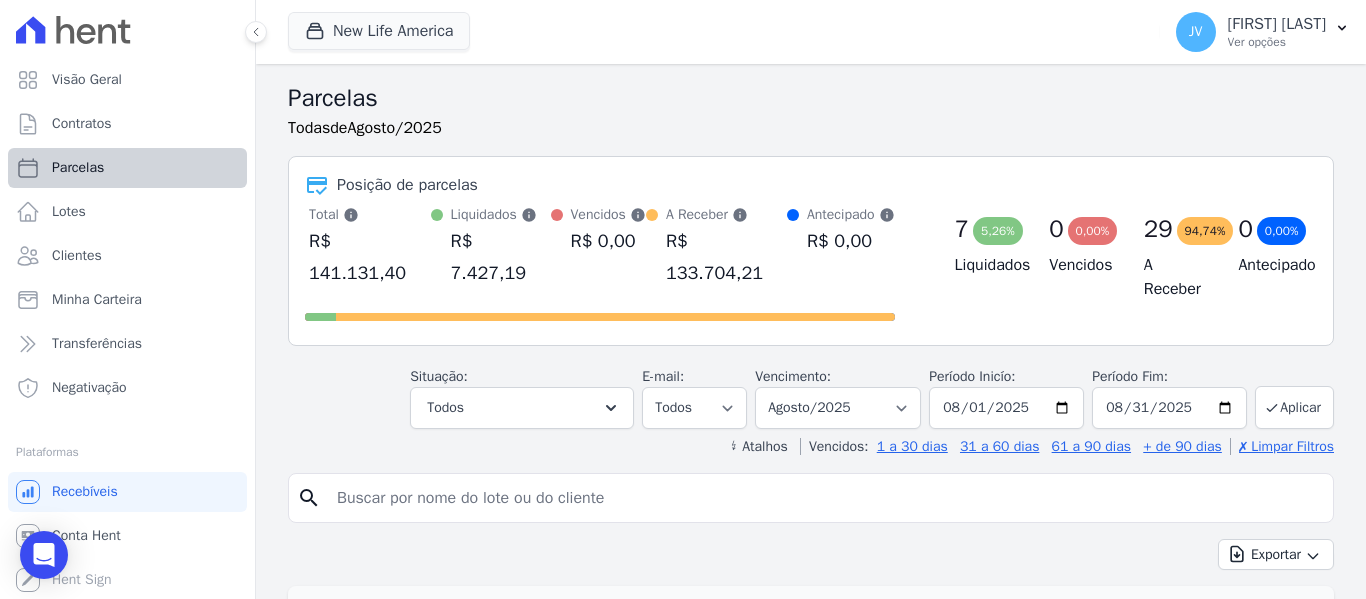 select 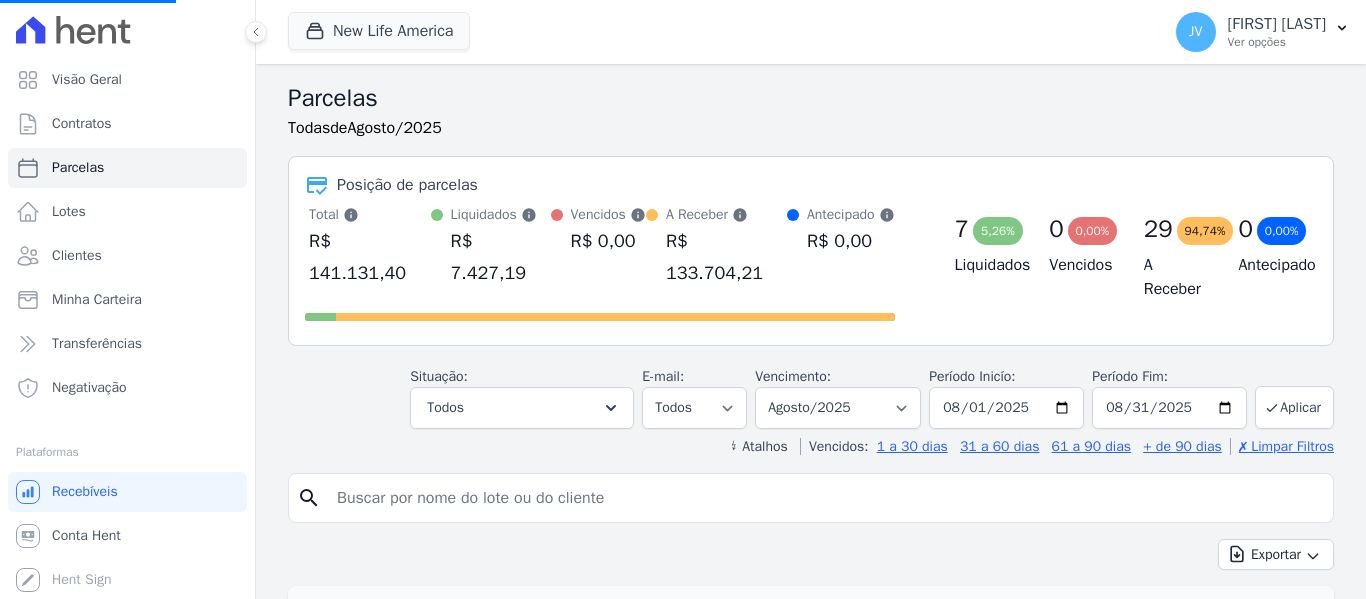 select 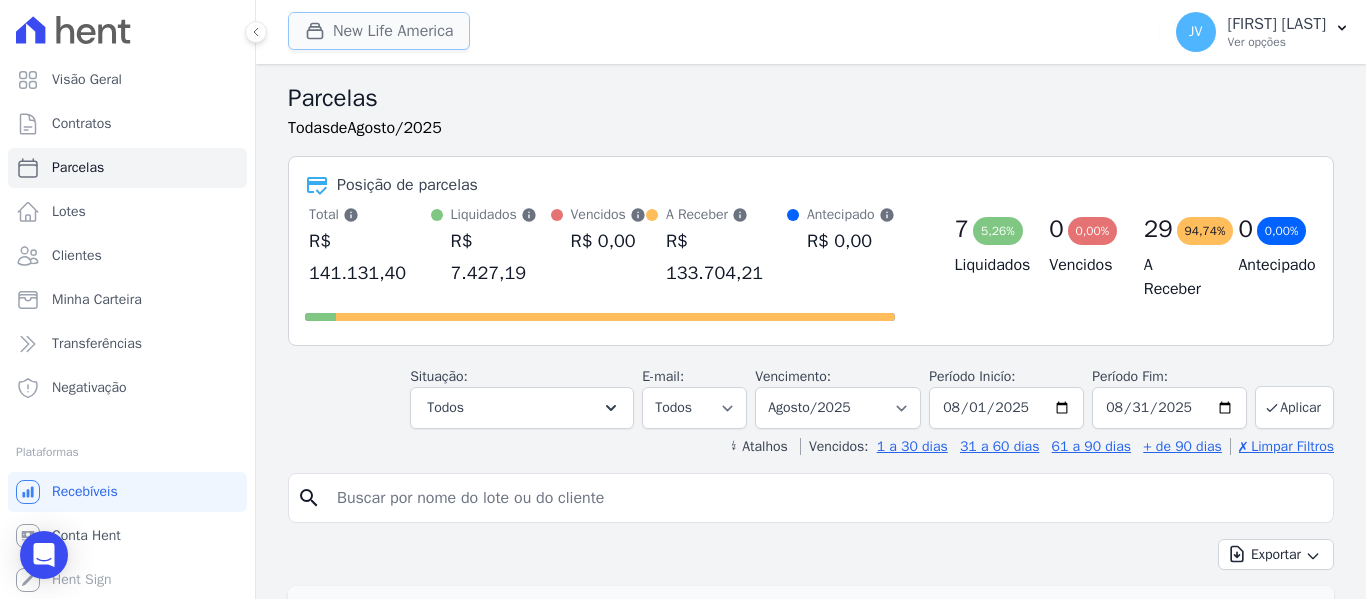 click on "New Life America" at bounding box center (379, 31) 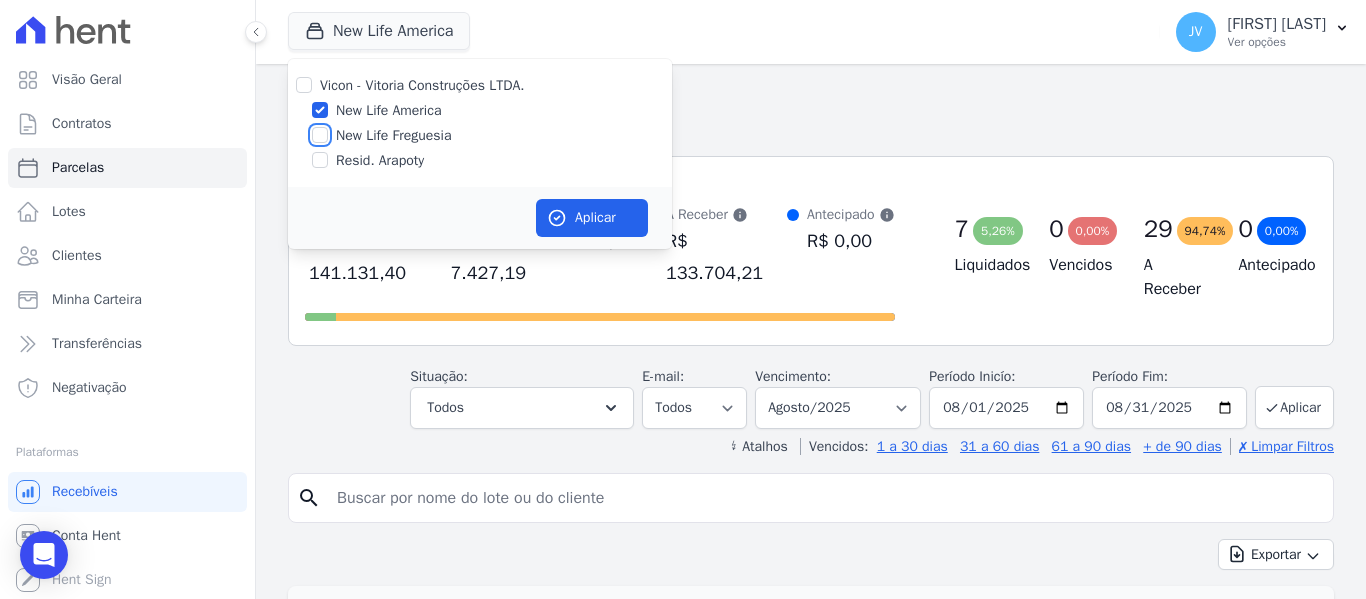 click on "New Life Freguesia" at bounding box center [320, 135] 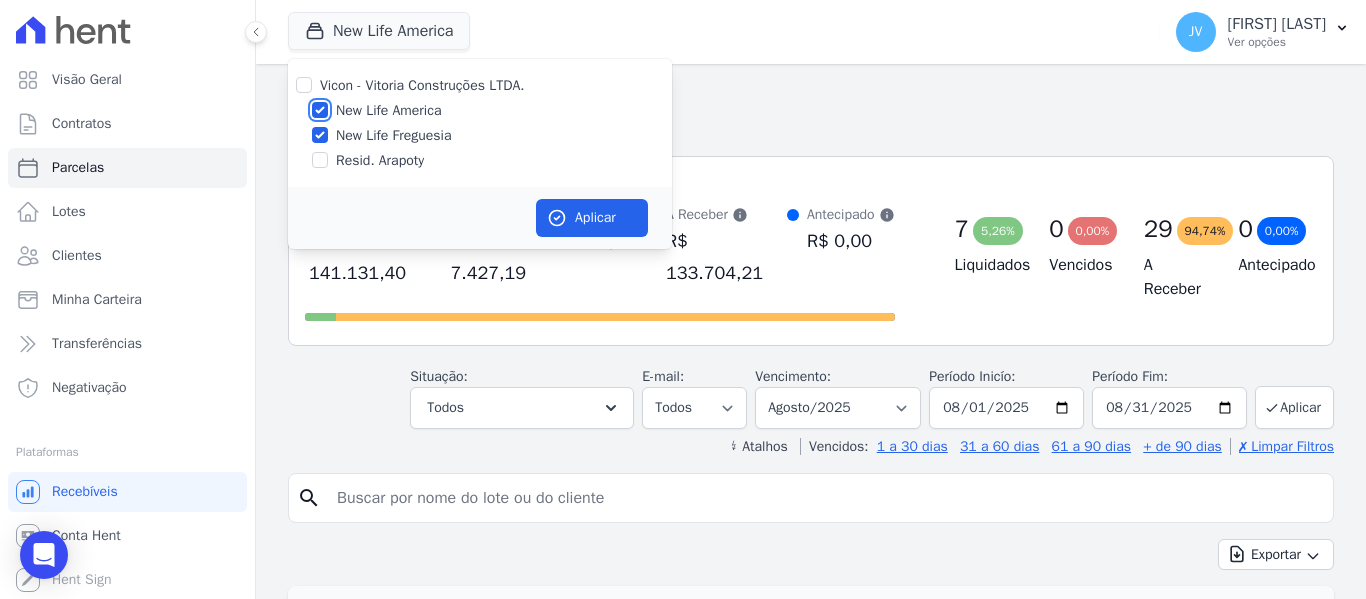 click on "New Life America" at bounding box center (320, 110) 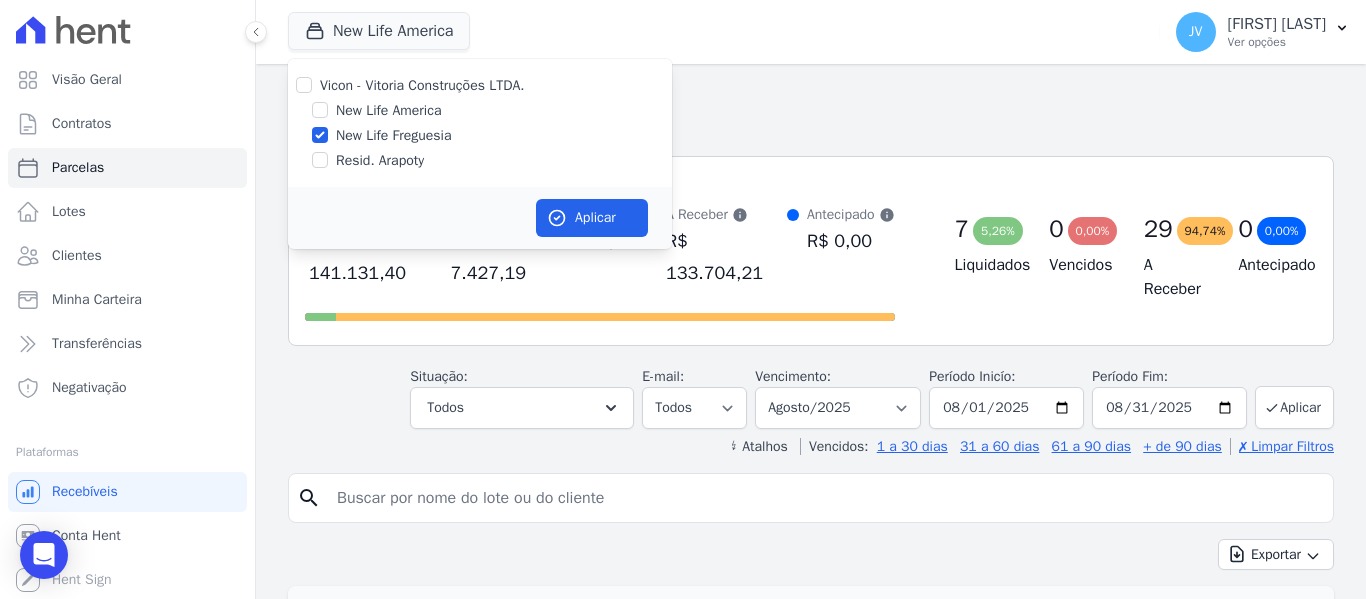 click on "Aplicar" at bounding box center [480, 218] 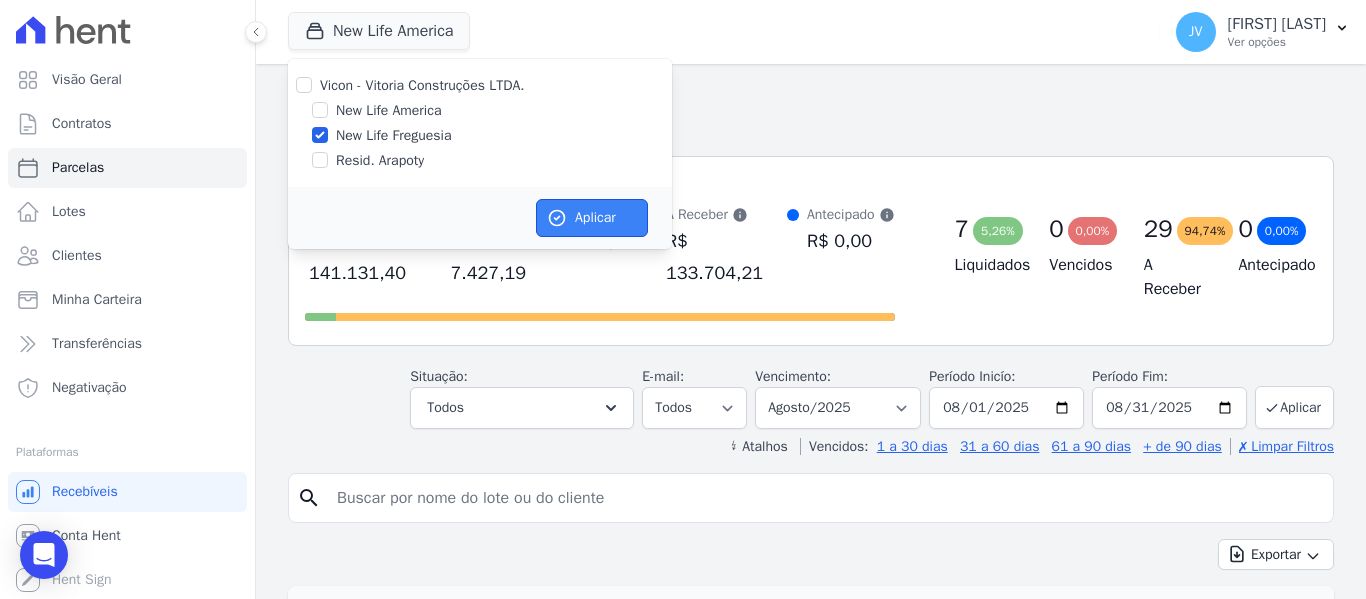 click on "Aplicar" at bounding box center [592, 218] 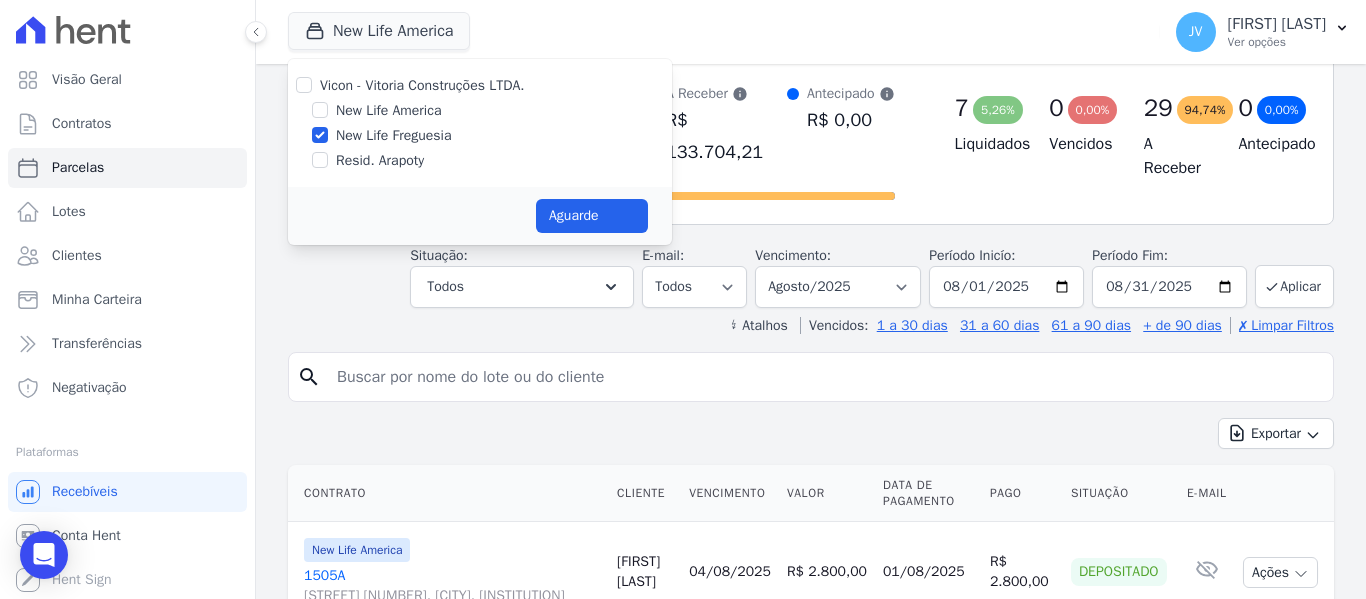 scroll, scrollTop: 400, scrollLeft: 0, axis: vertical 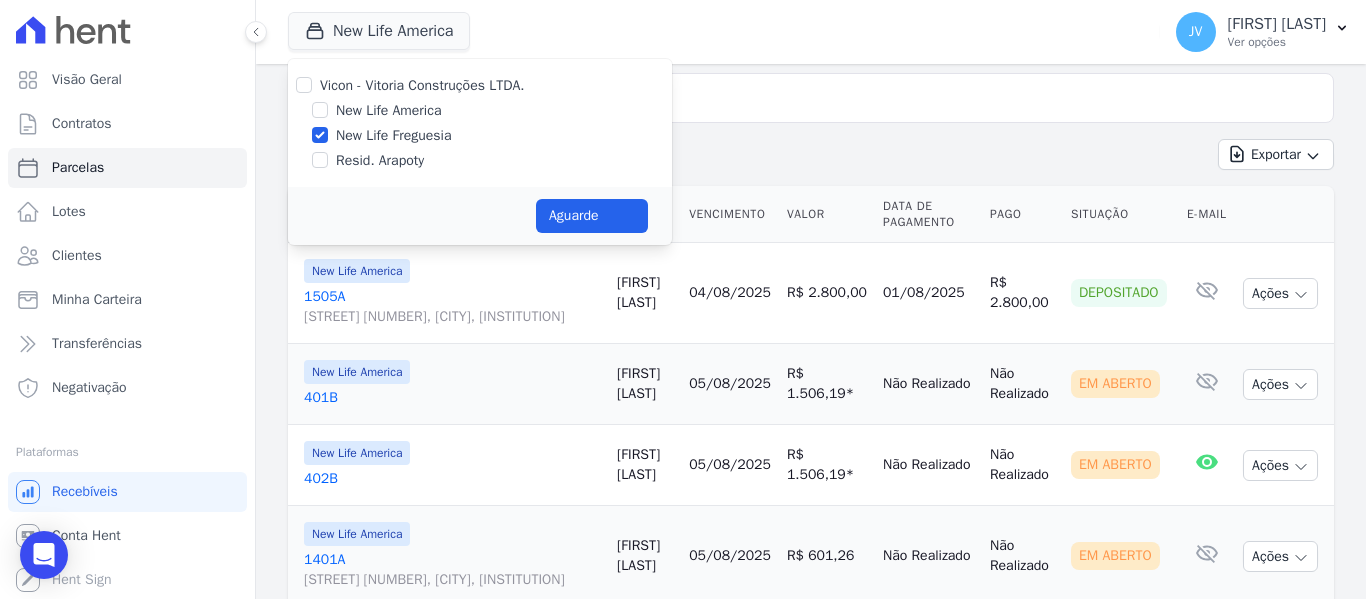 select 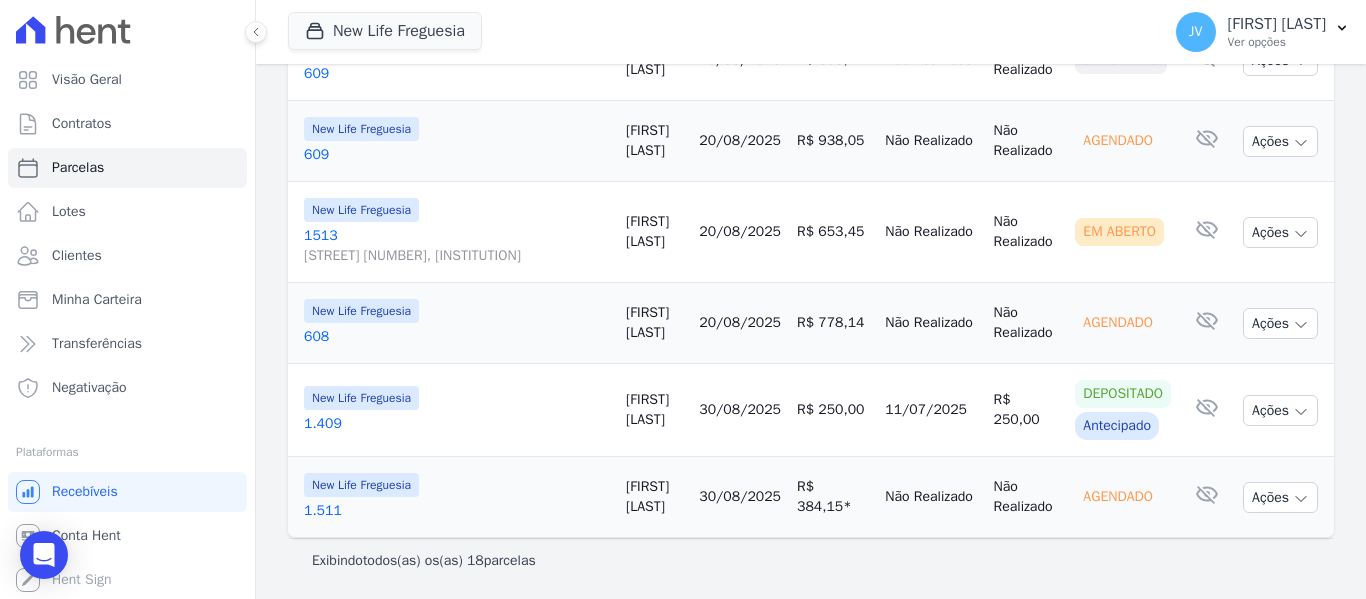 scroll, scrollTop: 1843, scrollLeft: 0, axis: vertical 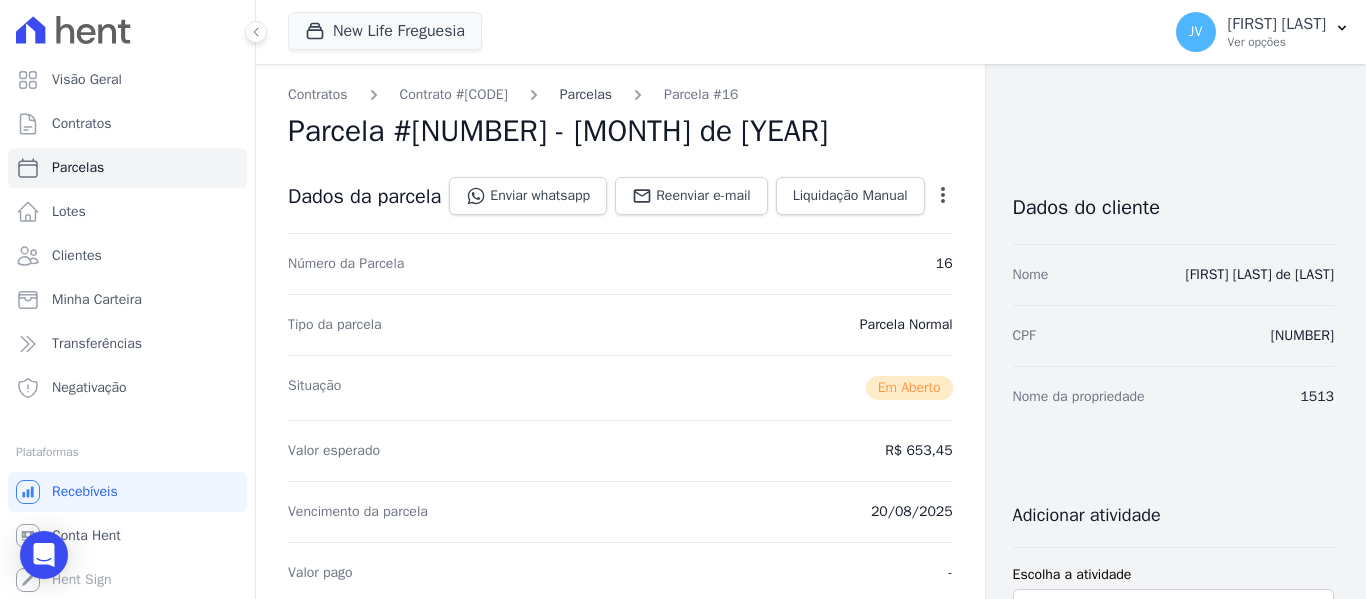 click on "Parcelas" at bounding box center (586, 94) 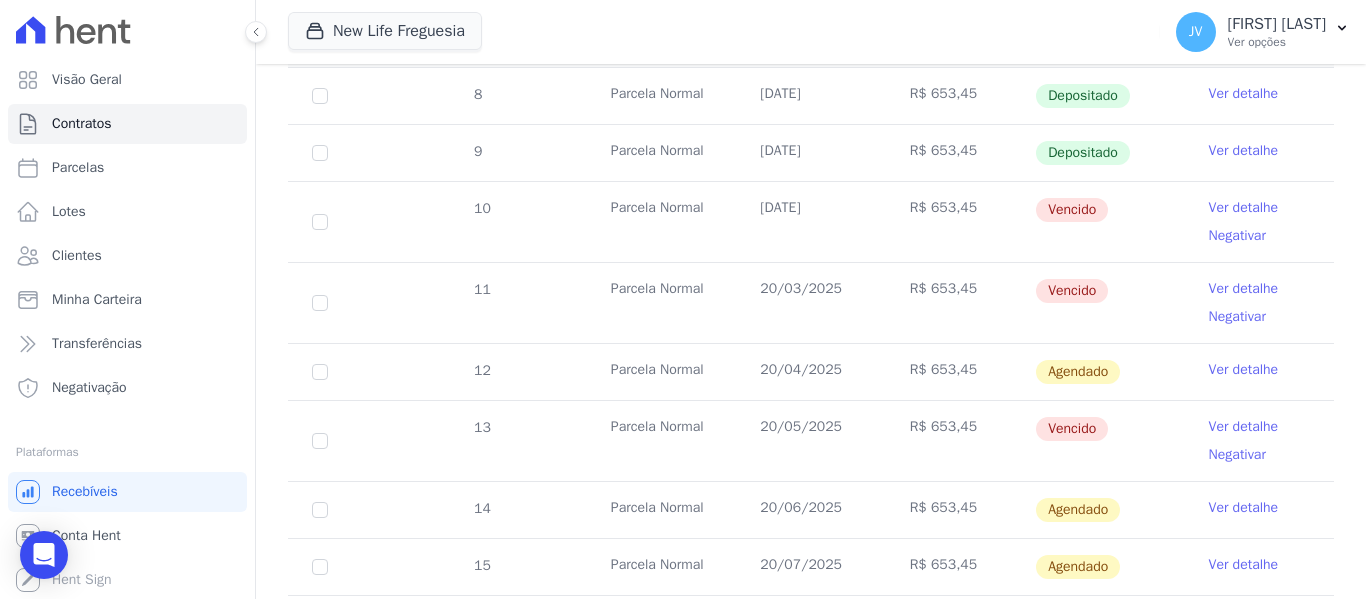 scroll, scrollTop: 400, scrollLeft: 0, axis: vertical 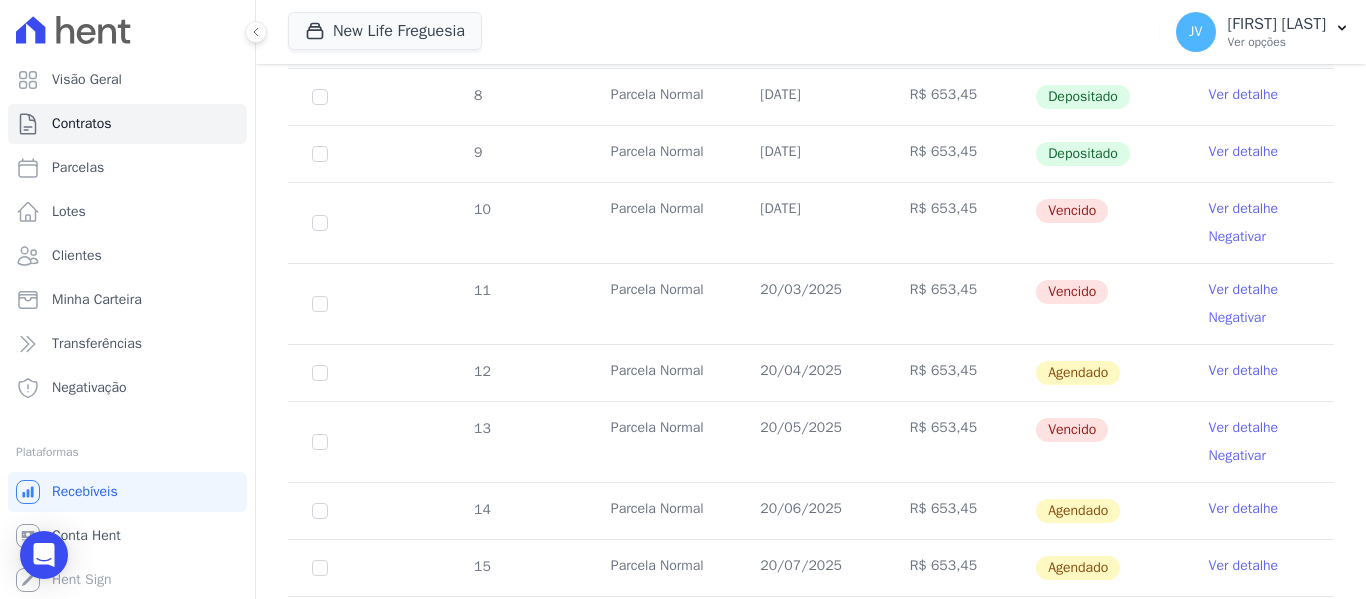 click on "Ver detalhe" at bounding box center (1244, 209) 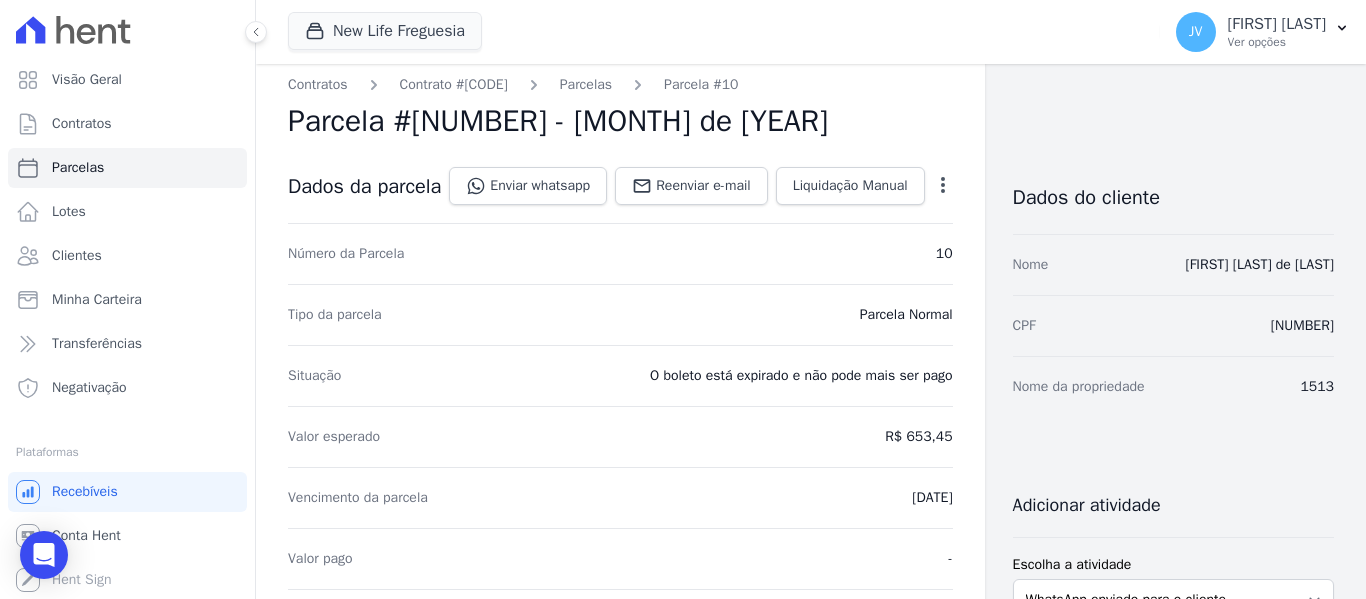 scroll, scrollTop: 0, scrollLeft: 0, axis: both 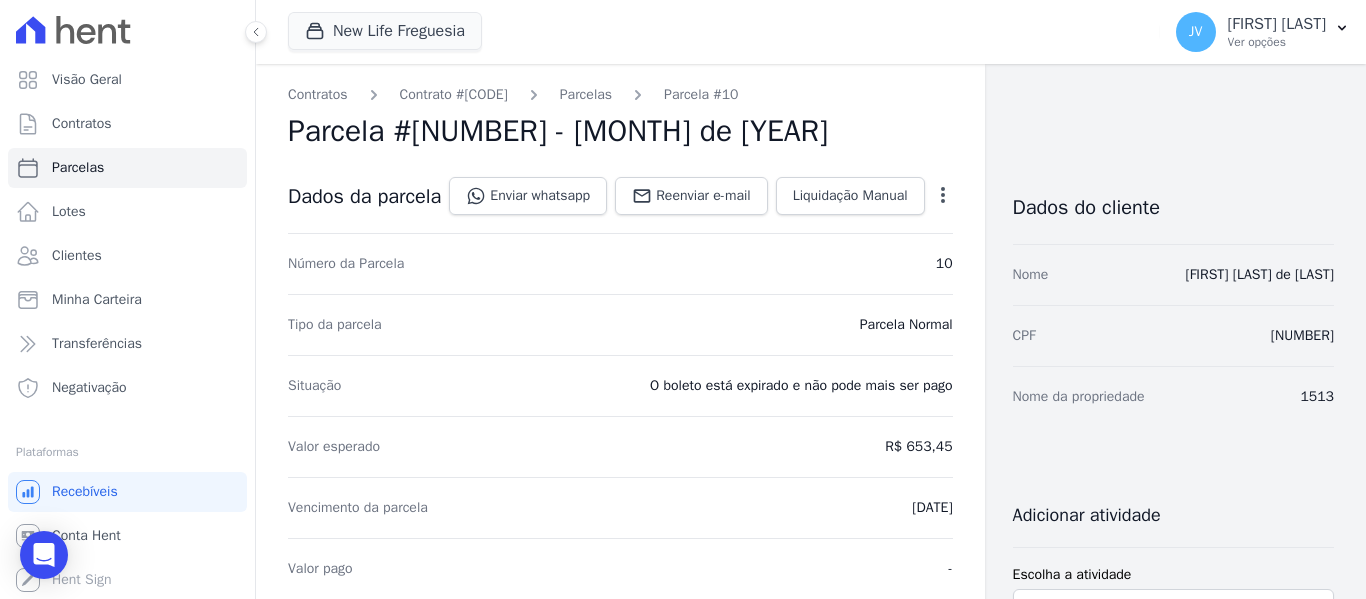click 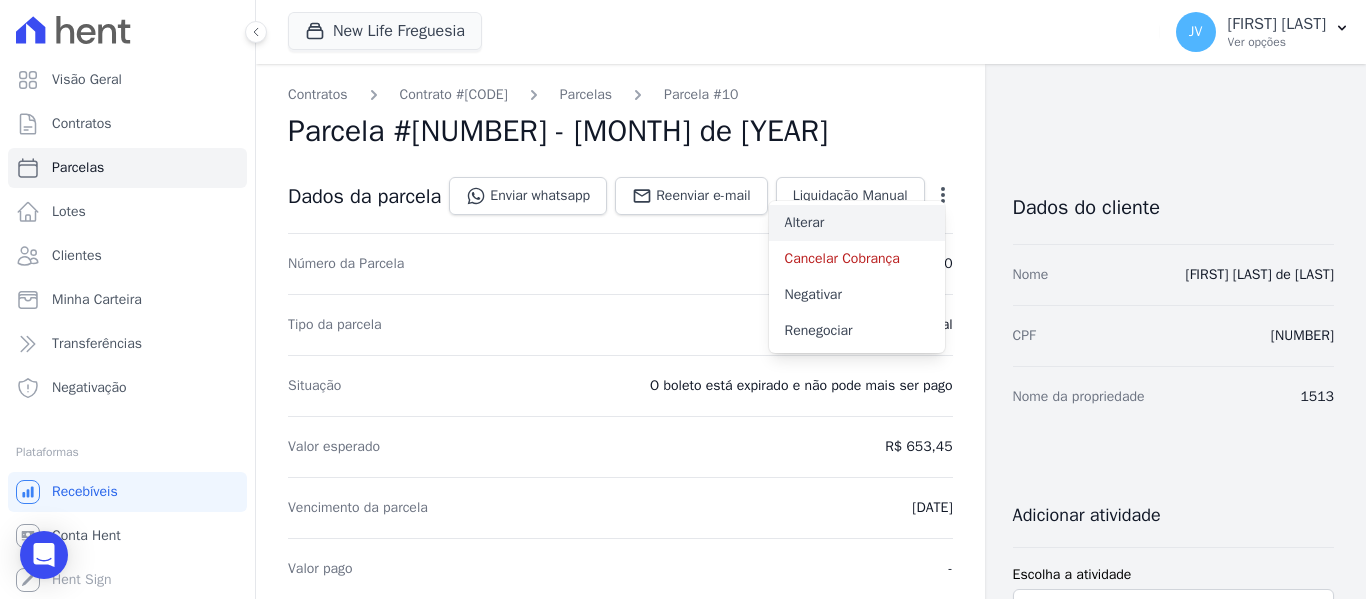 click on "Alterar" at bounding box center (857, 223) 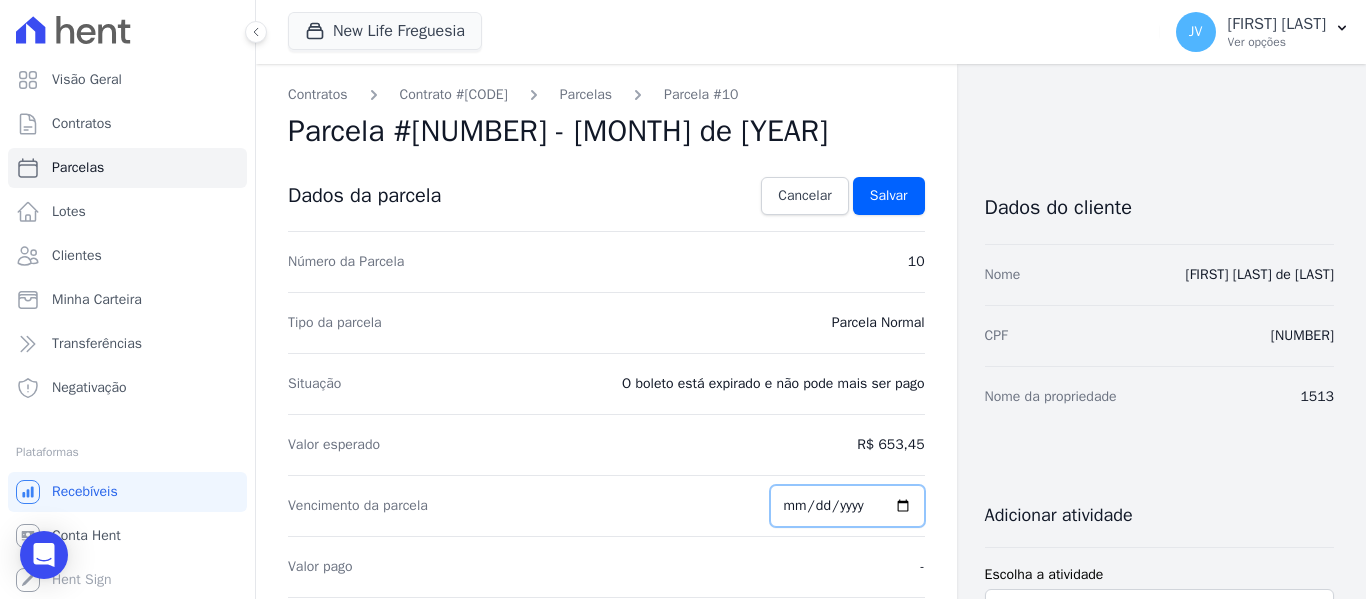 click on "2025-06-21" at bounding box center [847, 506] 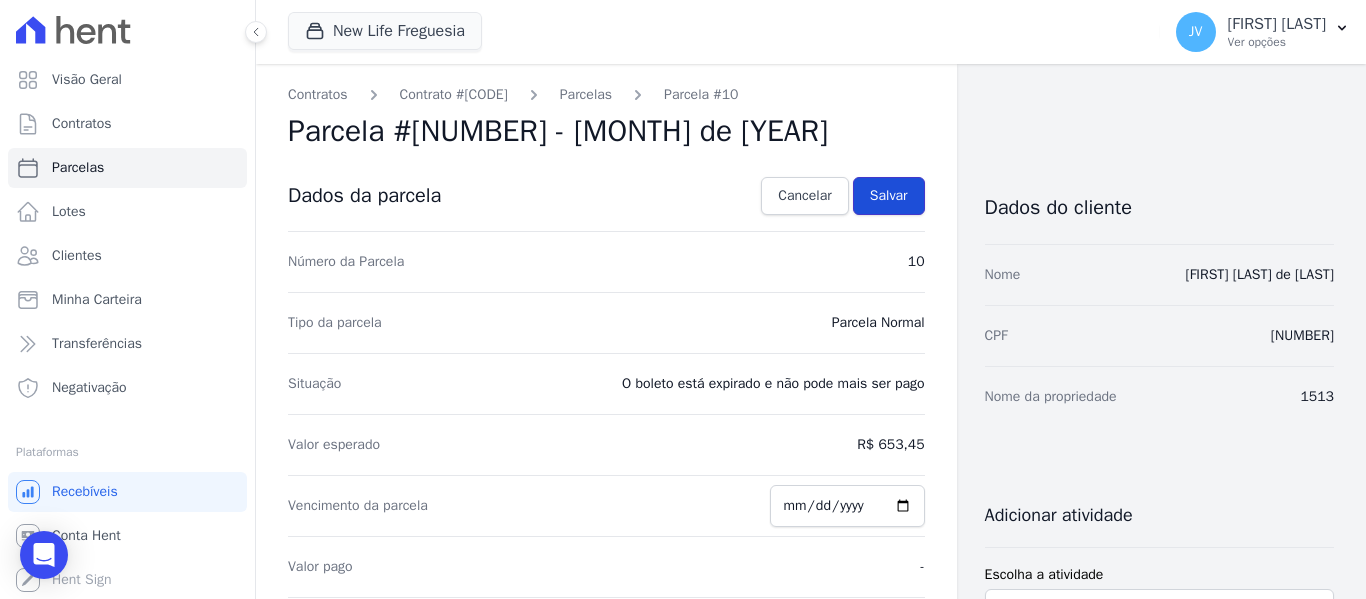 click on "Salvar" at bounding box center (889, 196) 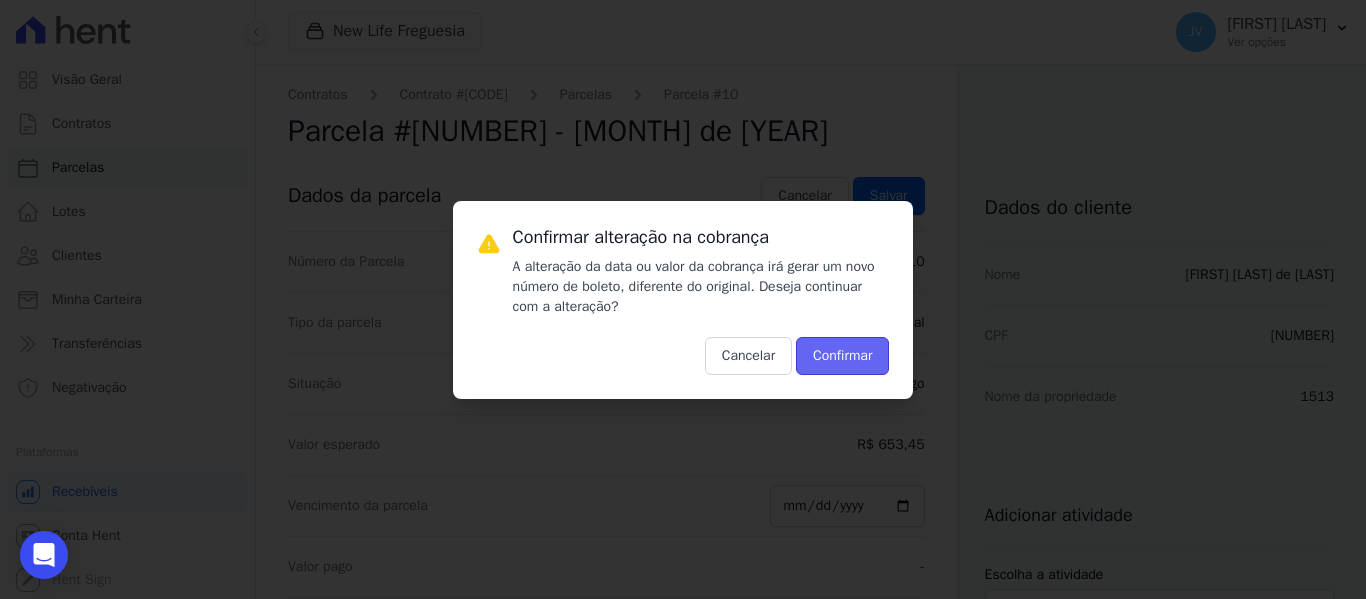 click on "Confirmar" at bounding box center (842, 356) 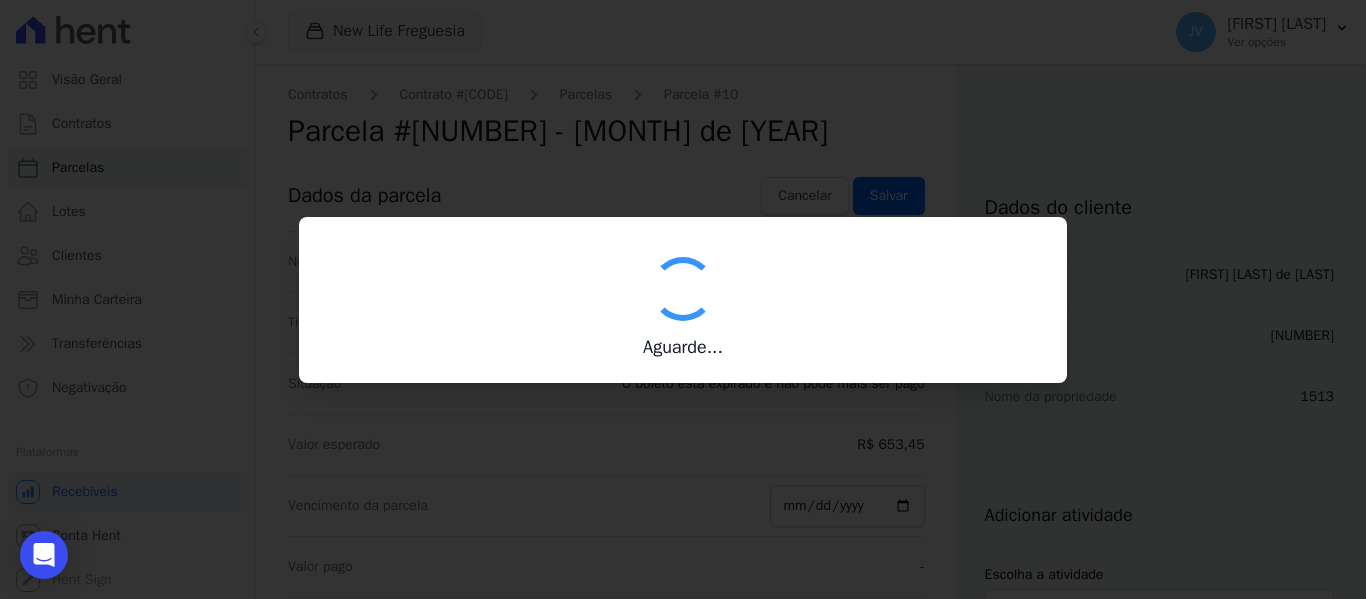 type on "00190000090335103300000647688175211800000065345" 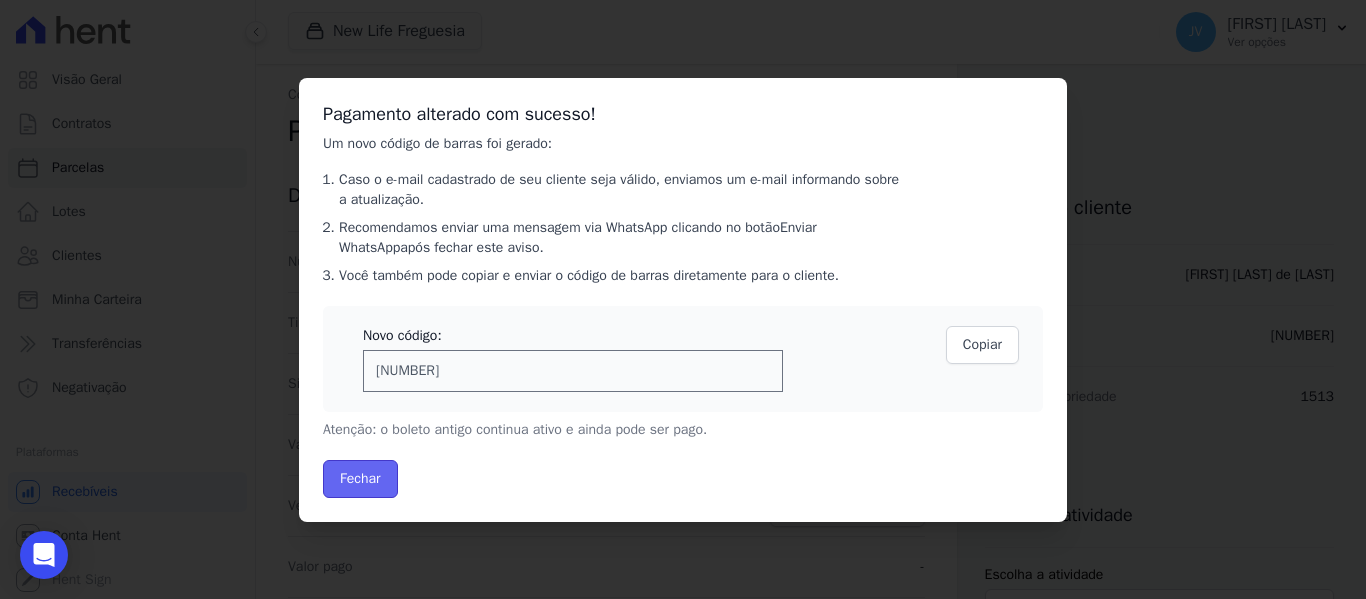 click on "Fechar" at bounding box center (360, 479) 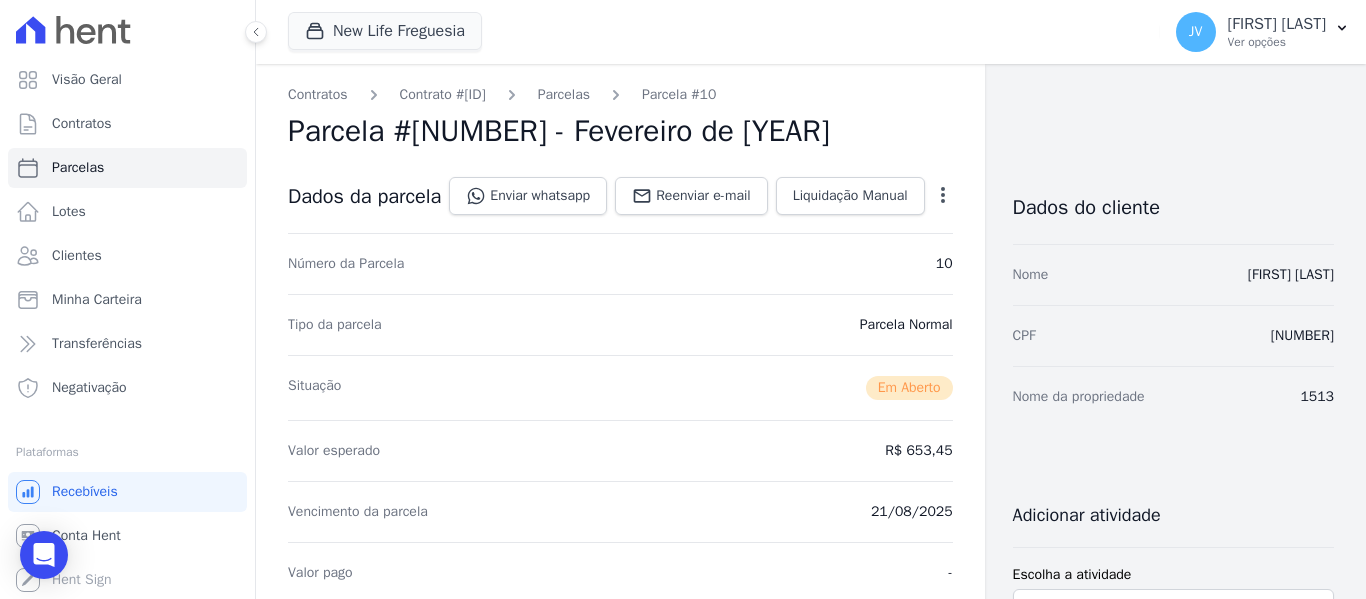 scroll, scrollTop: 0, scrollLeft: 0, axis: both 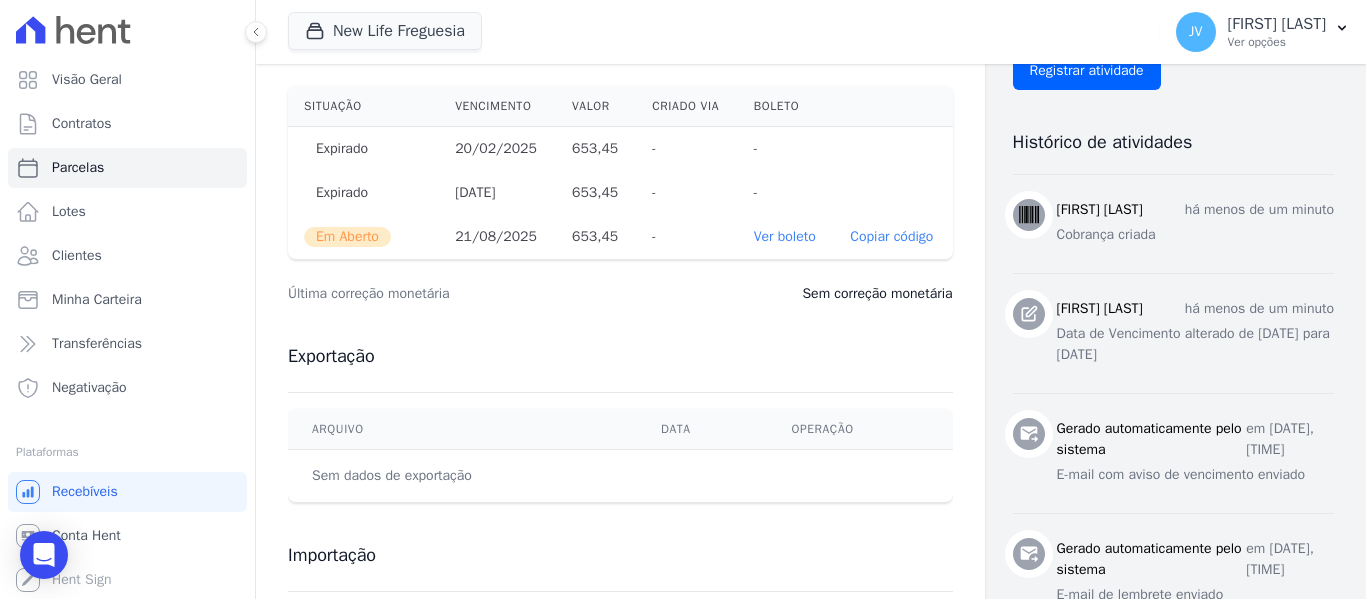 click on "Ver boleto" at bounding box center [785, 236] 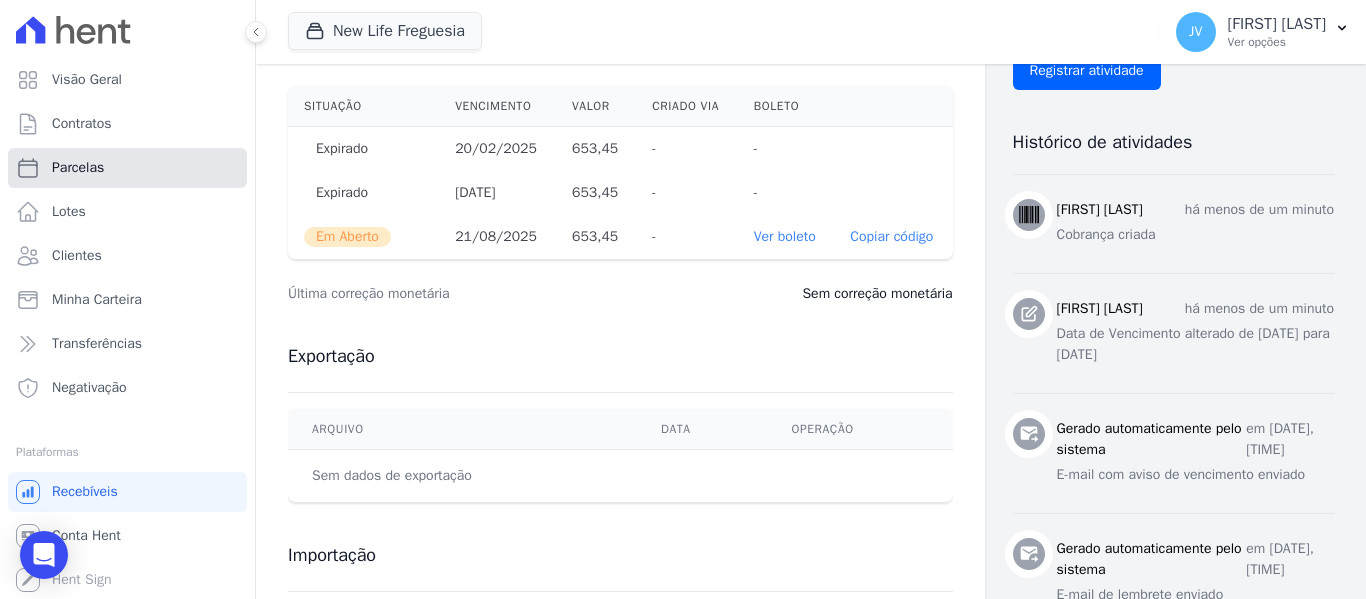 click on "Parcelas" at bounding box center (78, 168) 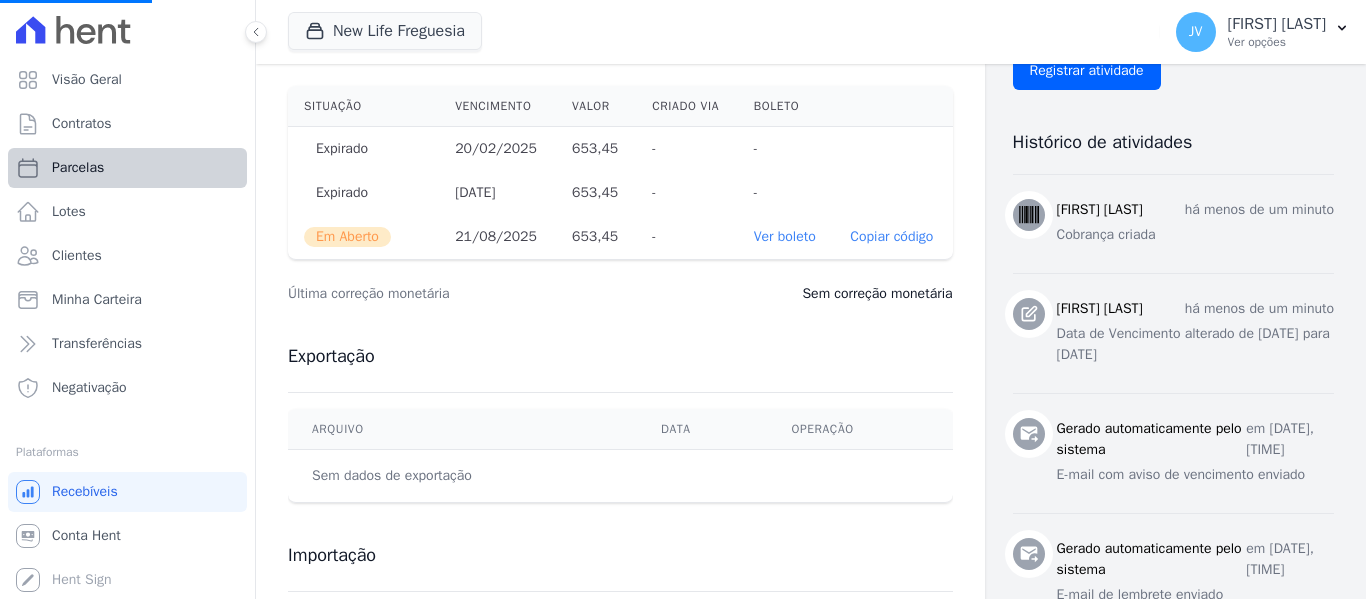 select 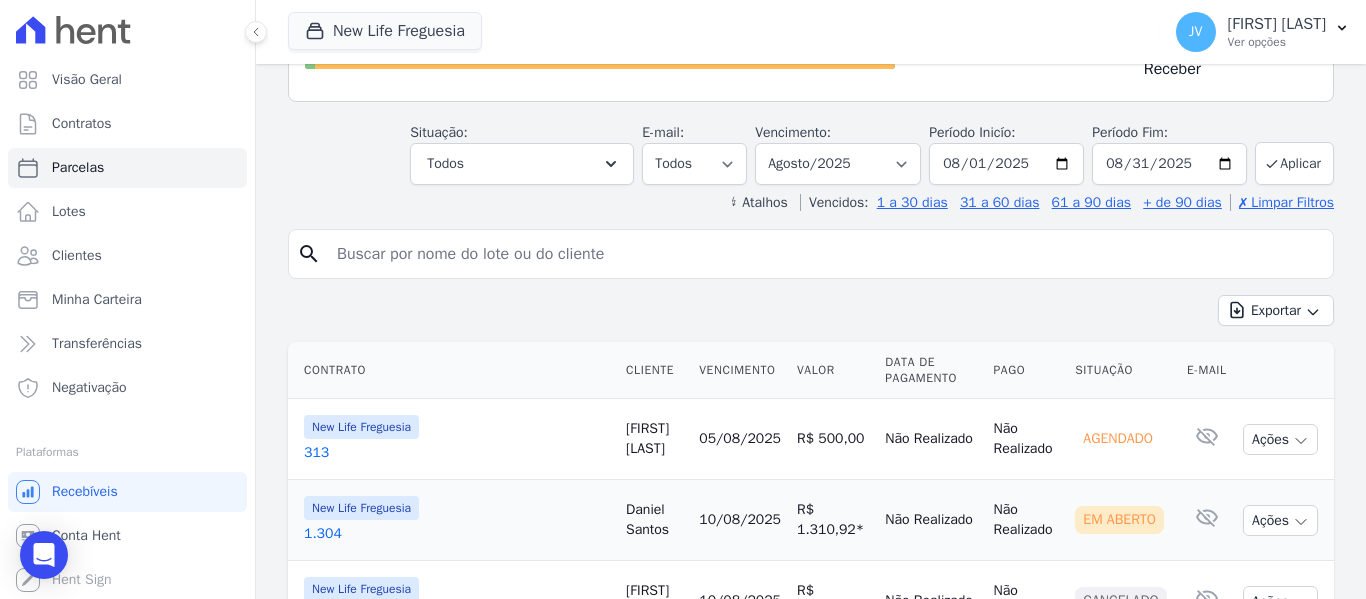 scroll, scrollTop: 100, scrollLeft: 0, axis: vertical 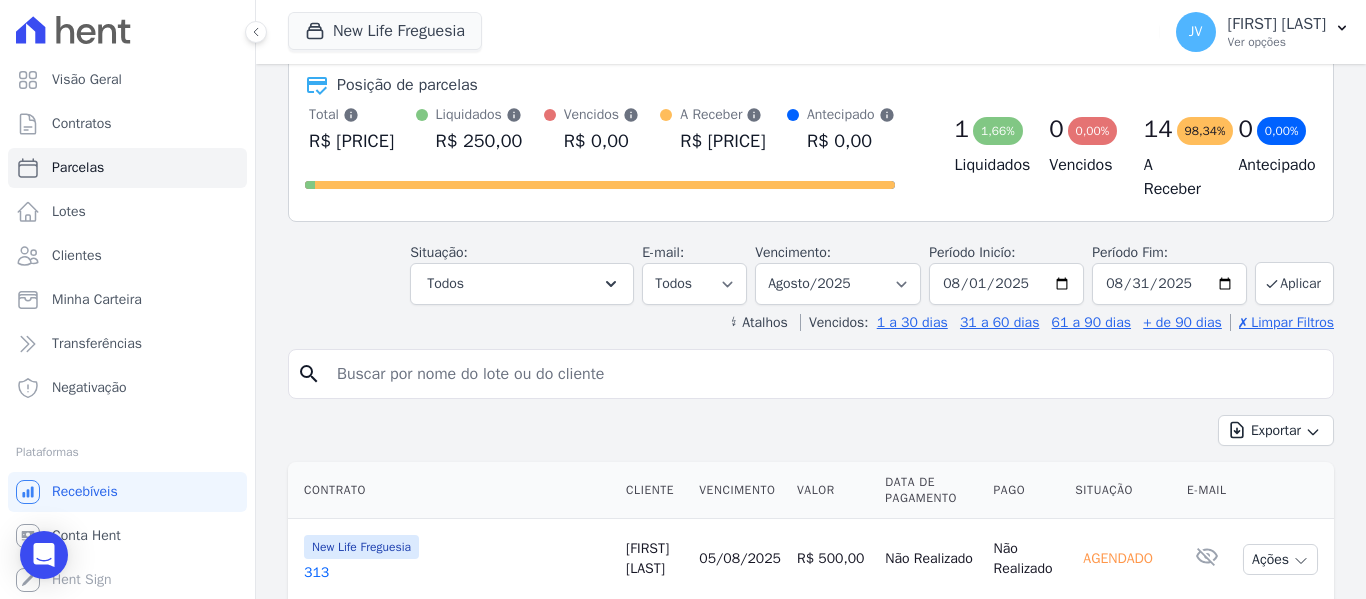 click on "Parcelas
Todas
de  Agosto/2025
Posição de parcelas
Total
Soma das parcelas pagas, vencidas, em aberto e agendadas. Não considera parcelas canceladas ou renegociadas.
R$ 15.076,49
Liquidados
Soma das parcelas pagas, considera o valor de juros moratórios e multa nesses casos." at bounding box center [811, 156] 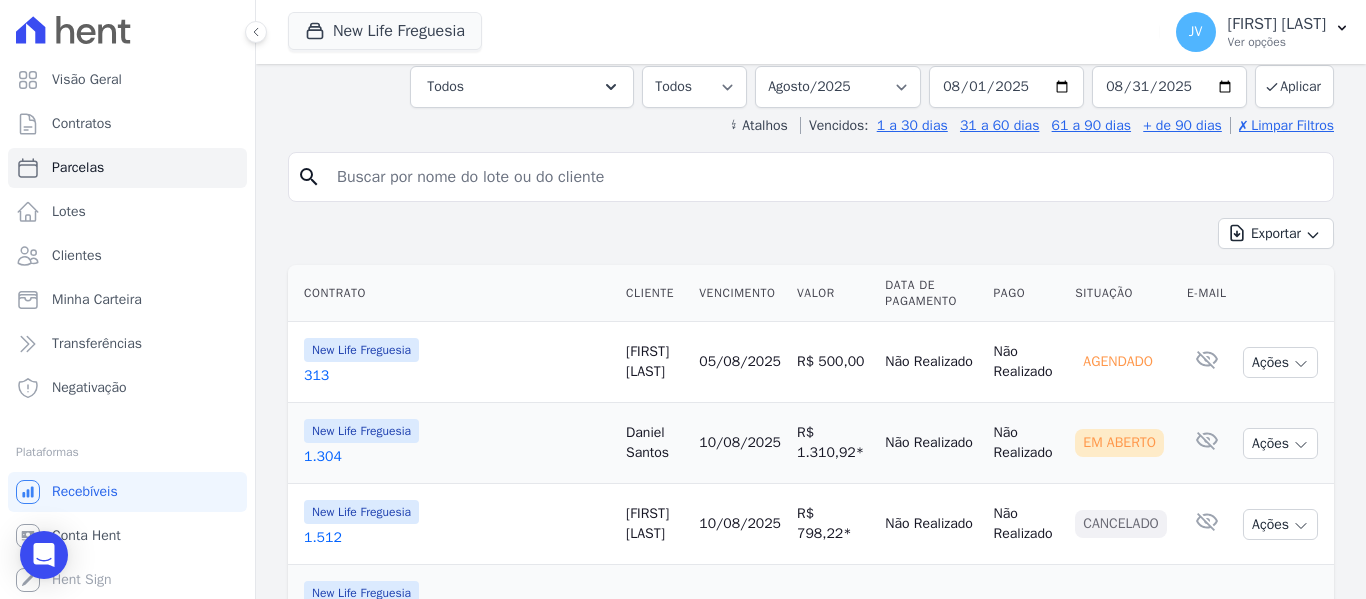 scroll, scrollTop: 200, scrollLeft: 0, axis: vertical 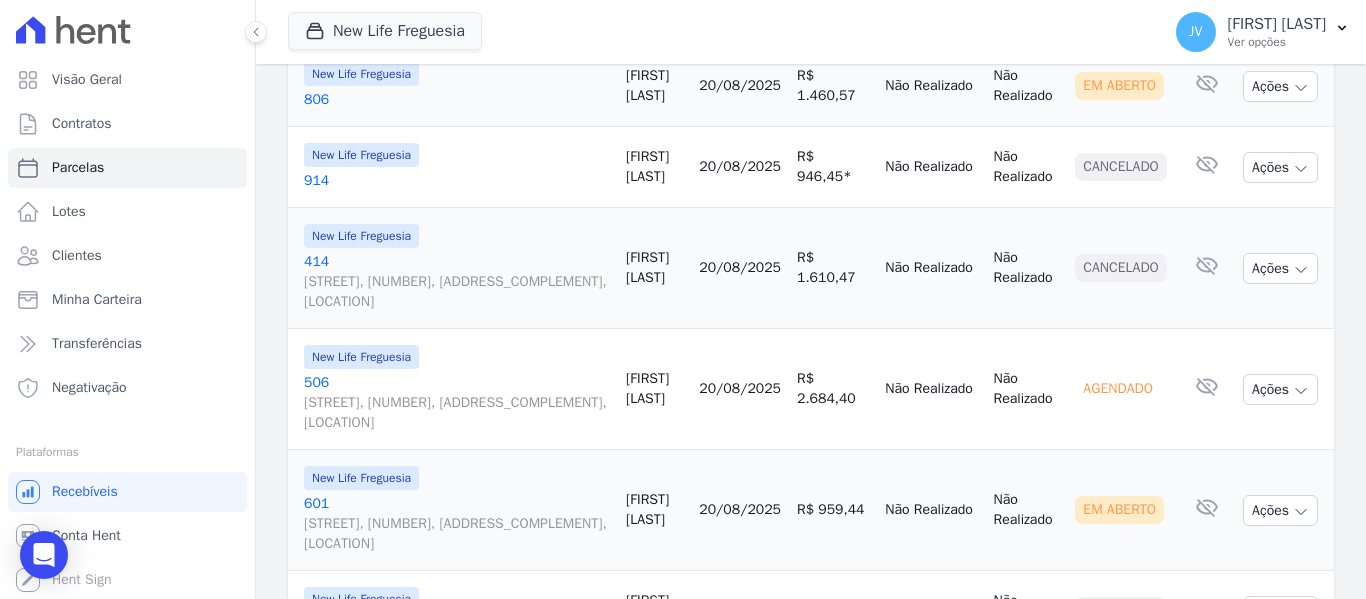 click on "20/08/2025" at bounding box center (740, 85) 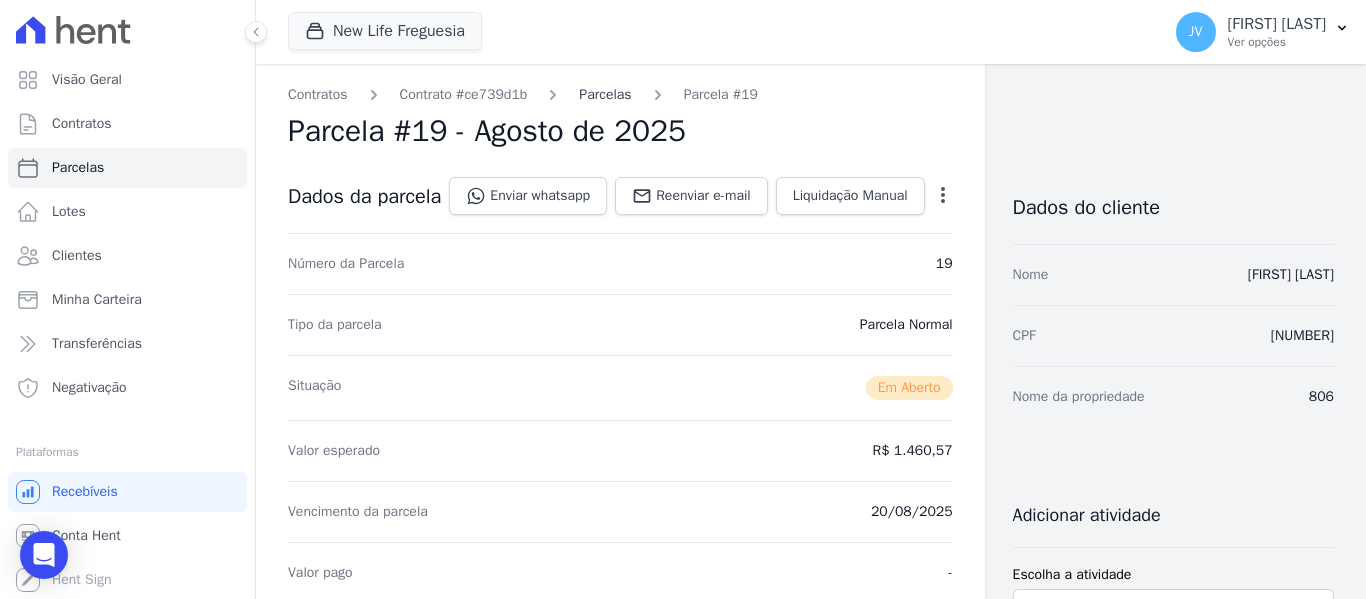click on "Parcelas" at bounding box center (605, 94) 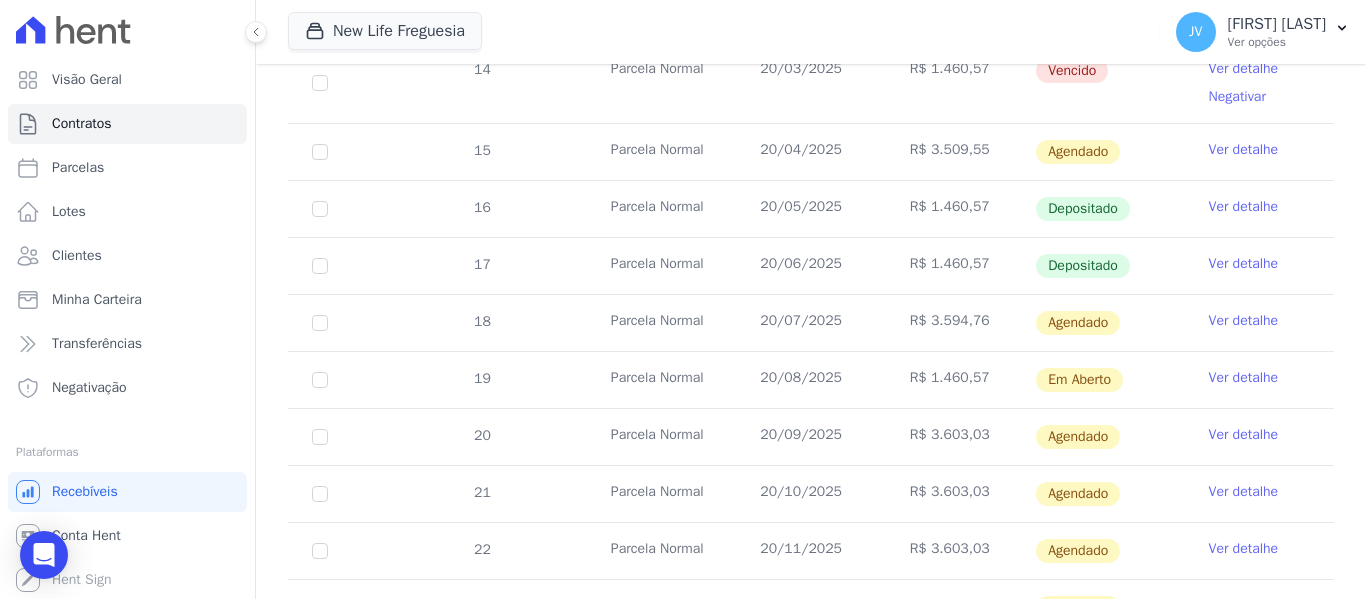 scroll, scrollTop: 800, scrollLeft: 0, axis: vertical 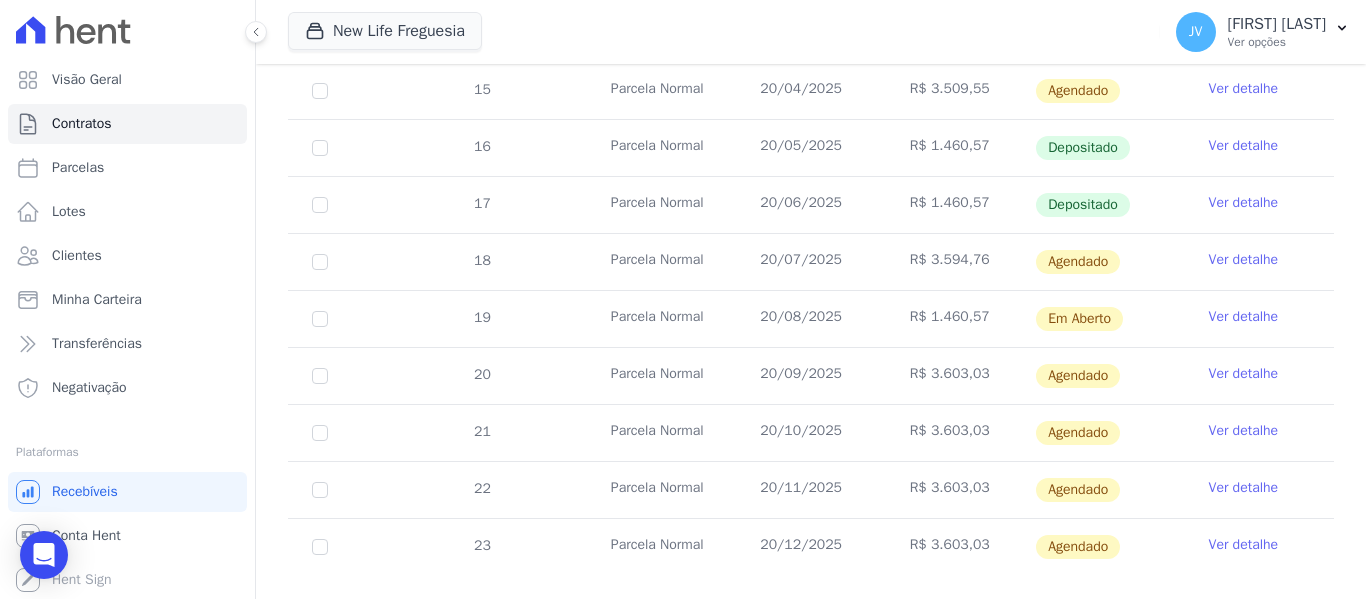 drag, startPoint x: 986, startPoint y: 325, endPoint x: 922, endPoint y: 313, distance: 65.11528 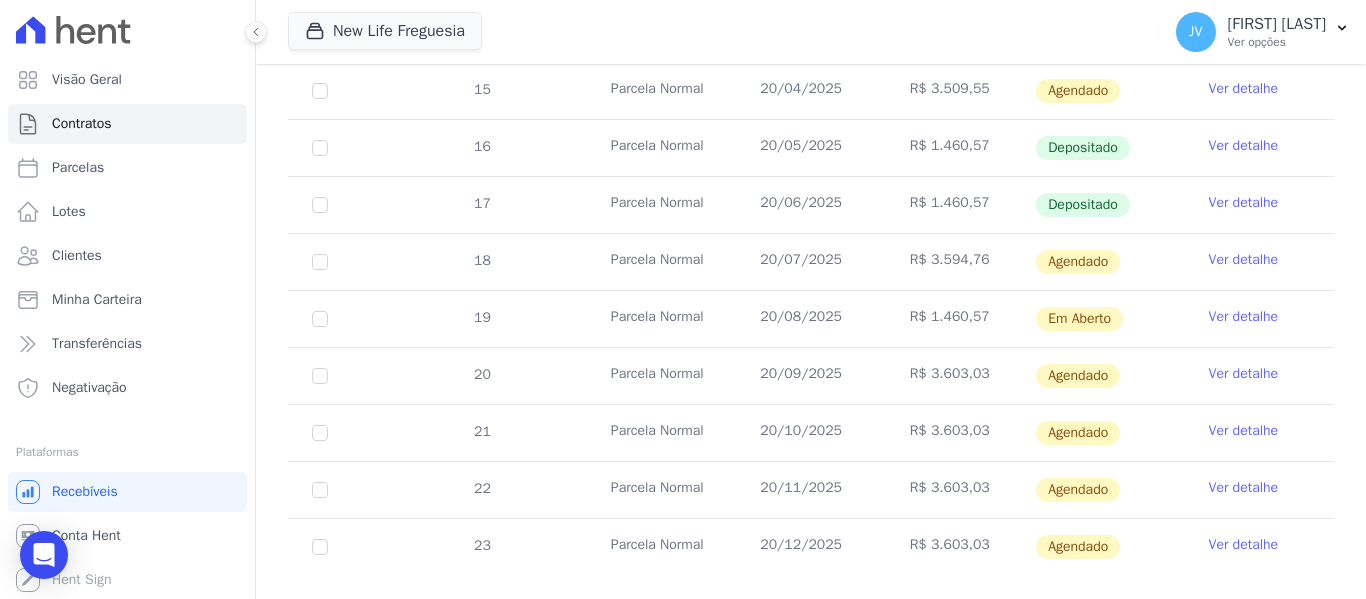 click on "Ver detalhe" at bounding box center [1244, 260] 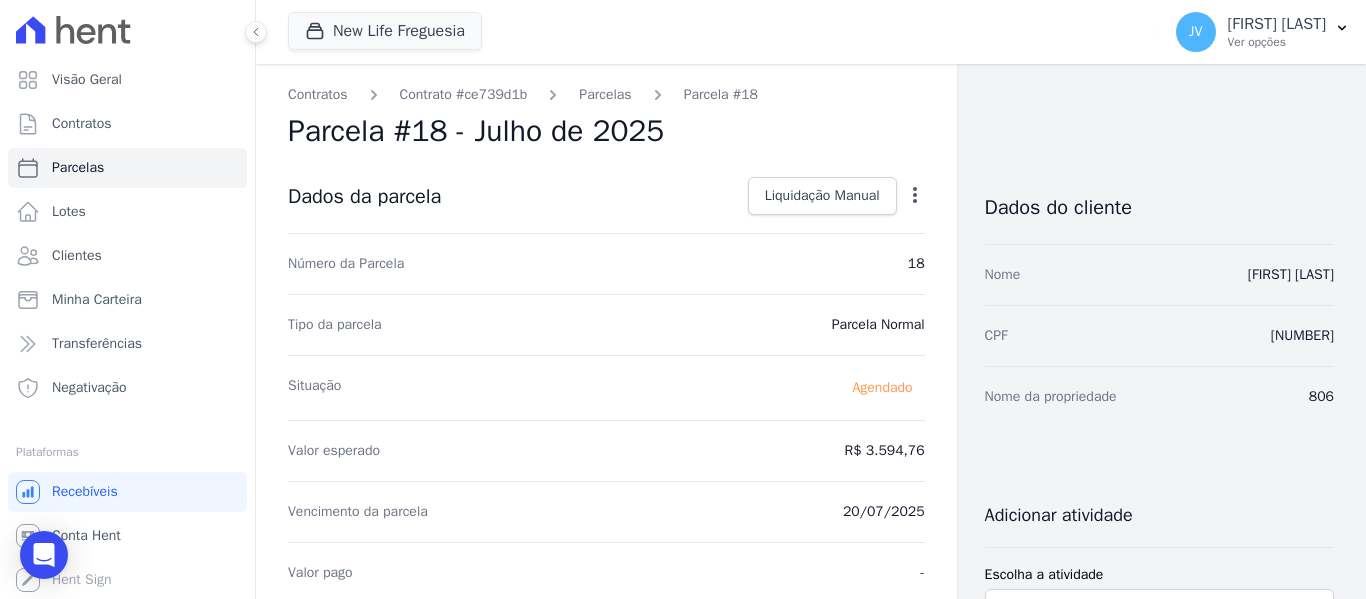 click 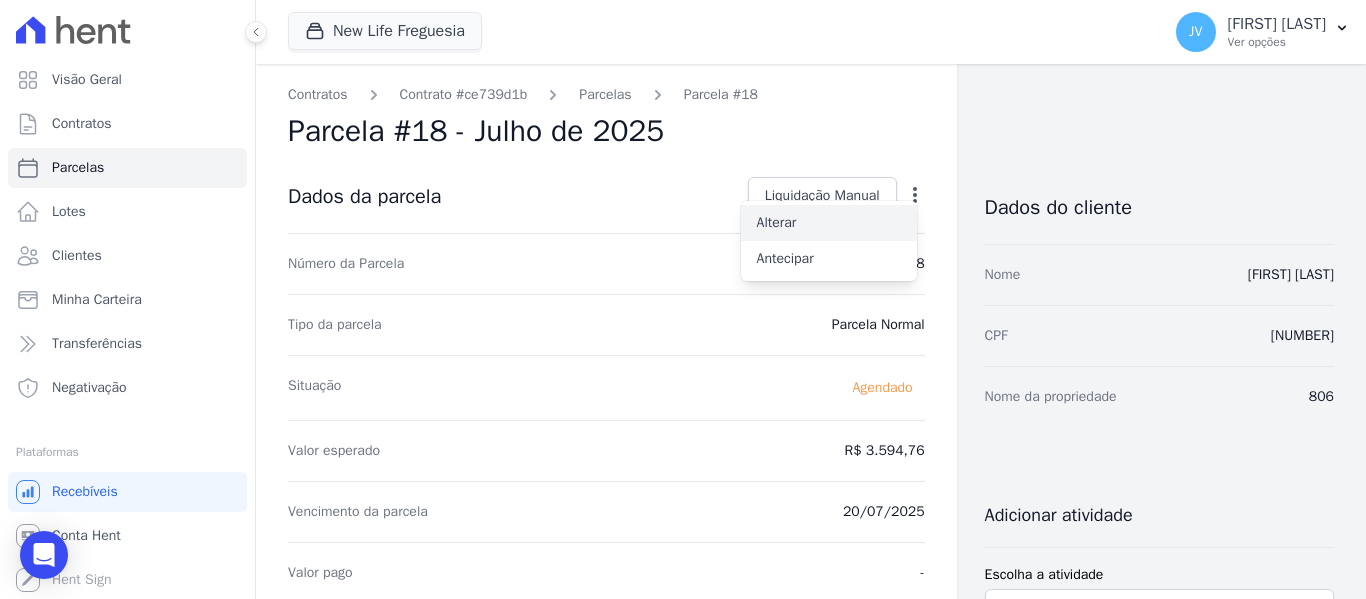 click on "Alterar" at bounding box center (829, 223) 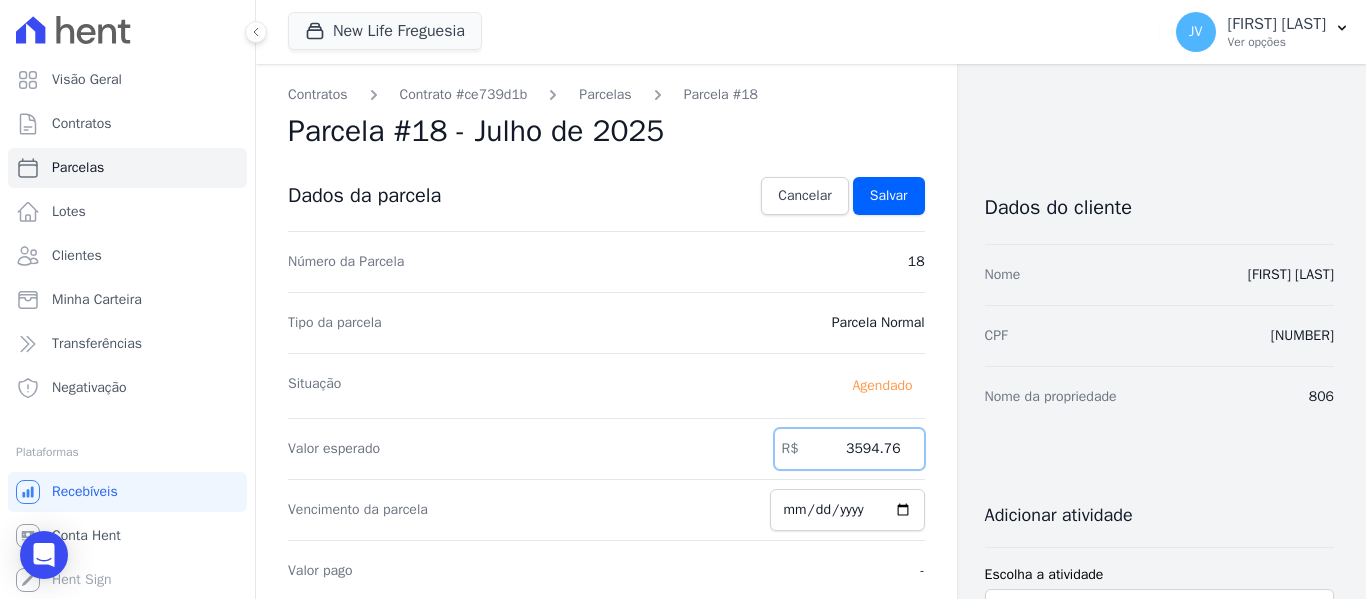 drag, startPoint x: 835, startPoint y: 444, endPoint x: 962, endPoint y: 444, distance: 127 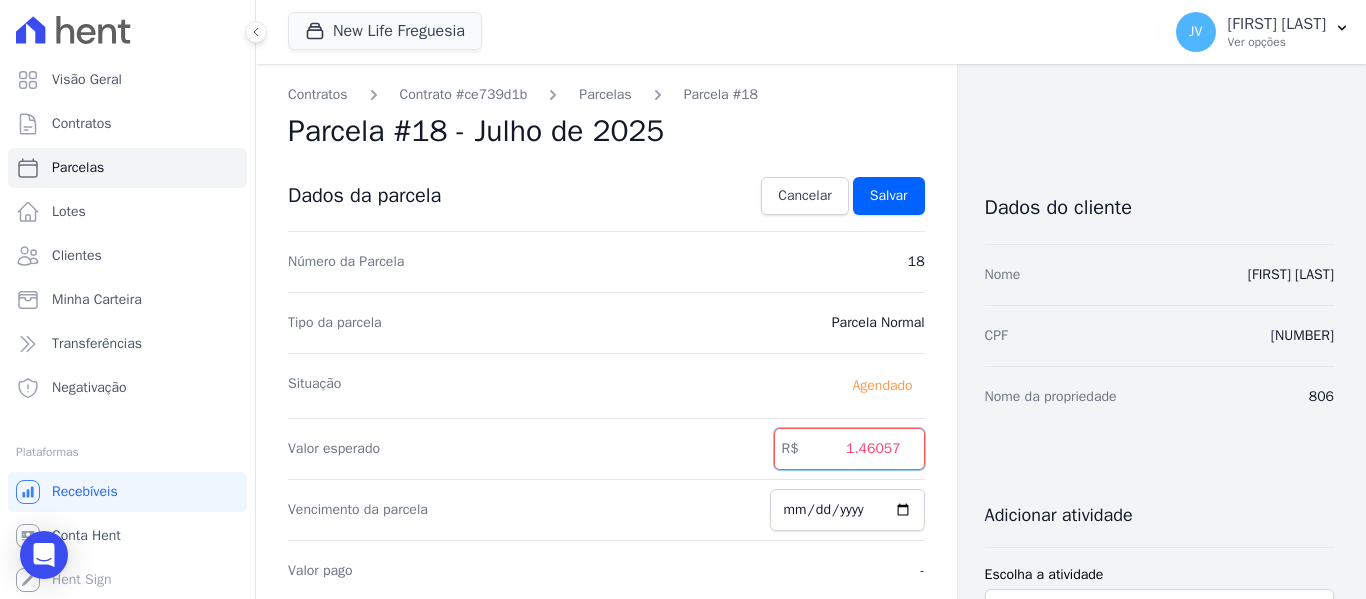click on "1.46057" at bounding box center [849, 449] 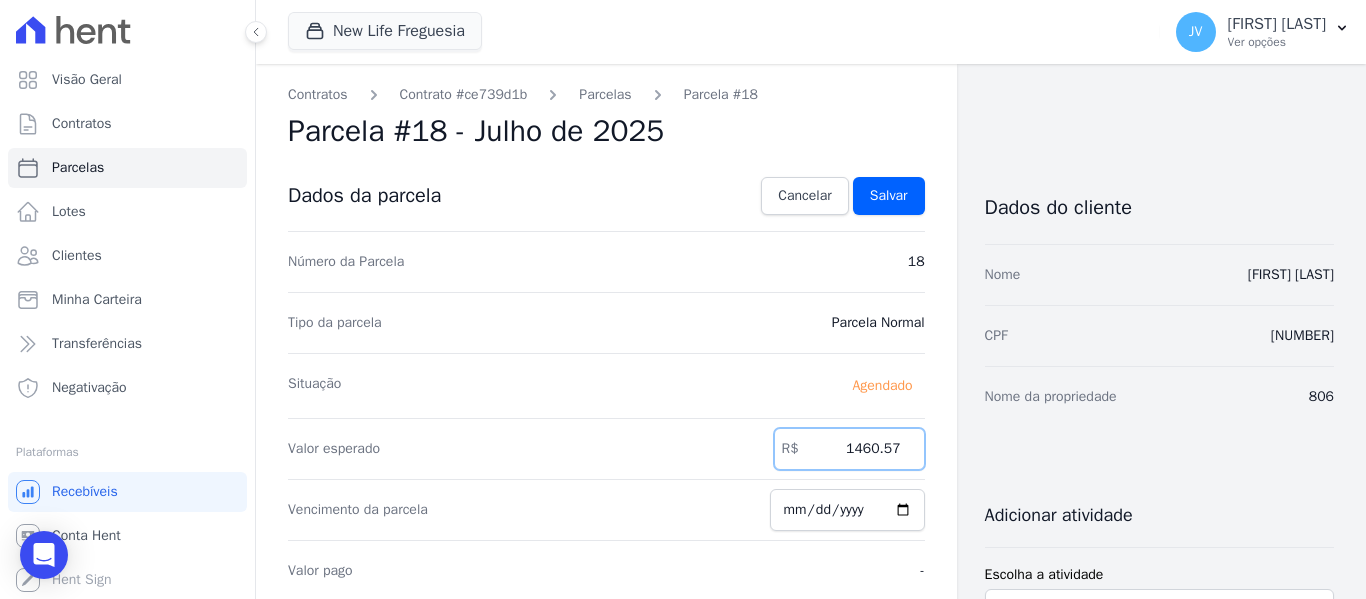 type on "1460.57" 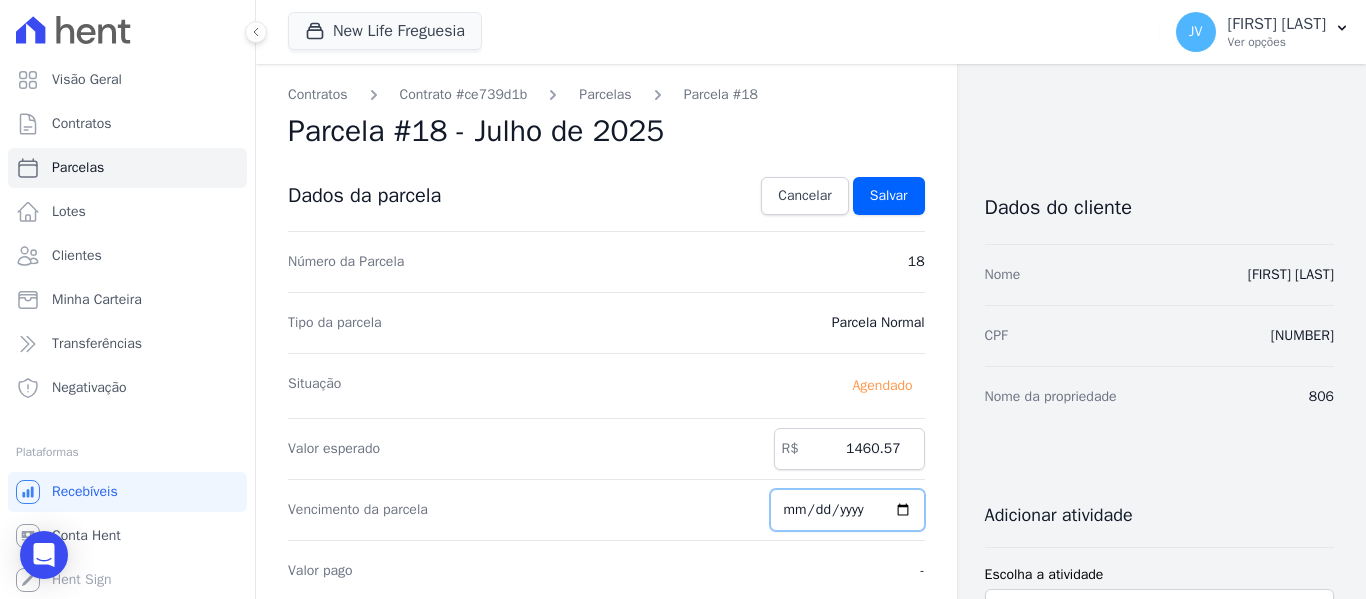 click on "2025-07-20" at bounding box center (847, 510) 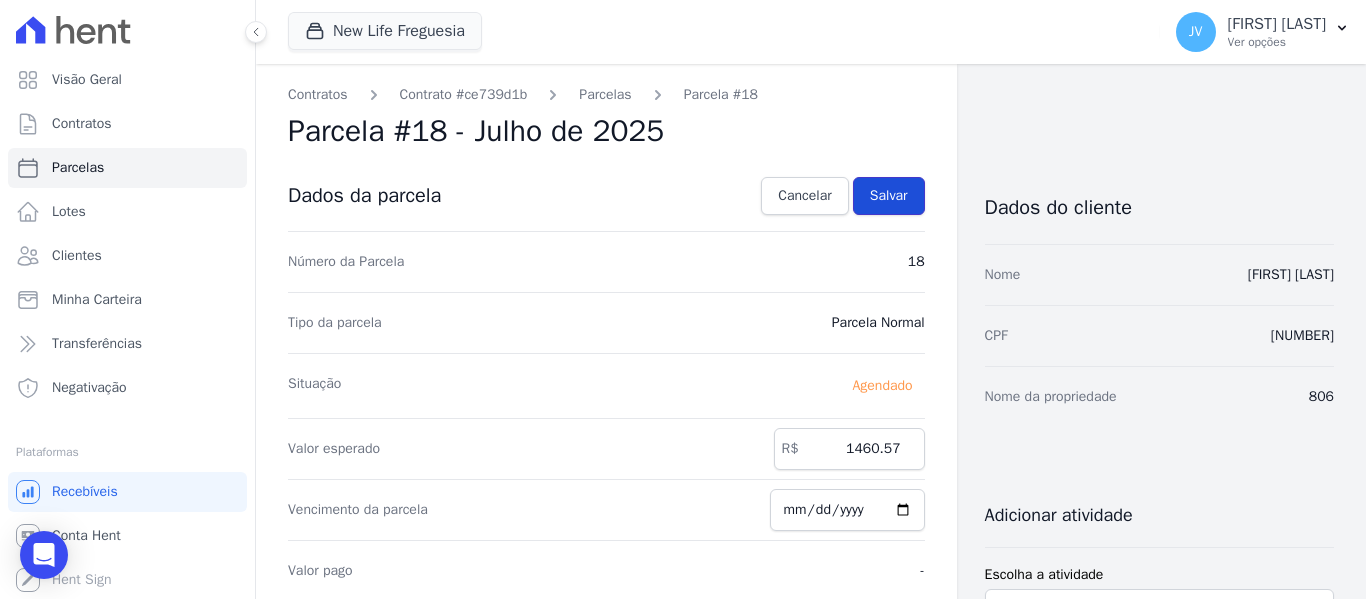 click on "Salvar" at bounding box center (889, 196) 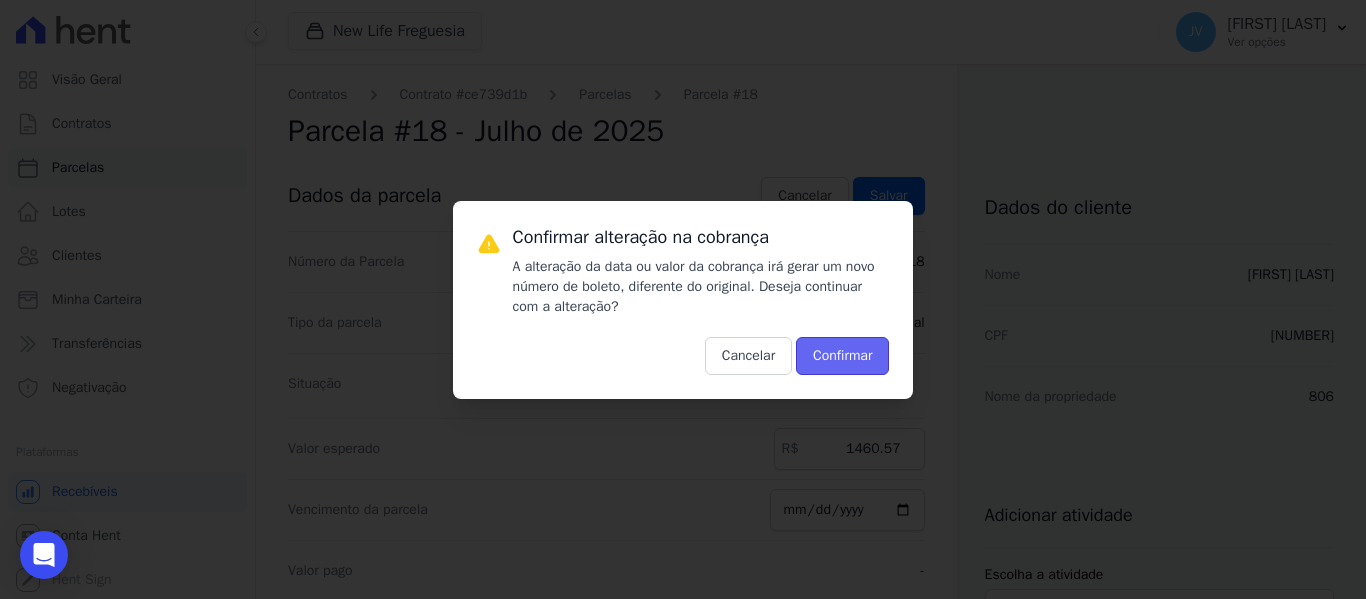 click on "Confirmar" at bounding box center [842, 356] 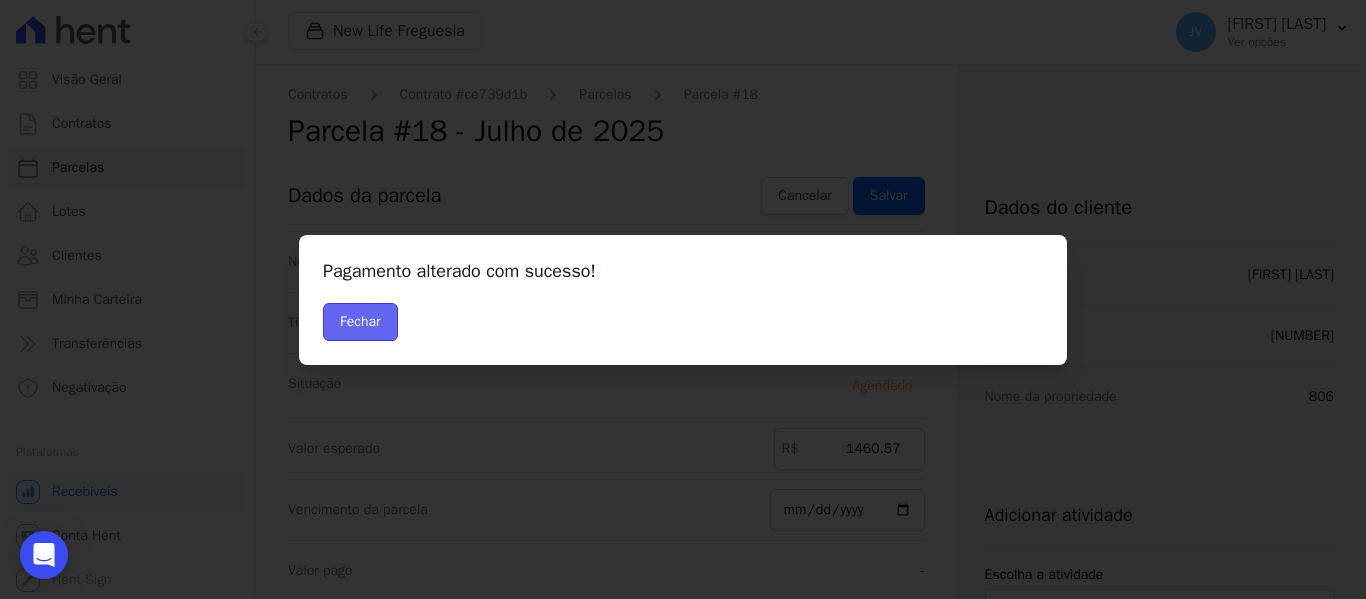 click on "Fechar" at bounding box center (360, 322) 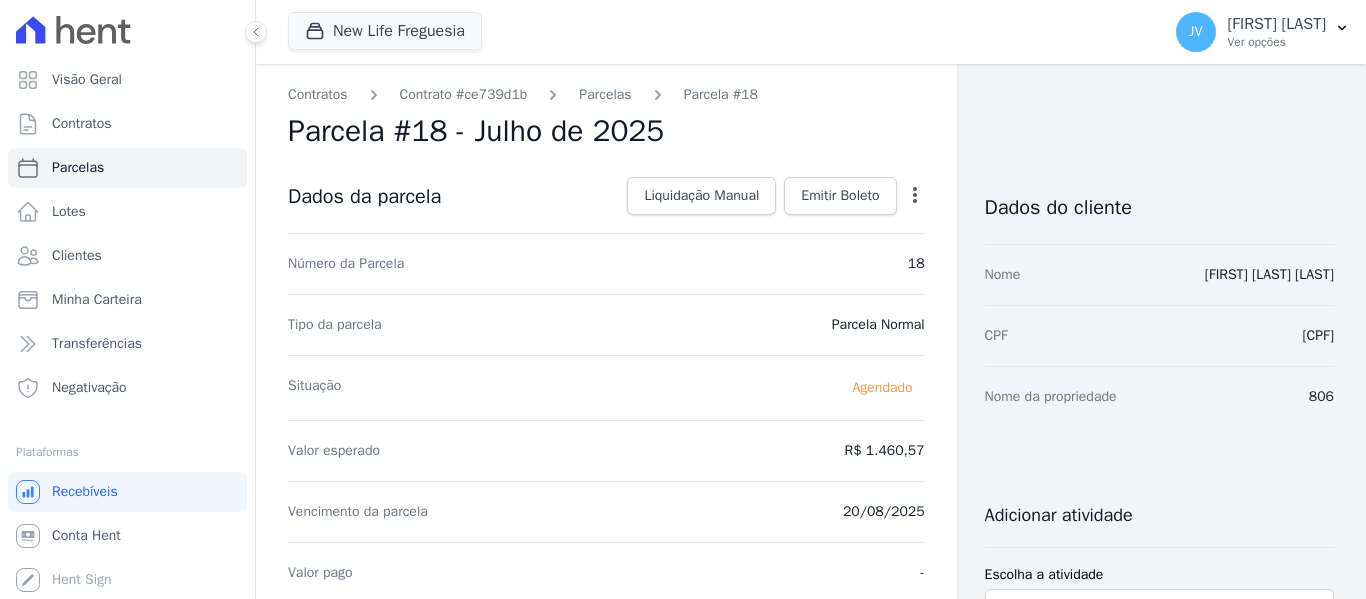scroll, scrollTop: 0, scrollLeft: 0, axis: both 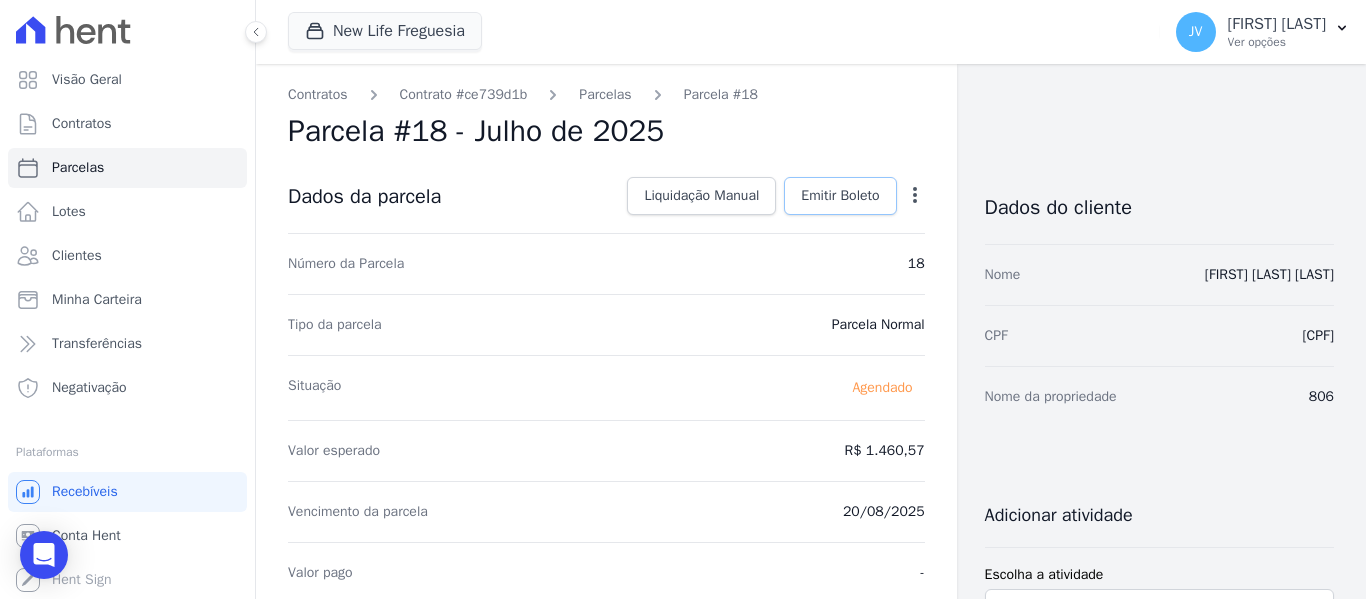 click on "Emitir Boleto" at bounding box center [840, 196] 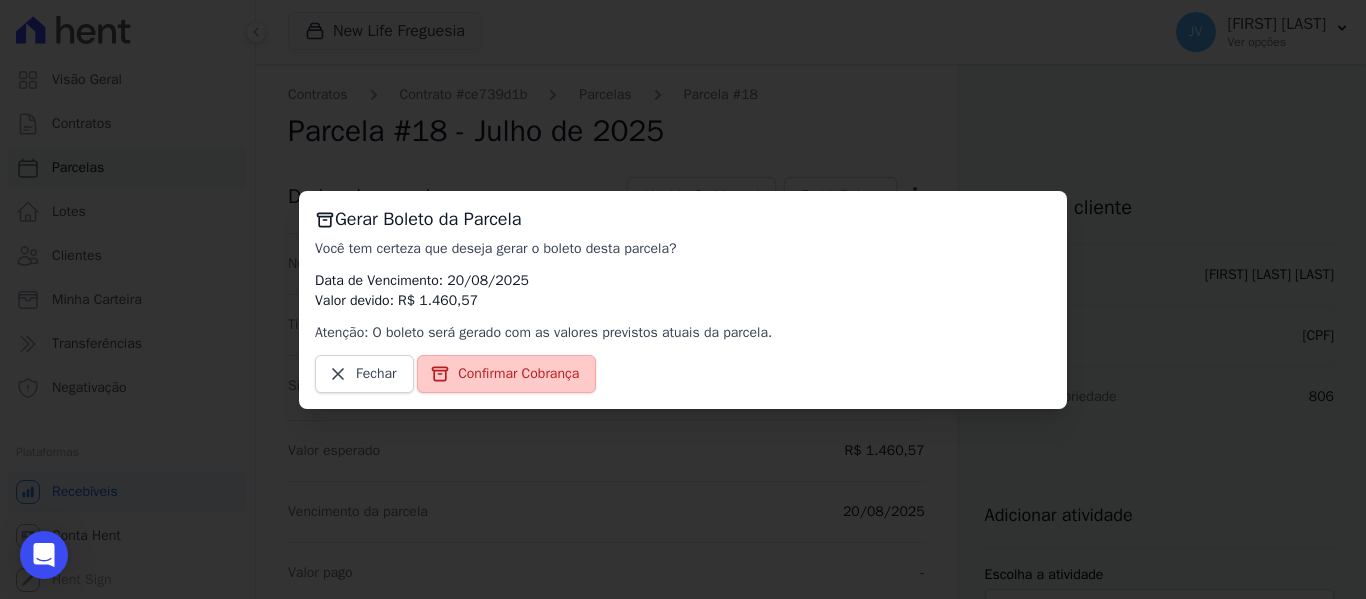 click on "Confirmar Cobrança" at bounding box center [518, 374] 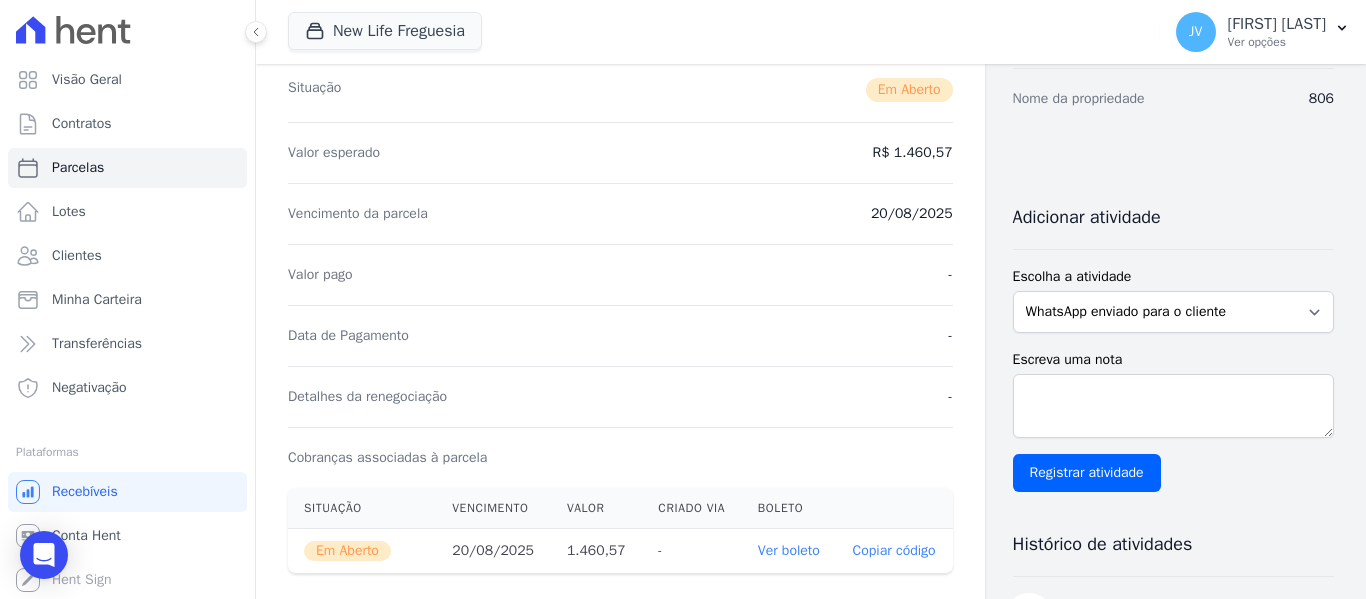 scroll, scrollTop: 300, scrollLeft: 0, axis: vertical 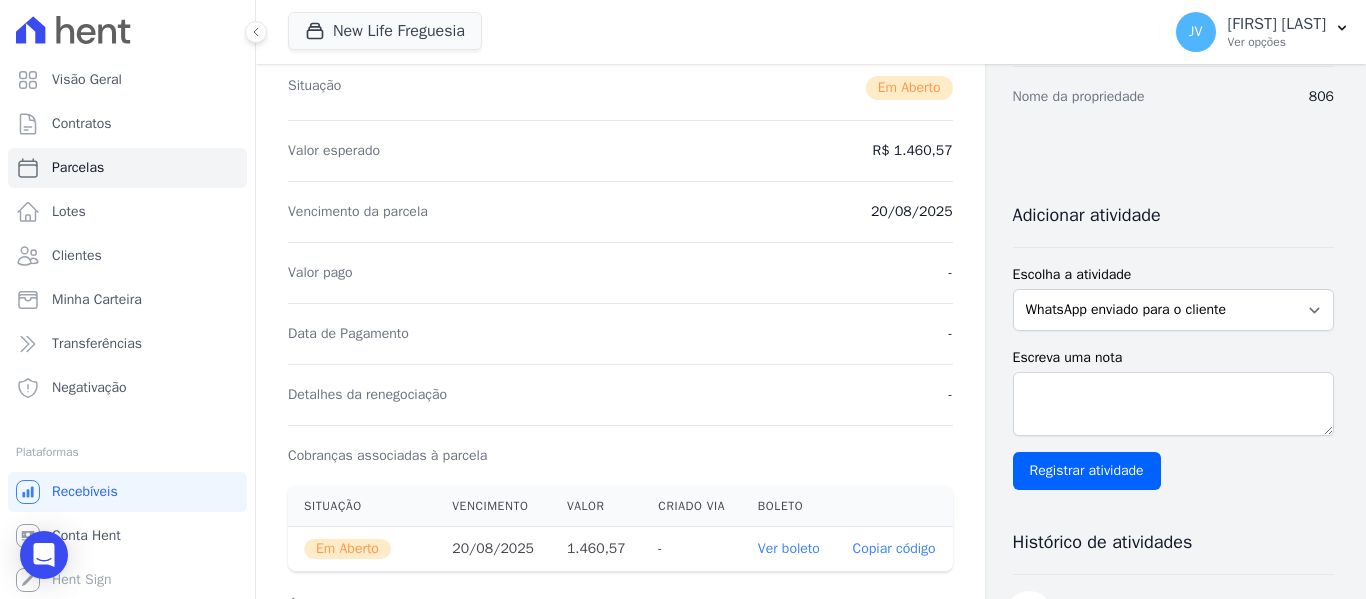 click on "Ver boleto" at bounding box center [789, 549] 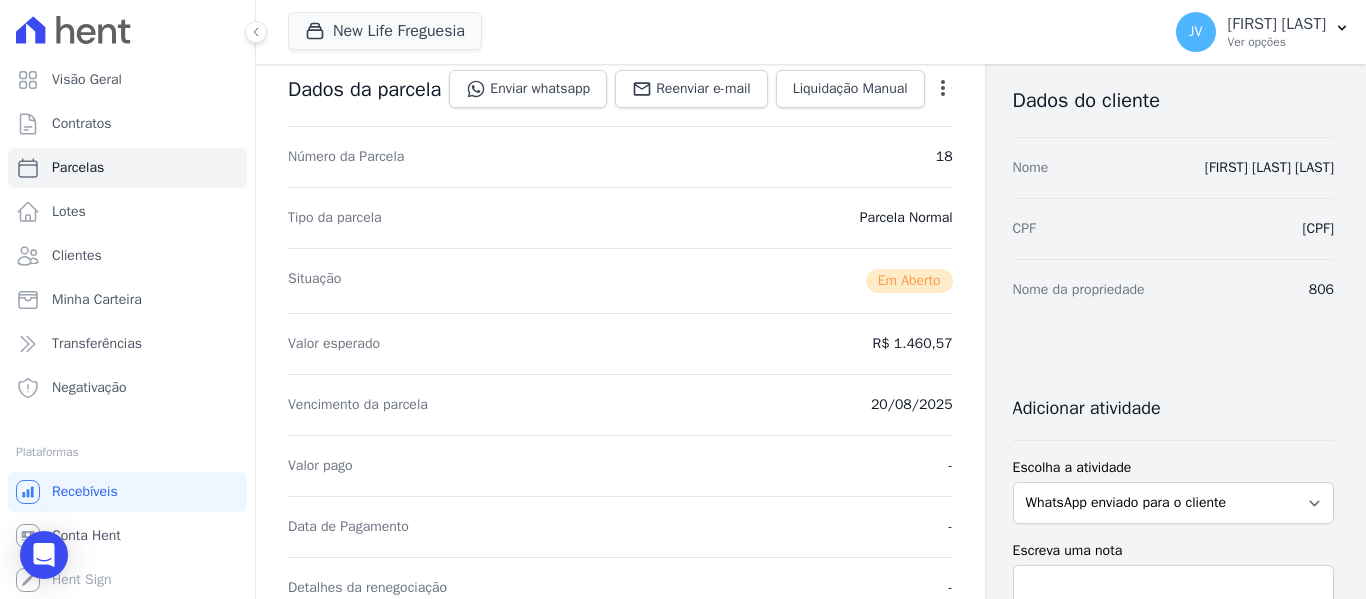 scroll, scrollTop: 0, scrollLeft: 0, axis: both 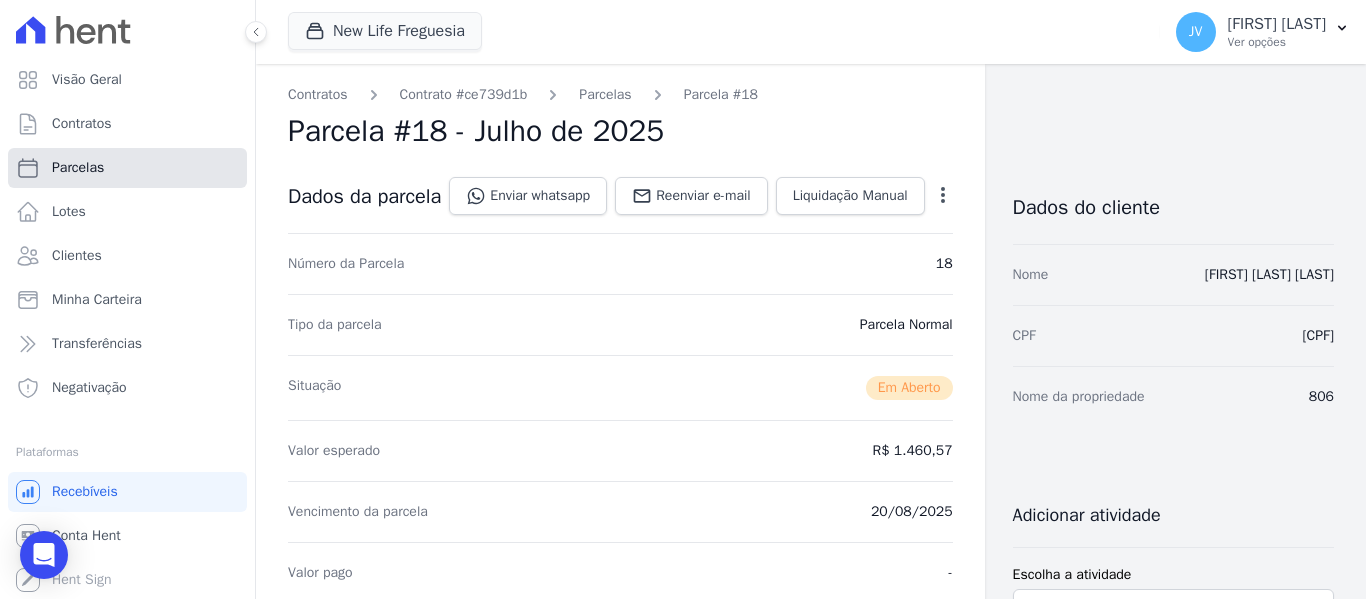 click on "Parcelas" at bounding box center [78, 168] 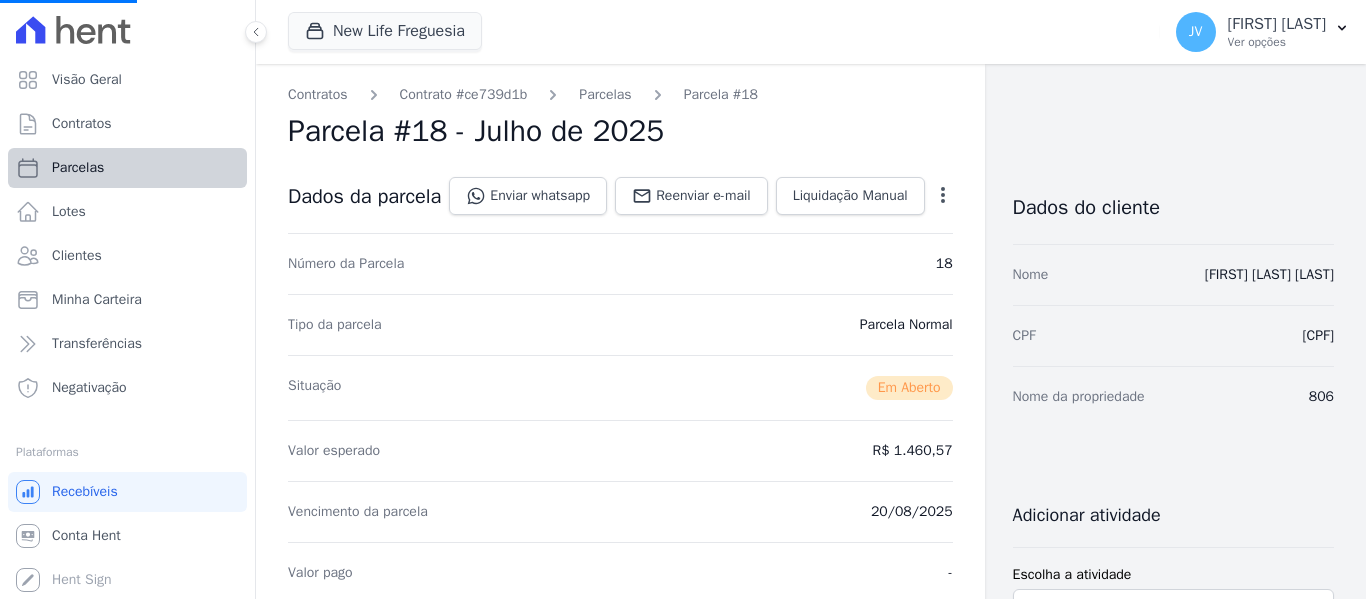 select 